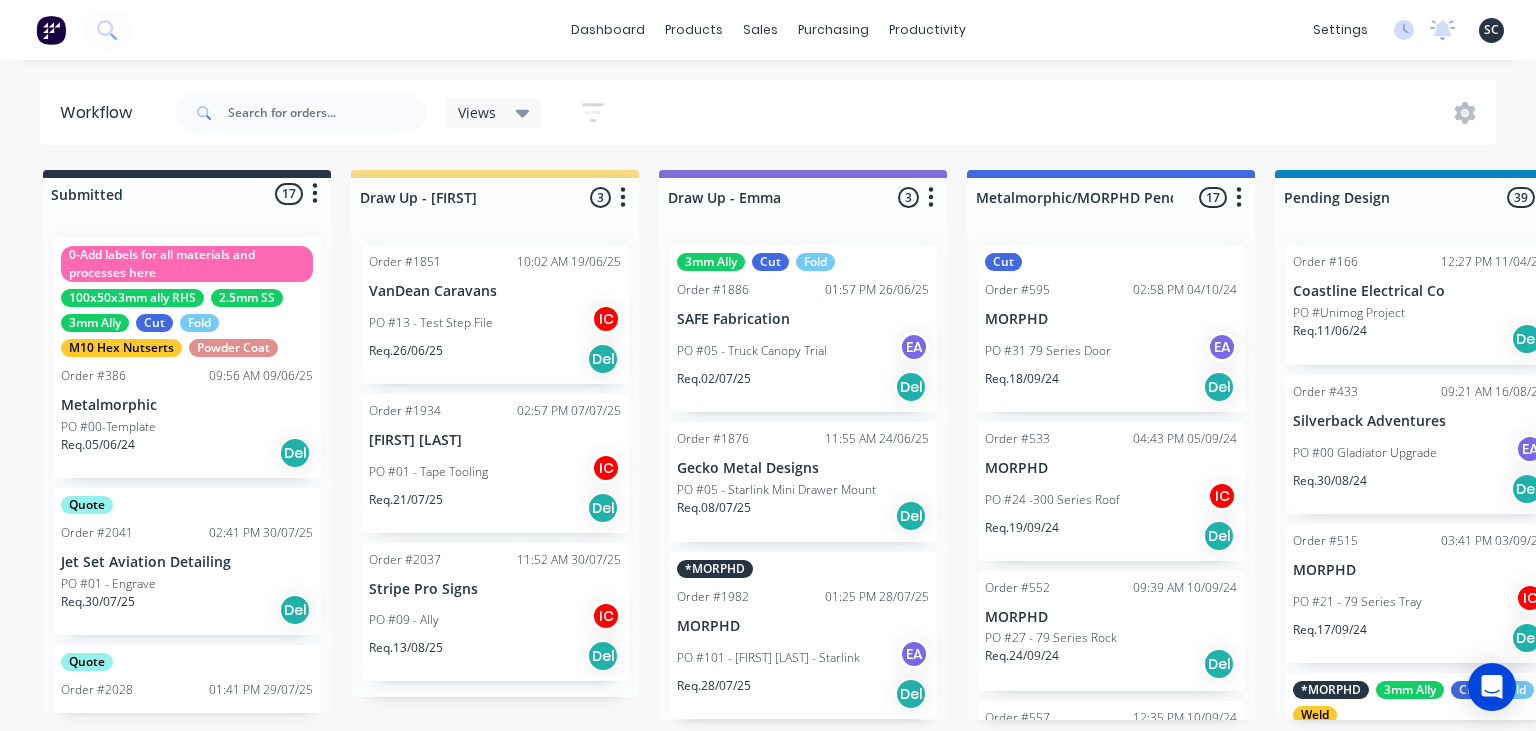 scroll, scrollTop: 0, scrollLeft: 0, axis: both 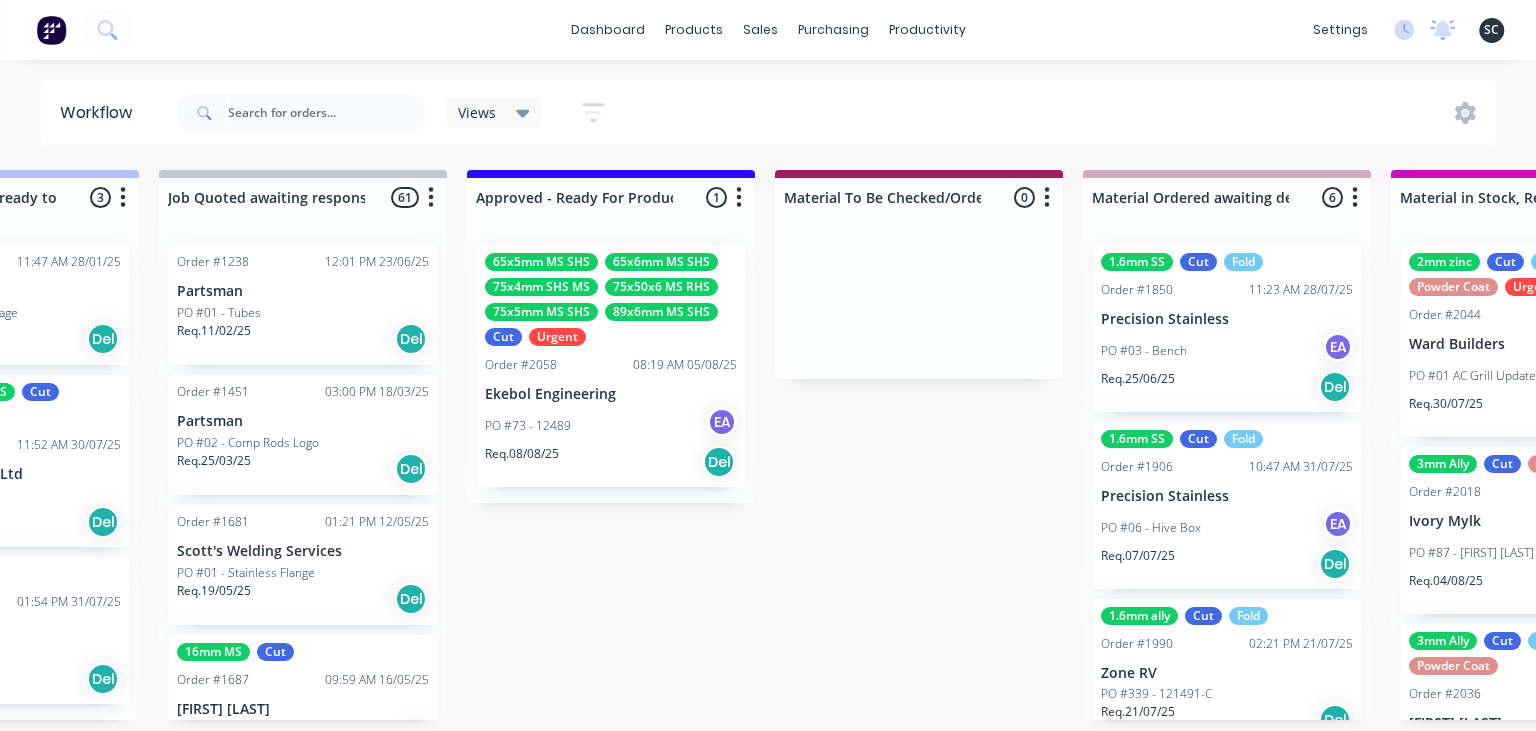 click on "PO #73 - 12489 EA" at bounding box center [611, 426] 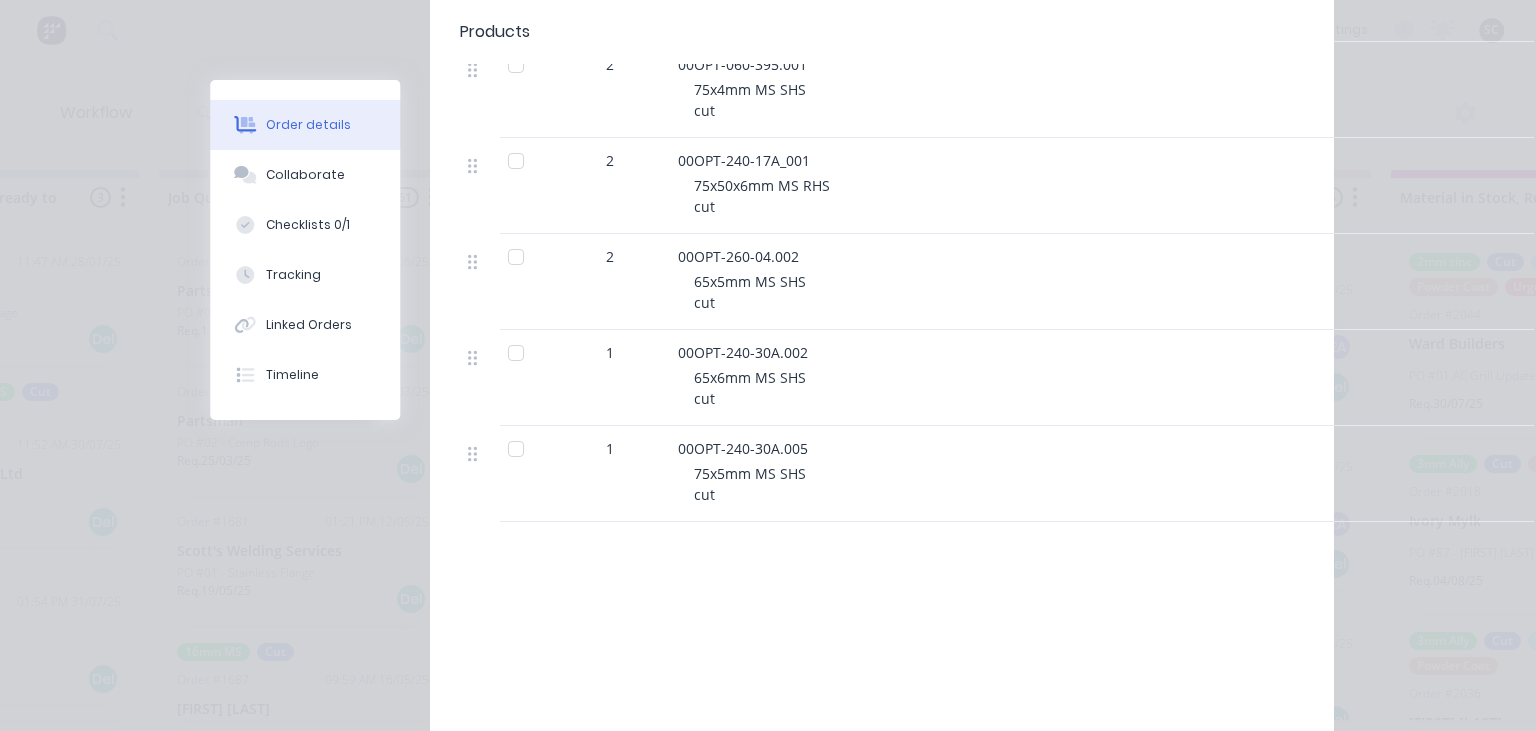 scroll, scrollTop: 1152, scrollLeft: 0, axis: vertical 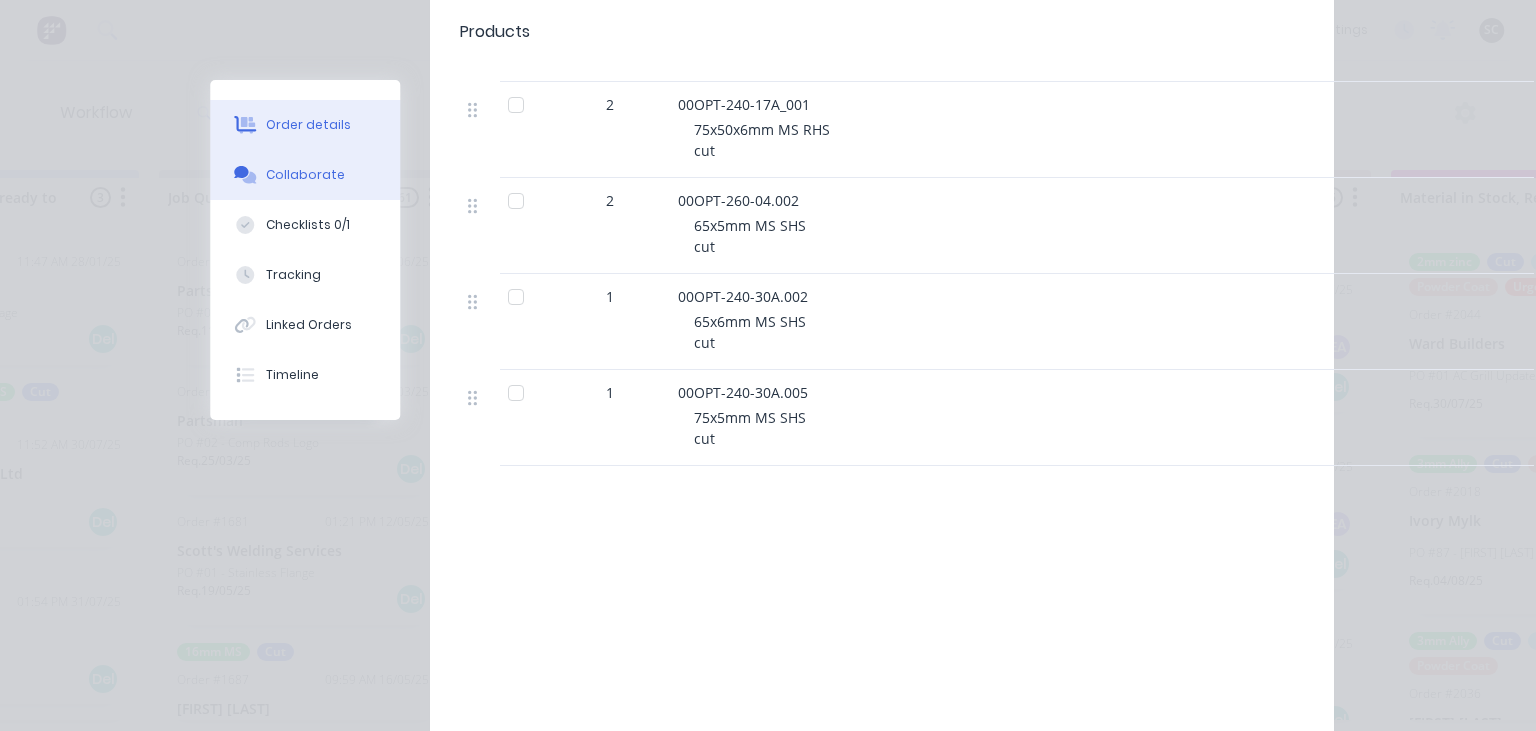 click on "Collaborate" at bounding box center [305, 175] 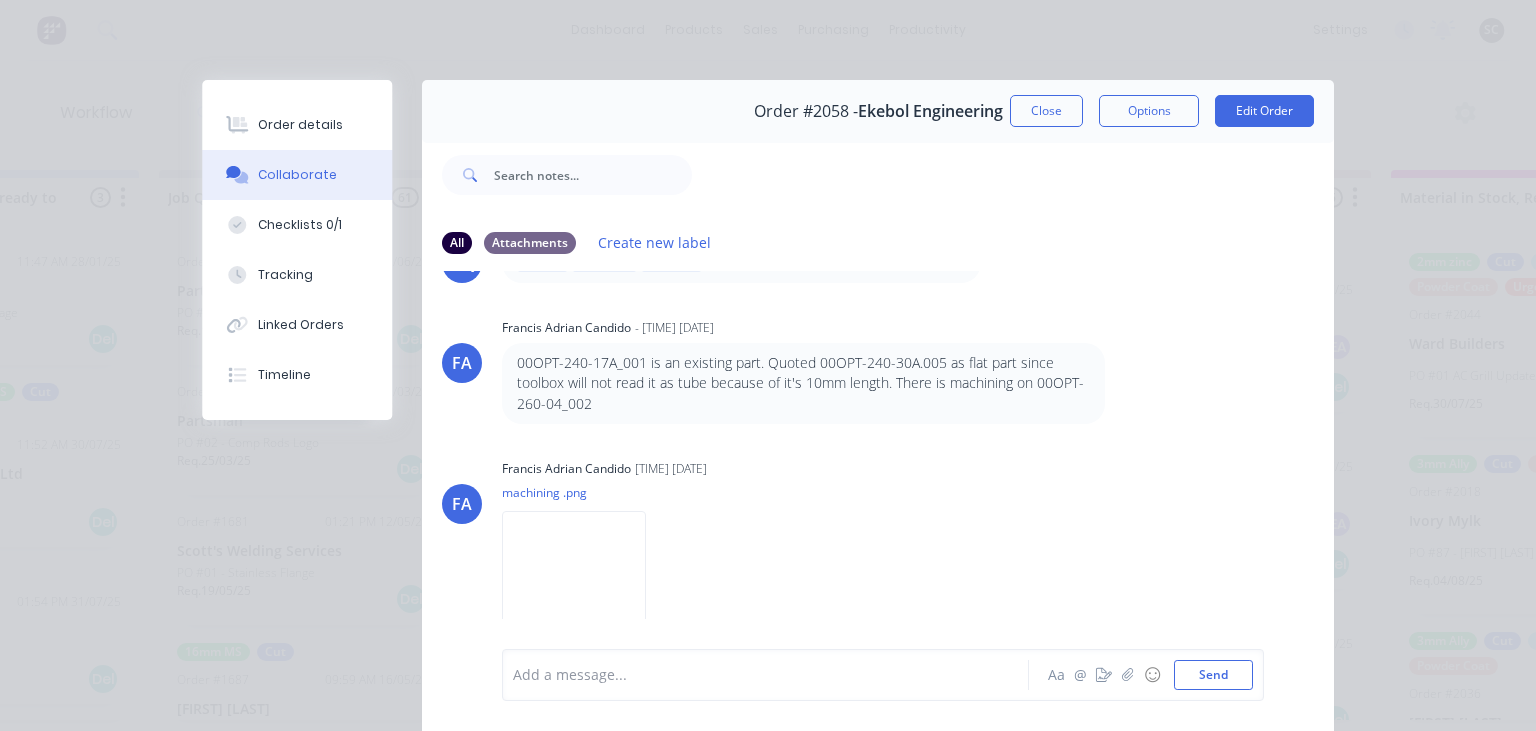 scroll, scrollTop: 403, scrollLeft: 0, axis: vertical 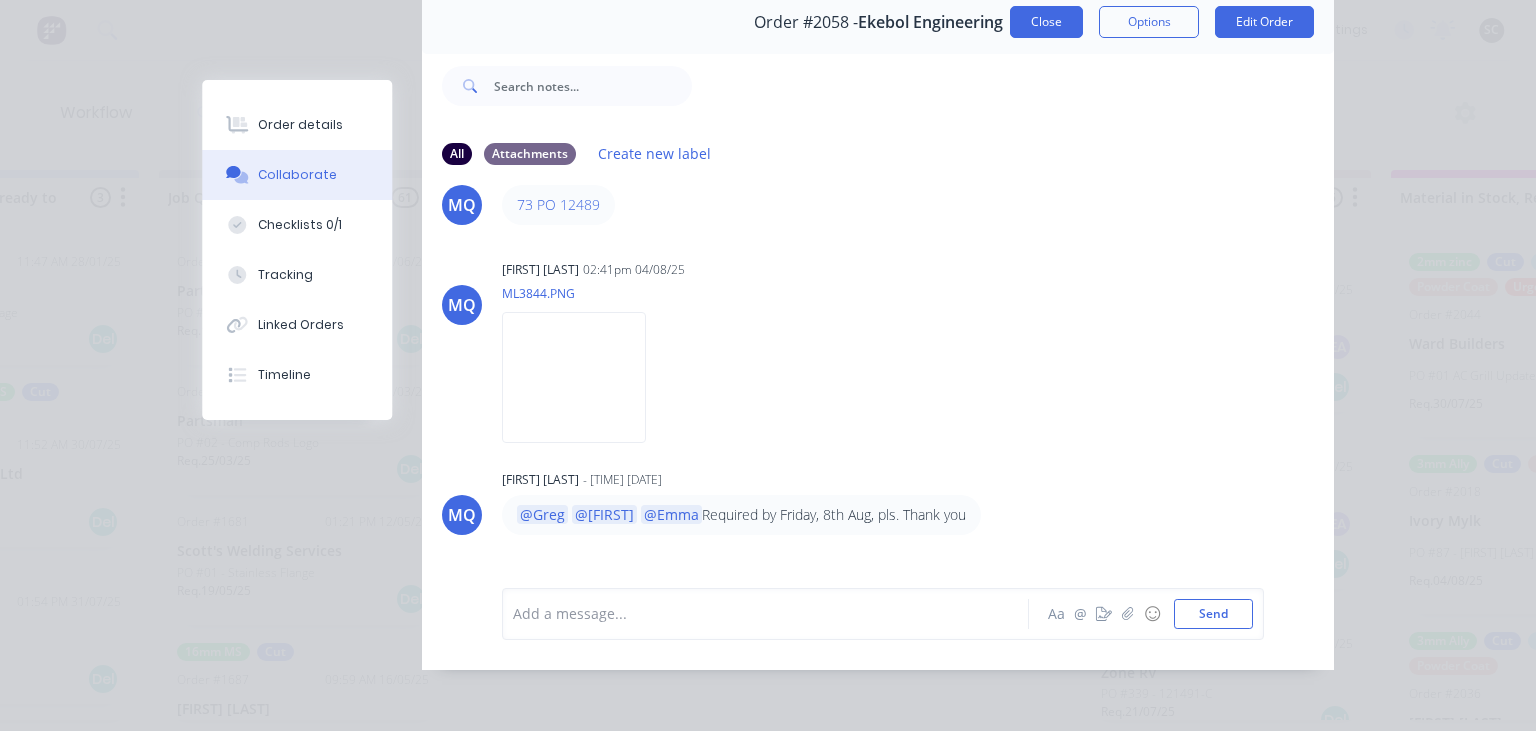 click on "Close" at bounding box center (1046, 22) 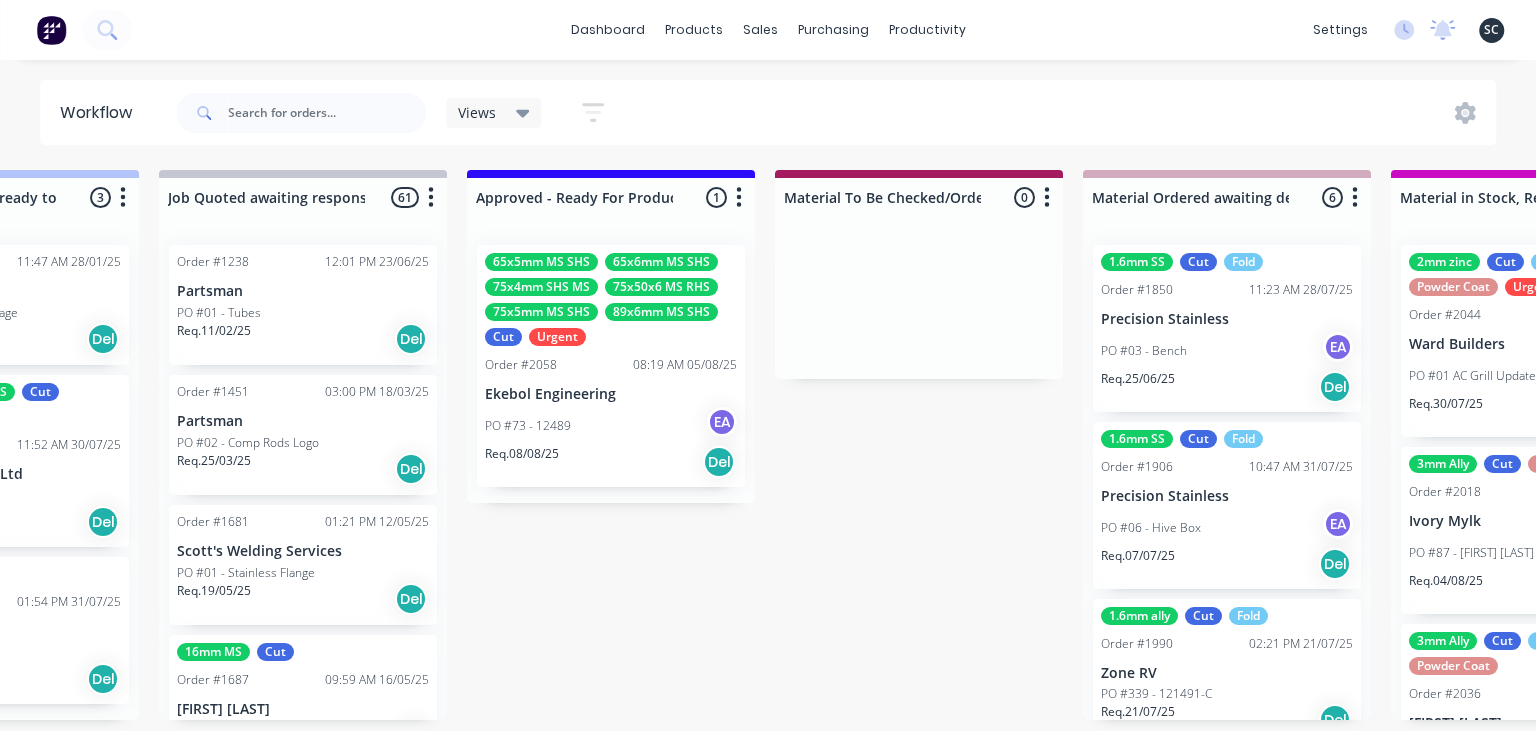 click on "65x5mm MS SHS 65x6mm MS SHS 75x4mm SHS MS 75x50x6 MS RHS 75x5mm MS SHS 89x6mm MS SHS Cut Urgent" at bounding box center [611, 299] 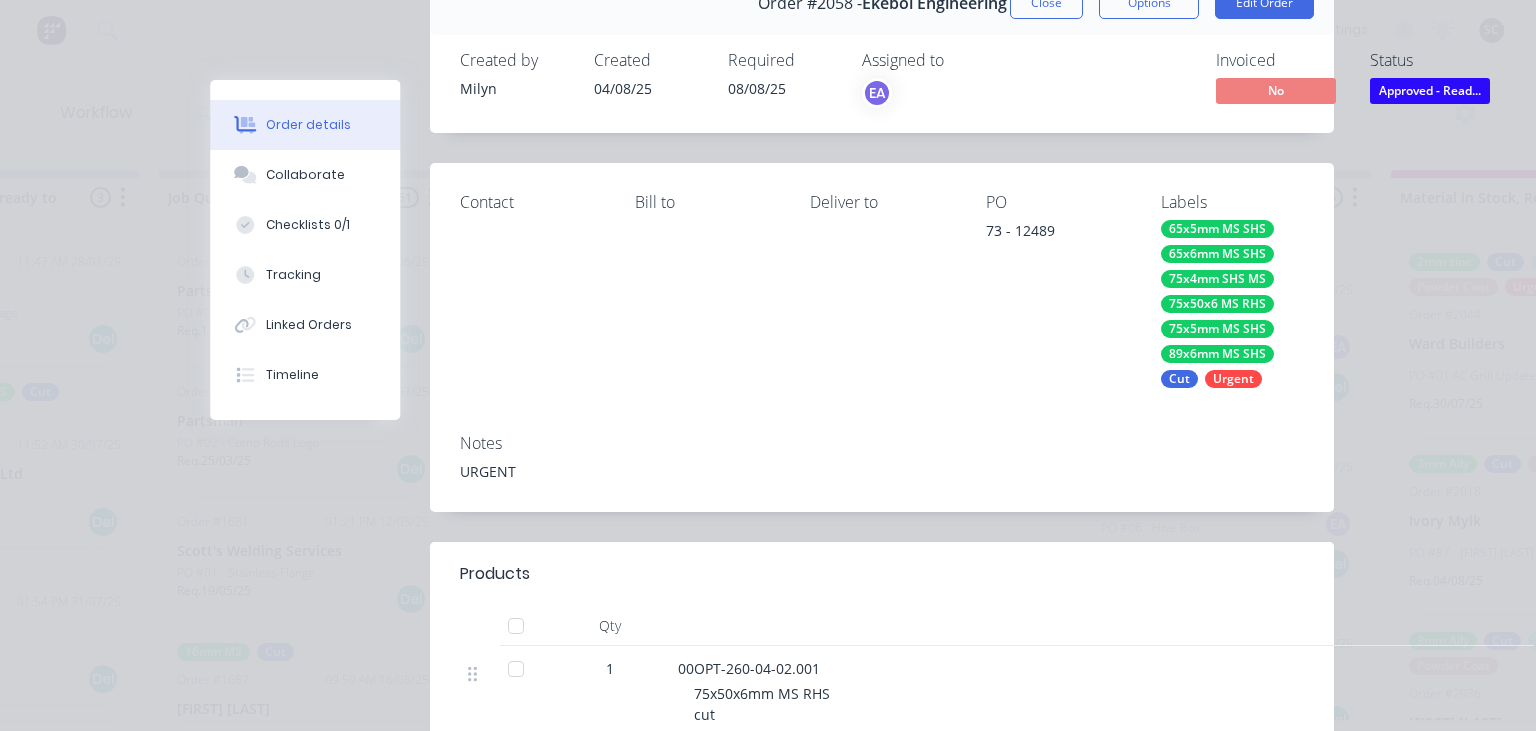 scroll, scrollTop: 0, scrollLeft: 0, axis: both 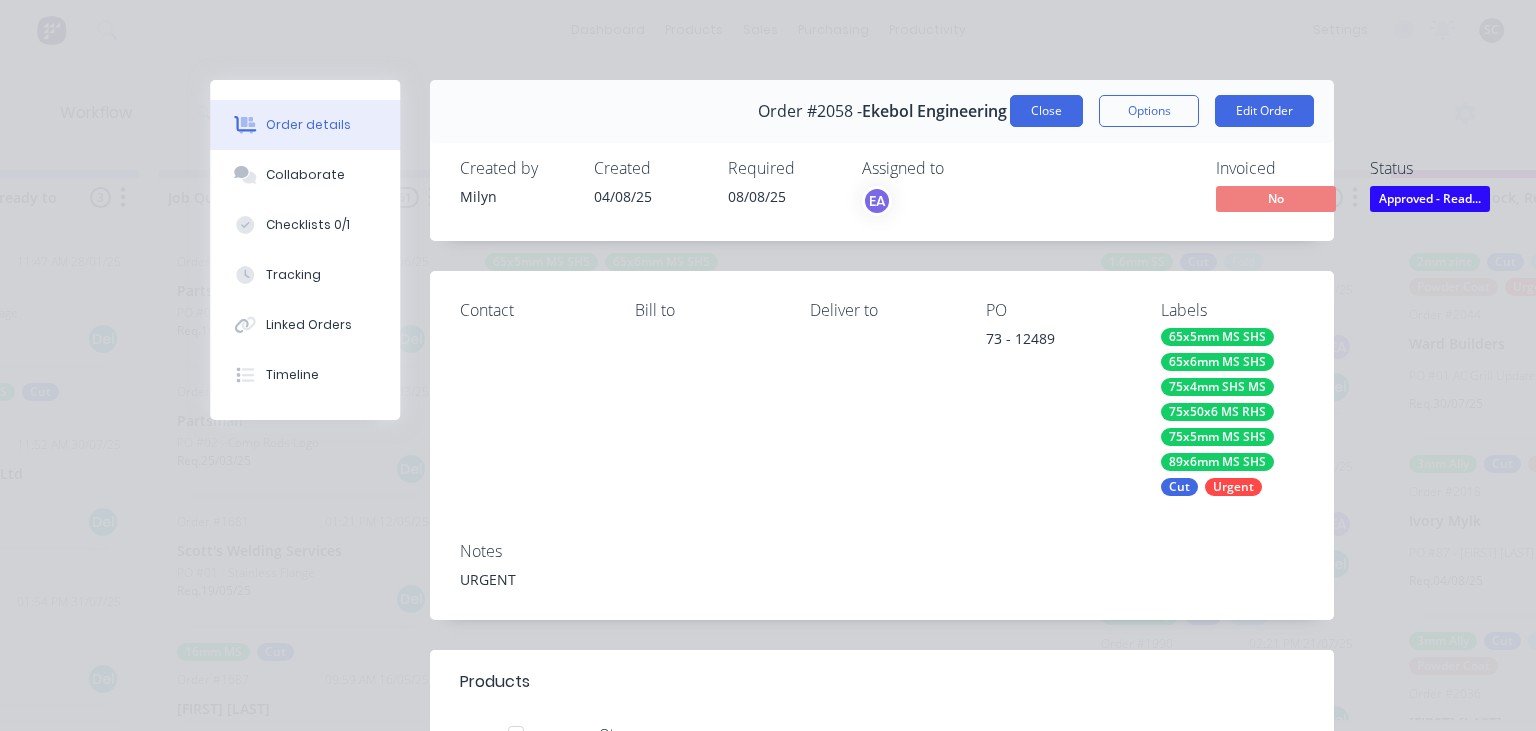 click on "Close" at bounding box center (1046, 111) 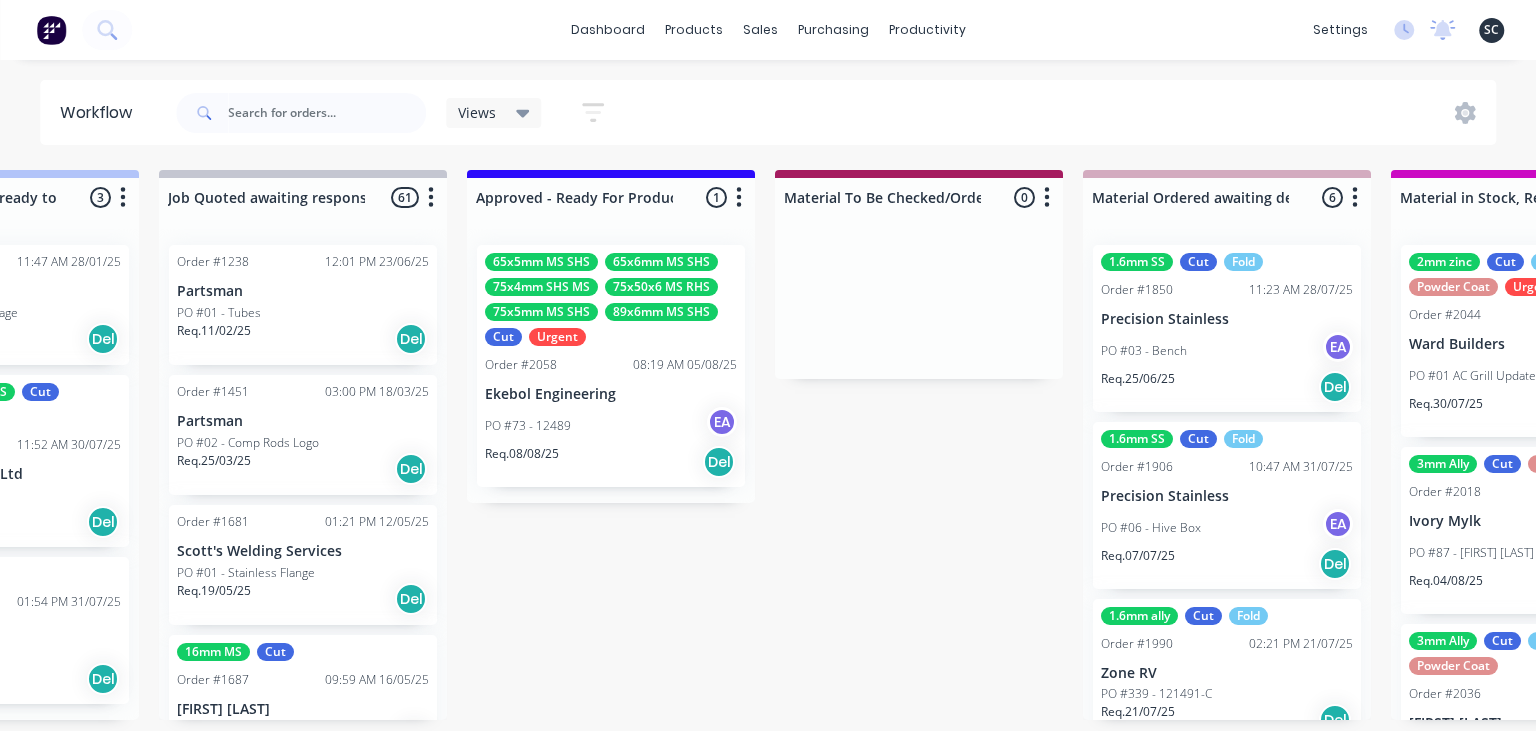 click on "Submitted 16 Status colour #273444 hex #273444 Save Cancel Summaries Total order value Invoiced to date To be invoiced Sort By Created date Required date Order number Customer name Most recent 0-Add labels for all materials and processes here 100x50x3mm ally RHS 2.5mm SS 3mm Ally Cut Fold M10 Hex Nutserts Powder Coat Order #386 09:56 AM 09/06/25 Metalmorphic PO #00-Template Req. 05/06/24 Del Quote Order #2041 02:41 PM 30/07/25 Jet Set Aviation Detailing PO #01 - Engrave Req. 30/07/25 Del Quote Order #2028 01:41 PM 29/07/25 Limitless Kustomz PO #01 - RFQ Req. 05/08/25 Del Quote Order #2032 06:43 PM 29/07/25 Shaun Britland PO #01 - Parts Req. 05/08/25 Del Order #2038 04:29 PM 30/07/25 Precision Steel Solutions Pty Ltd PO #08- 246 Tradewinds
Req. 06/08/25 Del Quote Order #2048 01:59 PM 31/07/25 Eye Specialists PO #01 - Paint Stencils Req. 07/08/25 Del Quote Order #2046 01:45 PM 31/07/25 The Piper Group PO #01 - RFQ Req. 07/08/25 Del Quote Order #2049 09:20 AM 01/08/25 Ekebol Engineering PO #71 - RFQ
Req. Del 3" at bounding box center (1932, 445) 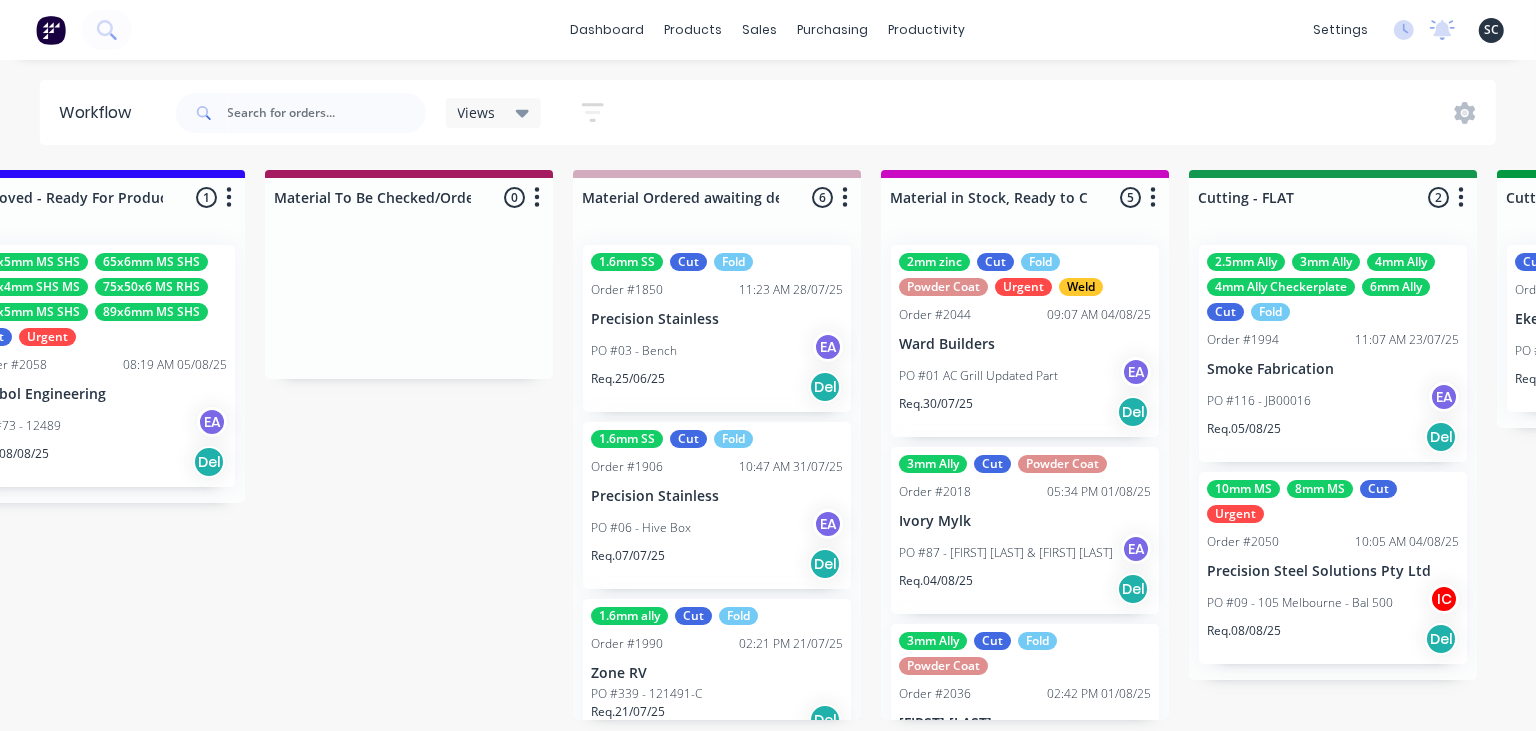 scroll, scrollTop: 0, scrollLeft: 2559, axis: horizontal 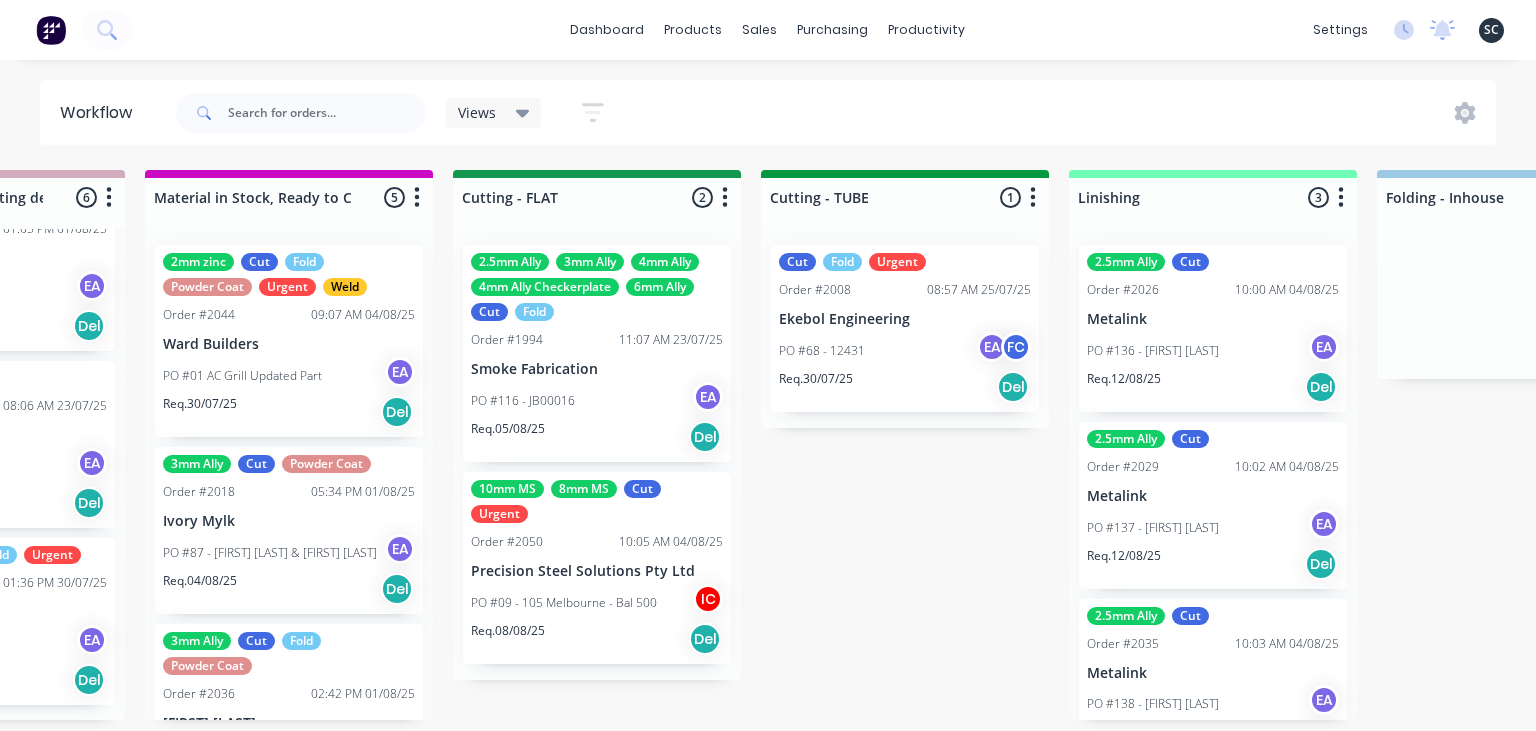 drag, startPoint x: 869, startPoint y: 622, endPoint x: 913, endPoint y: 639, distance: 47.169907 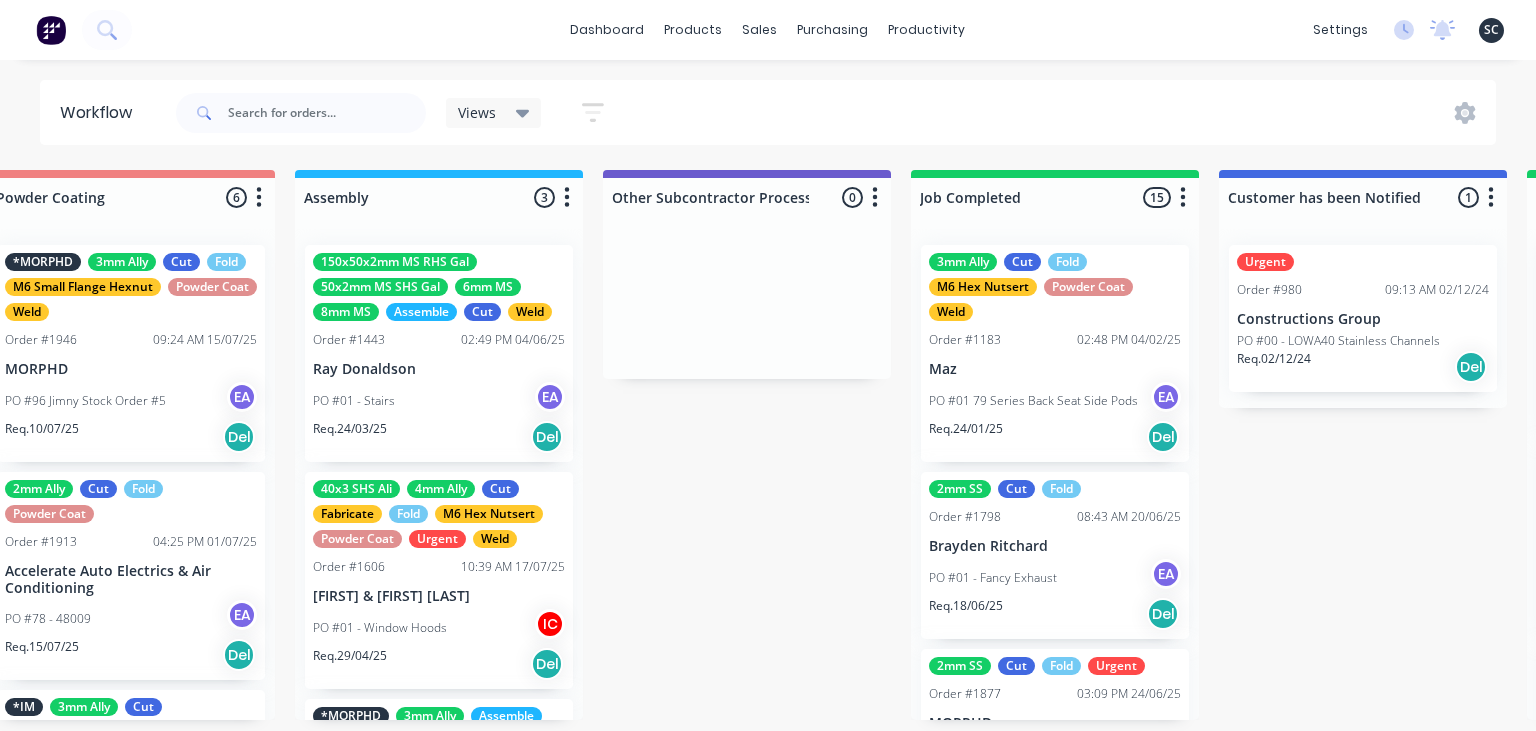 scroll, scrollTop: 0, scrollLeft: 5624, axis: horizontal 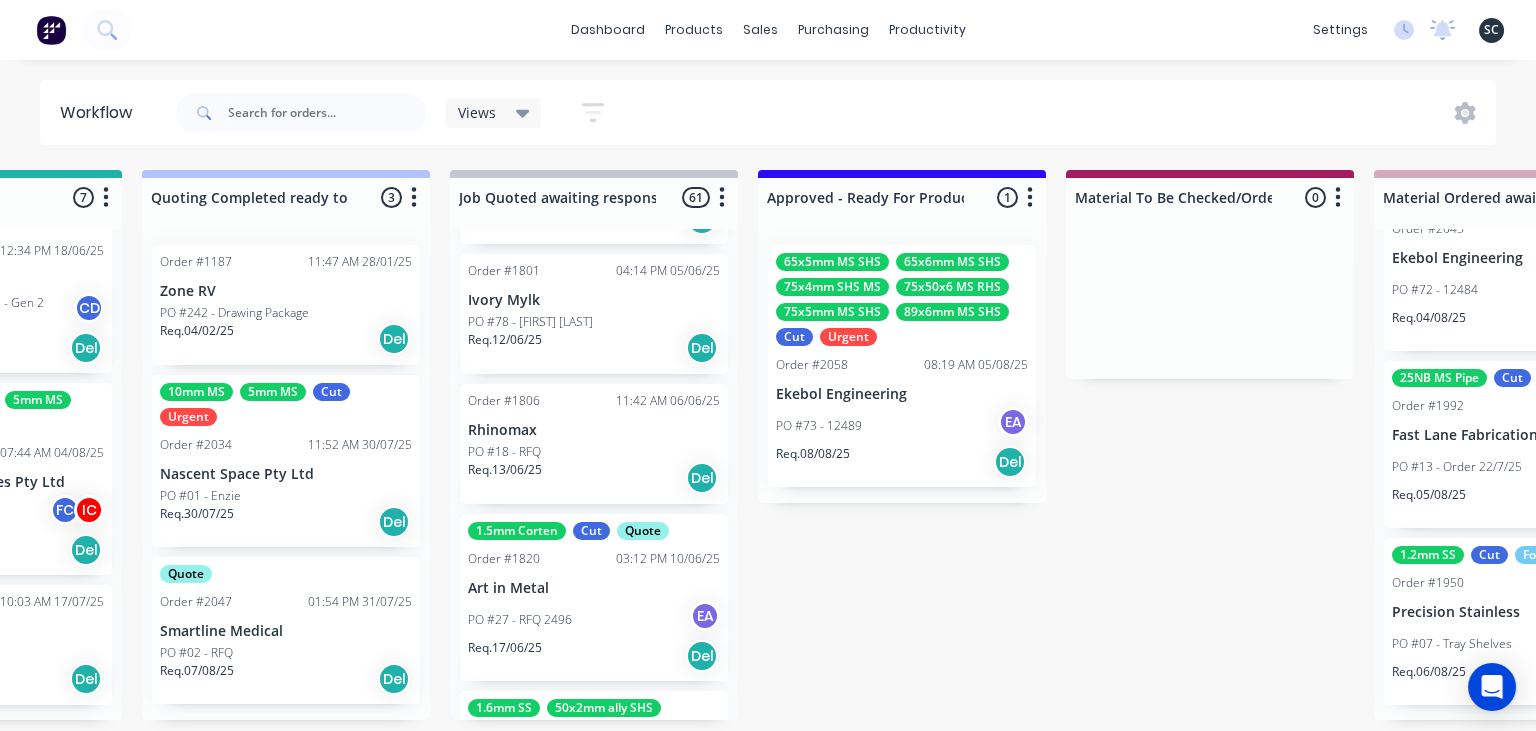 click on "Submitted 16 Status colour #273444 hex #273444 Save Cancel Summaries Total order value Invoiced to date To be invoiced Sort By Created date Required date Order number Customer name Most recent 0-Add labels for all materials and processes here 100x50x3mm ally RHS 2.5mm SS 3mm Ally Cut Fold M10 Hex Nutserts Powder Coat Order #386 09:56 AM 09/06/25 Metalmorphic PO #00-Template Req. 05/06/24 Del Quote Order #2041 02:41 PM 30/07/25 Jet Set Aviation Detailing PO #01 - Engrave Req. 30/07/25 Del Quote Order #2028 01:41 PM 29/07/25 Limitless Kustomz PO #01 - RFQ Req. 05/08/25 Del Quote Order #2032 06:43 PM 29/07/25 Shaun Britland PO #01 - Parts Req. 05/08/25 Del Order #2038 04:29 PM 30/07/25 Precision Steel Solutions Pty Ltd PO #08- 246 Tradewinds
Req. 06/08/25 Del Quote Order #2048 01:59 PM 31/07/25 Eye Specialists PO #01 - Paint Stencils Req. 07/08/25 Del Quote Order #2046 01:45 PM 31/07/25 The Piper Group PO #01 - RFQ Req. 07/08/25 Del Quote Order #2049 09:20 AM 01/08/25 Ekebol Engineering PO #71 - RFQ
Req. Del 3" at bounding box center [2223, 445] 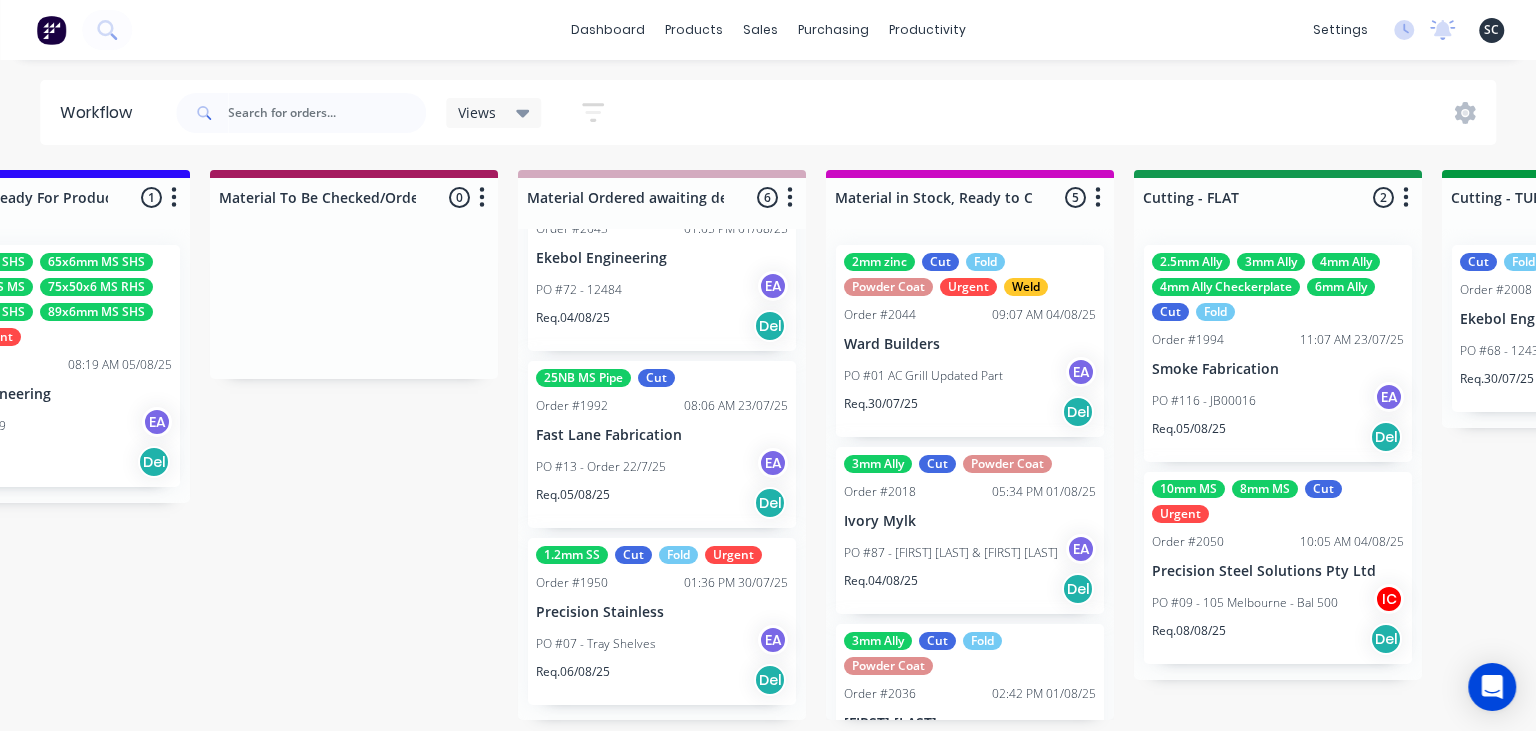 scroll, scrollTop: 0, scrollLeft: 3272, axis: horizontal 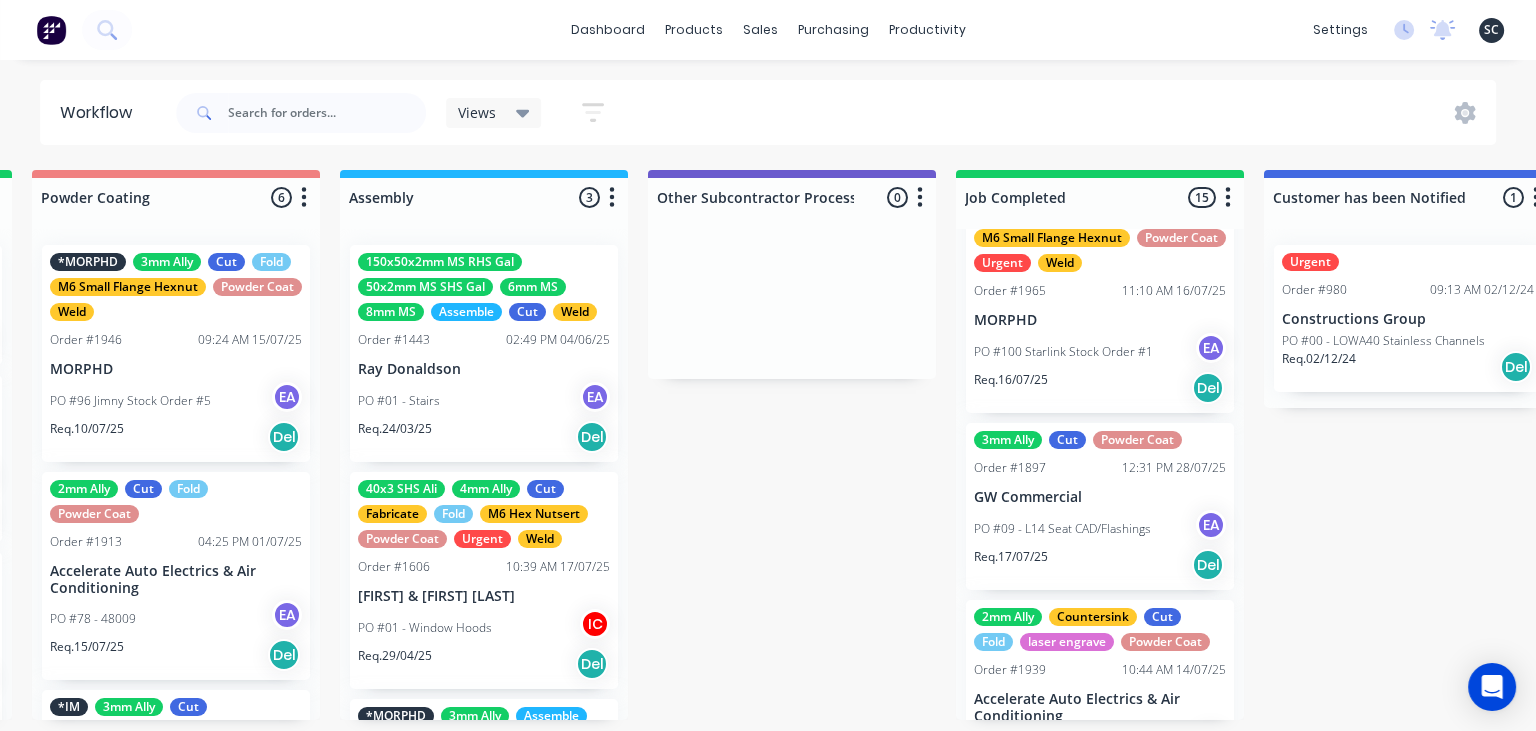 click on "Submitted 16 Status colour #273444 hex #273444 Save Cancel Summaries Total order value Invoiced to date To be invoiced Sort By Created date Required date Order number Customer name Most recent 0-Add labels for all materials and processes here 100x50x3mm ally RHS 2.5mm SS 3mm Ally Cut Fold M10 Hex Nutserts Powder Coat Order #386 09:56 AM 09/06/25 Metalmorphic PO #00-Template Req. 05/06/24 Del Quote Order #2041 02:41 PM 30/07/25 Jet Set Aviation Detailing PO #01 - Engrave Req. 30/07/25 Del Quote Order #2028 01:41 PM 29/07/25 Limitless Kustomz PO #01 - RFQ Req. 05/08/25 Del Quote Order #2032 06:43 PM 29/07/25 Shaun Britland PO #01 - Parts Req. 05/08/25 Del Order #2038 04:29 PM 30/07/25 Precision Steel Solutions Pty Ltd PO #08- 246 Tradewinds
Req. 06/08/25 Del Quote Order #2048 01:59 PM 31/07/25 Eye Specialists PO #01 - Paint Stencils Req. 07/08/25 Del Quote Order #2046 01:45 PM 31/07/25 The Piper Group PO #01 - RFQ Req. 07/08/25 Del Quote Order #2049 09:20 AM 01/08/25 Ekebol Engineering PO #71 - RFQ
Req. Del 3" at bounding box center [-1583, 445] 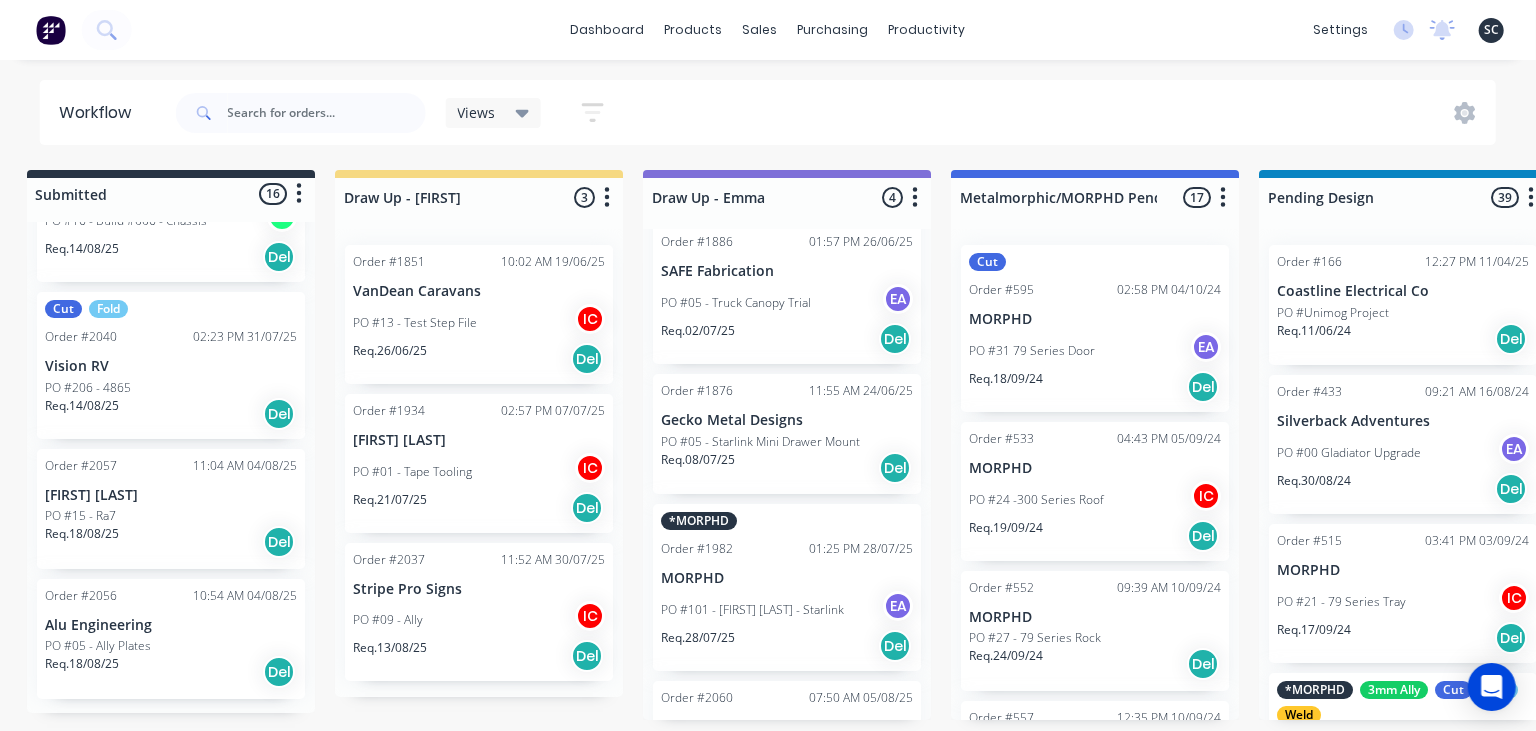 scroll, scrollTop: 0, scrollLeft: 0, axis: both 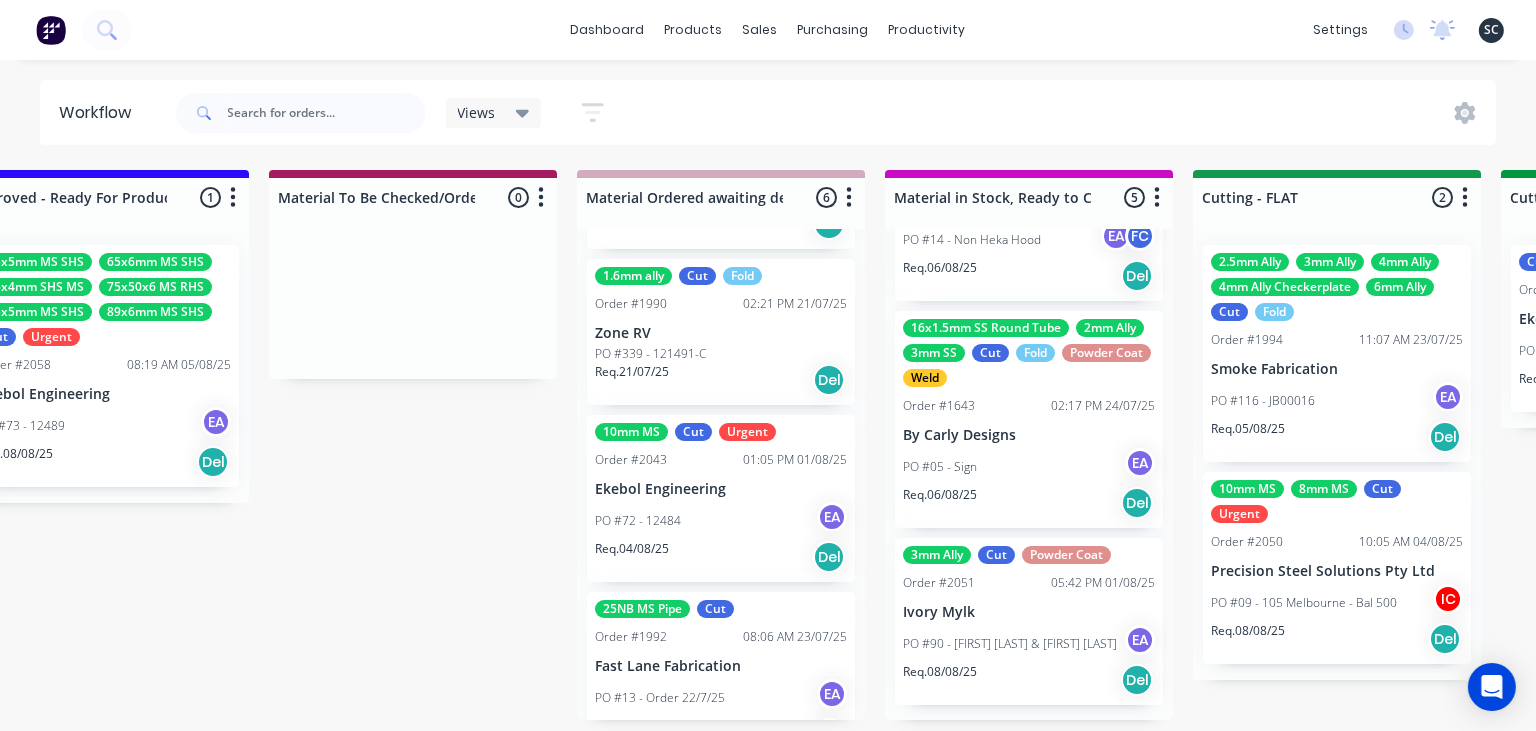 click on "PO #72 - 12484
EA" at bounding box center (721, 521) 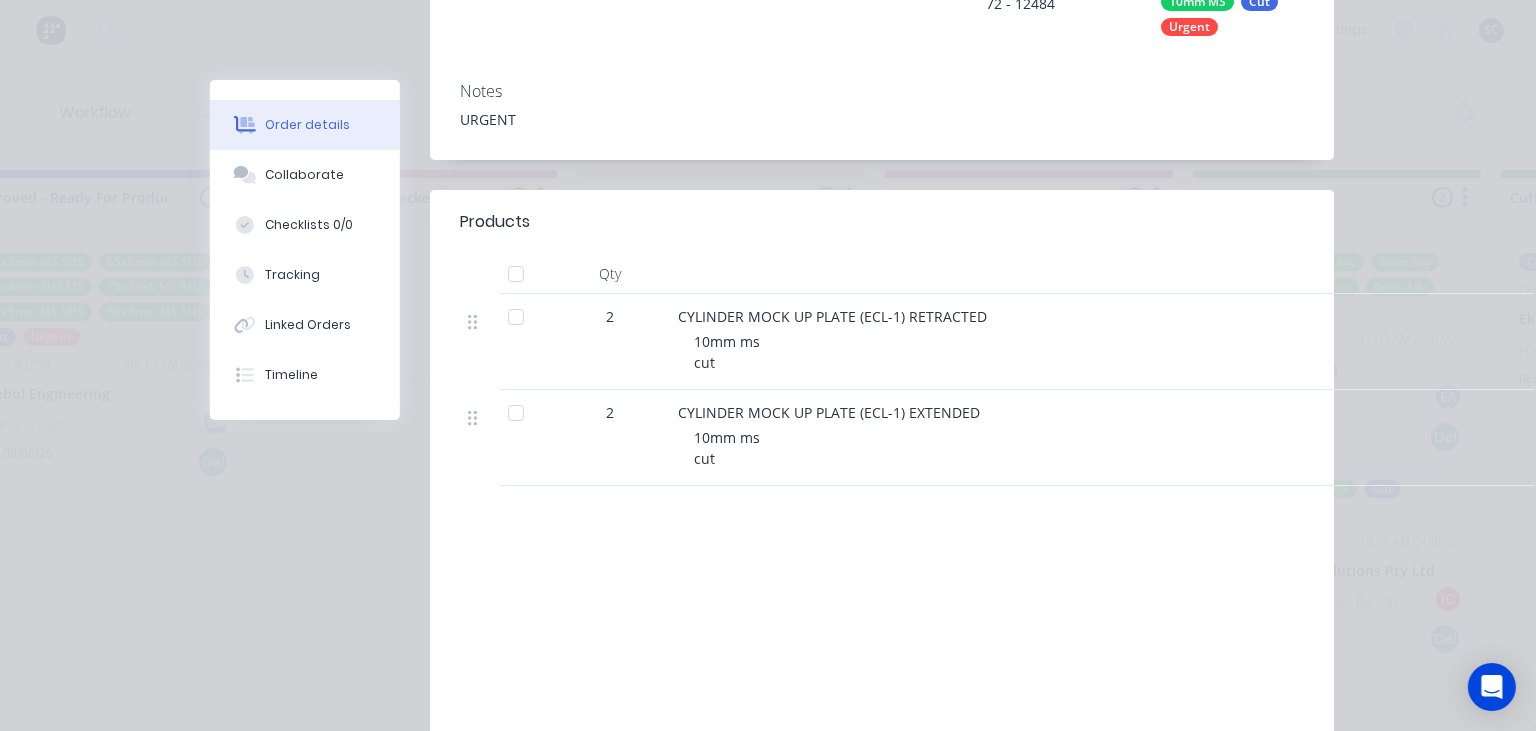 scroll, scrollTop: 345, scrollLeft: 0, axis: vertical 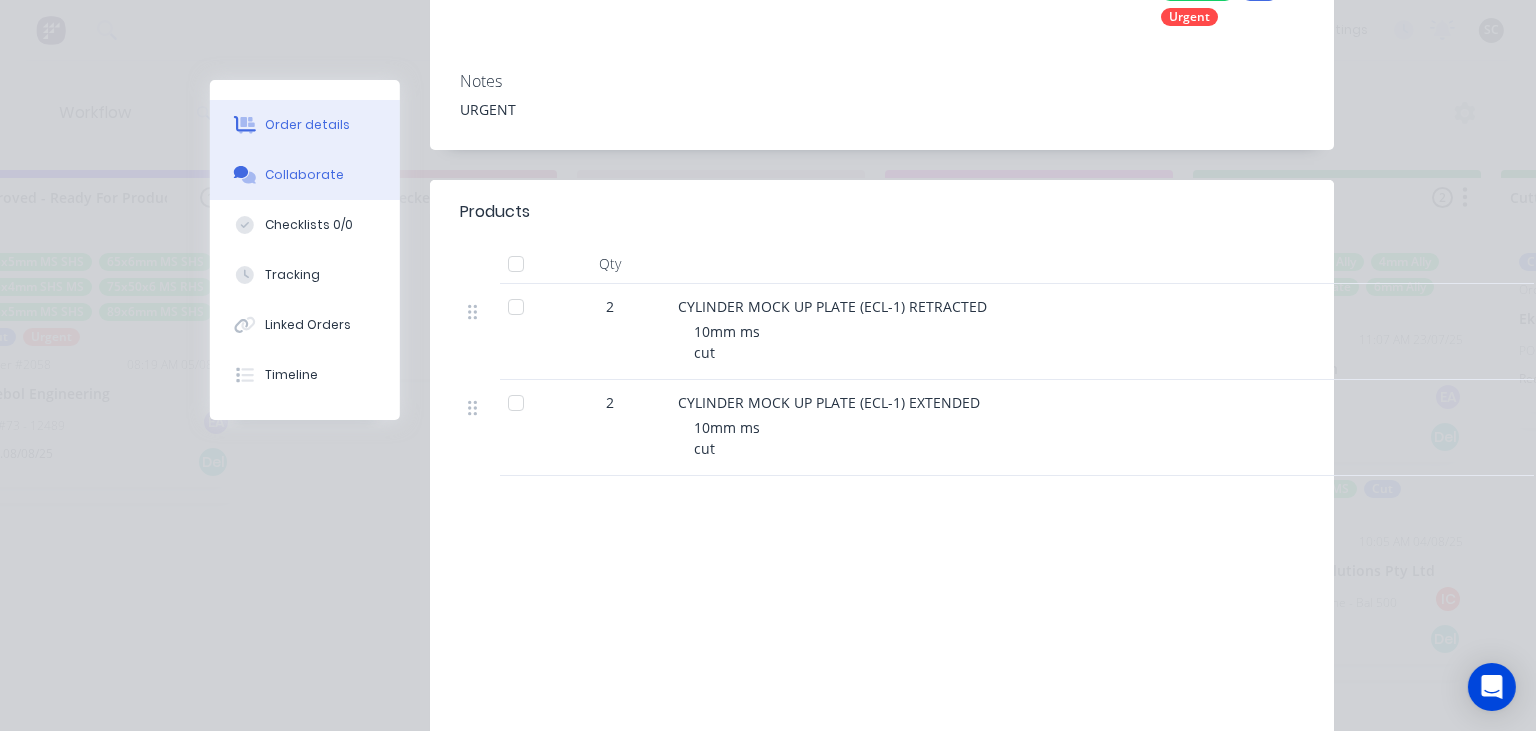 click on "Collaborate" at bounding box center (305, 175) 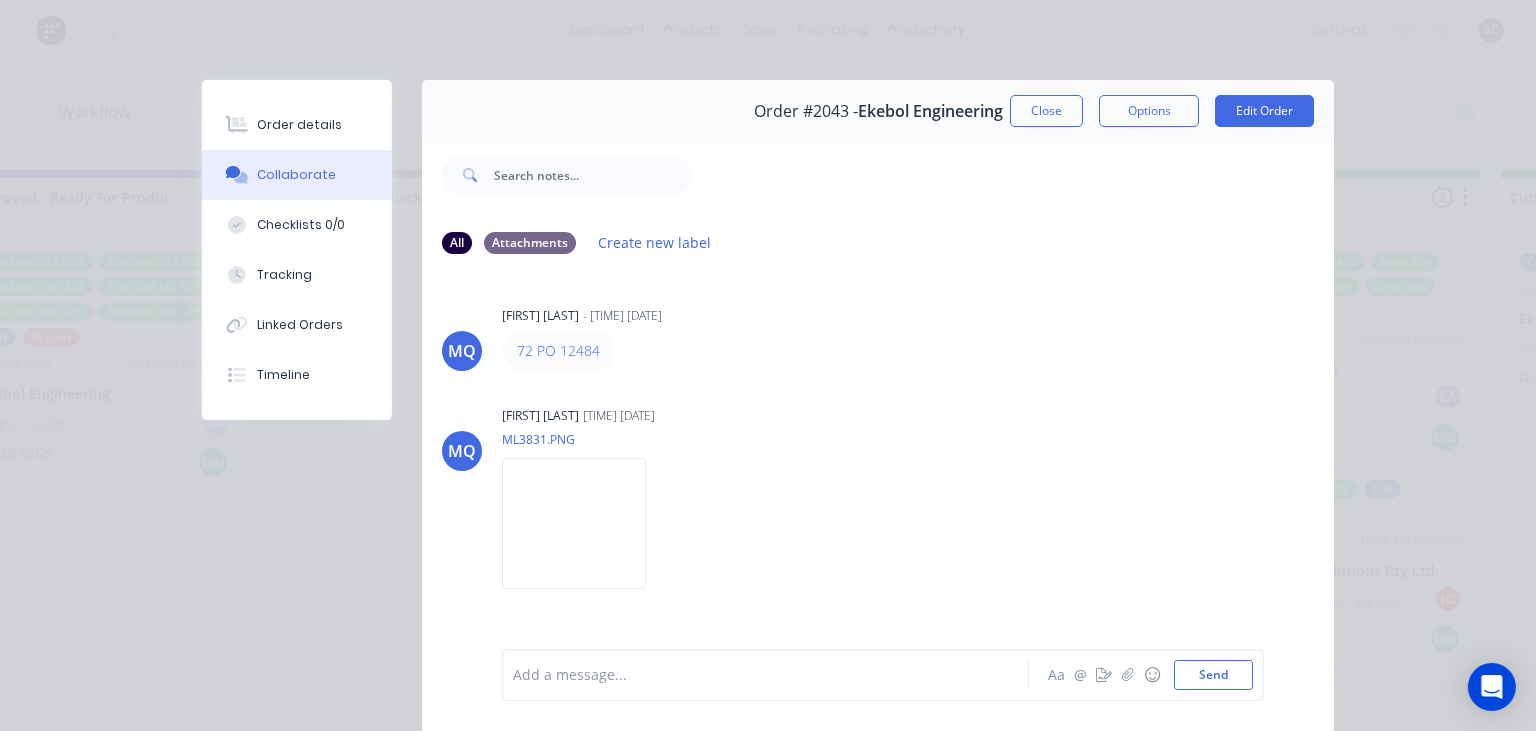 scroll, scrollTop: 382, scrollLeft: 0, axis: vertical 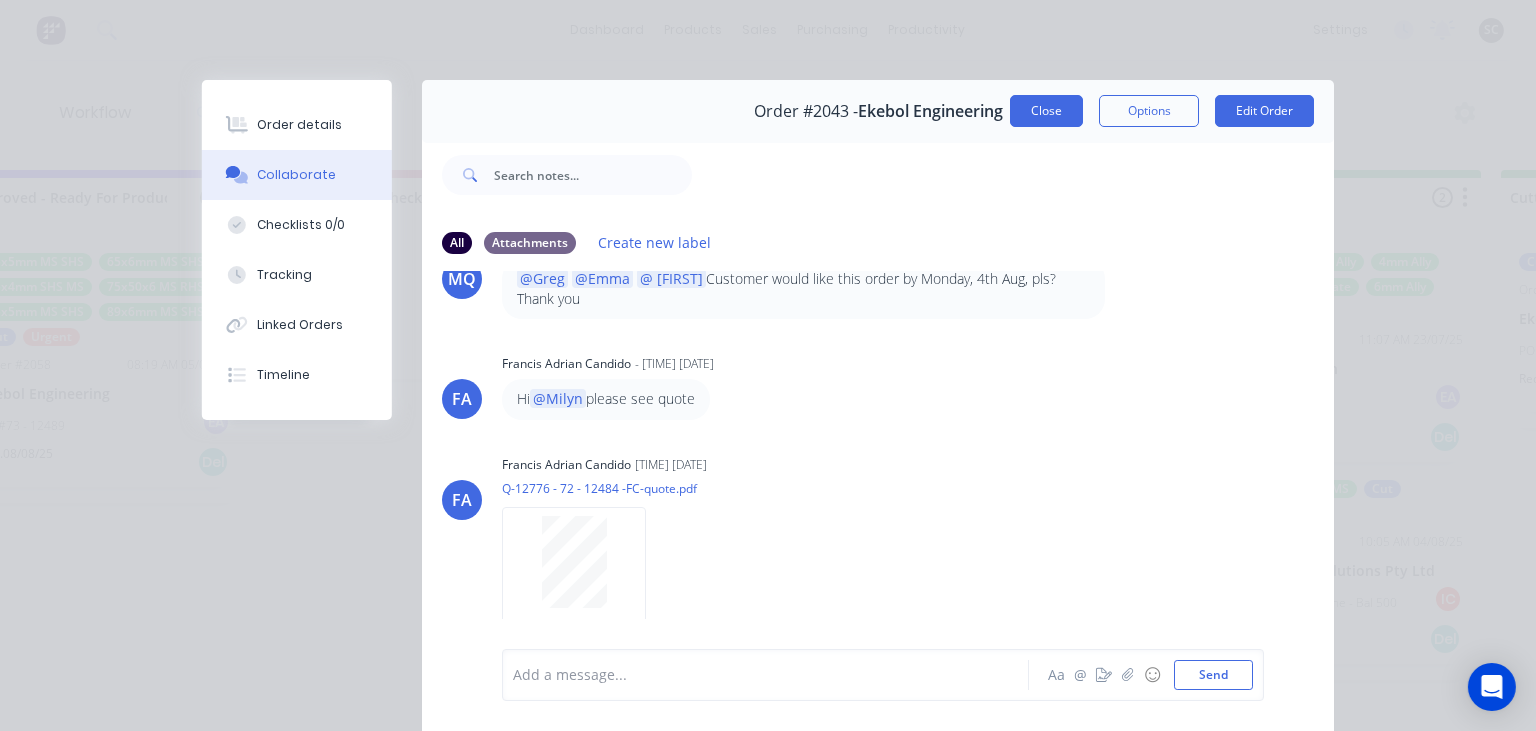 click on "Close" at bounding box center (1046, 111) 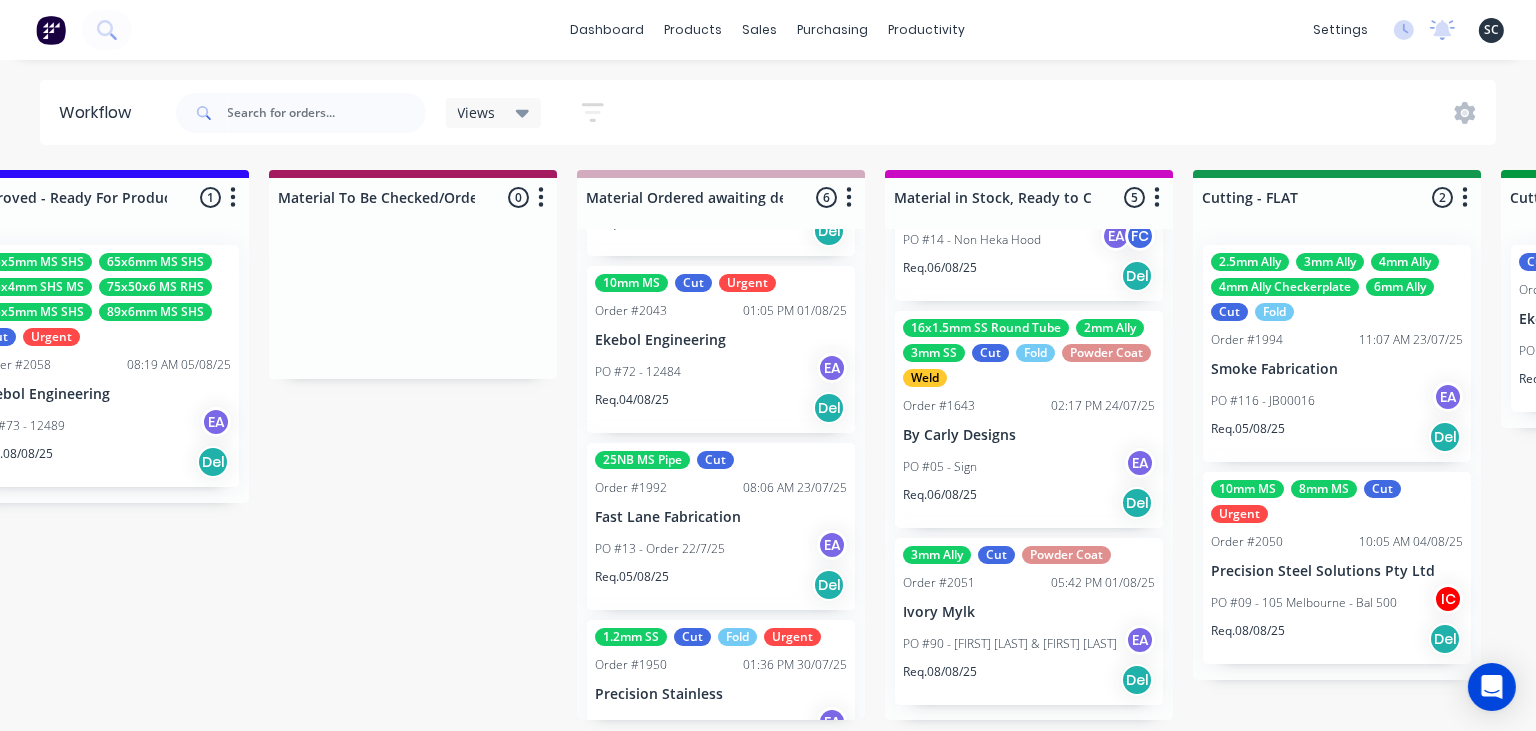 scroll, scrollTop: 571, scrollLeft: 0, axis: vertical 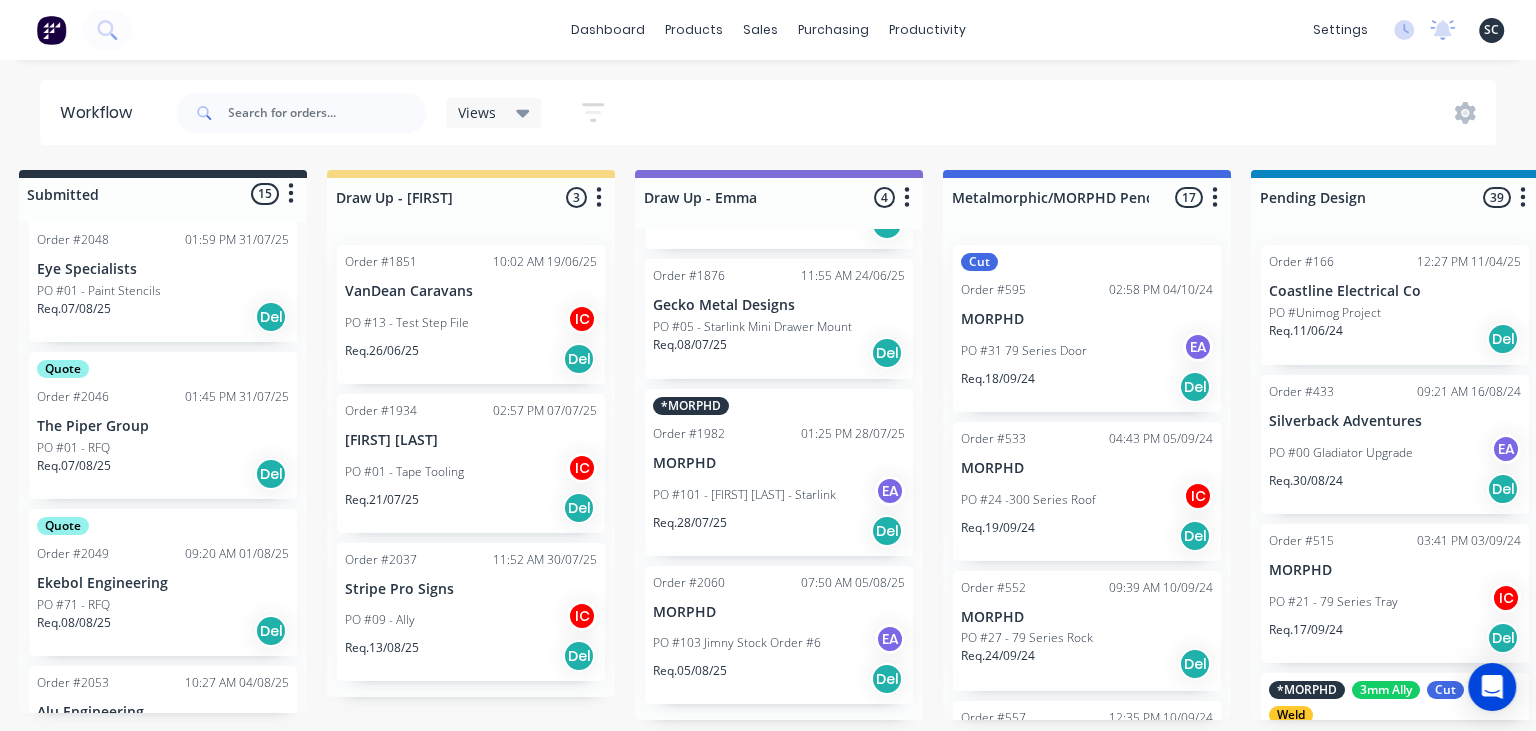 click on "PO #71 - RFQ" at bounding box center [163, 605] 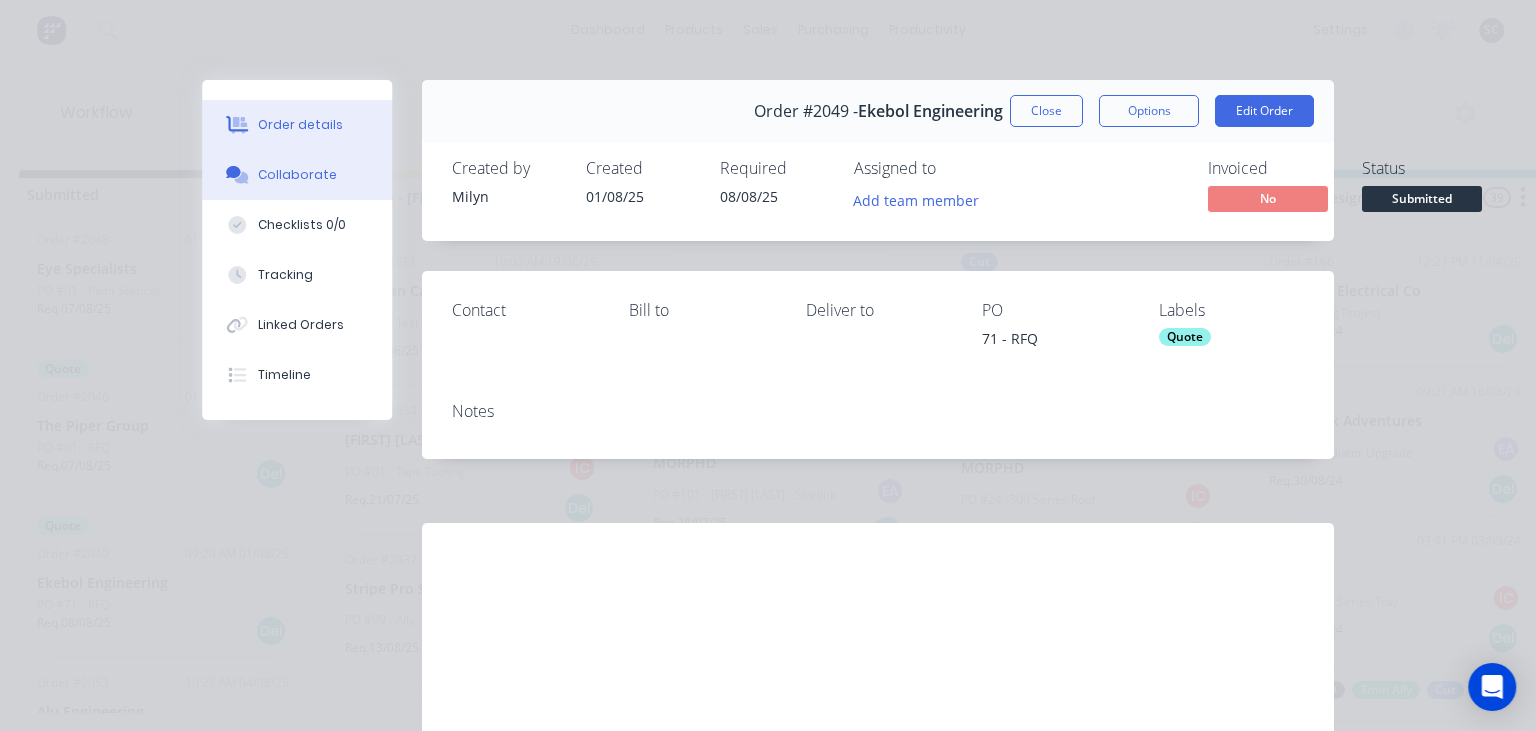 click on "Collaborate" at bounding box center (297, 175) 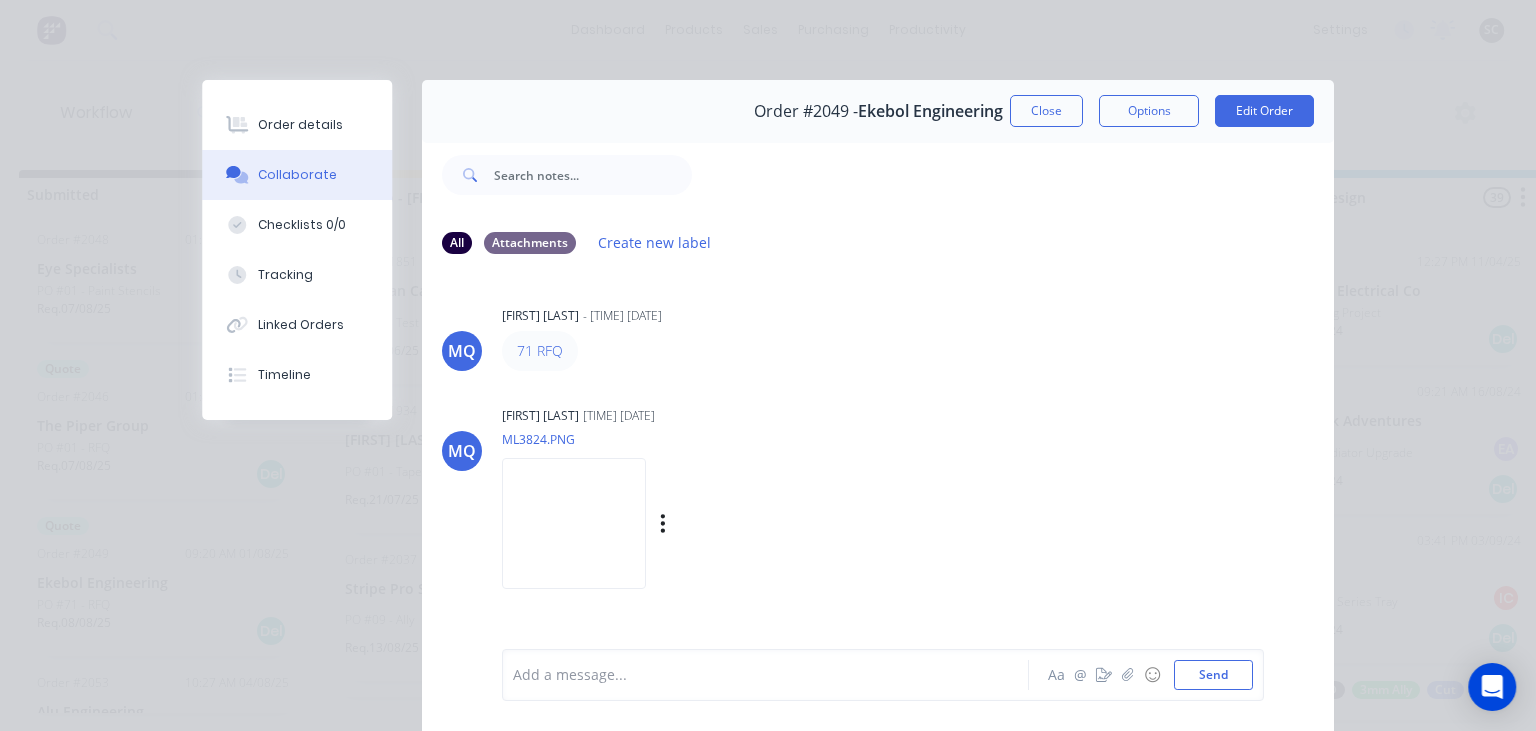 click at bounding box center (574, 523) 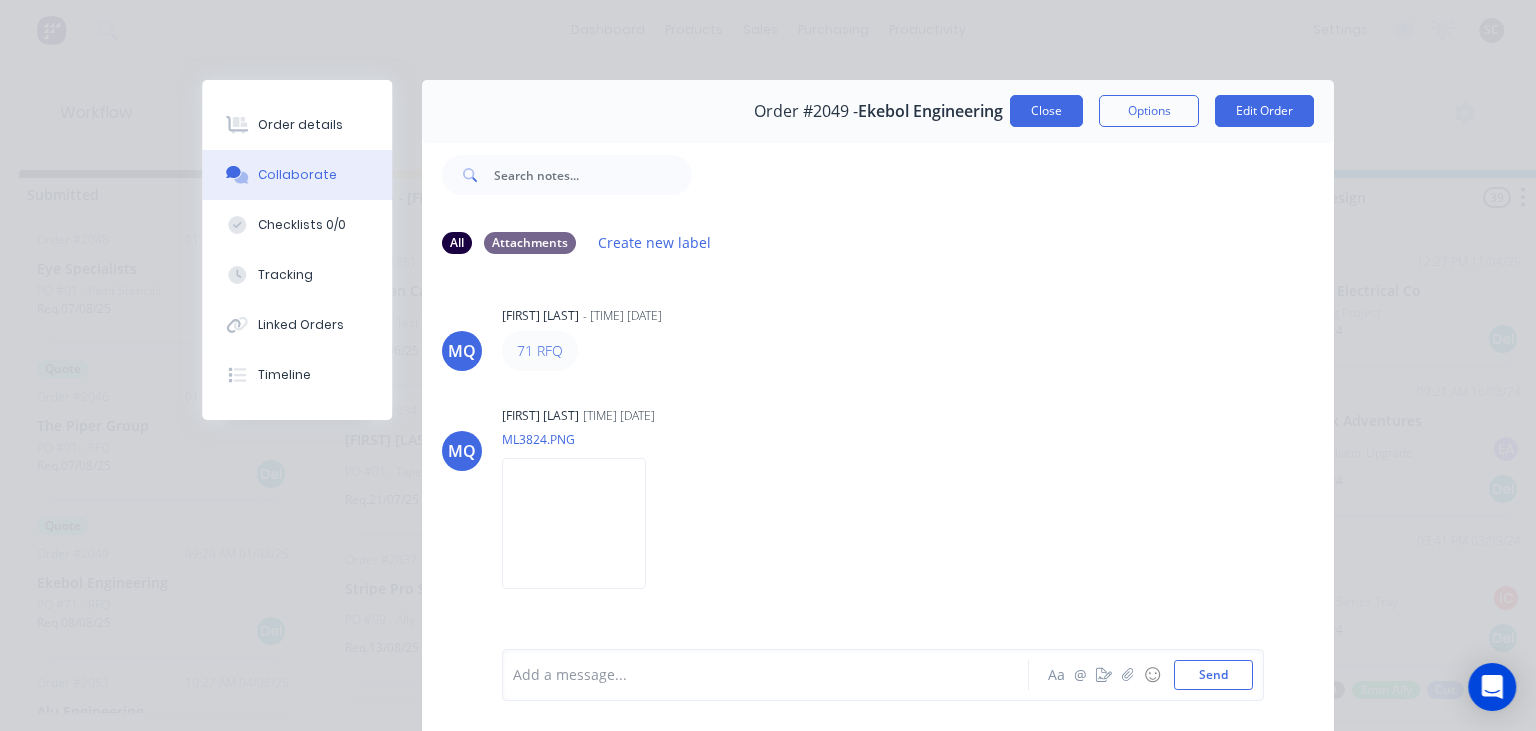click on "Close" at bounding box center [1046, 111] 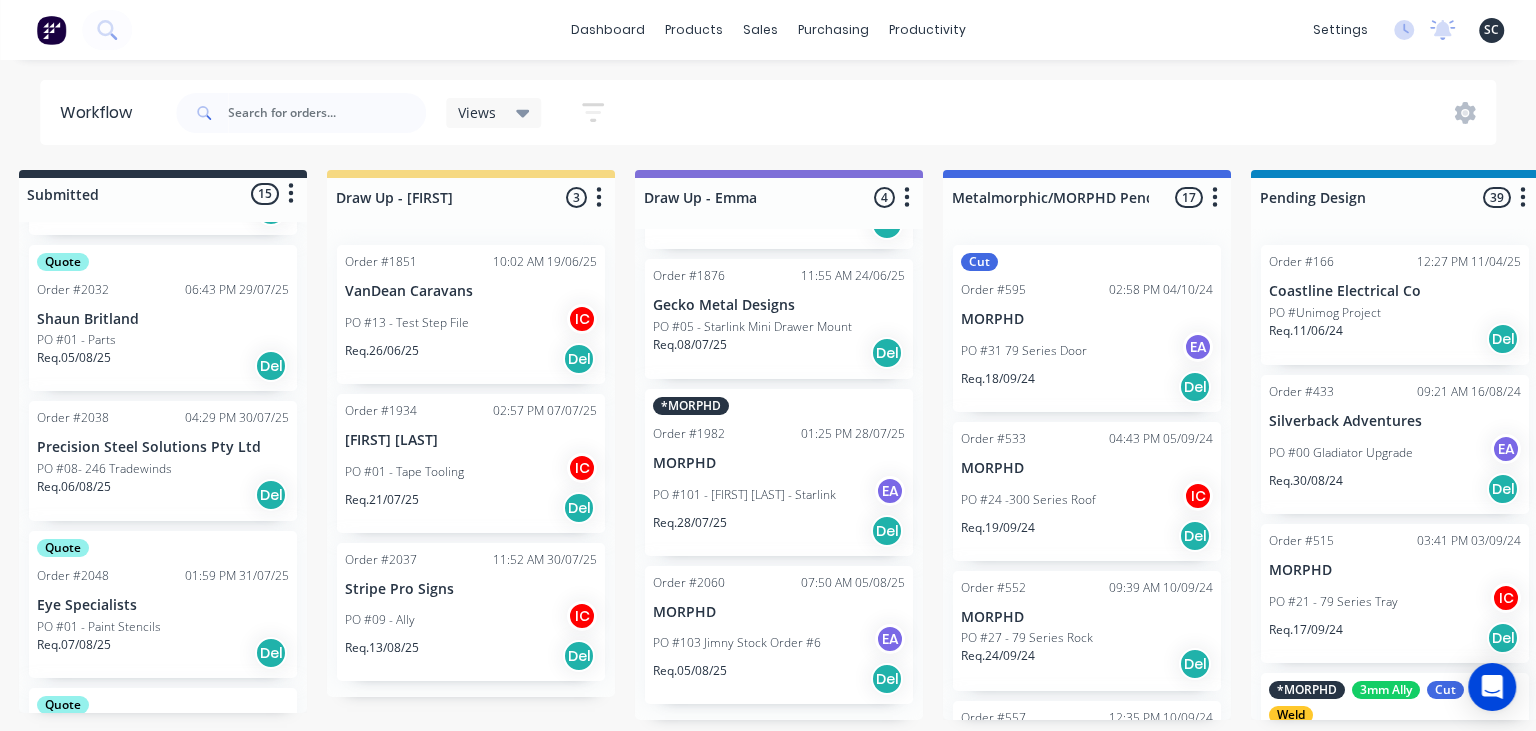 scroll, scrollTop: 390, scrollLeft: 0, axis: vertical 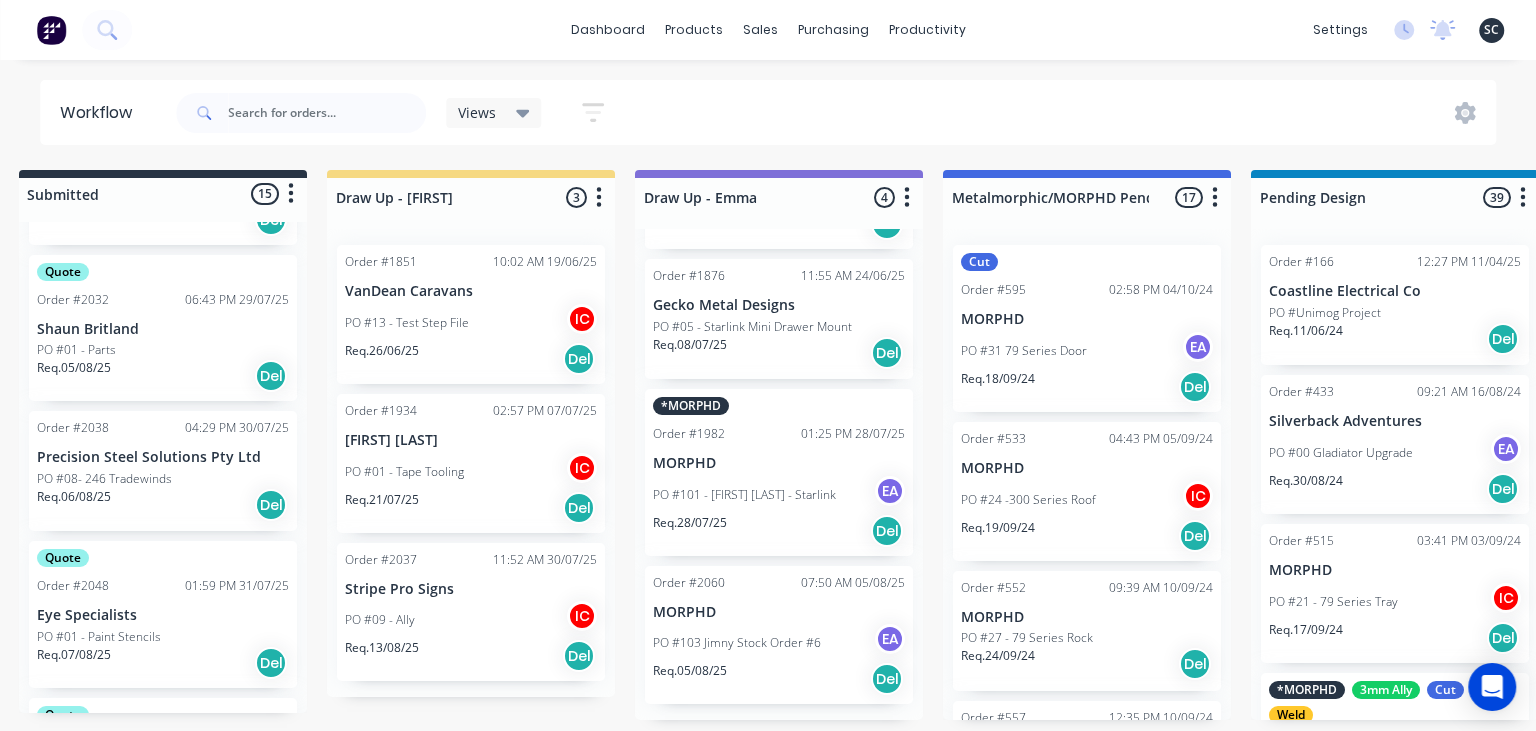 click on "Req. 06/08/25 Del" at bounding box center [163, 505] 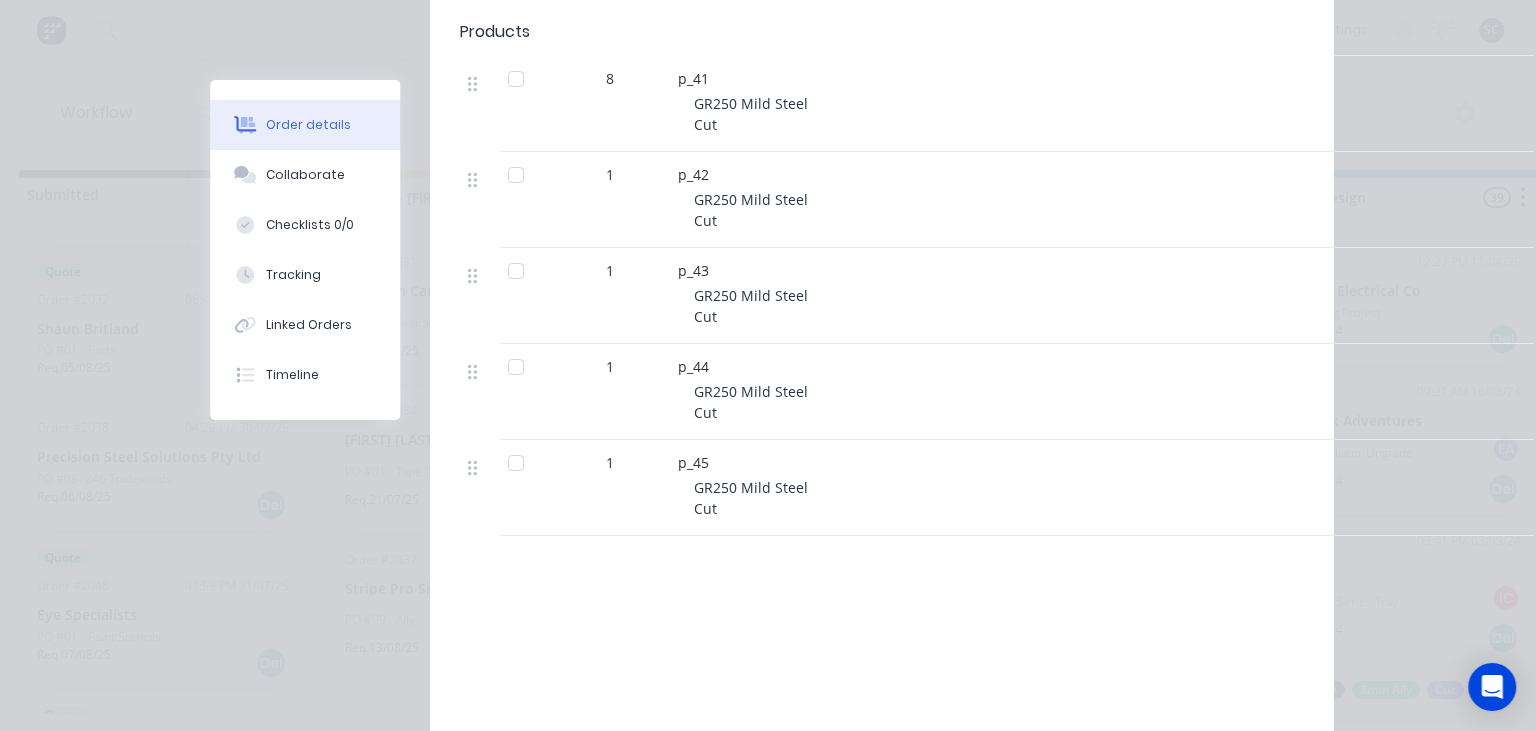scroll, scrollTop: 4592, scrollLeft: 0, axis: vertical 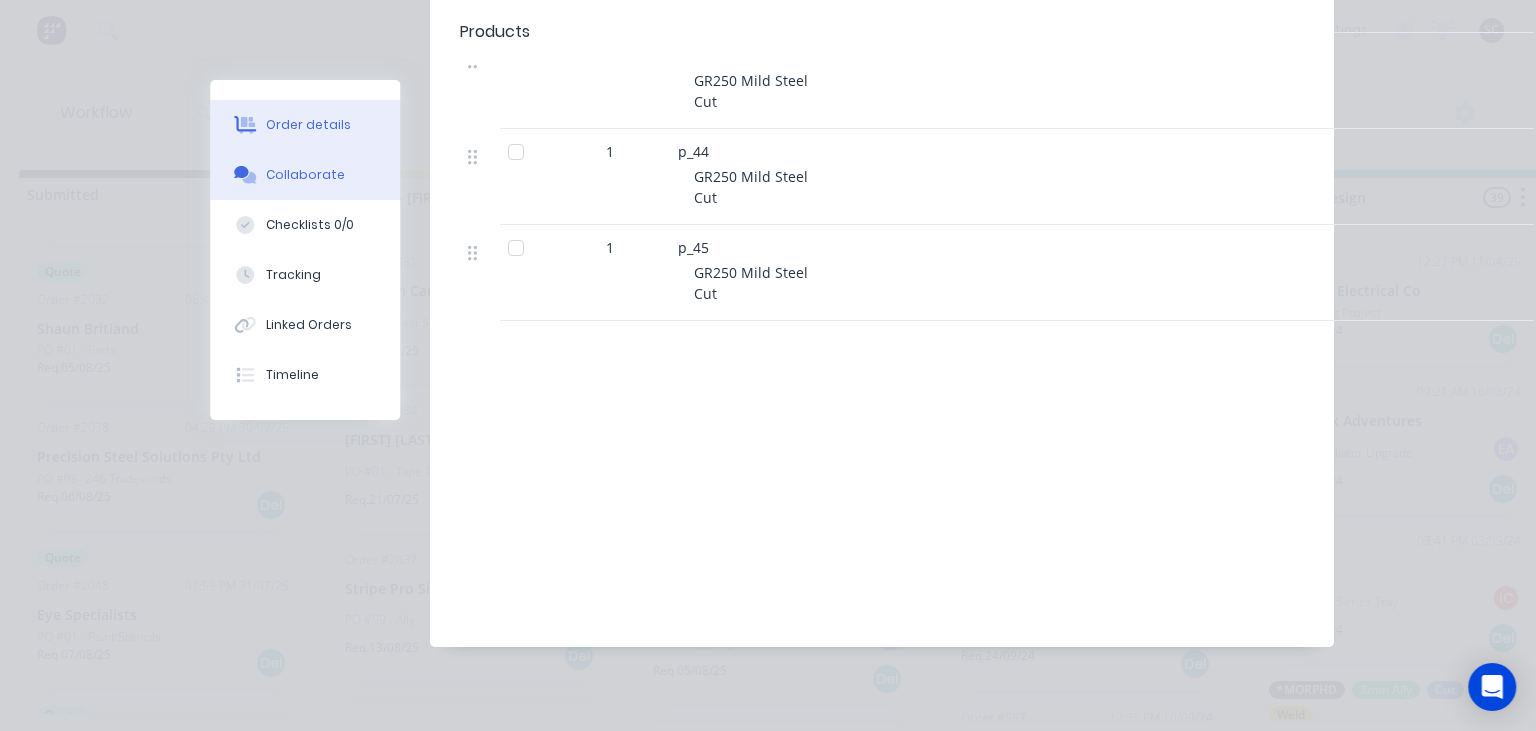 click on "Collaborate" at bounding box center [305, 175] 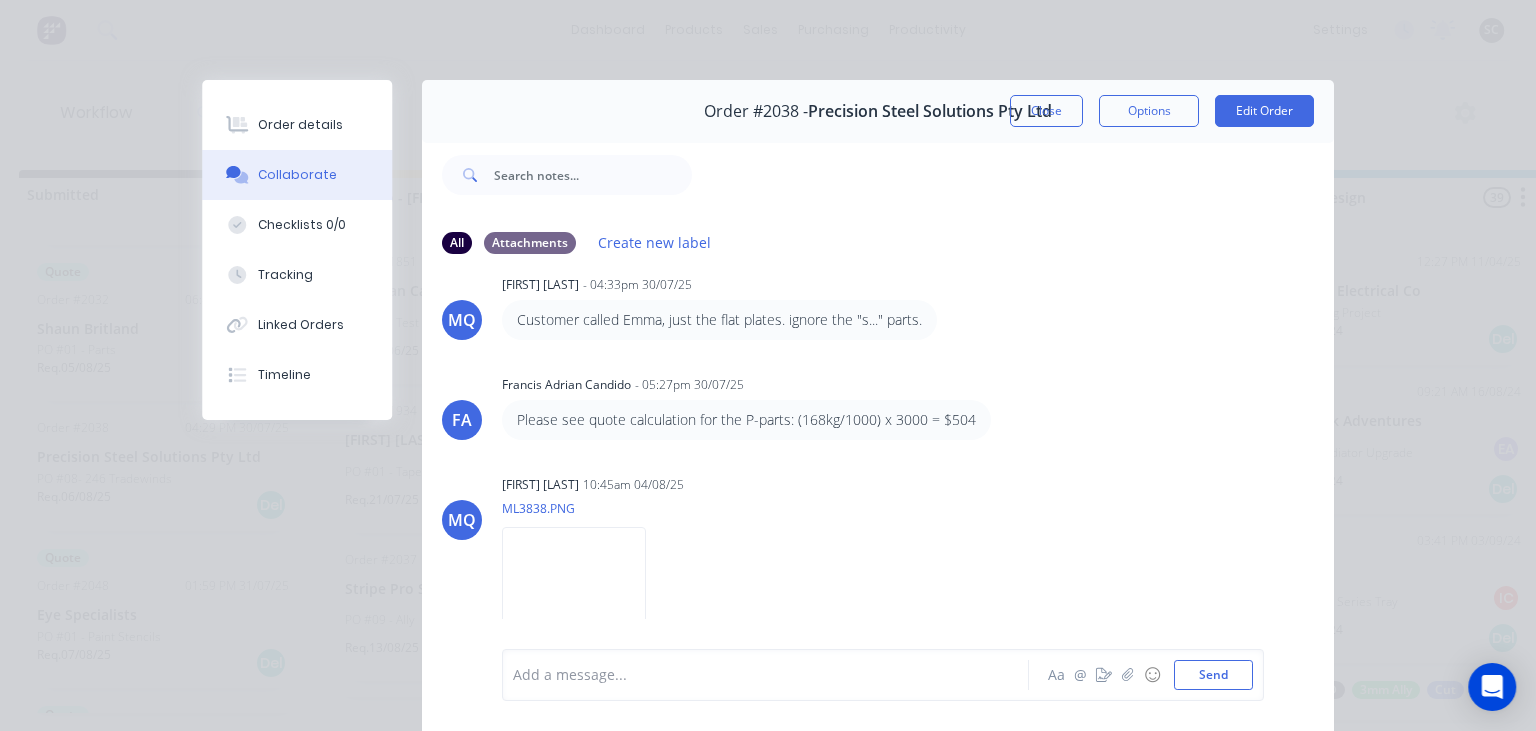 scroll, scrollTop: 572, scrollLeft: 0, axis: vertical 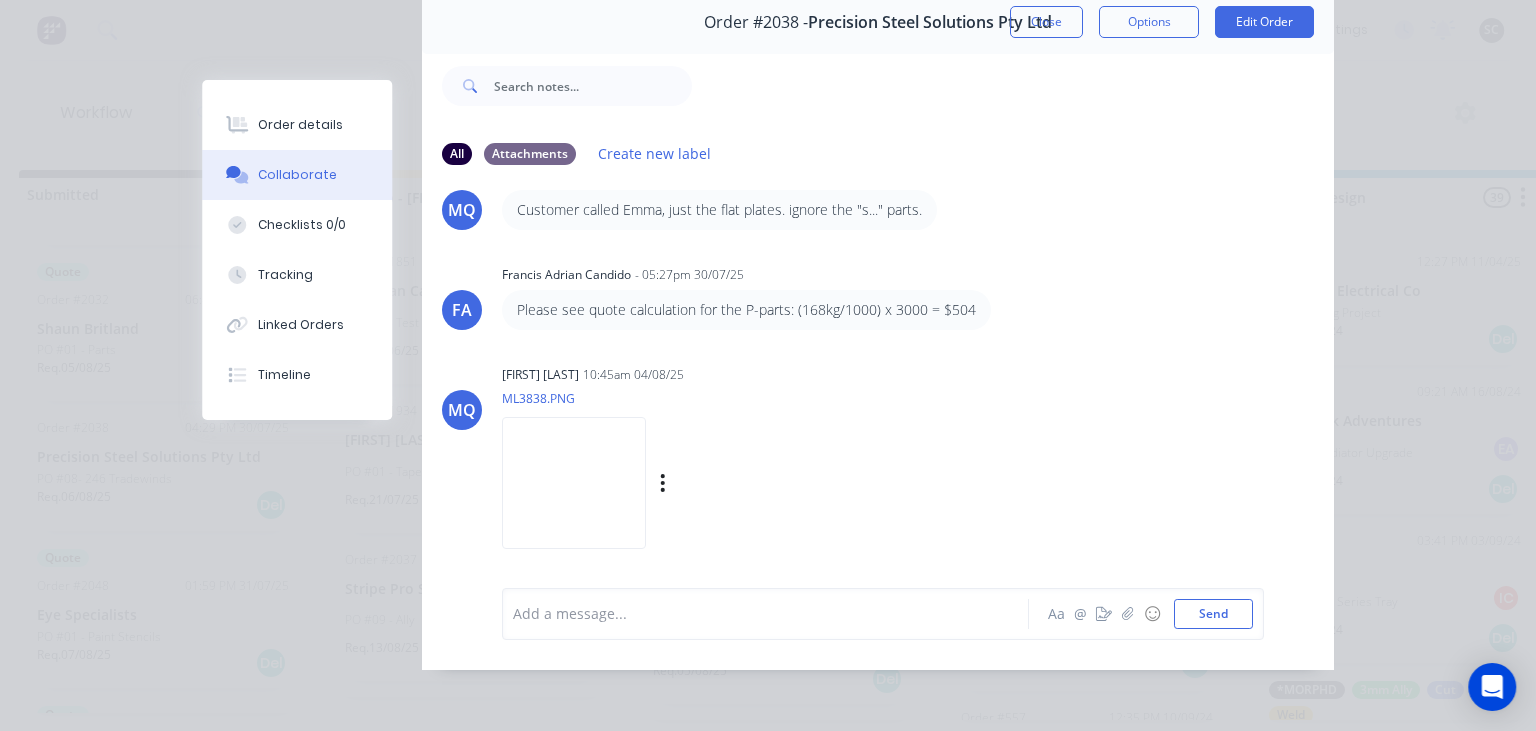 click at bounding box center [574, 482] 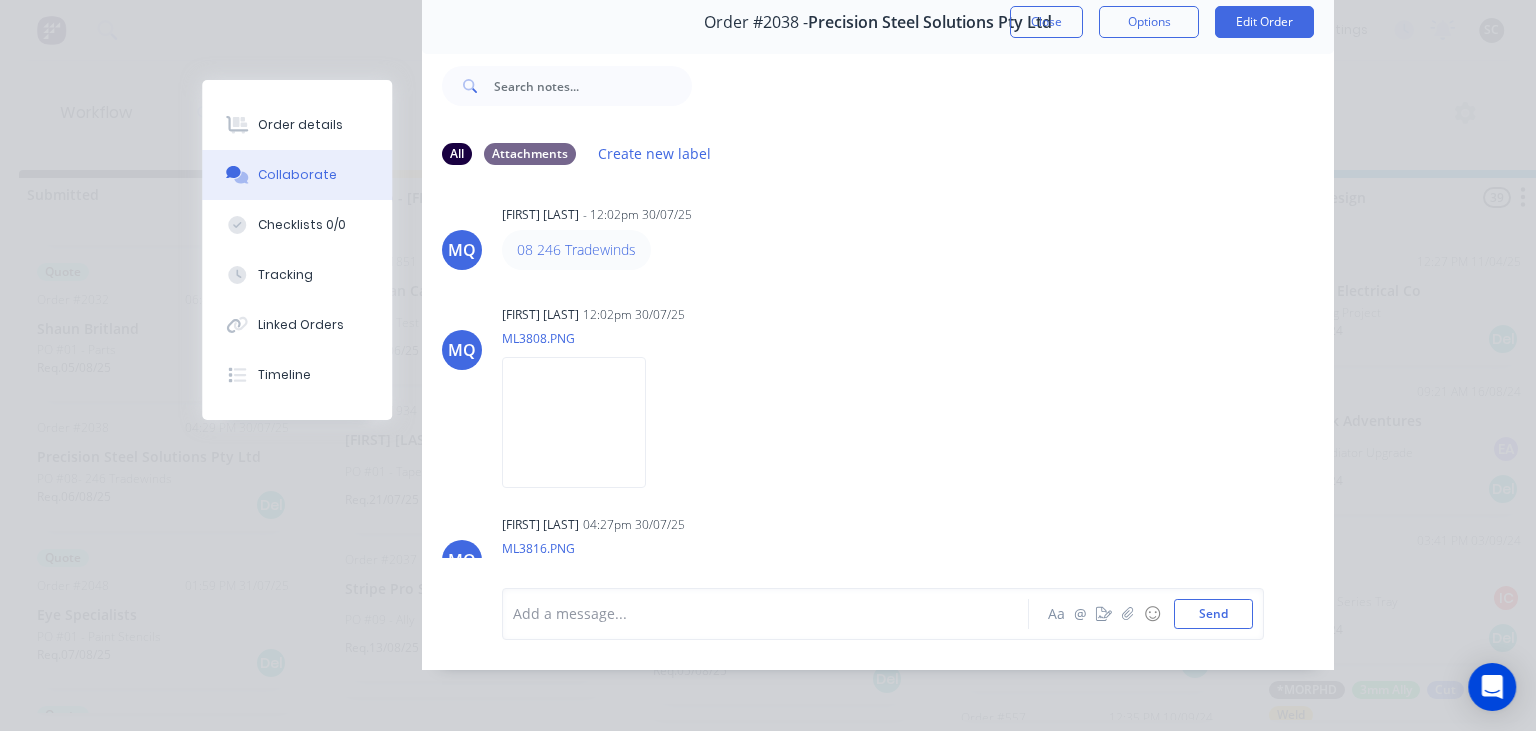 scroll, scrollTop: 0, scrollLeft: 0, axis: both 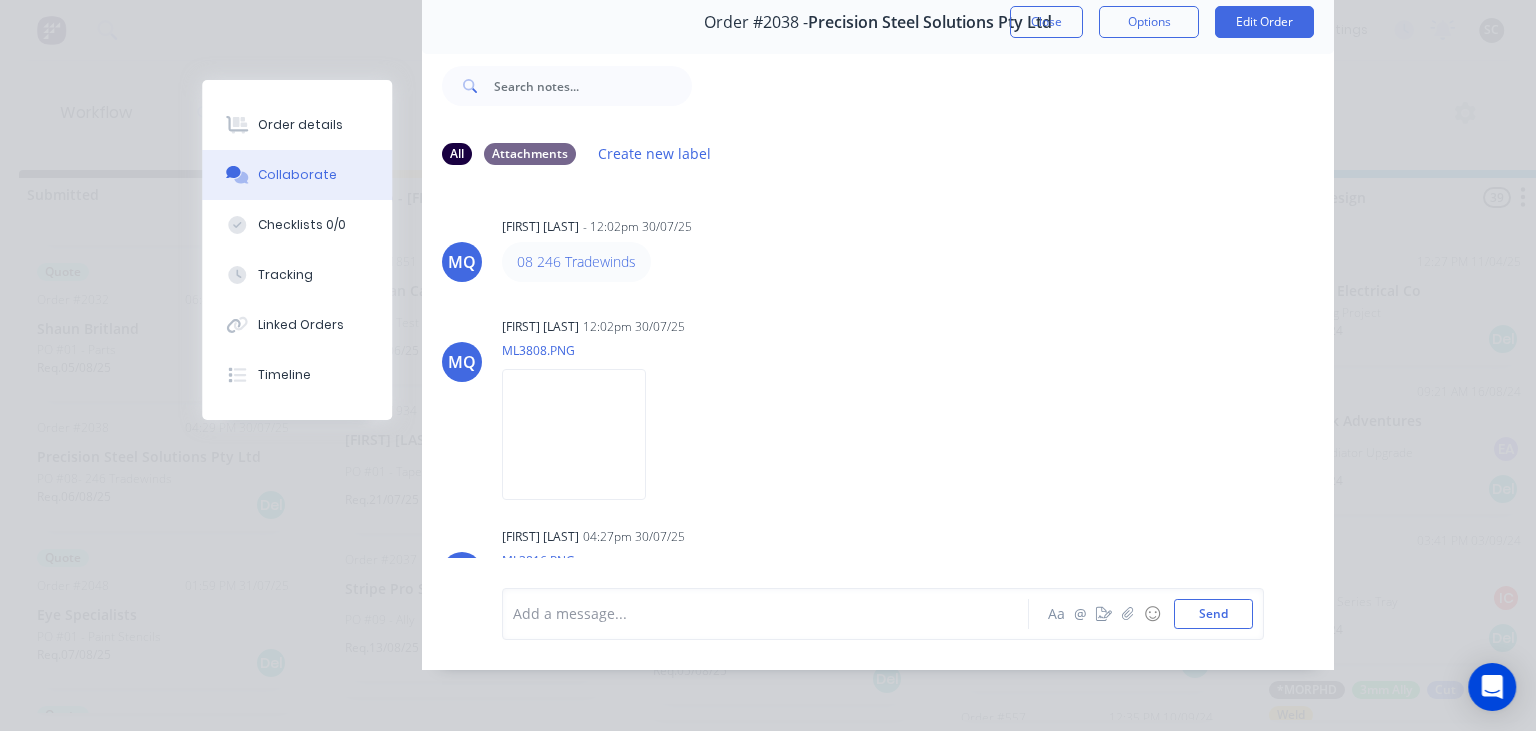 drag, startPoint x: 613, startPoint y: 262, endPoint x: 696, endPoint y: 269, distance: 83.294655 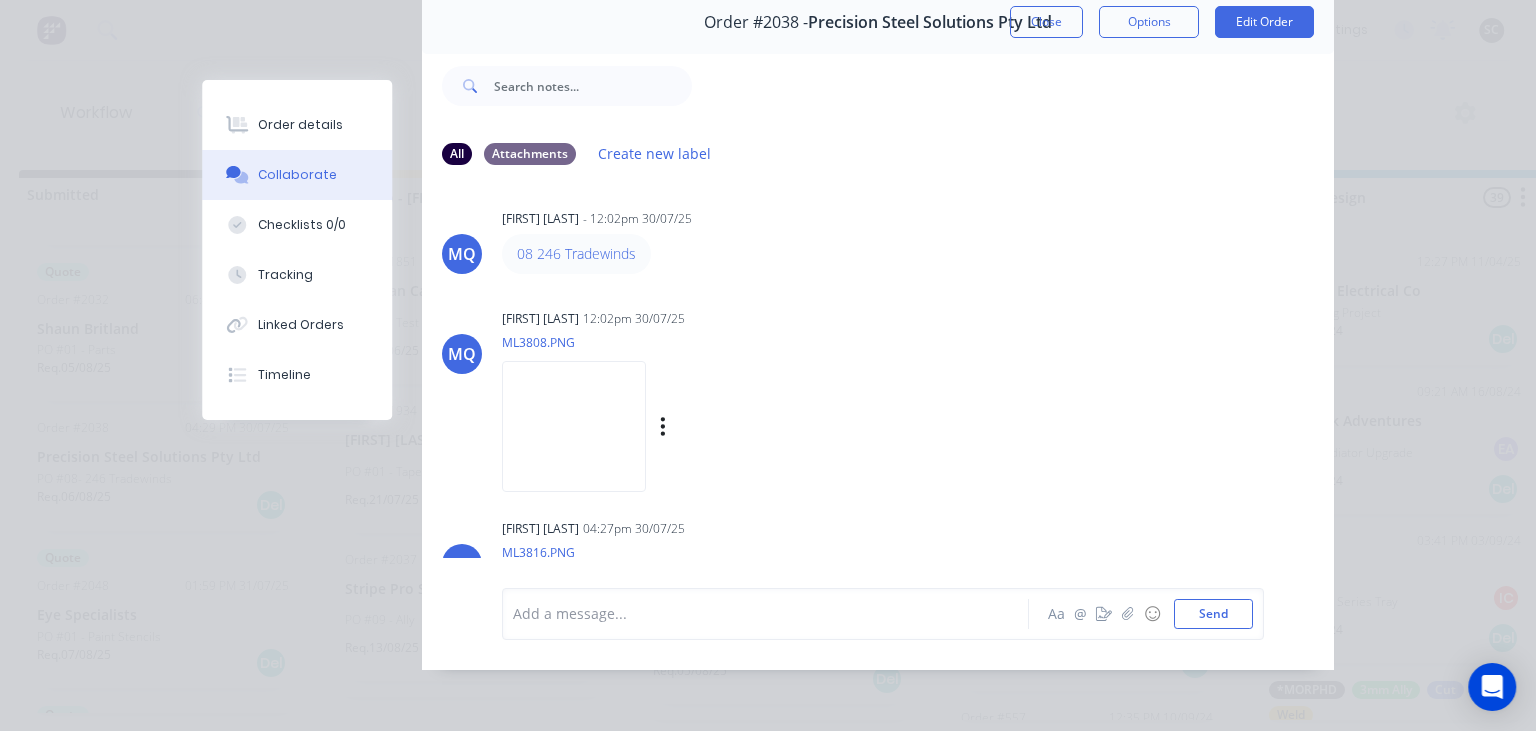 scroll, scrollTop: 0, scrollLeft: 0, axis: both 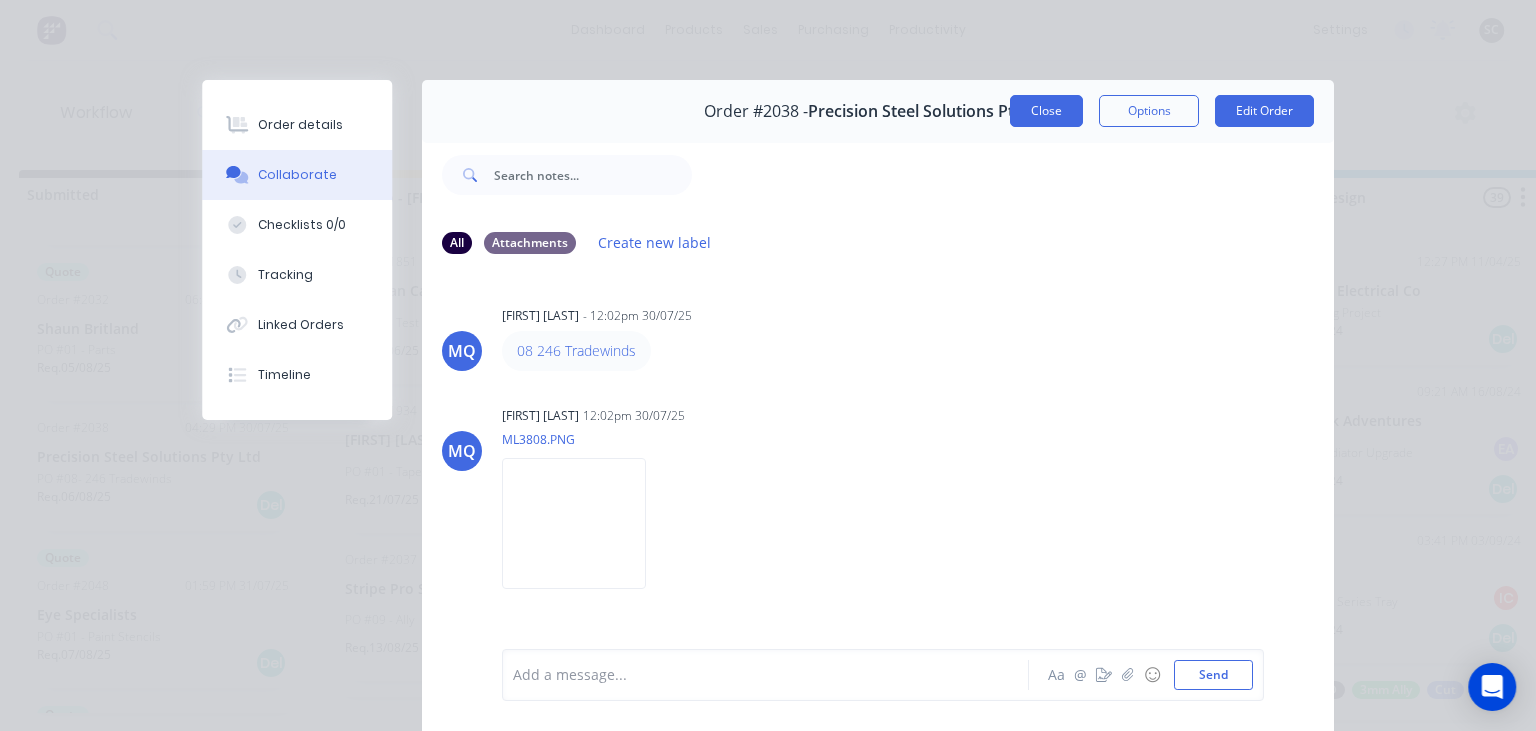 click on "Close" at bounding box center (1046, 111) 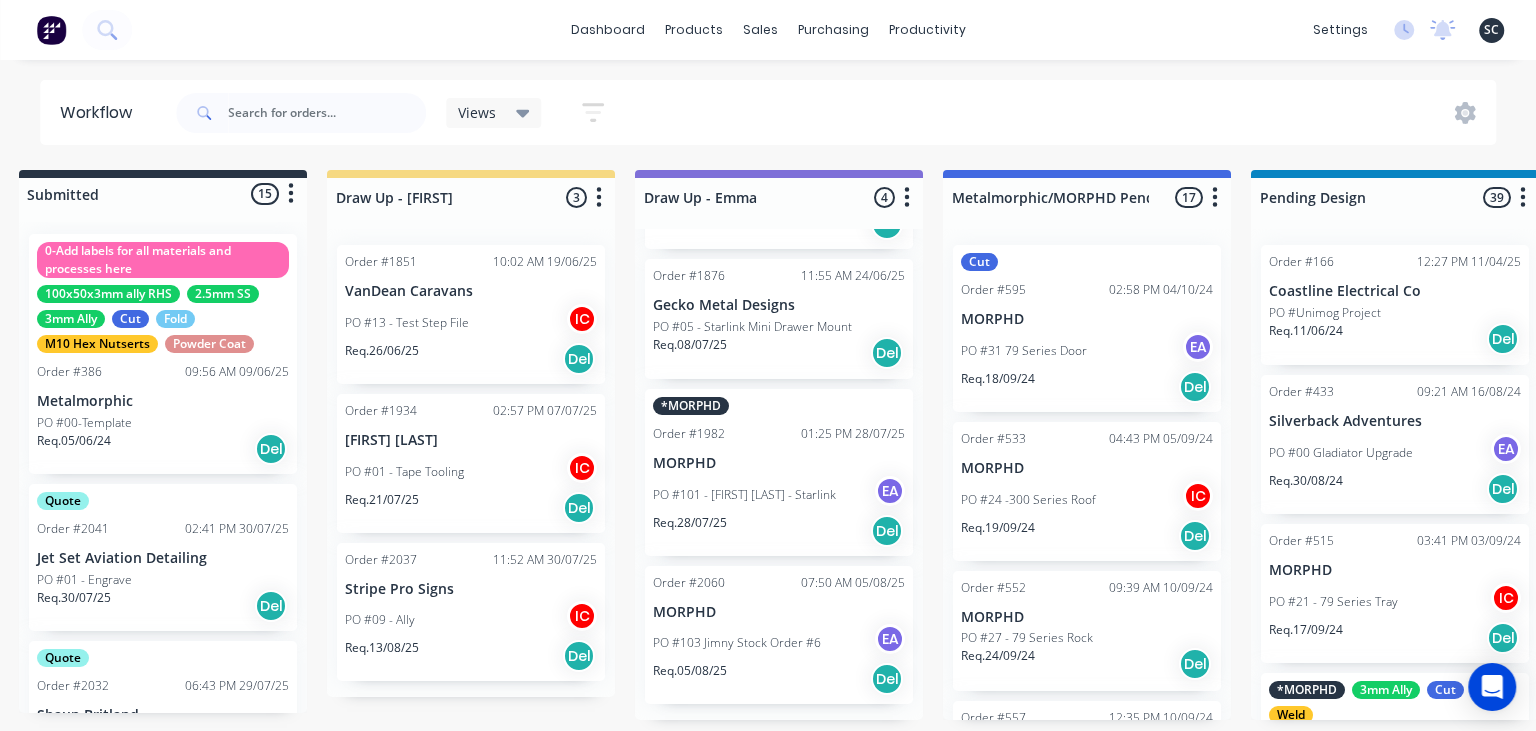 scroll, scrollTop: 0, scrollLeft: 0, axis: both 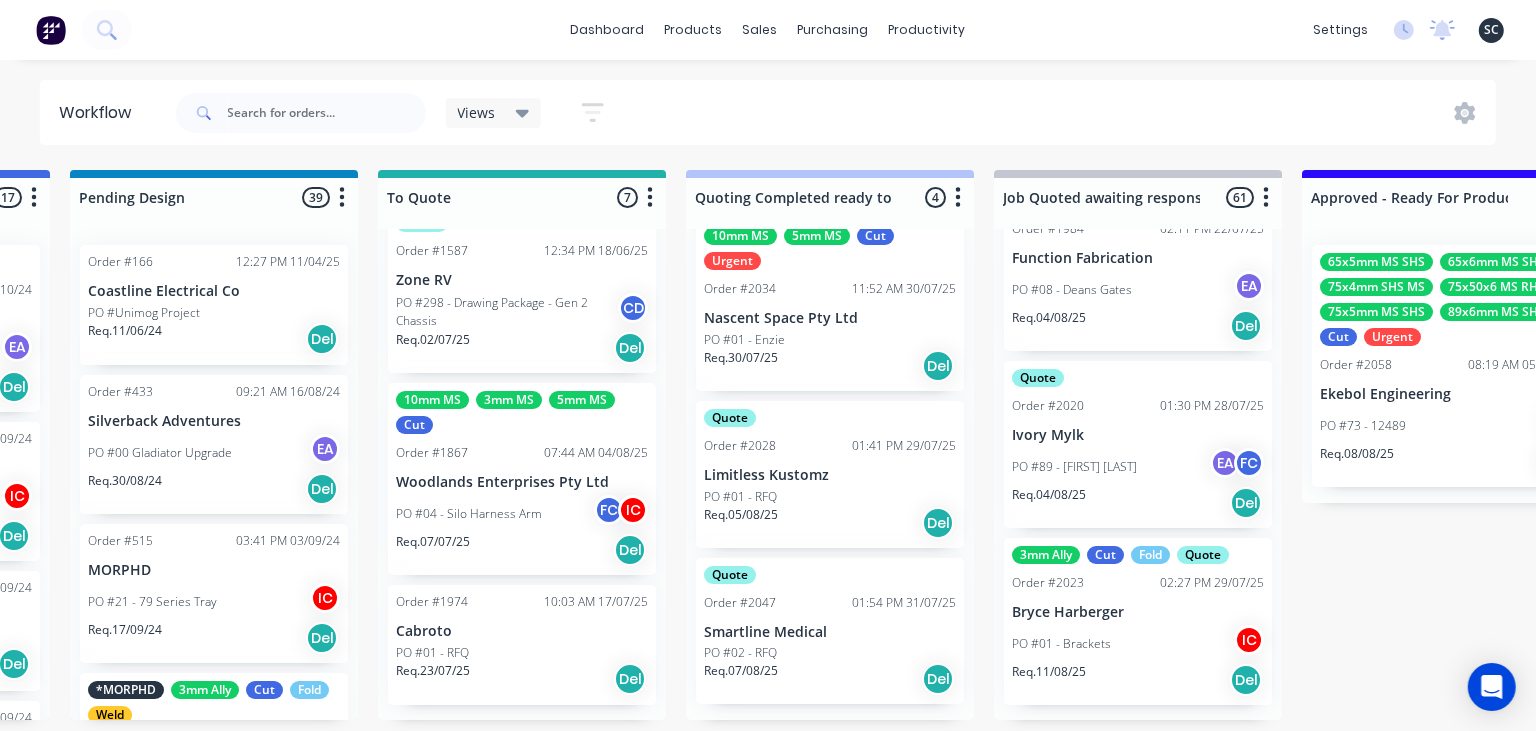 click on "PO #01 - RFQ" at bounding box center (830, 497) 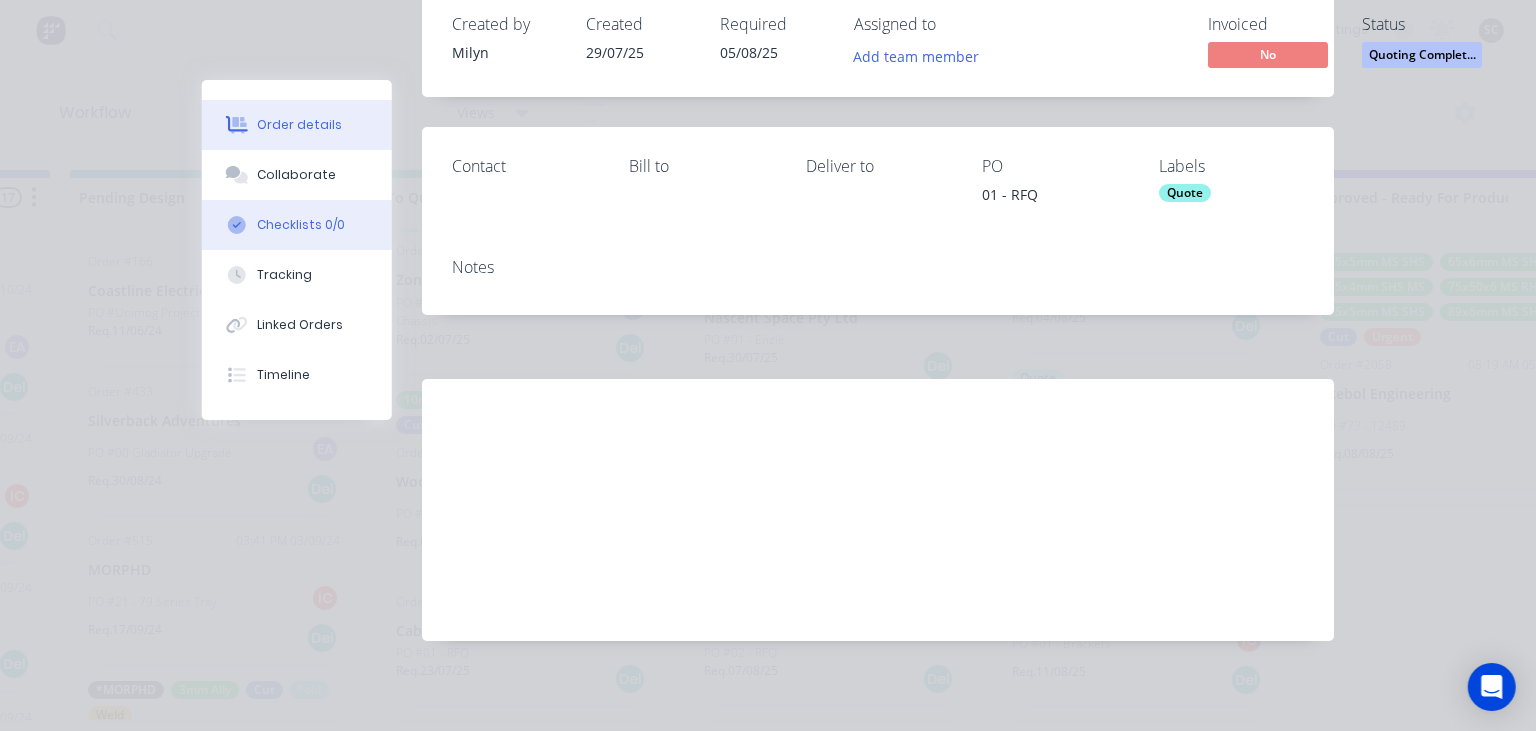 scroll, scrollTop: 147, scrollLeft: 0, axis: vertical 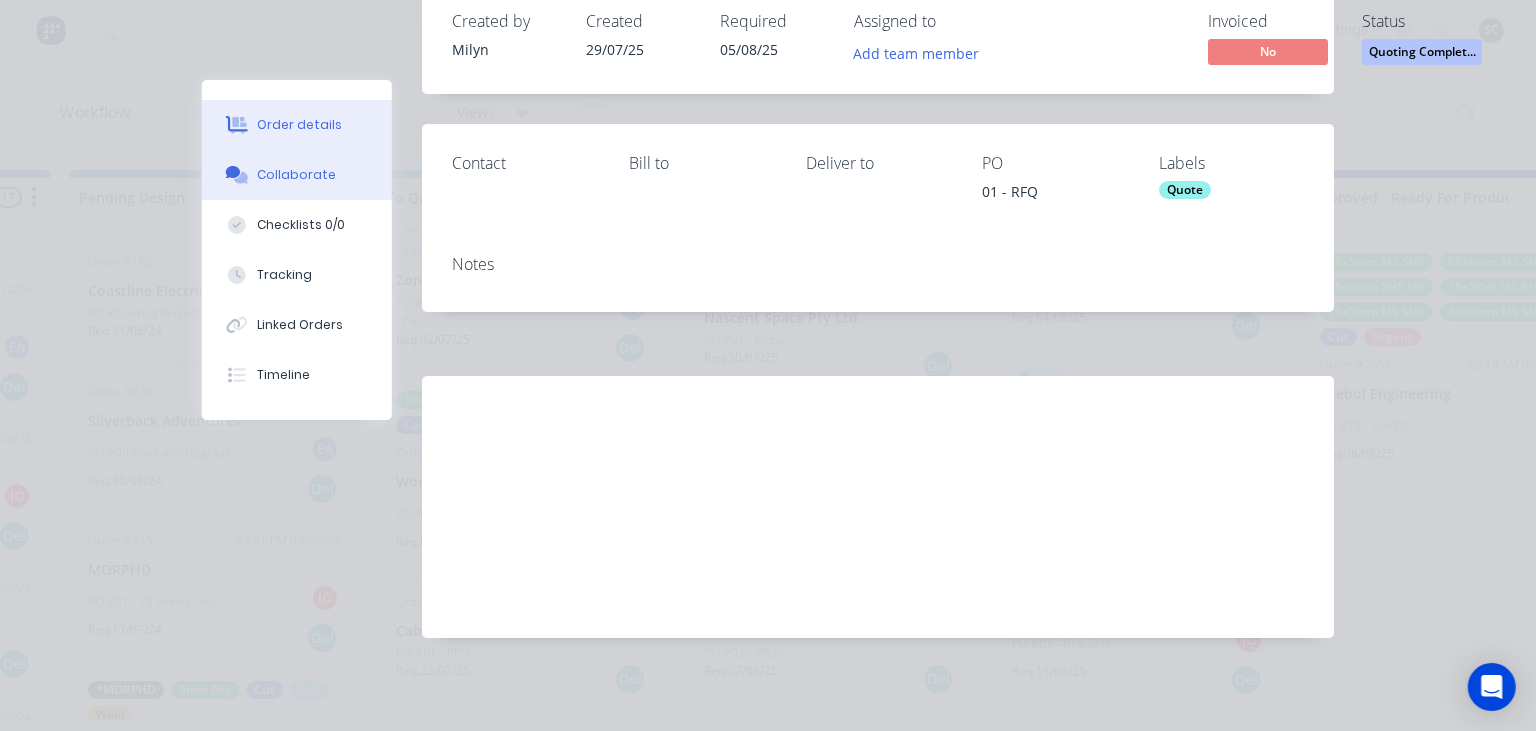 click on "Collaborate" at bounding box center (297, 175) 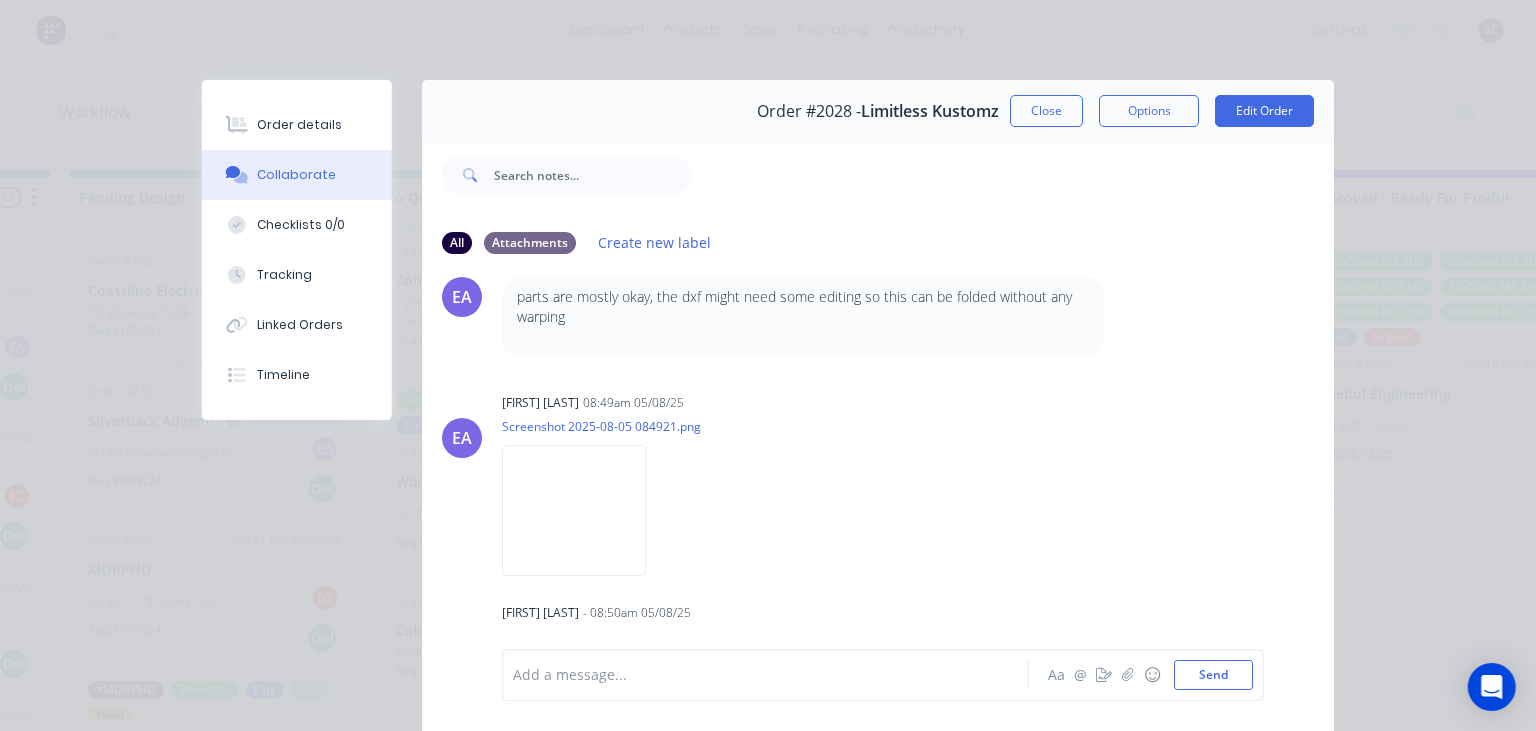 scroll, scrollTop: 816, scrollLeft: 0, axis: vertical 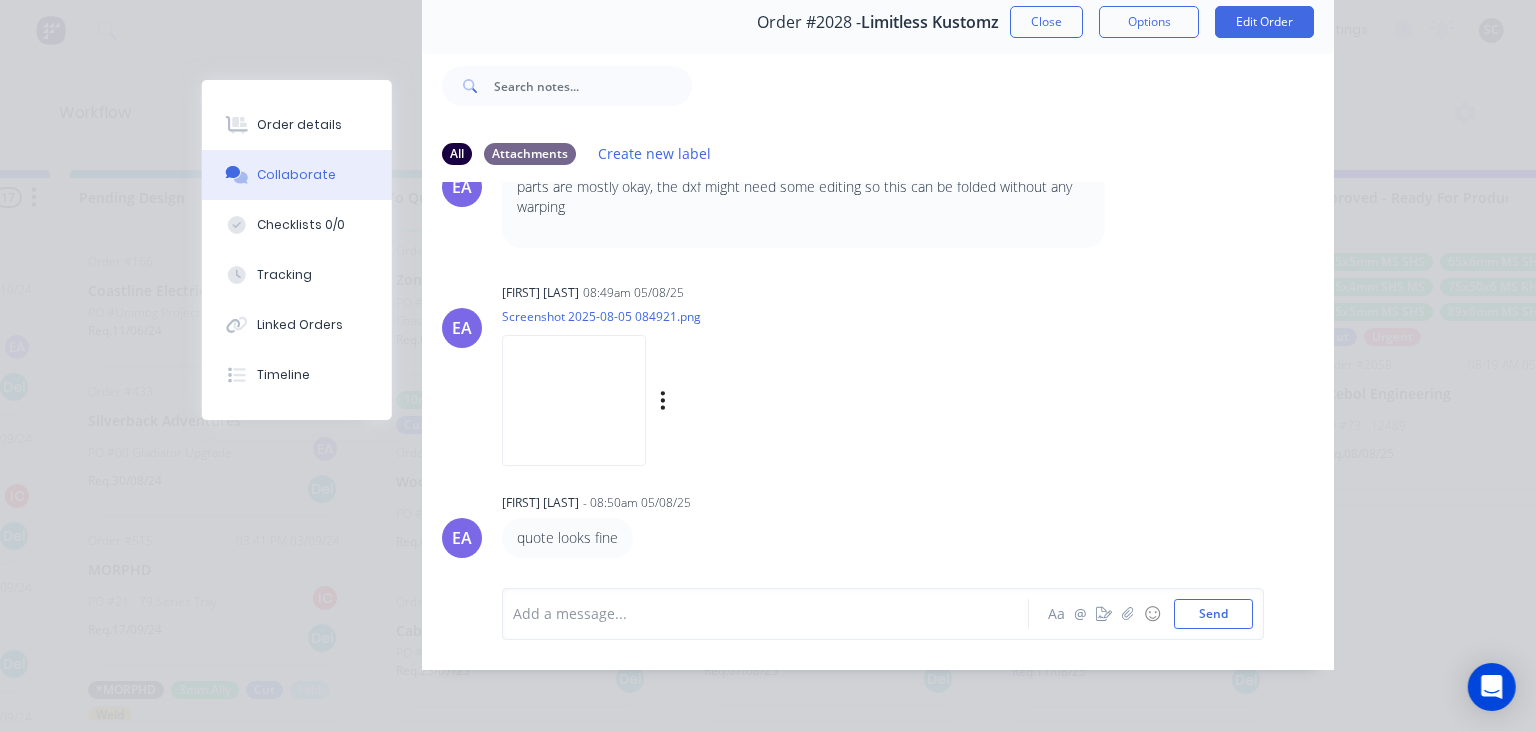 click at bounding box center [574, 400] 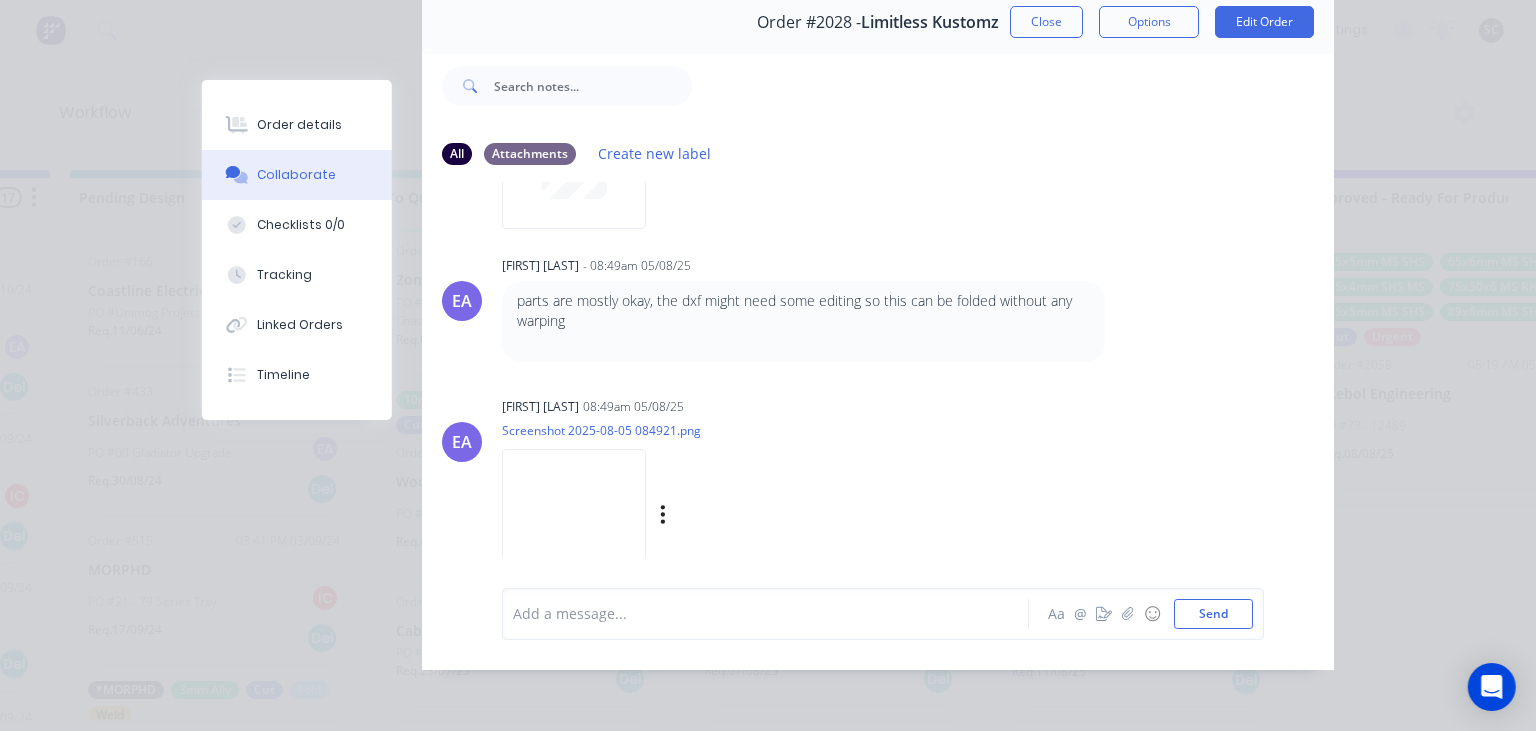 scroll, scrollTop: 470, scrollLeft: 0, axis: vertical 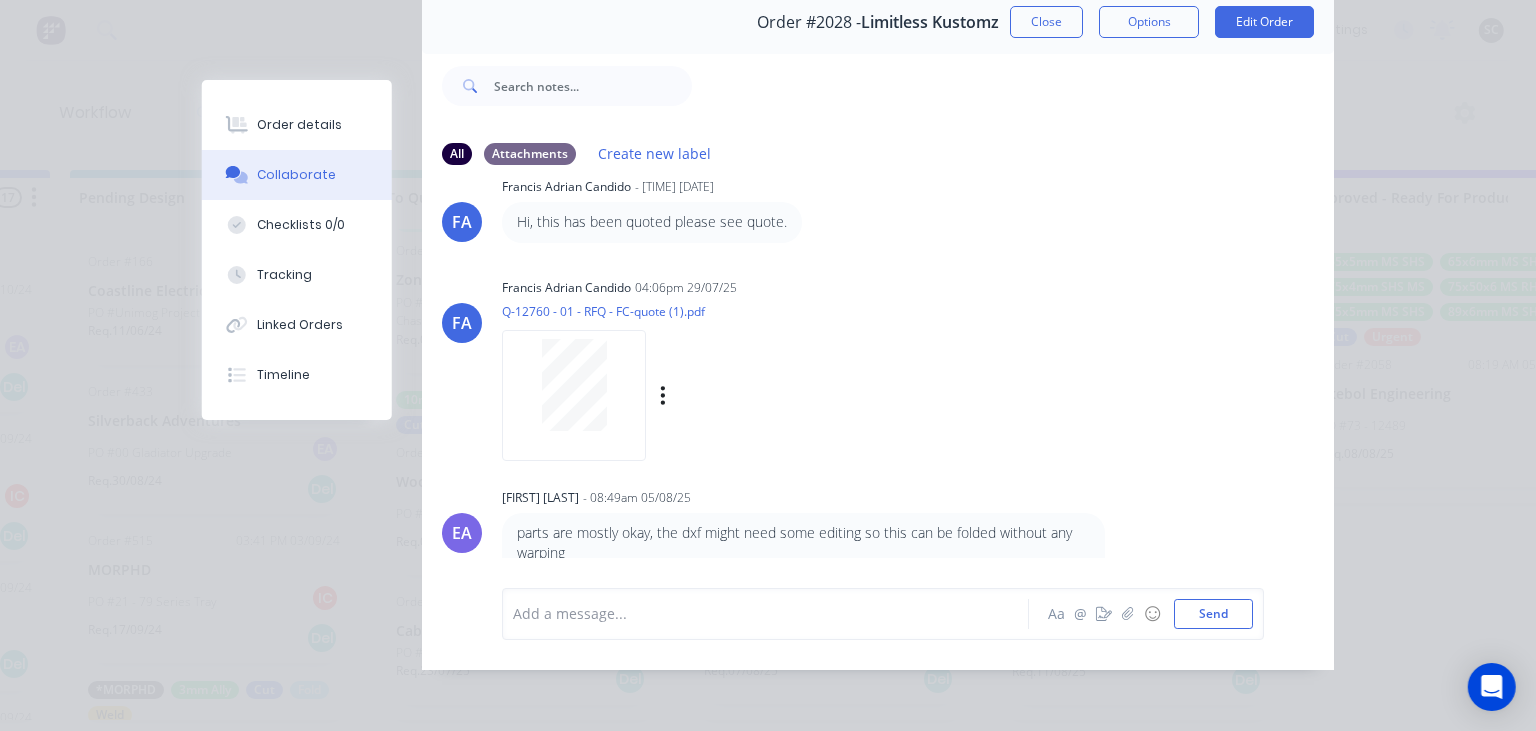 click at bounding box center (574, 385) 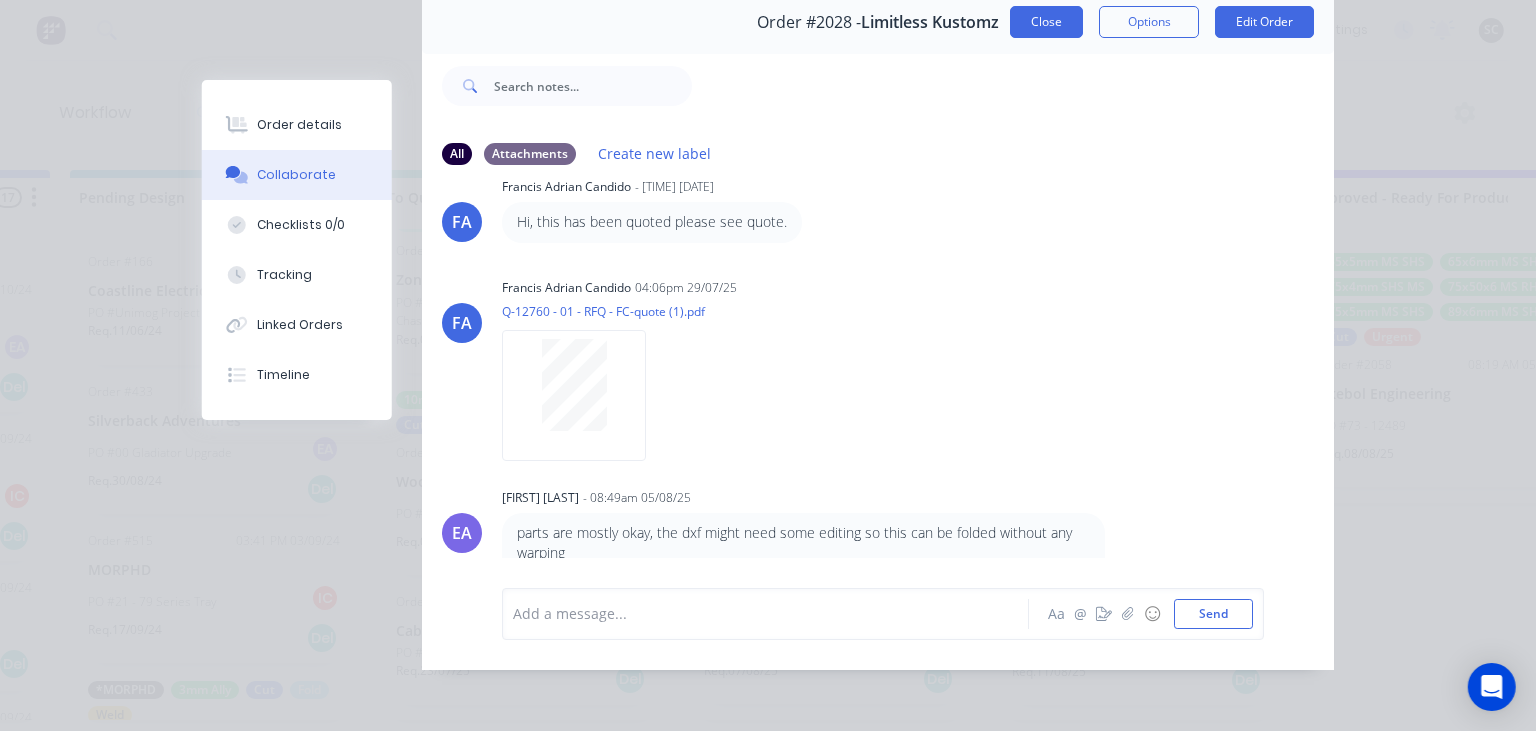 click on "Close" at bounding box center (1046, 22) 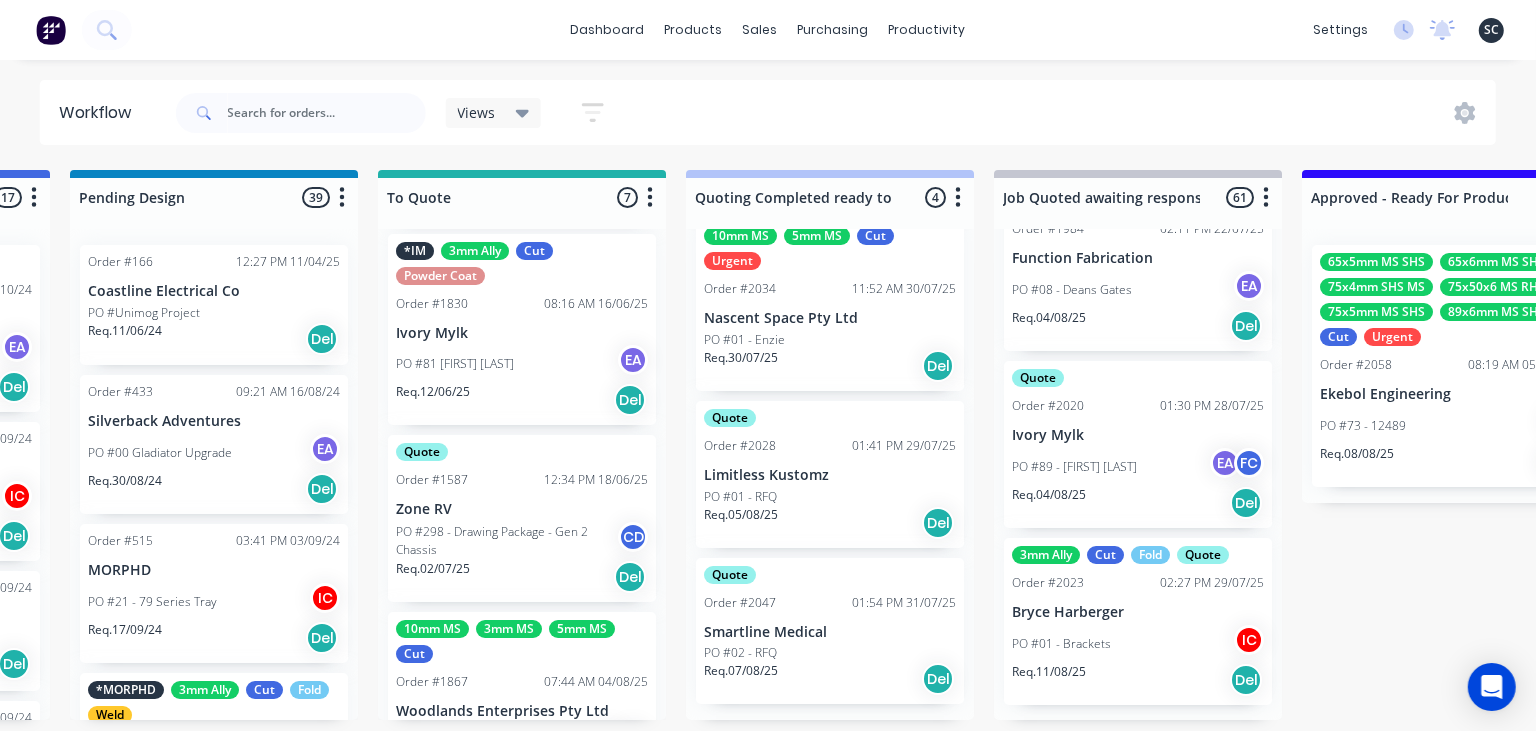 scroll, scrollTop: 474, scrollLeft: 0, axis: vertical 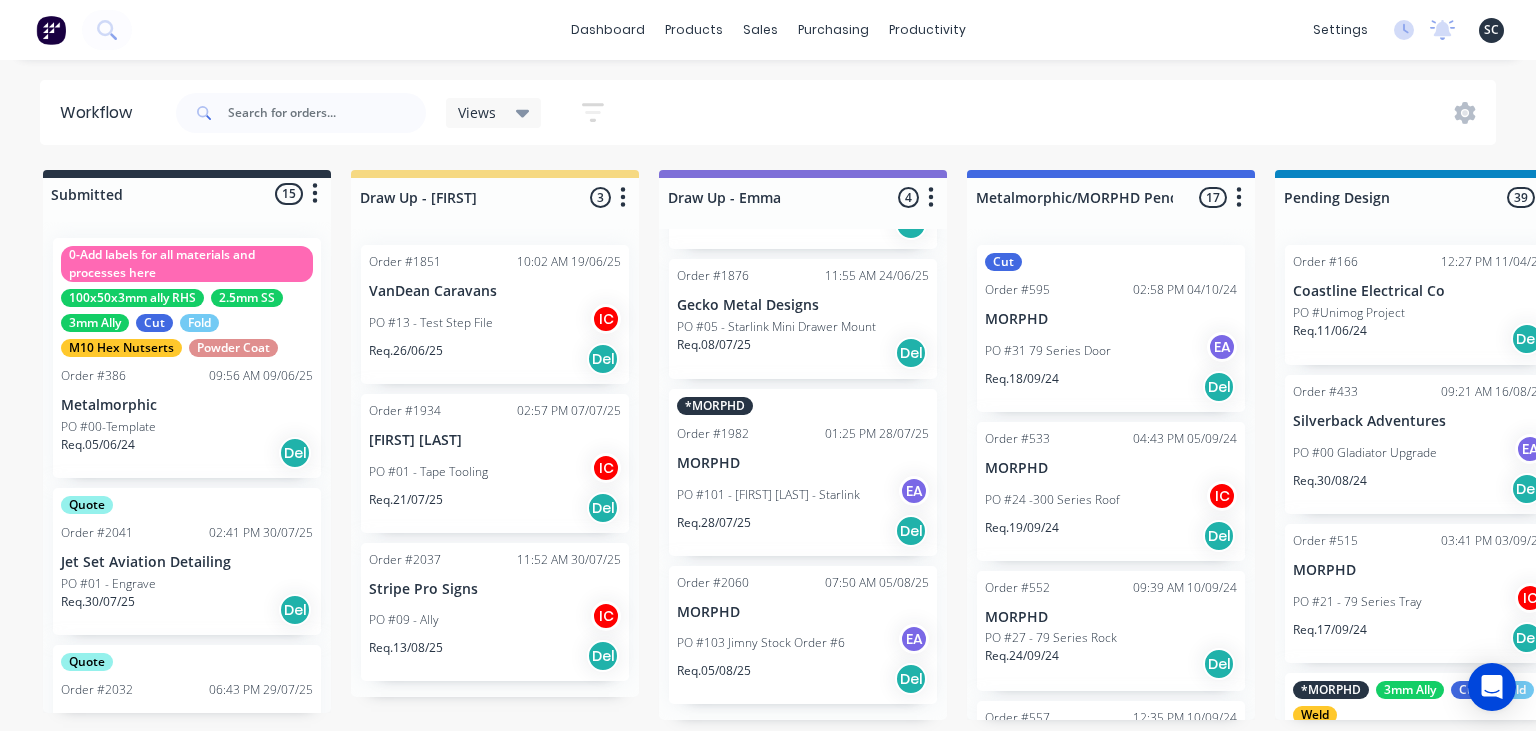 click on "Submitted 15 Status colour #273444 hex #273444 Save Cancel Summaries Total order value Invoiced to date To be invoiced Sort By Created date Required date Order number Customer name Most recent 0-Add labels for all materials and processes here 100x50x3mm ally RHS 2.5mm SS 3mm Ally Cut Fold M10 Hex Nutserts Powder Coat Order #386 09:56 AM 09/06/25 Metalmorphic PO #00-Template Req. 05/06/24 Del Quote Order #2041 02:41 PM 30/07/25 Jet Set Aviation Detailing PO #01 - Engrave Req. 30/07/25 Del Quote Order #2032 06:43 PM 29/07/25 Shaun Britland PO #01 - Parts Req. 05/08/25 Del Order #2038 04:29 PM 30/07/25 Precision Steel Solutions Pty Ltd PO #08- 246 Tradewinds
Req. 06/08/25 Del Quote Order #2048 01:59 PM 31/07/25 Eye Specialists PO #01 - Paint Stencils Req. 07/08/25 Del Quote Order #2046 01:45 PM 31/07/25 The Piper Group PO #01 - RFQ Req. 07/08/25 Del Quote Order #2049 09:20 AM 01/08/25 Ekebol Engineering PO #71 - RFQ
Req. 08/08/25 Del Order #2053 10:27 AM 04/08/25 Alu Engineering PO #04 - Dean Req. 11/08/25 Del" at bounding box center [3972, 445] 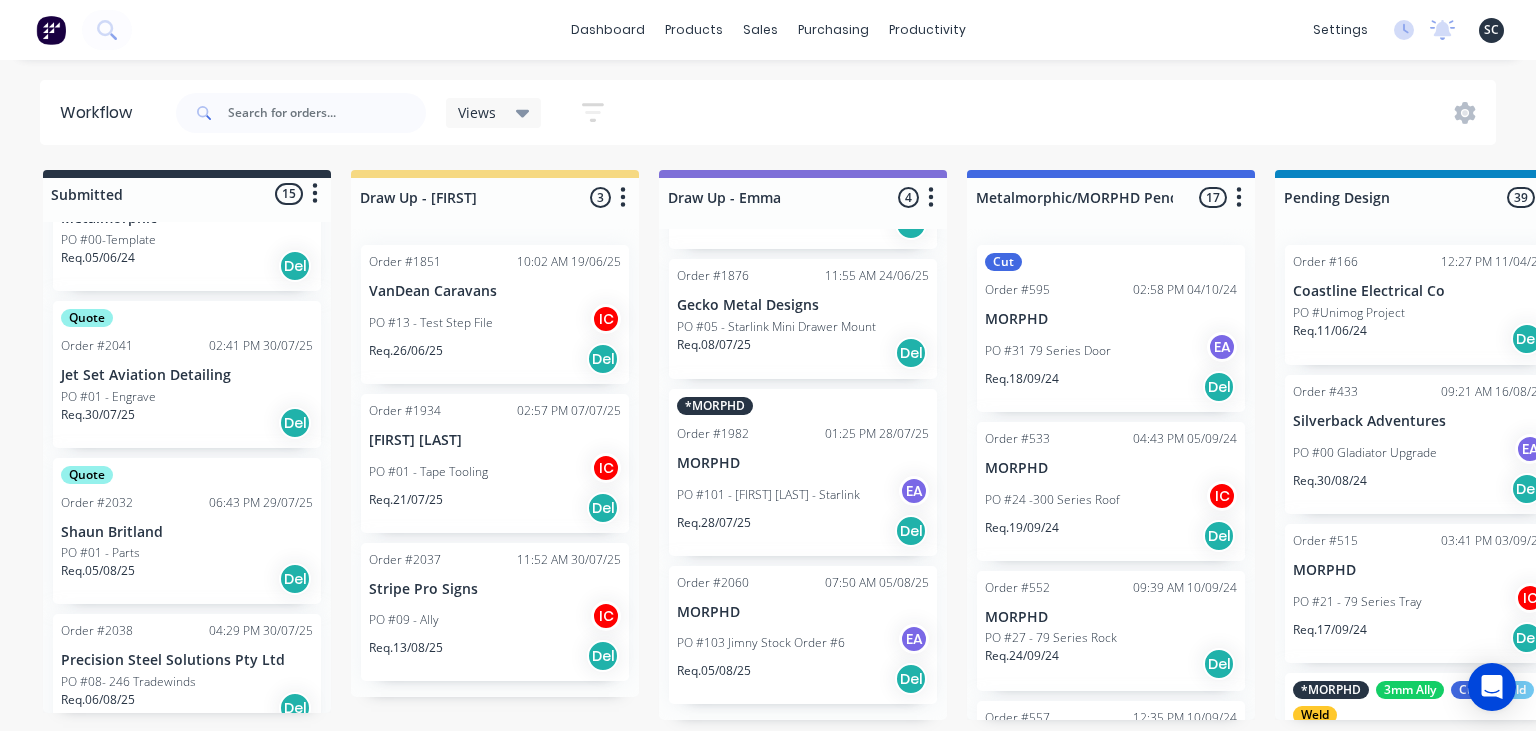 scroll, scrollTop: 163, scrollLeft: 0, axis: vertical 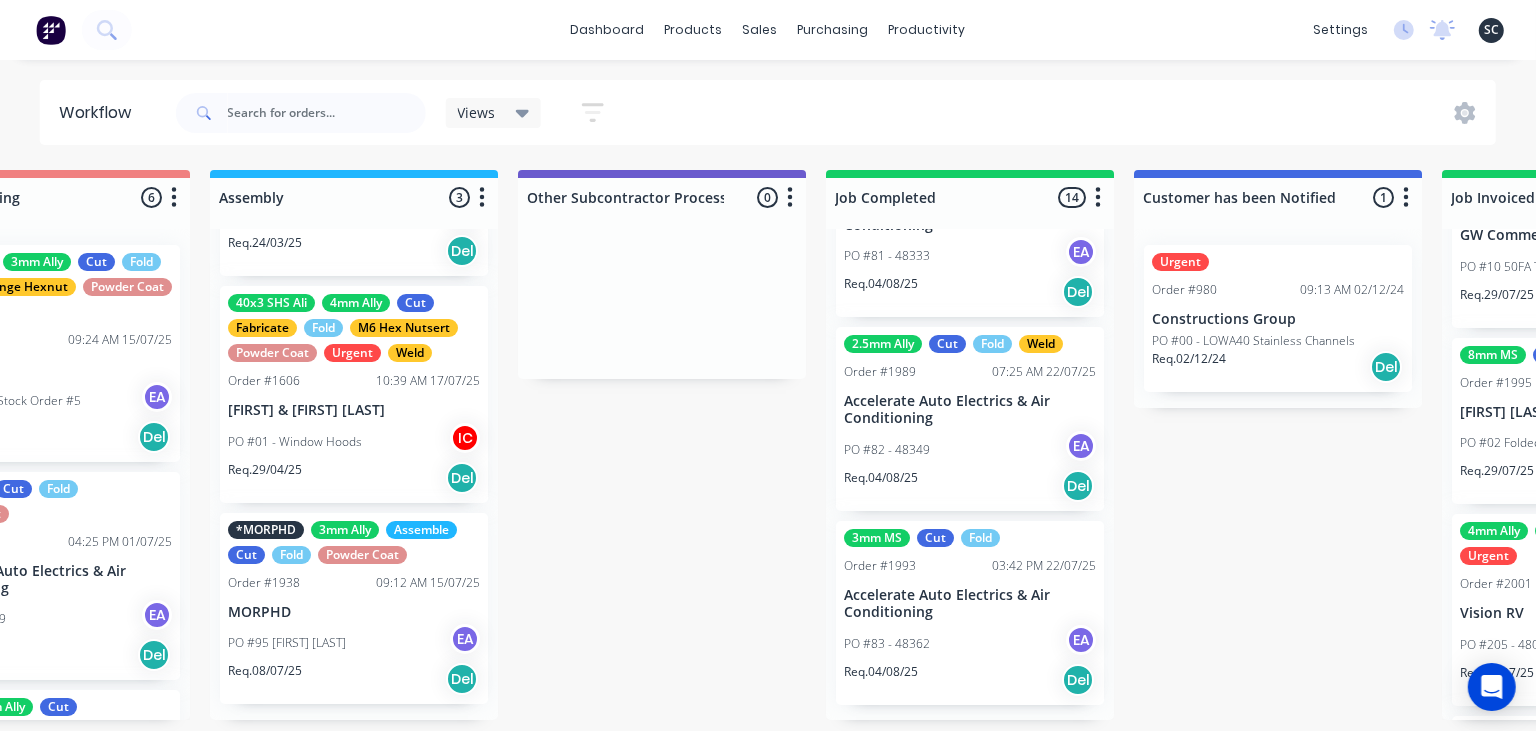 drag, startPoint x: 1307, startPoint y: 564, endPoint x: 1063, endPoint y: 530, distance: 246.35747 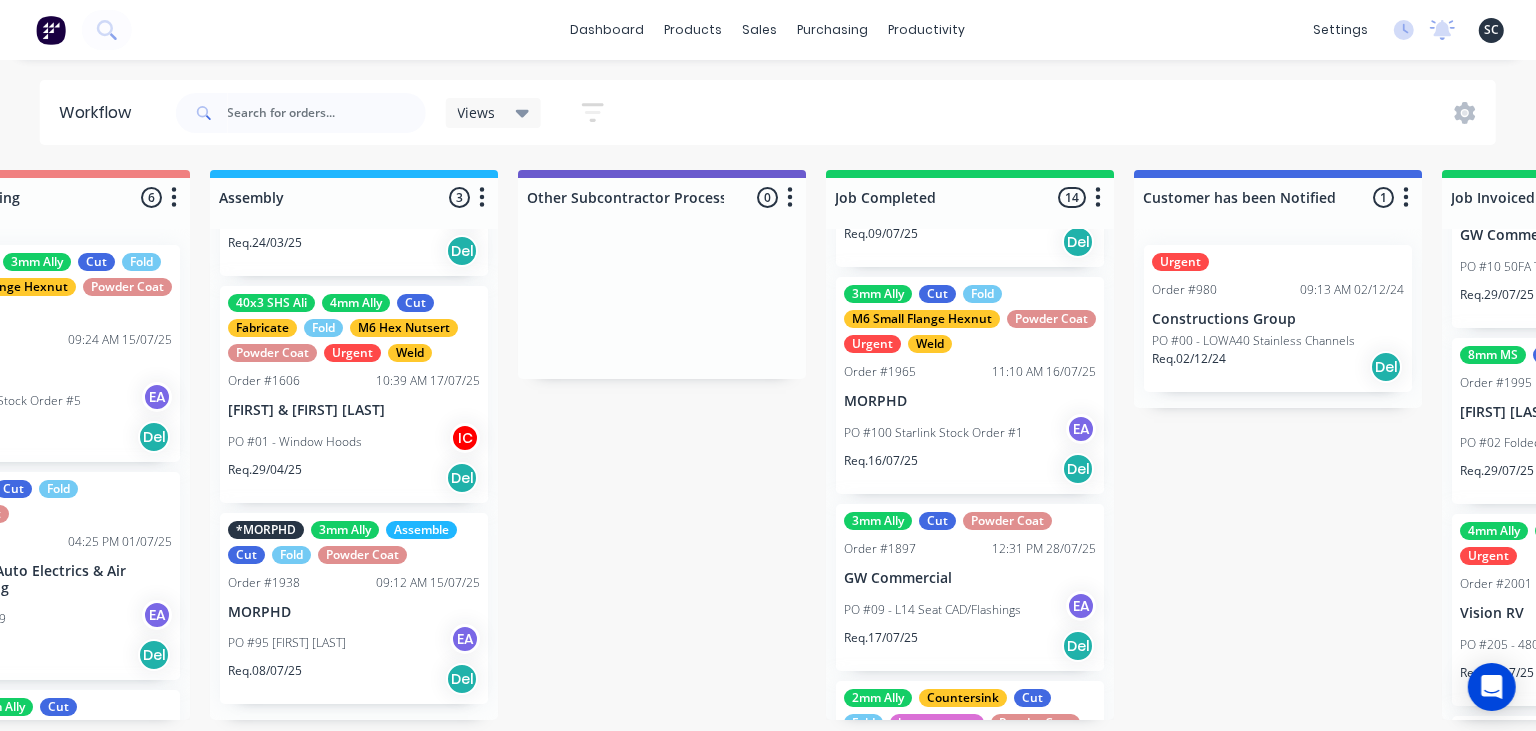 scroll, scrollTop: 713, scrollLeft: 0, axis: vertical 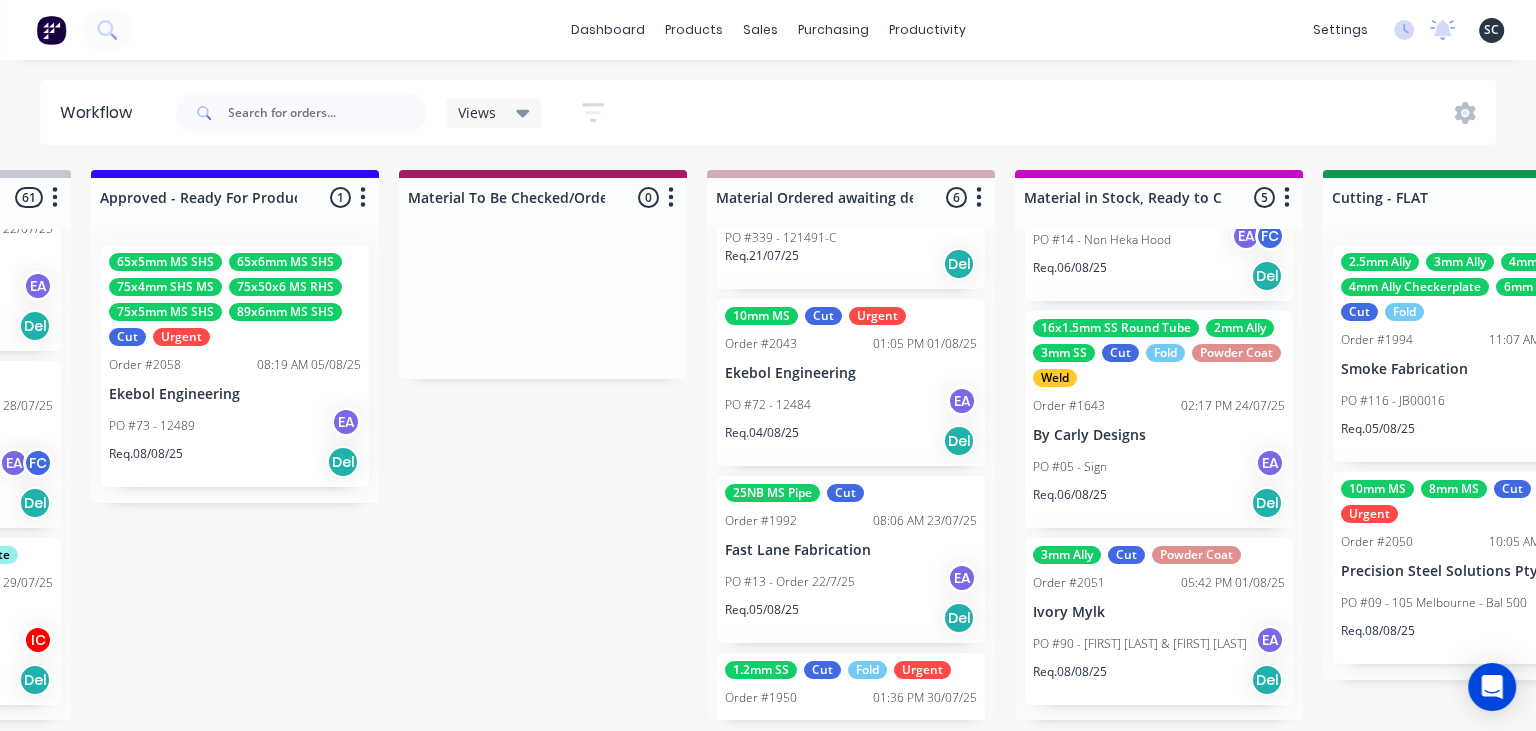 click on "Order #2043 01:05 PM 01/08/25" at bounding box center [851, 344] 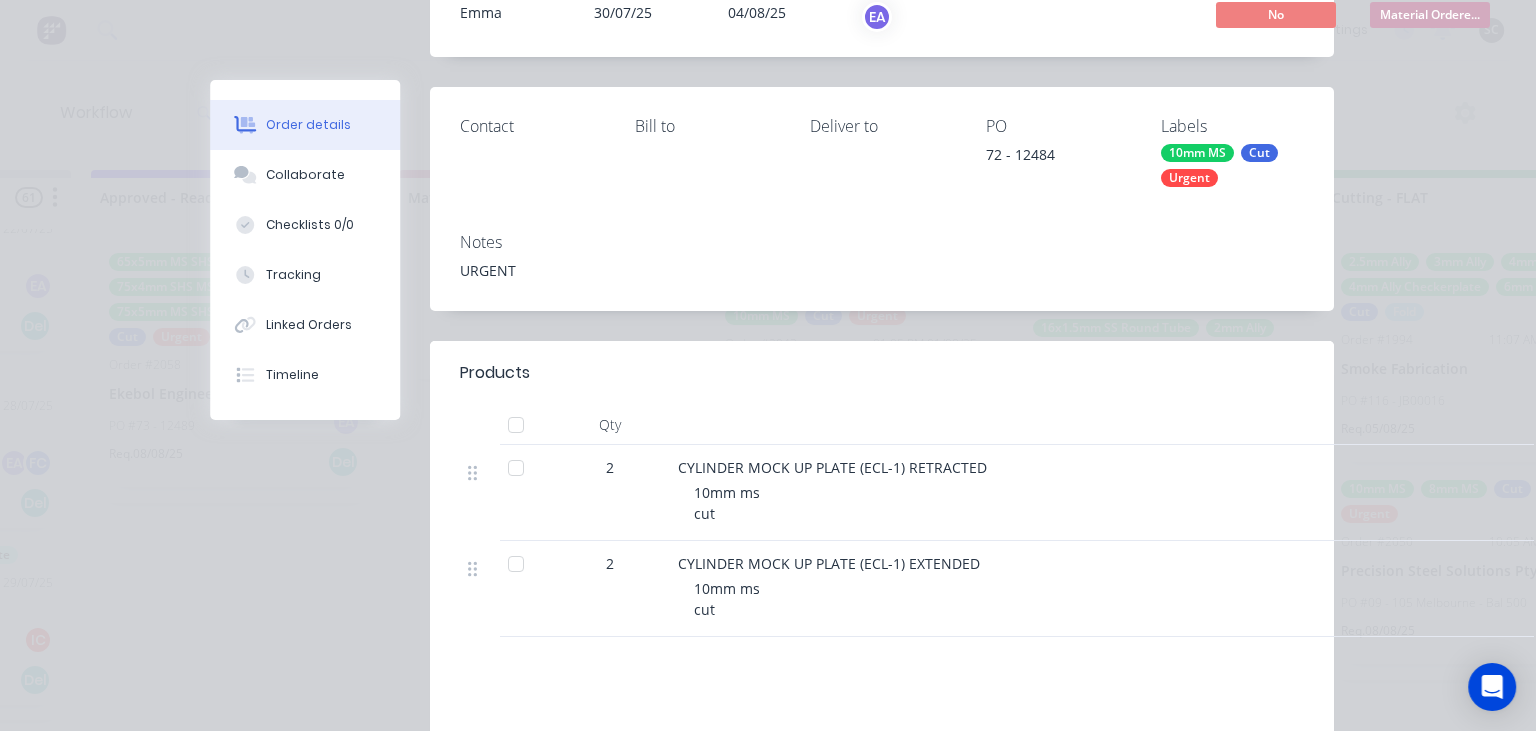 scroll, scrollTop: 230, scrollLeft: 0, axis: vertical 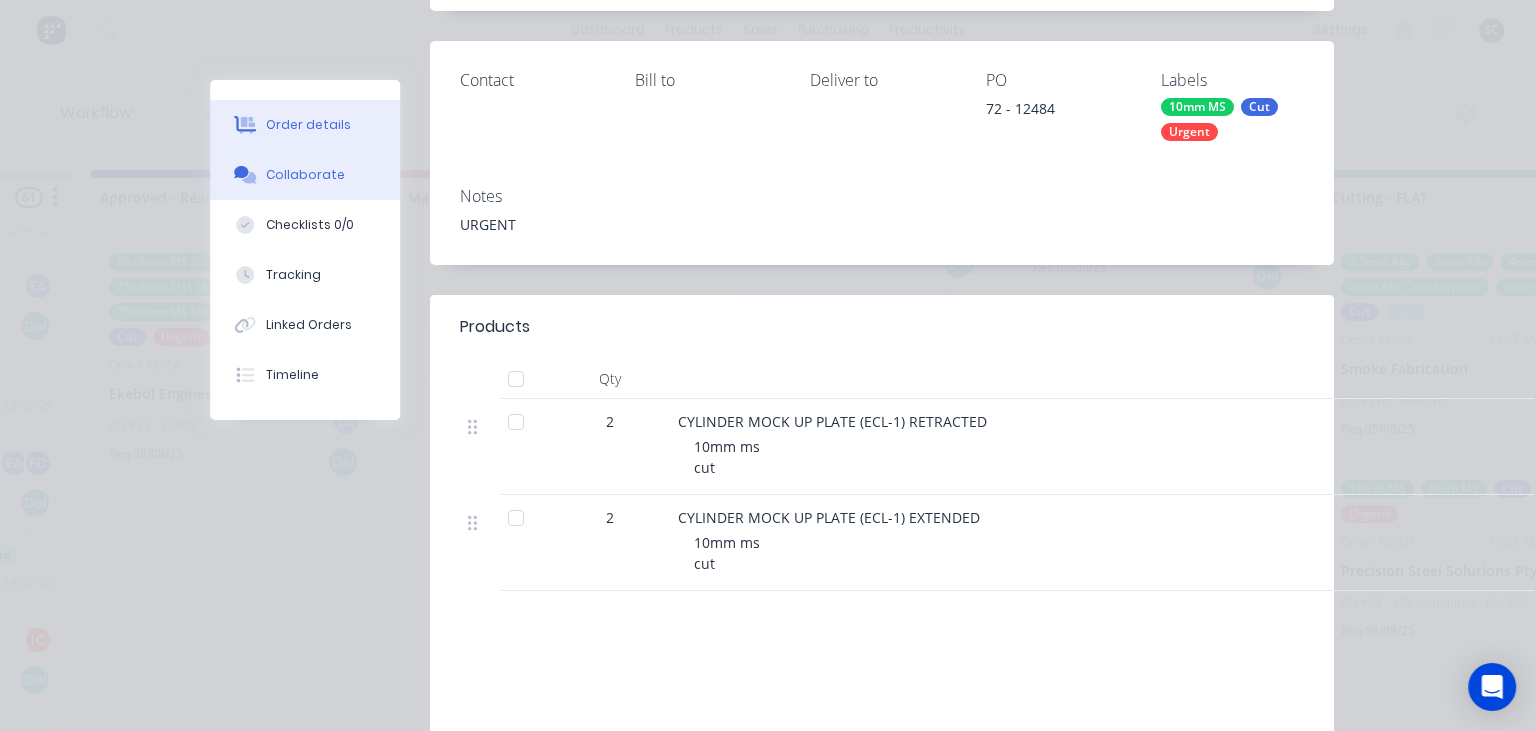 click on "Collaborate" at bounding box center [305, 175] 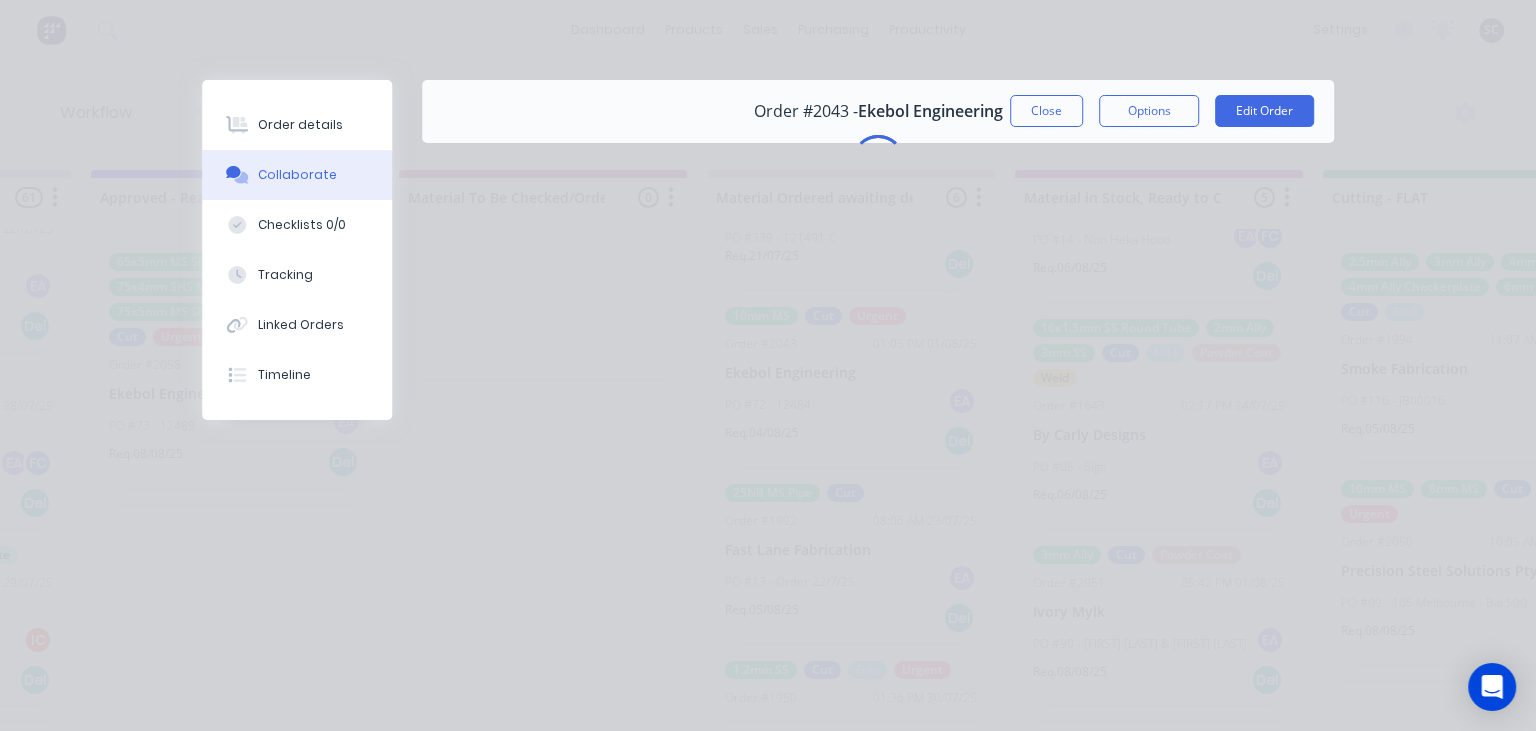 scroll, scrollTop: 0, scrollLeft: 0, axis: both 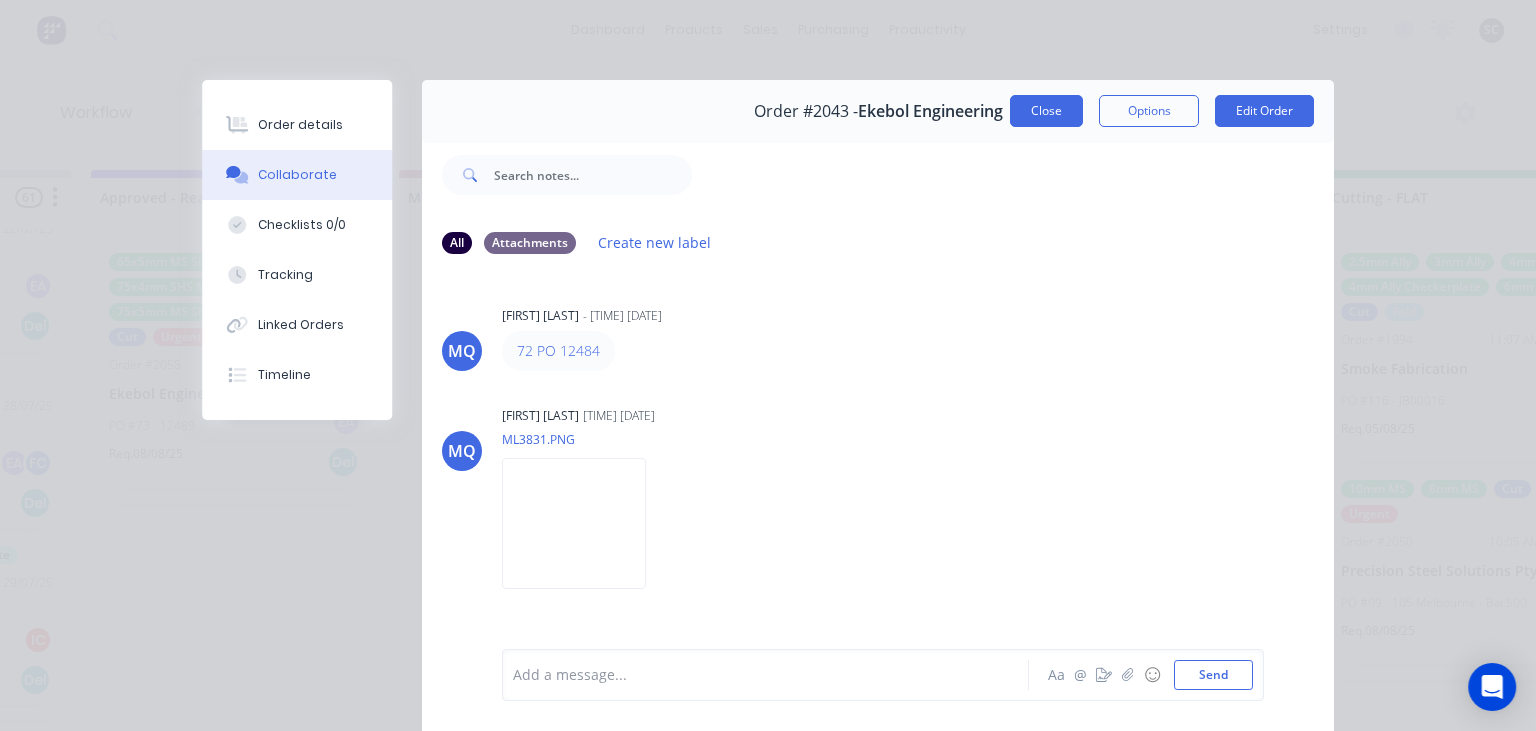 click on "Close" at bounding box center (1046, 111) 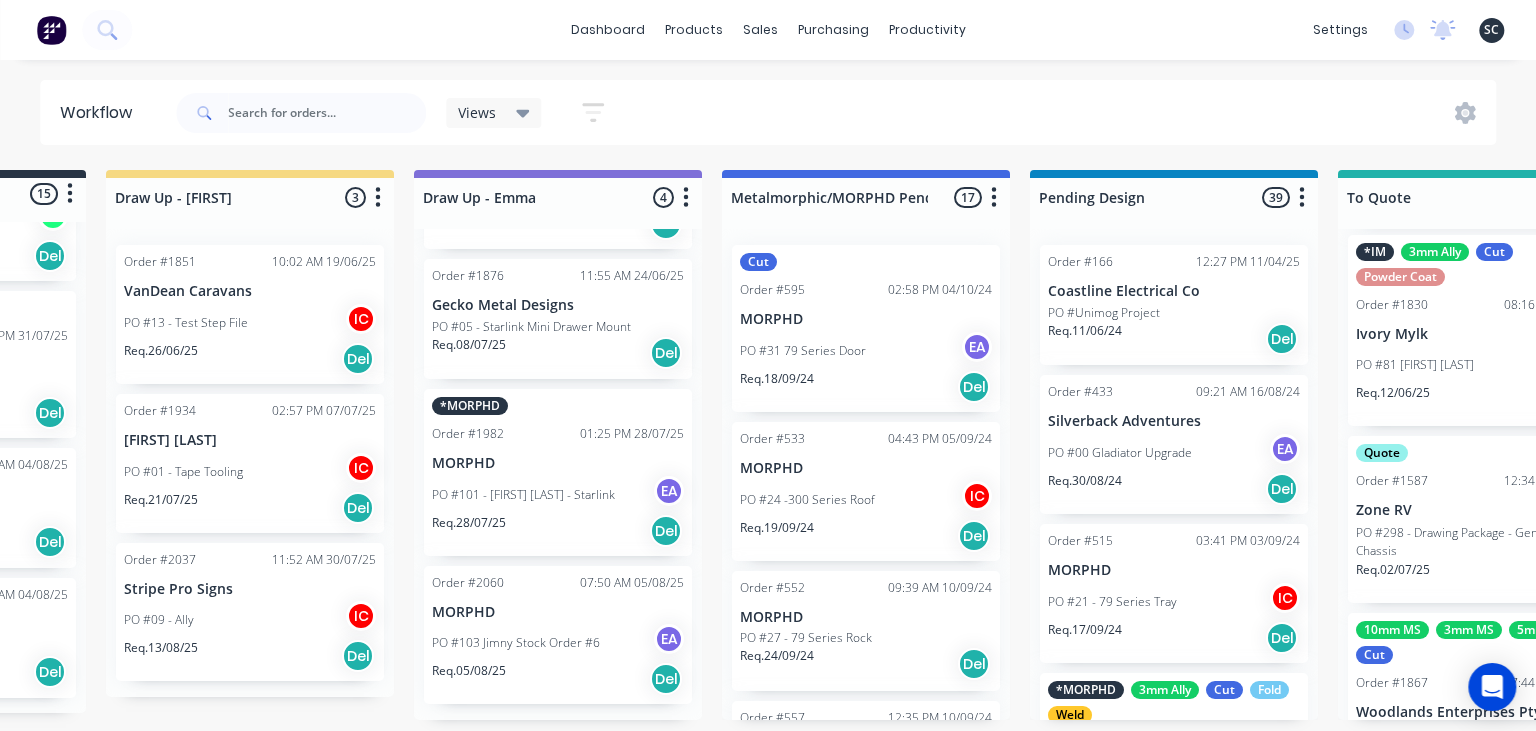scroll, scrollTop: 0, scrollLeft: 0, axis: both 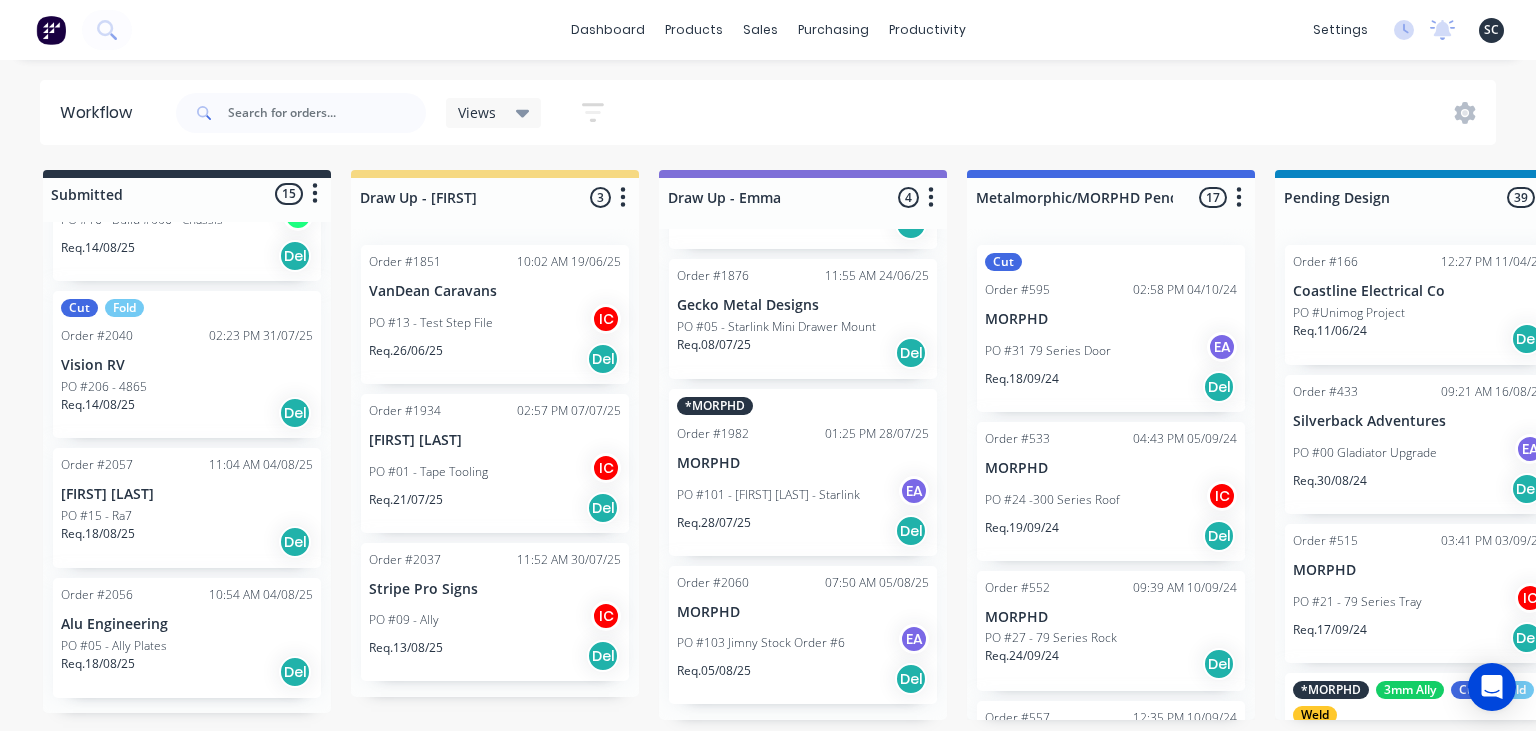 click on "Milyn mentioned you in a message [COMPANY] Order # 2047 PO 02 - RFQ 11:55am 01/08/25 Milyn mentioned you in a message [COMPANY] Order # 1850 PO 03 - Bench 02:00pm 24/07/25 Milyn mentioned you in a message [COMPANY] Order # 1666 PO 01 - Plates 01:33pm 24/07/25 Milyn mentioned you in a message [COMPANY] Order # 1950 PO 07 - Tray Shelves
12:51pm 24/07/25 Emma mentioned you in a message [COMPANY] Order # 1994 PO 116 - JB00016
11:07am 23/07/25 Sean Marc mentioned you in a message [COMPANY] Order # 1992 PO 13 - Order 22/7/25
08:59am 23/07/25 Emma mentioned you in a message [COMPANY] Order # 1973 PO 06 - Locker Set
Emma Order" at bounding box center [768, 305] 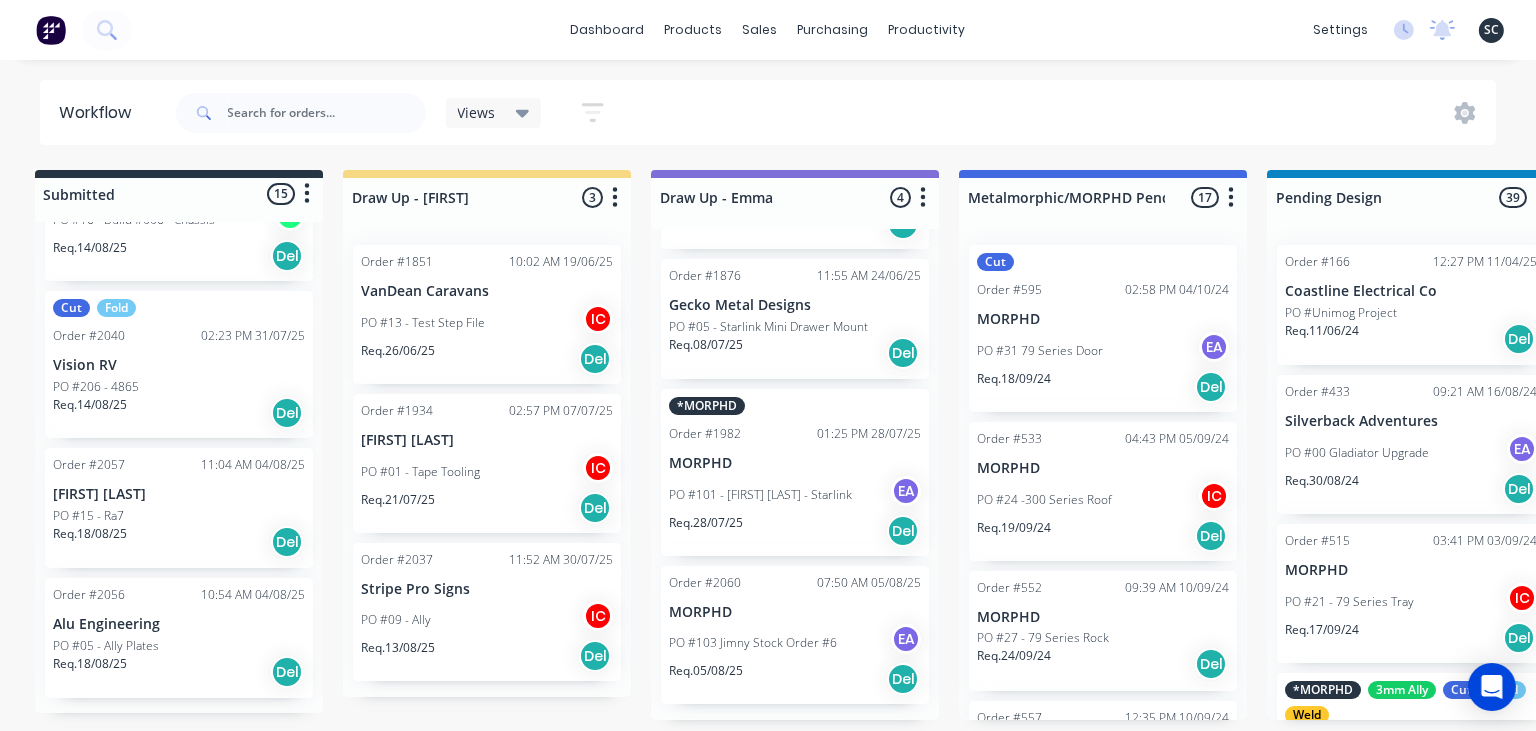 scroll, scrollTop: 0, scrollLeft: 0, axis: both 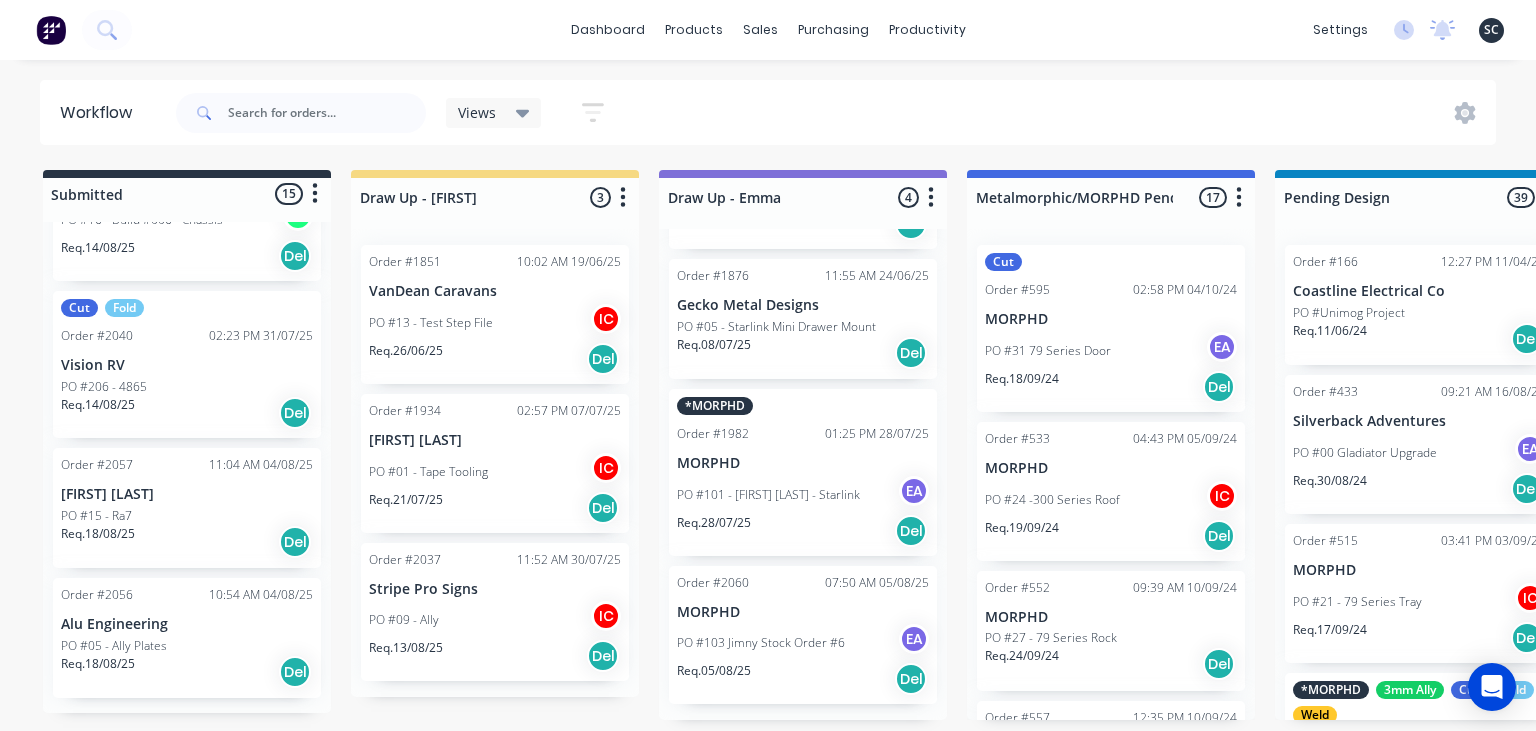 click on "Milyn mentioned you in a message [COMPANY] Order # 2047 PO 02 - RFQ 11:55am 01/08/25 Milyn mentioned you in a message [COMPANY] Order # 1850 PO 03 - Bench 02:00pm 24/07/25 Milyn mentioned you in a message [COMPANY] Order # 1666 PO 01 - Plates 01:33pm 24/07/25 Milyn mentioned you in a message [COMPANY] Order # 1950 PO 07 - Tray Shelves
12:51pm 24/07/25 Emma mentioned you in a message [COMPANY] Order # 1994 PO 116 - JB00016
11:07am 23/07/25 Sean Marc mentioned you in a message [COMPANY] Order # 1992 PO 13 - Order 22/7/25
08:59am 23/07/25 Emma mentioned you in a message [COMPANY] Order # 1973 PO 06 - Locker Set
Emma Order" at bounding box center (768, 30) 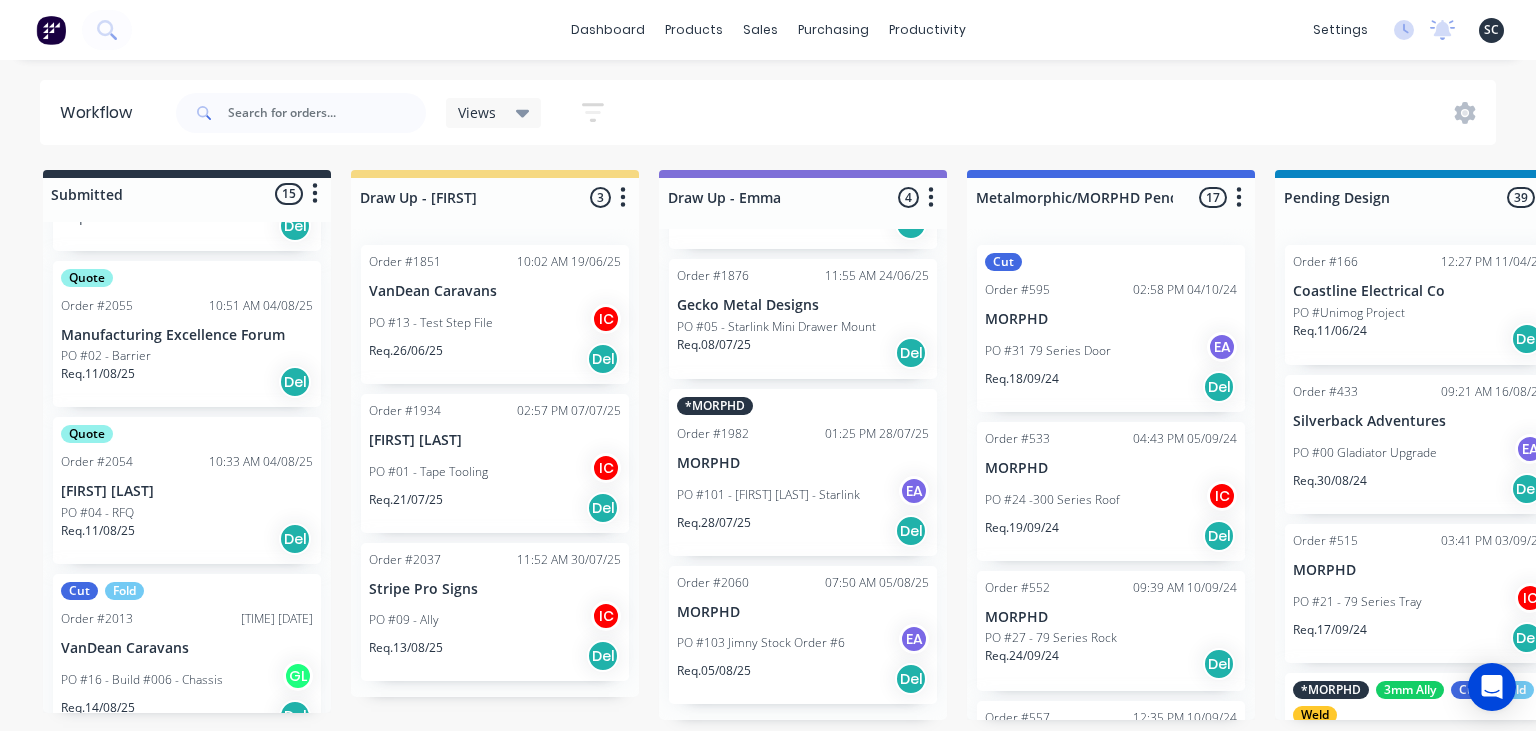scroll, scrollTop: 1427, scrollLeft: 0, axis: vertical 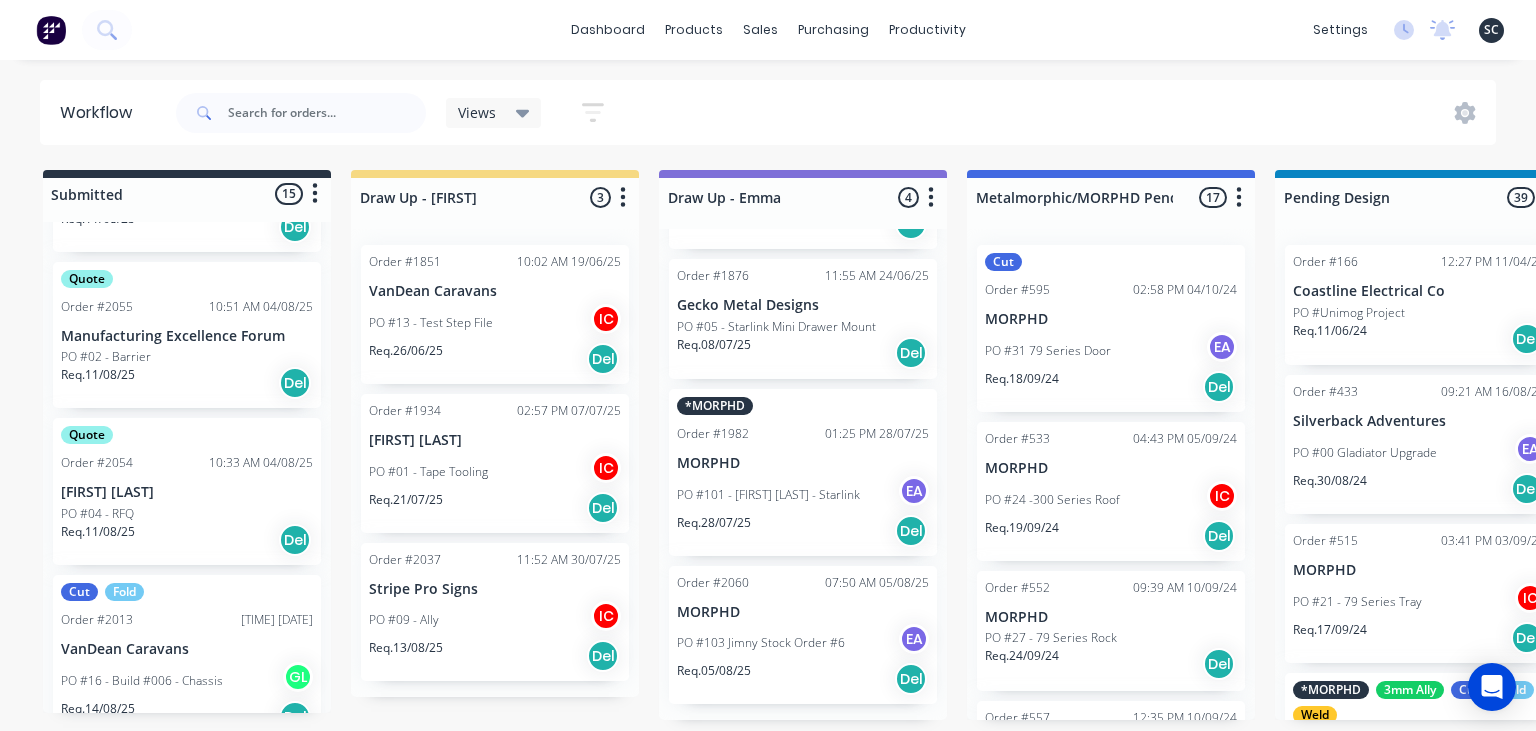click on "Quote Order #2054 10:33 AM 04/08/25 Darcy Dridan PO #04 - RFQ
Req. 11/08/25 Del" at bounding box center (187, 491) 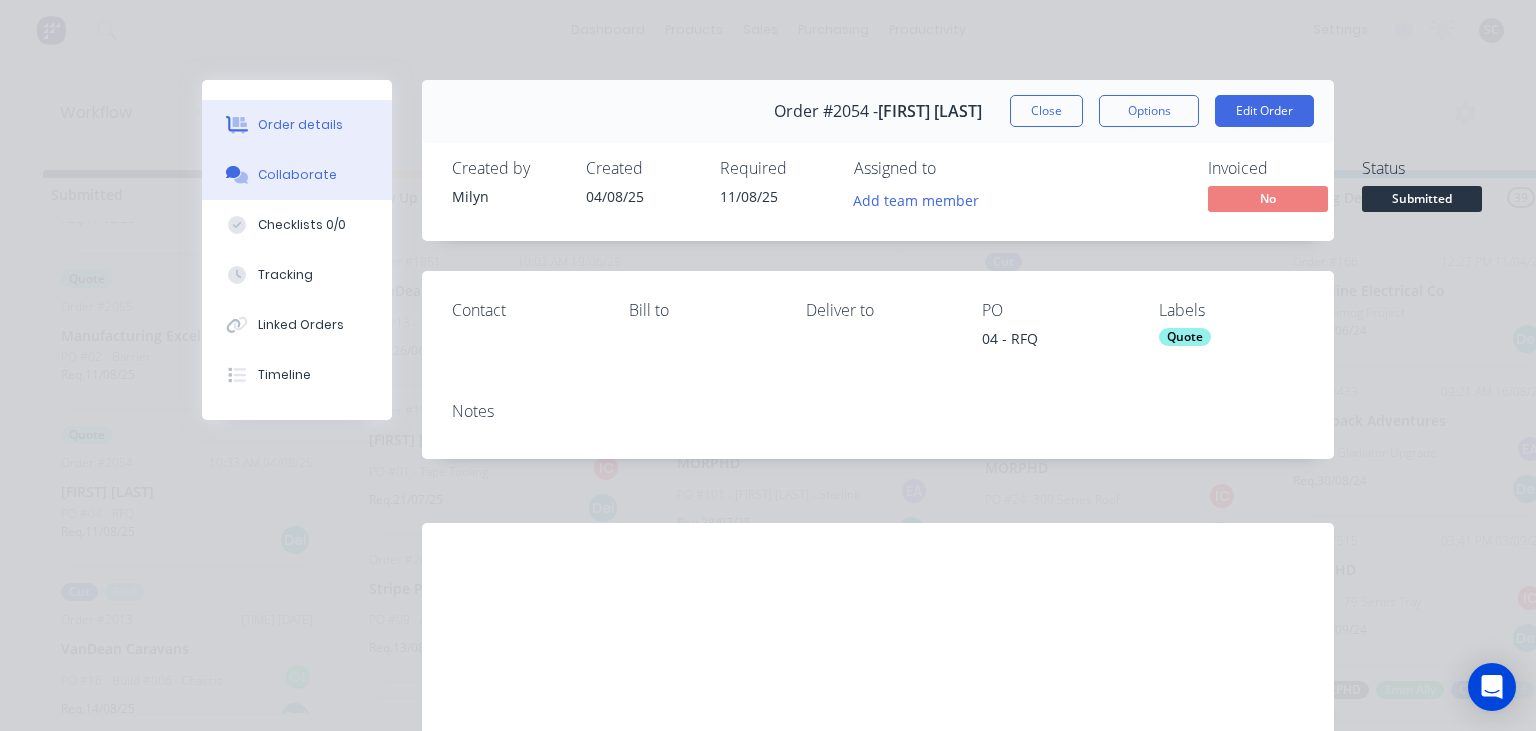 click on "Collaborate" at bounding box center (297, 175) 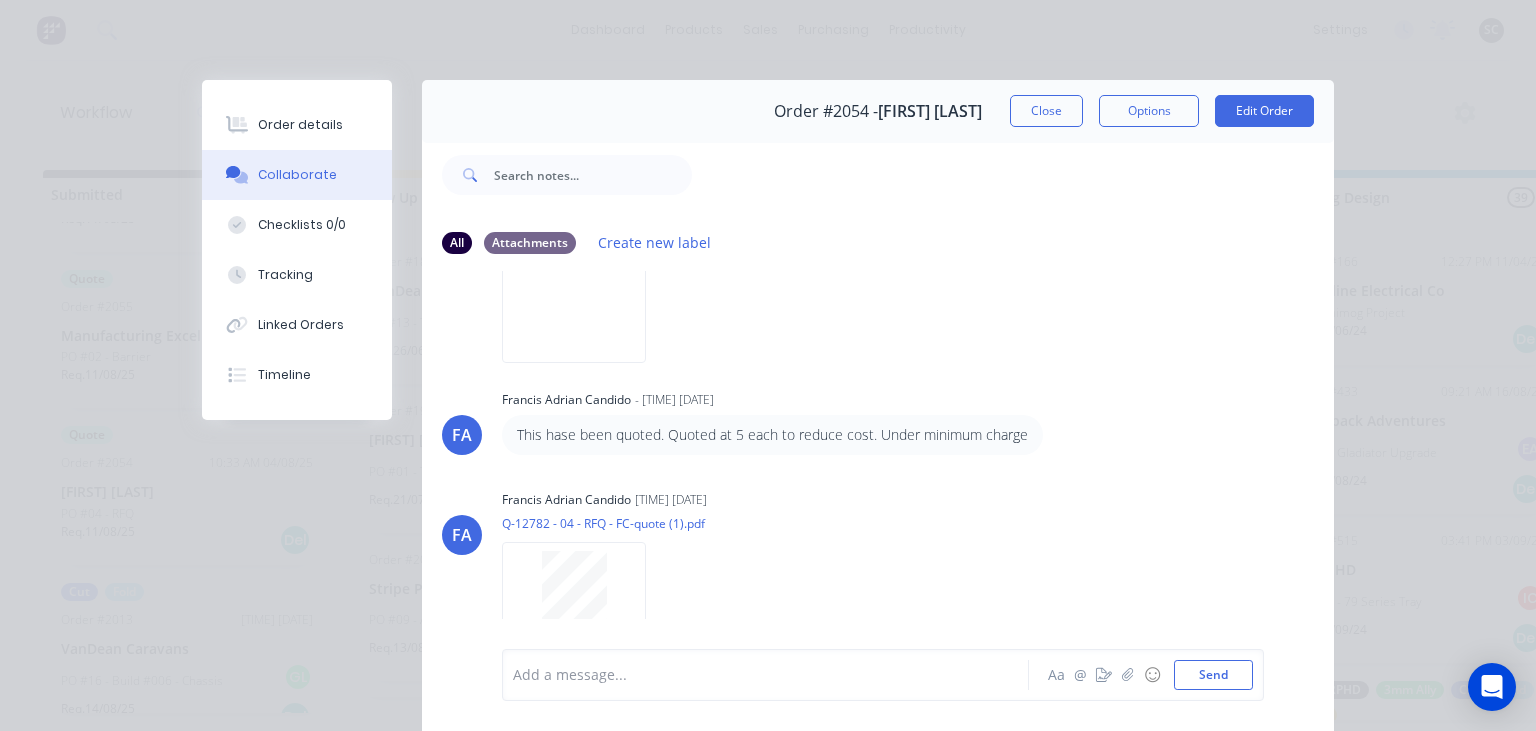 scroll, scrollTop: 262, scrollLeft: 0, axis: vertical 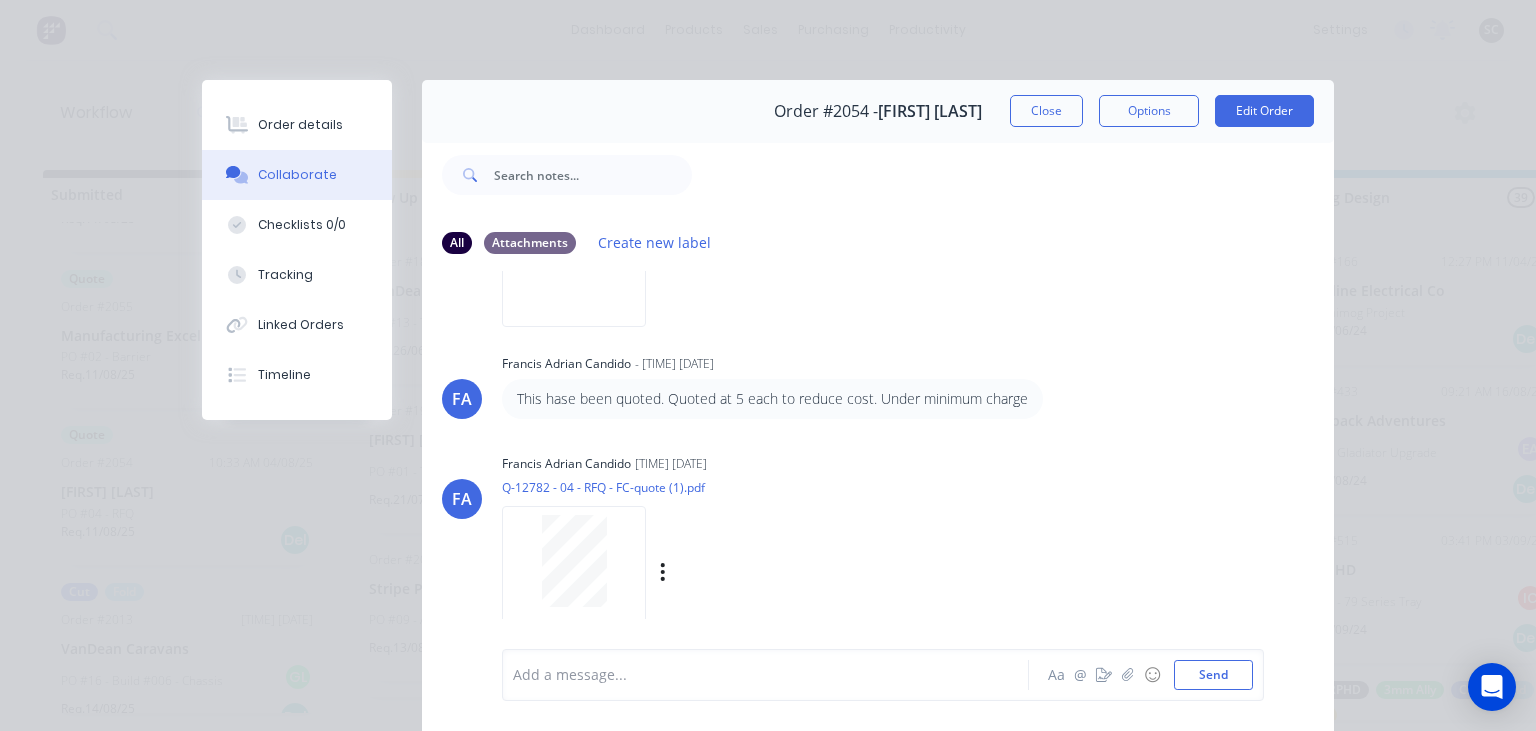 click at bounding box center (574, 561) 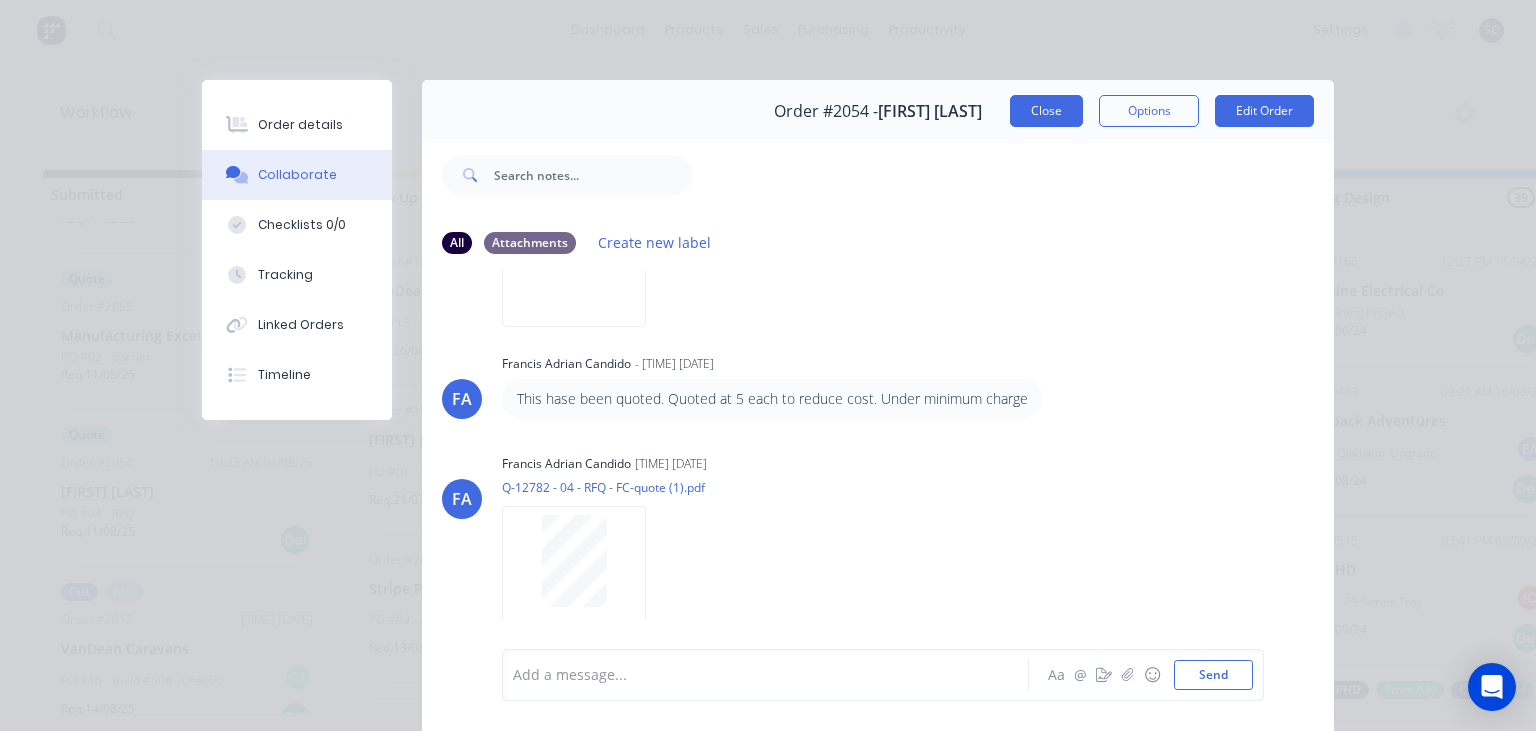 click on "Close" at bounding box center (1046, 111) 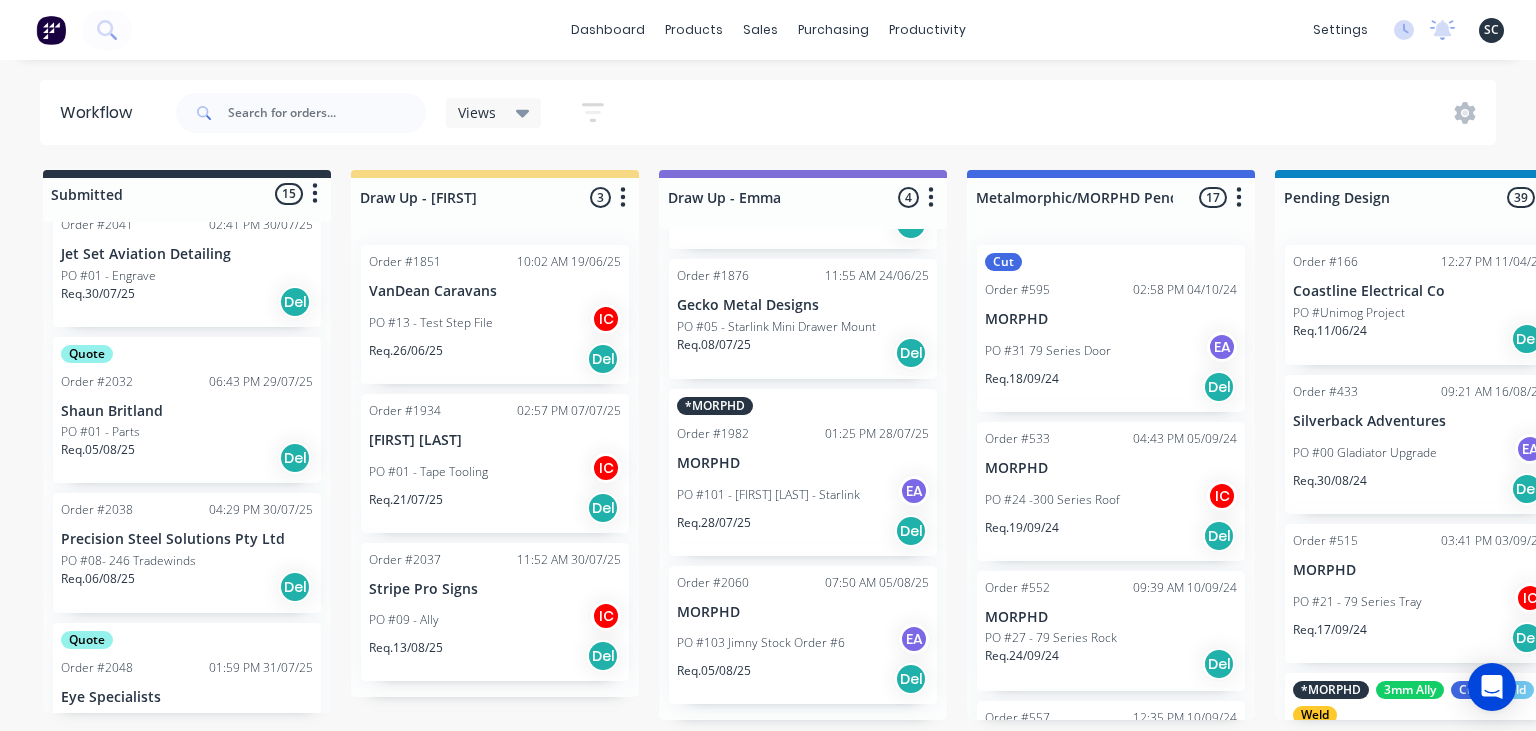 scroll, scrollTop: 275, scrollLeft: 0, axis: vertical 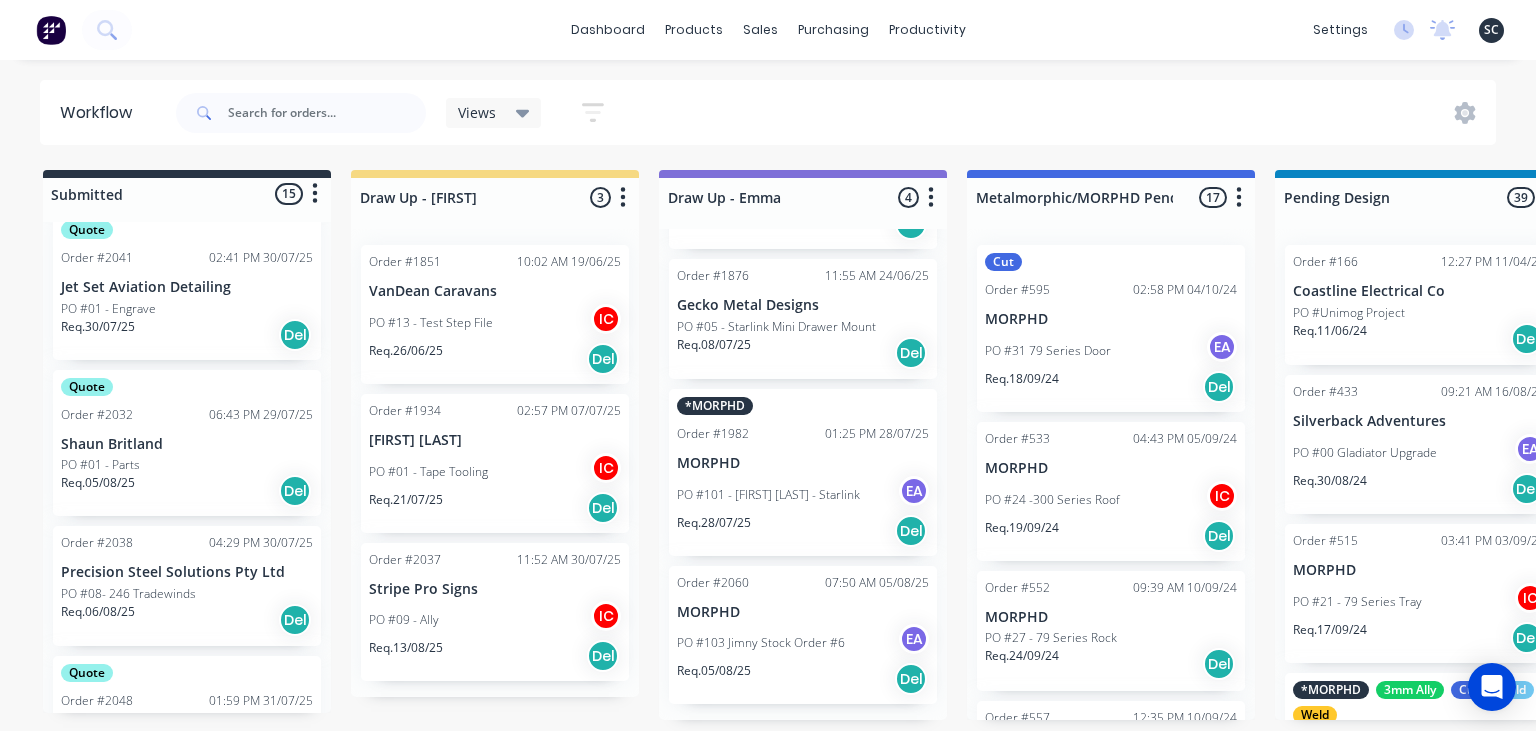 click on "PO #01 - Parts" at bounding box center (187, 465) 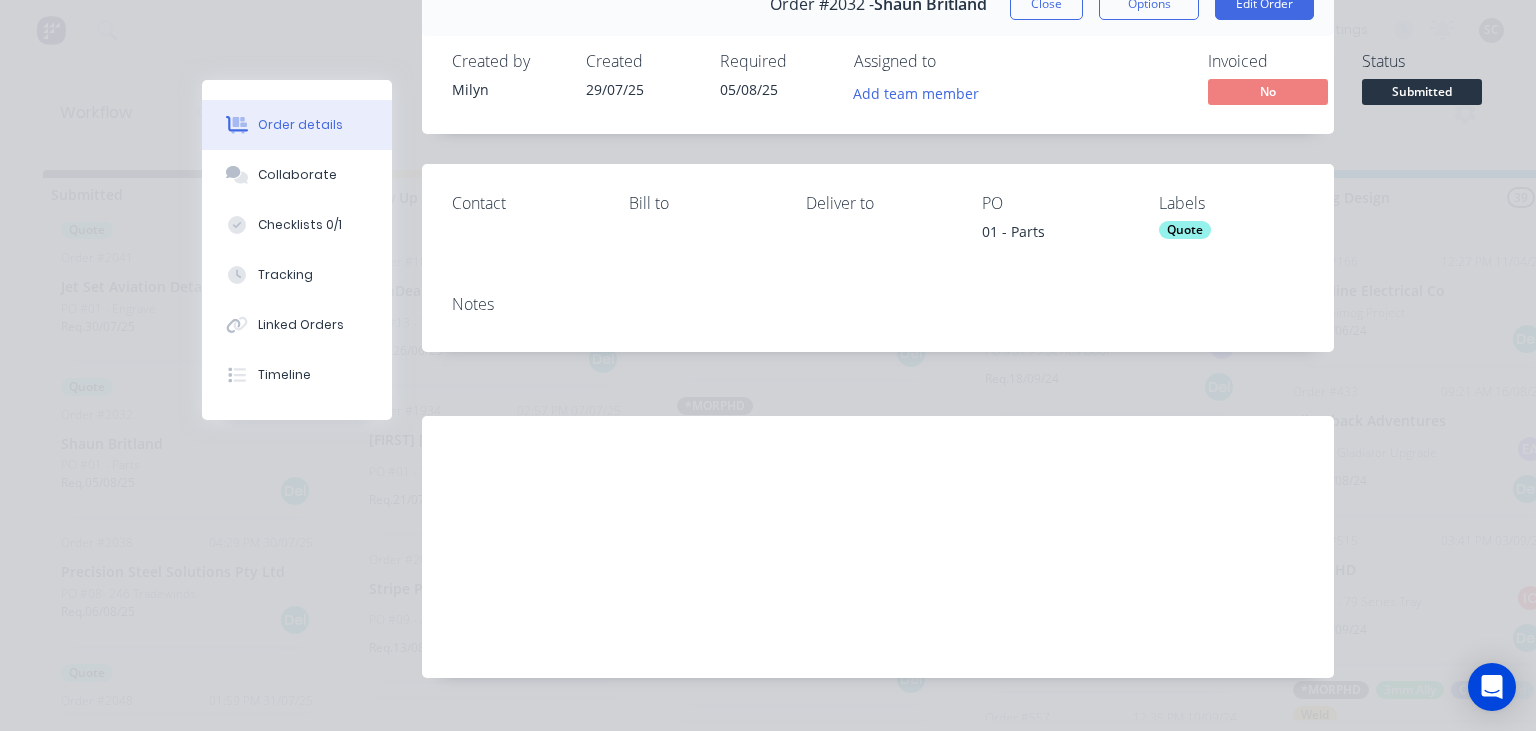 scroll, scrollTop: 115, scrollLeft: 0, axis: vertical 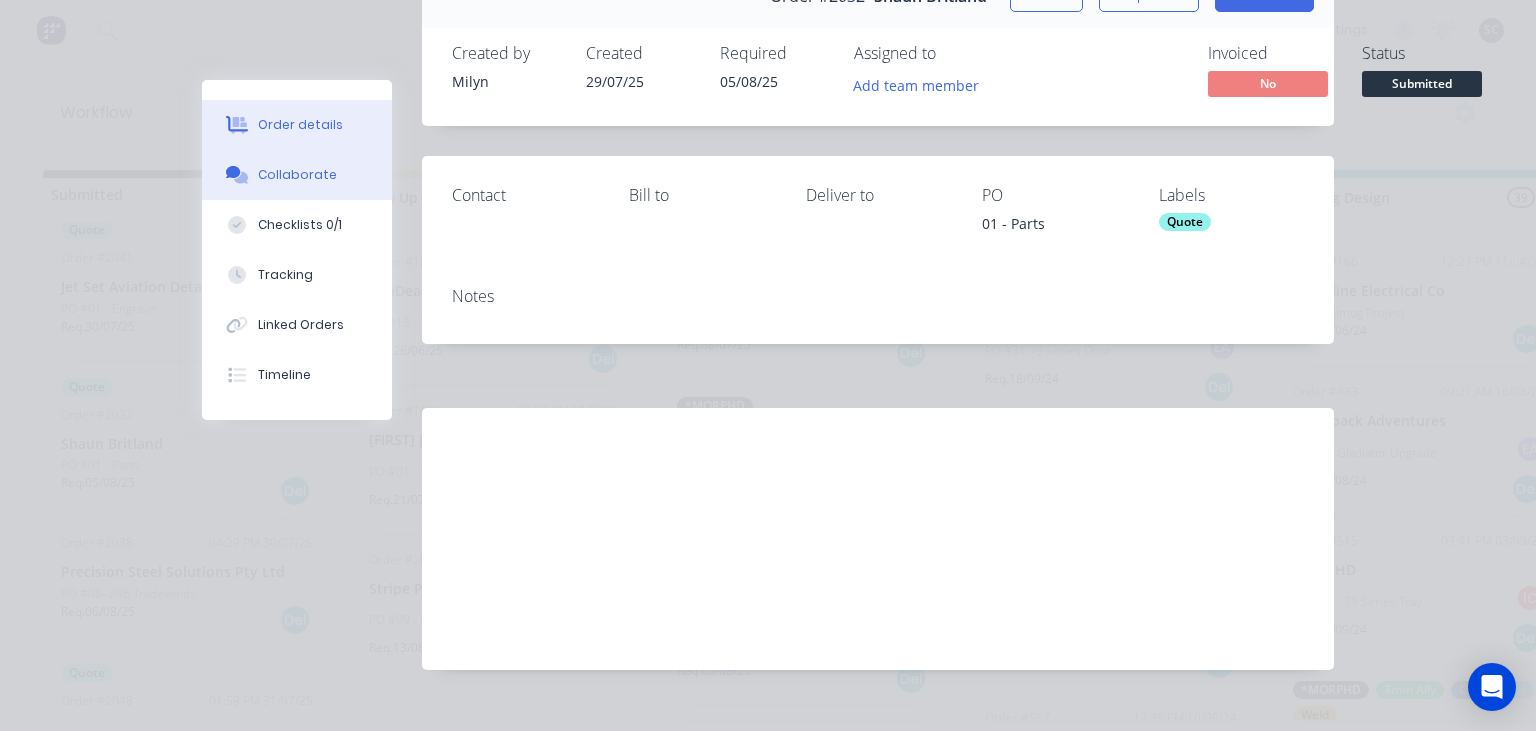 click on "Collaborate" at bounding box center [297, 175] 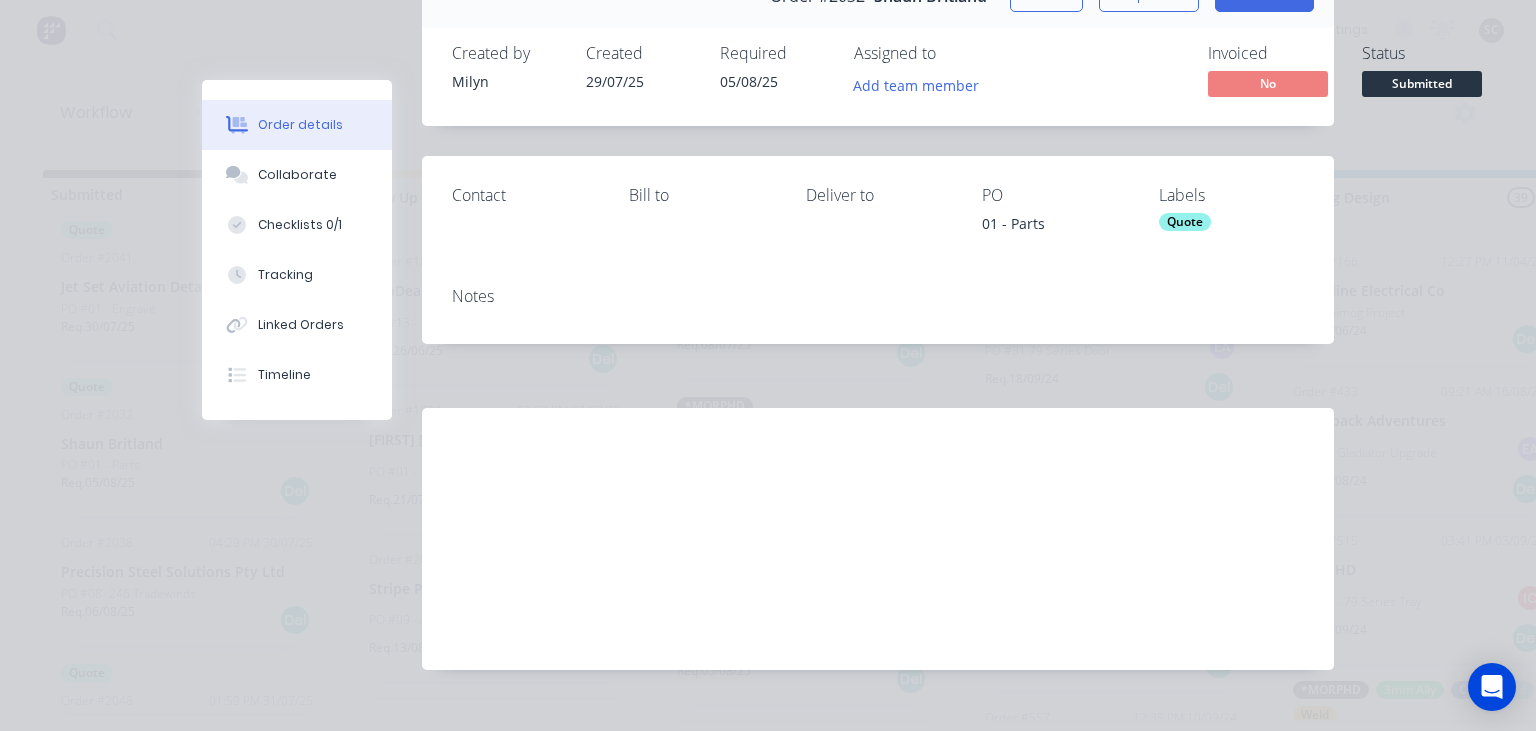 scroll, scrollTop: 0, scrollLeft: 0, axis: both 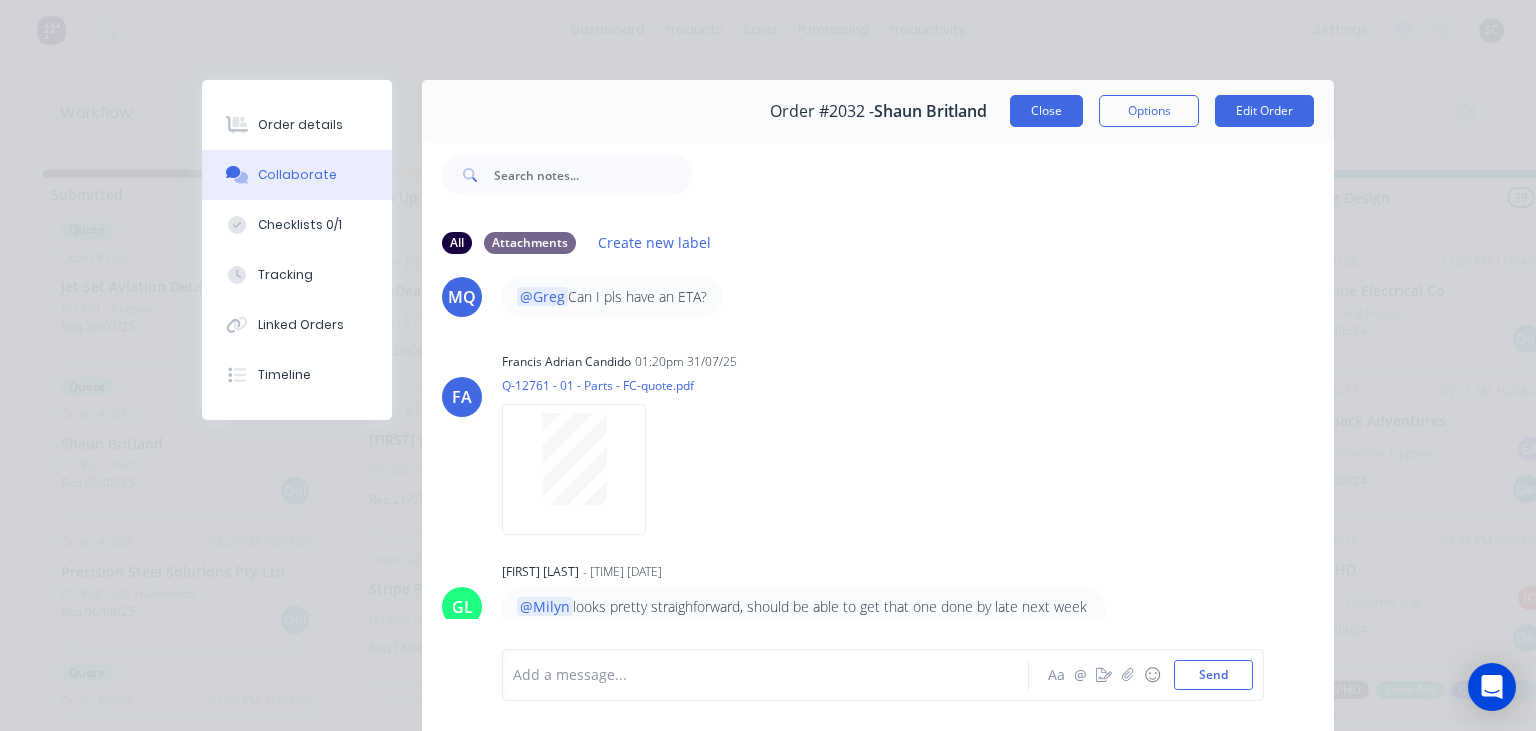 click on "Close" at bounding box center (1046, 111) 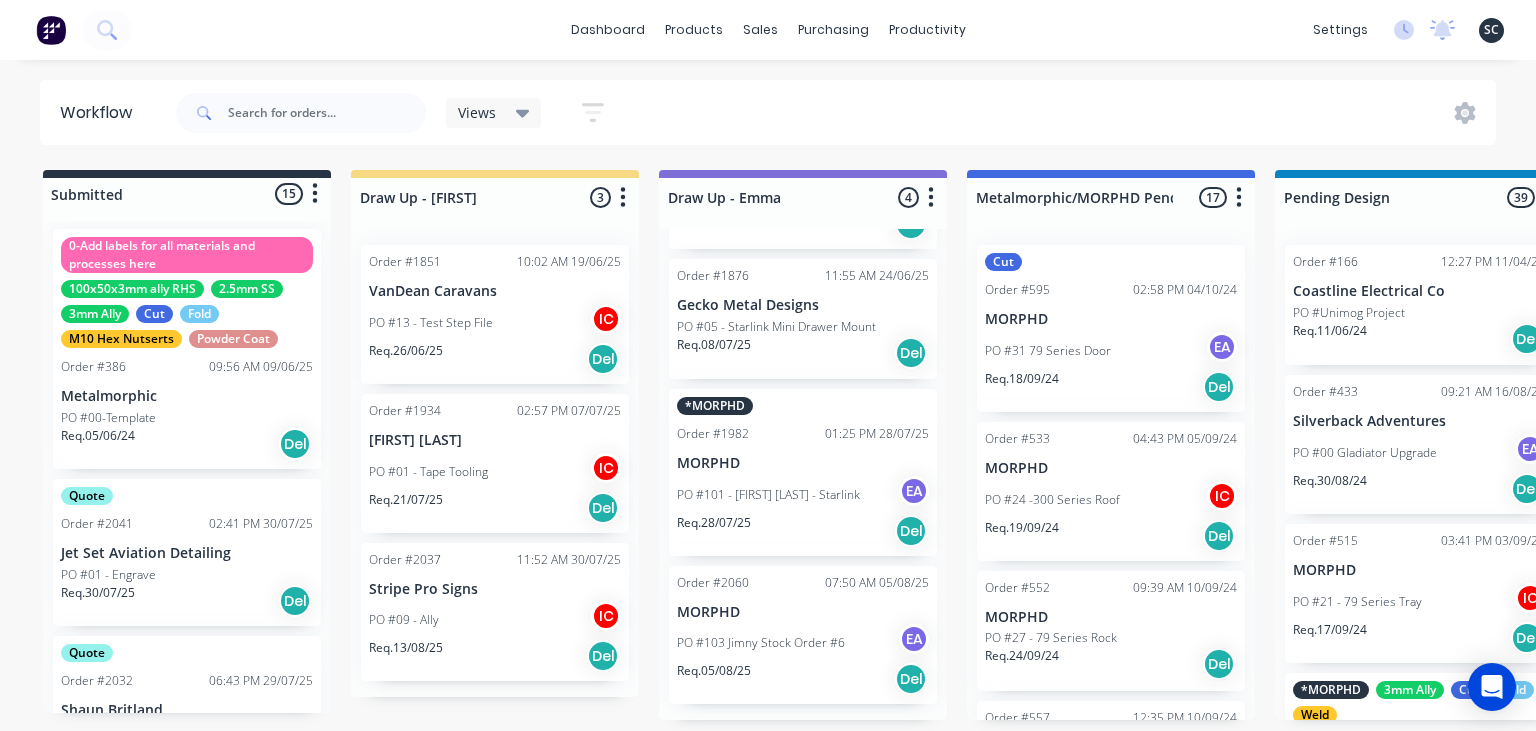 scroll, scrollTop: 0, scrollLeft: 0, axis: both 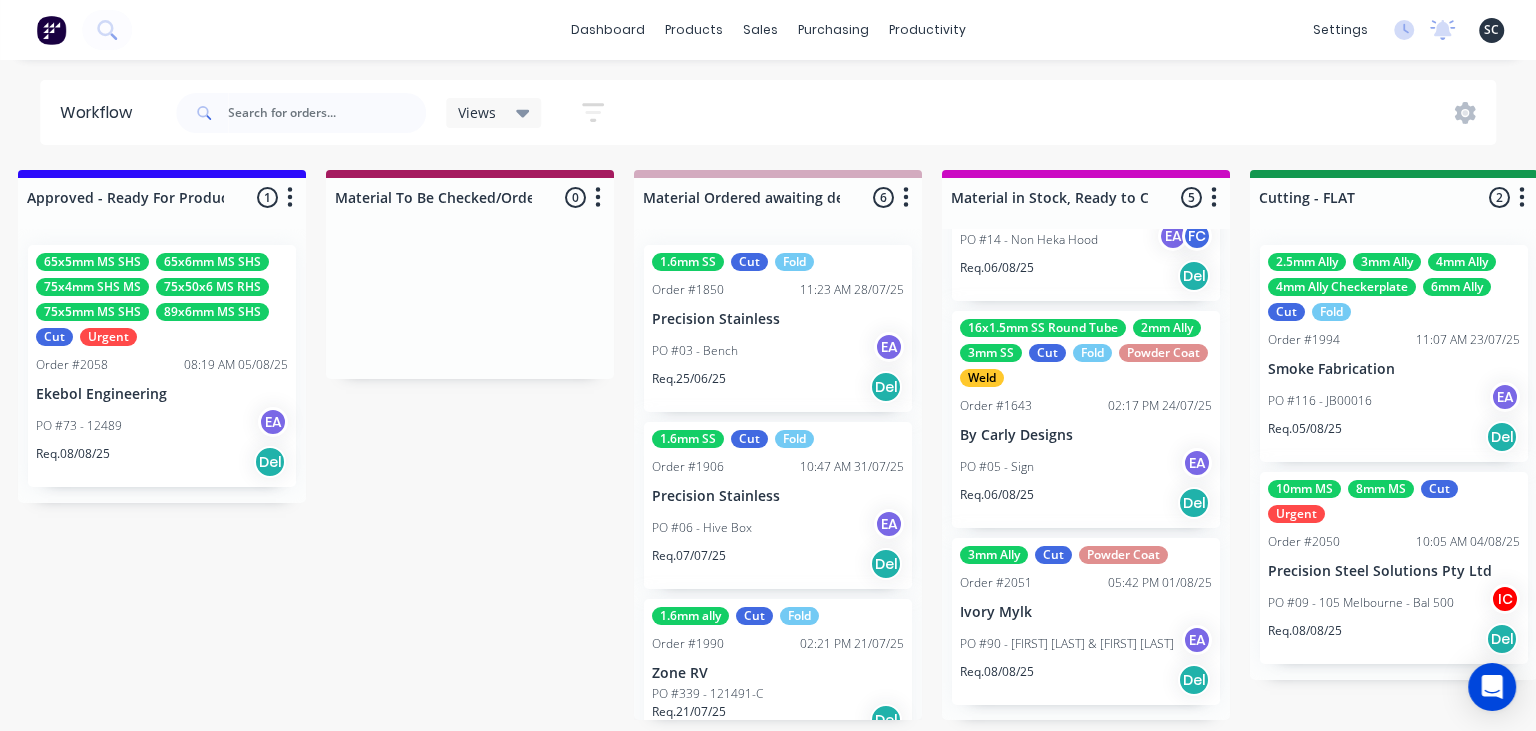 click on "Submitted 15 Status colour #273444 hex #273444 Save Cancel Summaries Total order value Invoiced to date To be invoiced Sort By Created date Required date Order number Customer name Most recent 0-Add labels for all materials and processes here 100x50x3mm ally RHS 2.5mm SS 3mm Ally Cut Fold M10 Hex Nutserts Powder Coat Order #386 09:56 AM 09/06/25 Metalmorphic PO #00-Template Req. 05/06/24 Del Quote Order #2041 02:41 PM 30/07/25 Jet Set Aviation Detailing PO #01 - Engrave Req. 30/07/25 Del Quote Order #2032 06:43 PM 29/07/25 Shaun Britland PO #01 - Parts Req. 05/08/25 Del Order #2038 04:29 PM 30/07/25 Precision Steel Solutions Pty Ltd PO #08- 246 Tradewinds
Req. 06/08/25 Del Quote Order #2048 01:59 PM 31/07/25 Eye Specialists PO #01 - Paint Stencils Req. 07/08/25 Del Quote Order #2046 01:45 PM 31/07/25 The Piper Group PO #01 - RFQ Req. 07/08/25 Del Quote Order #2049 09:20 AM 01/08/25 Ekebol Engineering PO #71 - RFQ
Req. 08/08/25 Del Order #2053 10:27 AM 04/08/25 Alu Engineering PO #04 - Dean Req. 11/08/25 Del" at bounding box center [1483, 445] 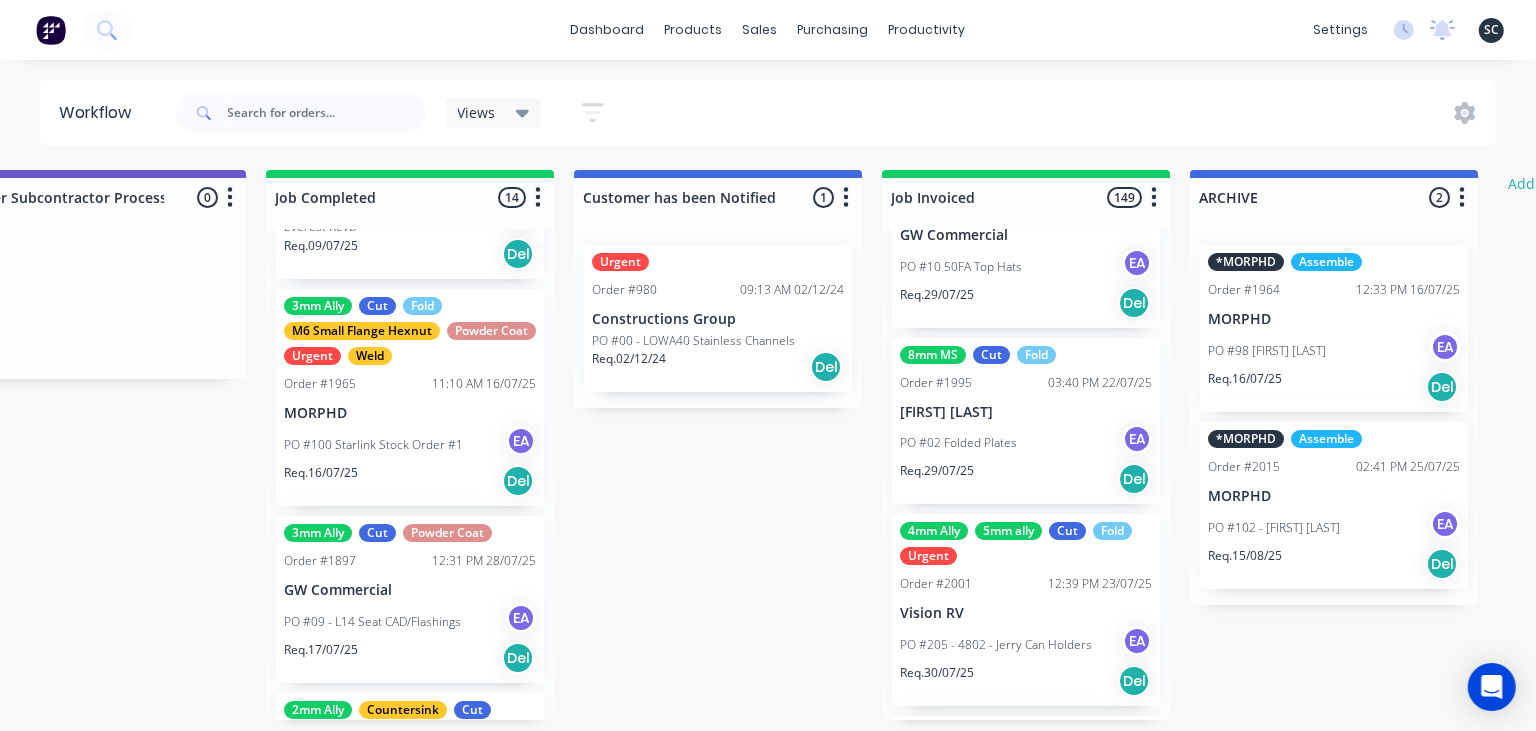 scroll, scrollTop: 0, scrollLeft: 6254, axis: horizontal 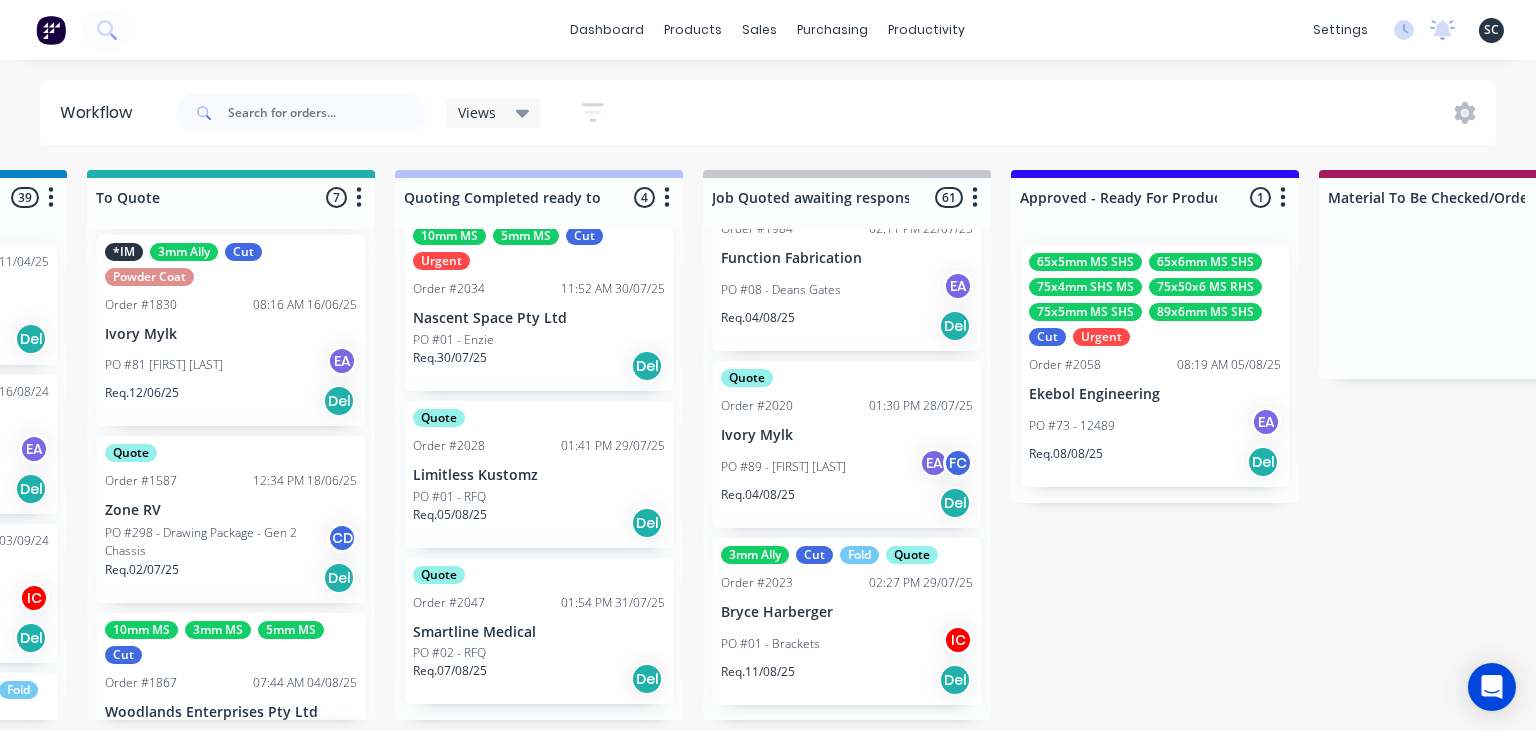 click on "Submitted 15 Status colour #273444 hex #273444 Save Cancel Summaries Total order value Invoiced to date To be invoiced Sort By Created date Required date Order number Customer name Most recent 0-Add labels for all materials and processes here 100x50x3mm ally RHS 2.5mm SS 3mm Ally Cut Fold M10 Hex Nutserts Powder Coat Order #386 [TIME] [DATE] Metalmorphic PO #00-Template Req. [DATE] Del Quote Order #2041 [TIME] [DATE] Jet Set Aviation Detailing PO #01 - Engrave Req. [DATE] Del Quote Order #2032 [TIME] [DATE] [FIRST] [LAST] PO #01 - Parts Req. [DATE] Del Order #2038 [TIME] [DATE] Precision Steel Solutions Pty Ltd PO #08- 246 Tradewinds
Req. [DATE] Del Quote Order #2048 [TIME] [DATE] Eye Specialists PO #01 - Paint Stencils Req. [DATE] Del Quote Order #2046 [TIME] [DATE] The Piper Group PO #01 - RFQ Req. [DATE] Del Quote Order #2049 [TIME] [DATE] Ekebol Engineering PO #71 - RFQ
Req. [DATE] Del Order #2053 [TIME] [DATE] Alu Engineering PO #04 - Dean Req. [DATE] Del" at bounding box center (2476, 445) 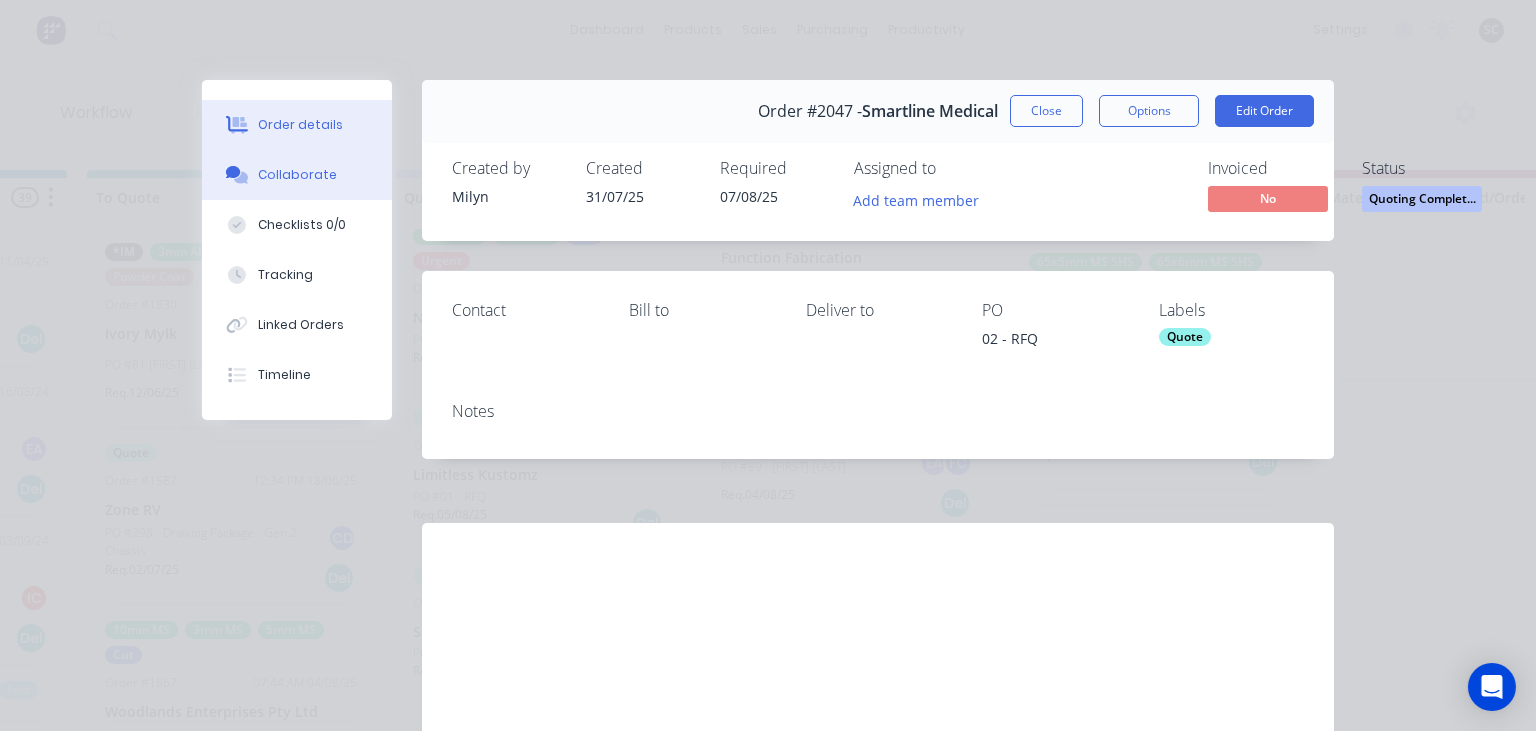 click on "Collaborate" at bounding box center (297, 175) 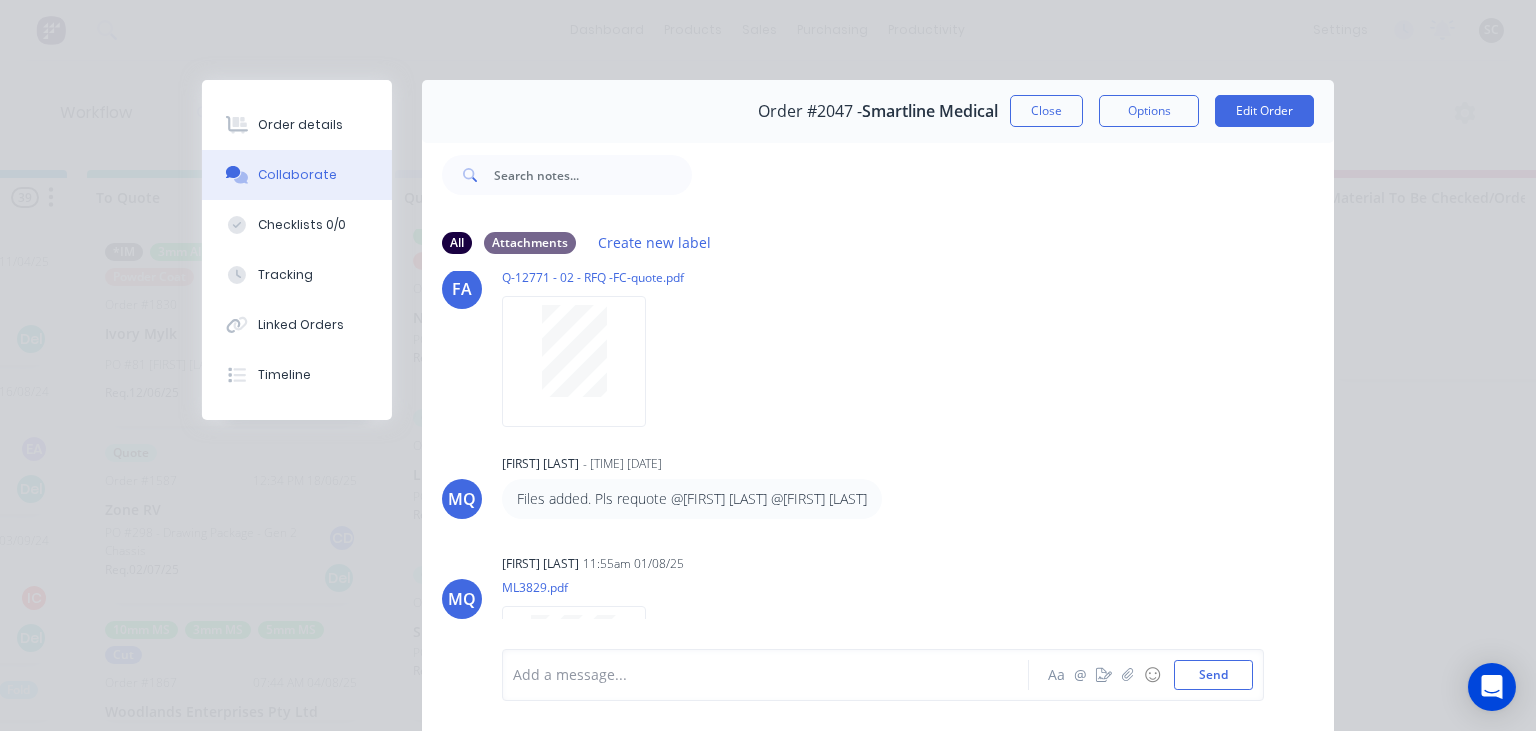scroll, scrollTop: 460, scrollLeft: 0, axis: vertical 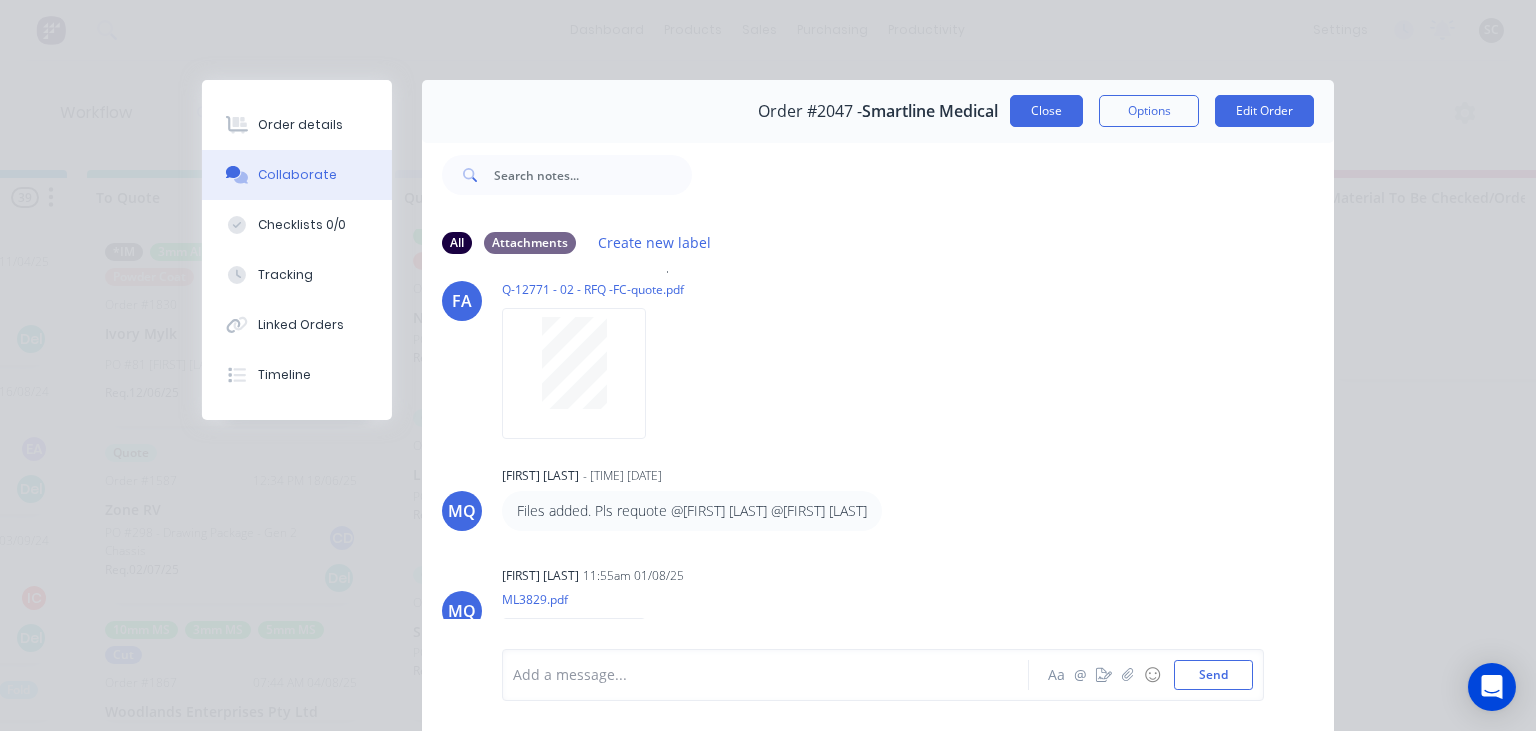 click on "Close" at bounding box center [1046, 111] 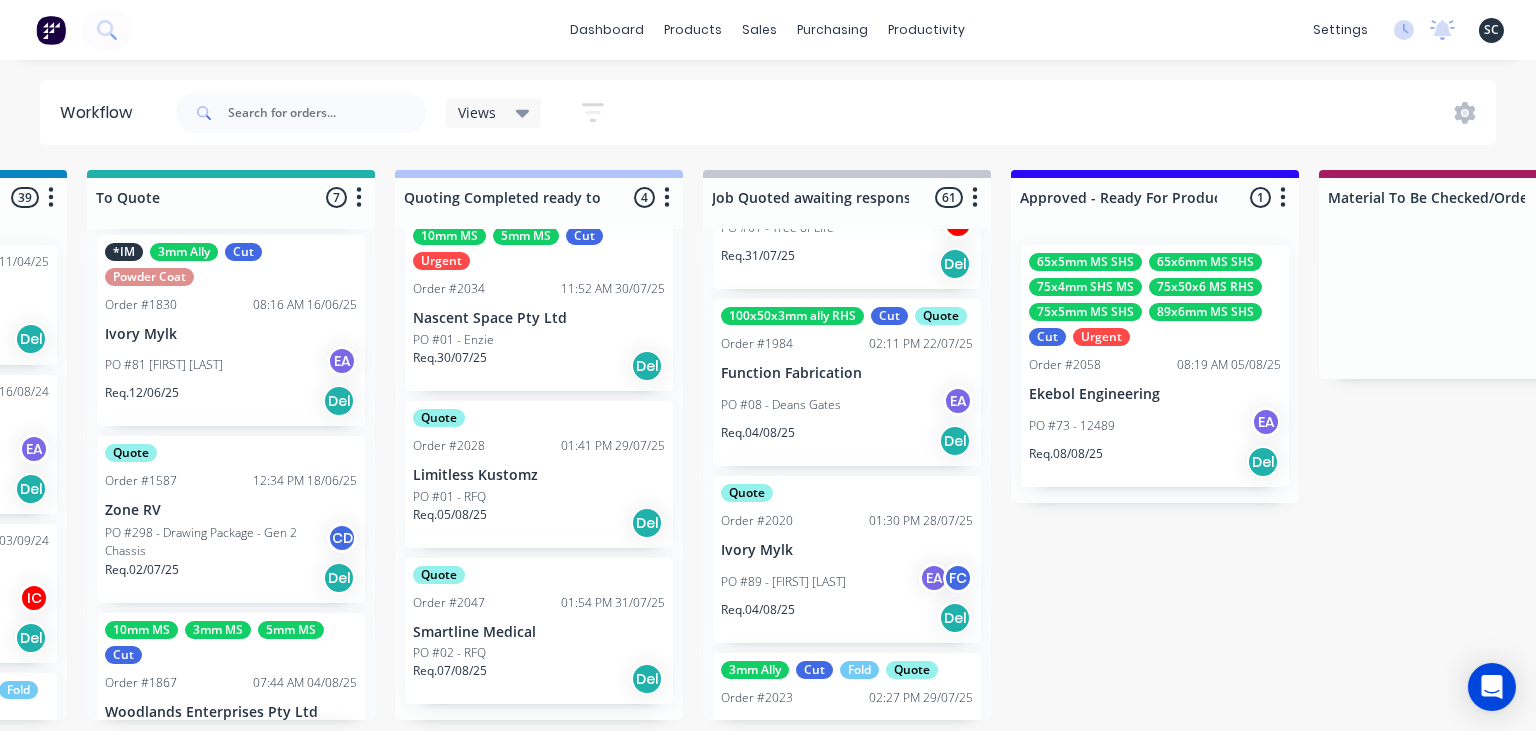 scroll, scrollTop: 9969, scrollLeft: 0, axis: vertical 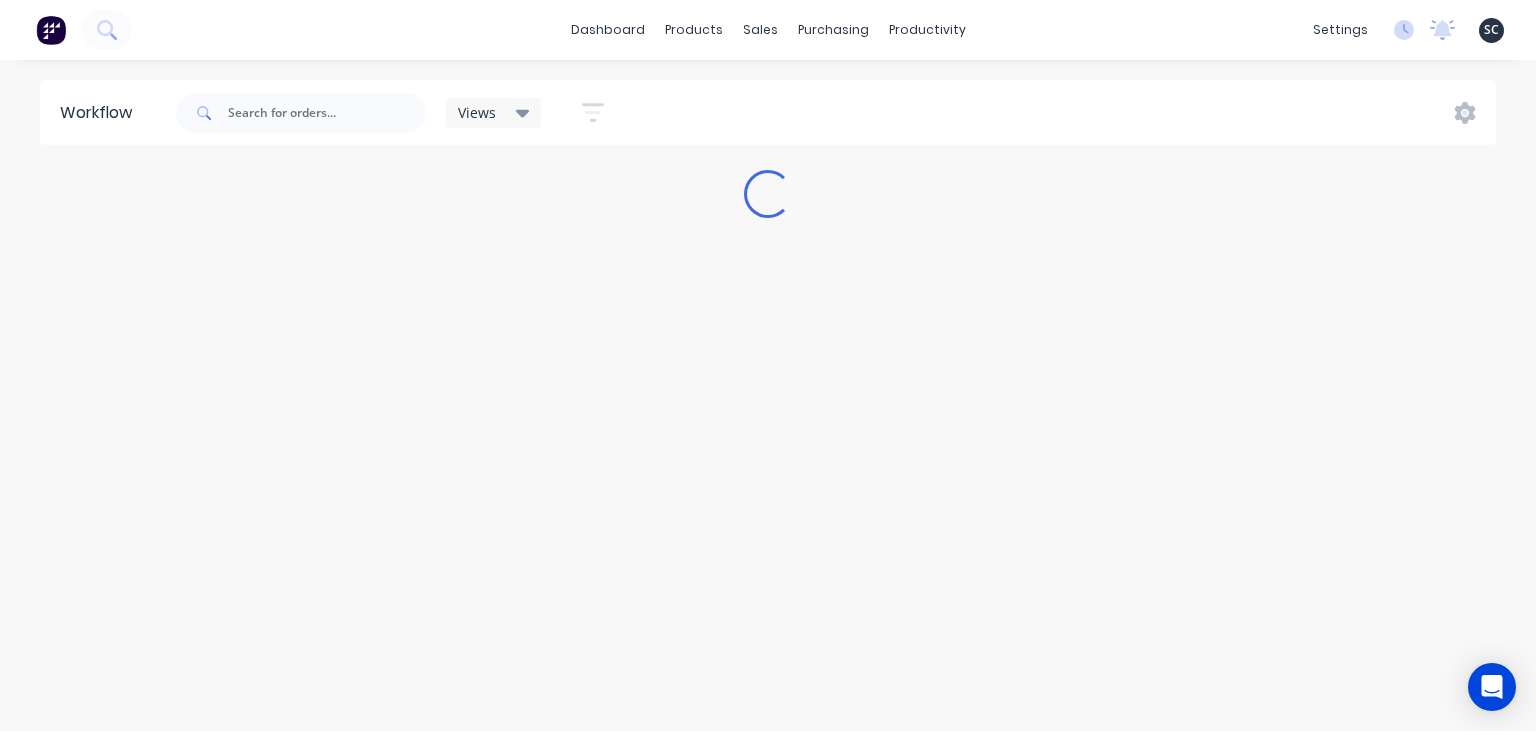 click on "dashboard products sales purchasing productivity dashboard products Product Catalogue Materials sales Sales Orders Customers Price Level Manager purchasing Purchase Orders Suppliers productivity Workflow Planner Delivery Scheduling Timesheets settings No new notifications Mark all as read [FIRST]  mentioned you in a message Smartline Medical Order  #[NUMBER] PO  [NUMBER] - RFQ [TIME] [DATE]   [FIRST]  mentioned you in a message Precision Stainless Order  #[NUMBER] PO  [NUMBER] - Bench [TIME] [DATE]   [FIRST]  mentioned you in a message HC Design Consulting Order  #[NUMBER] PO  [NUMBER] - Plates [TIME] [DATE]   [FIRST]  mentioned you in a message Precision Stainless Order  #[NUMBER] PO  [NUMBER] - Tray Shelves
[TIME] [DATE]   [FIRST]  mentioned you in a message Smoke Fabrication Order  #[NUMBER] PO  [NUMBER] -  JB00016
[TIME] [DATE]   [FIRST]  mentioned you in a message Fast Lane Fabrication Order  #[NUMBER] PO  [NUMBER] - Order [DATE]
[TIME] [DATE]   [FIRST]  mentioned you in a message SAFE Fabrication Order  #[NUMBER] PO  [NUMBER] - Locker Set
[FIRST] Order" at bounding box center (768, 305) 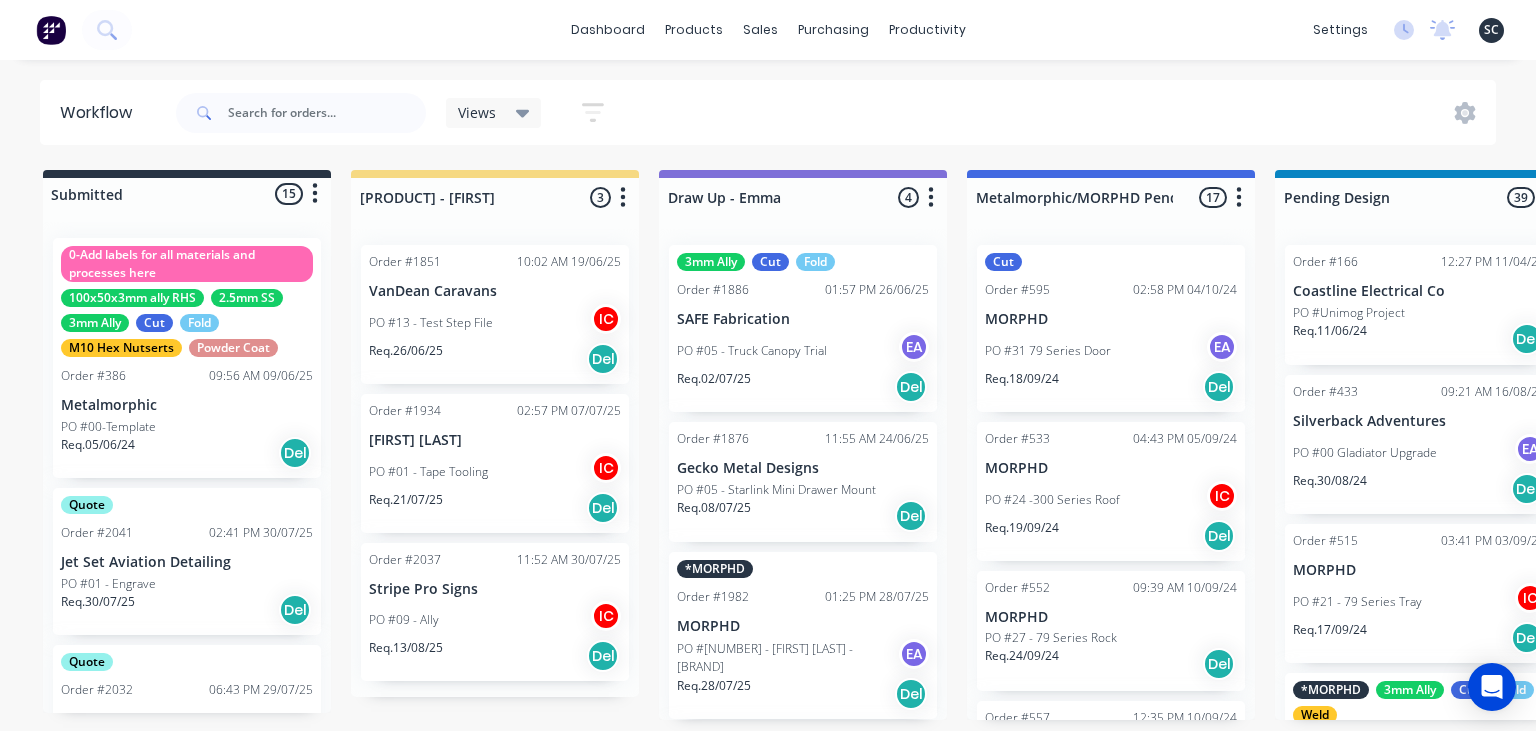 scroll, scrollTop: 1888, scrollLeft: 0, axis: vertical 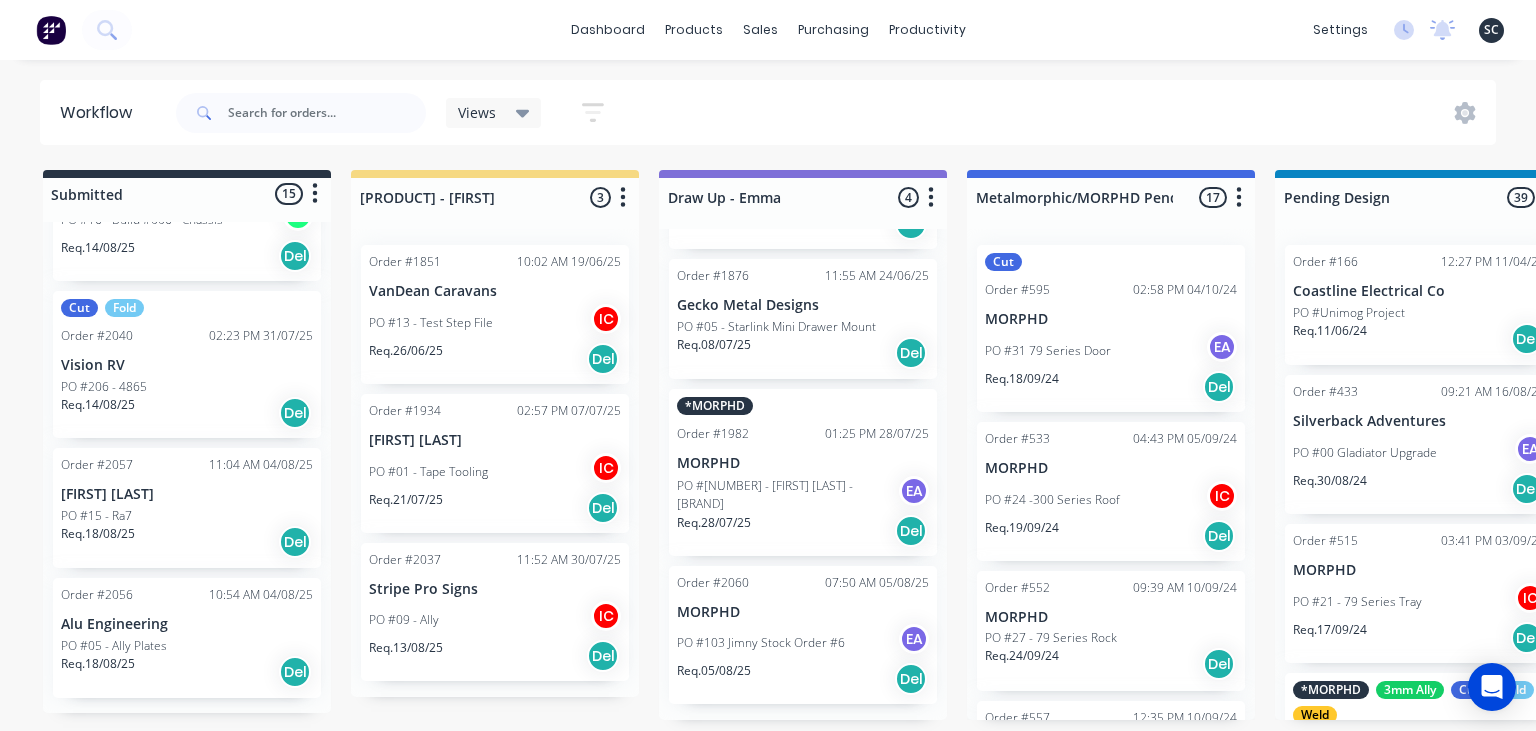 click on "dashboard products sales purchasing productivity dashboard products Product Catalogue Materials sales Sales Orders Customers Price Level Manager purchasing Purchase Orders Suppliers productivity Workflow Planner Delivery Scheduling Timesheets settings No new notifications Mark all as read [FIRST]  mentioned you in a message Smartline Medical Order  #[NUMBER] PO  [NUMBER] - RFQ [TIME] [DATE]   [FIRST]  mentioned you in a message Precision Stainless Order  #[NUMBER] PO  [NUMBER] - Bench [TIME] [DATE]   [FIRST]  mentioned you in a message HC Design Consulting Order  #[NUMBER] PO  [NUMBER] - Plates [TIME] [DATE]   [FIRST]  mentioned you in a message Precision Stainless Order  #[NUMBER] PO  [NUMBER] - Tray Shelves
[TIME] [DATE]   [FIRST]  mentioned you in a message Smoke Fabrication Order  #[NUMBER] PO  [NUMBER] -  JB00016
[TIME] [DATE]   [FIRST]  mentioned you in a message Fast Lane Fabrication Order  #[NUMBER] PO  [NUMBER] - Order [DATE]
[TIME] [DATE]   [FIRST]  mentioned you in a message SAFE Fabrication Order  #[NUMBER] PO  [NUMBER] - Locker Set
[FIRST] Order" at bounding box center (768, 305) 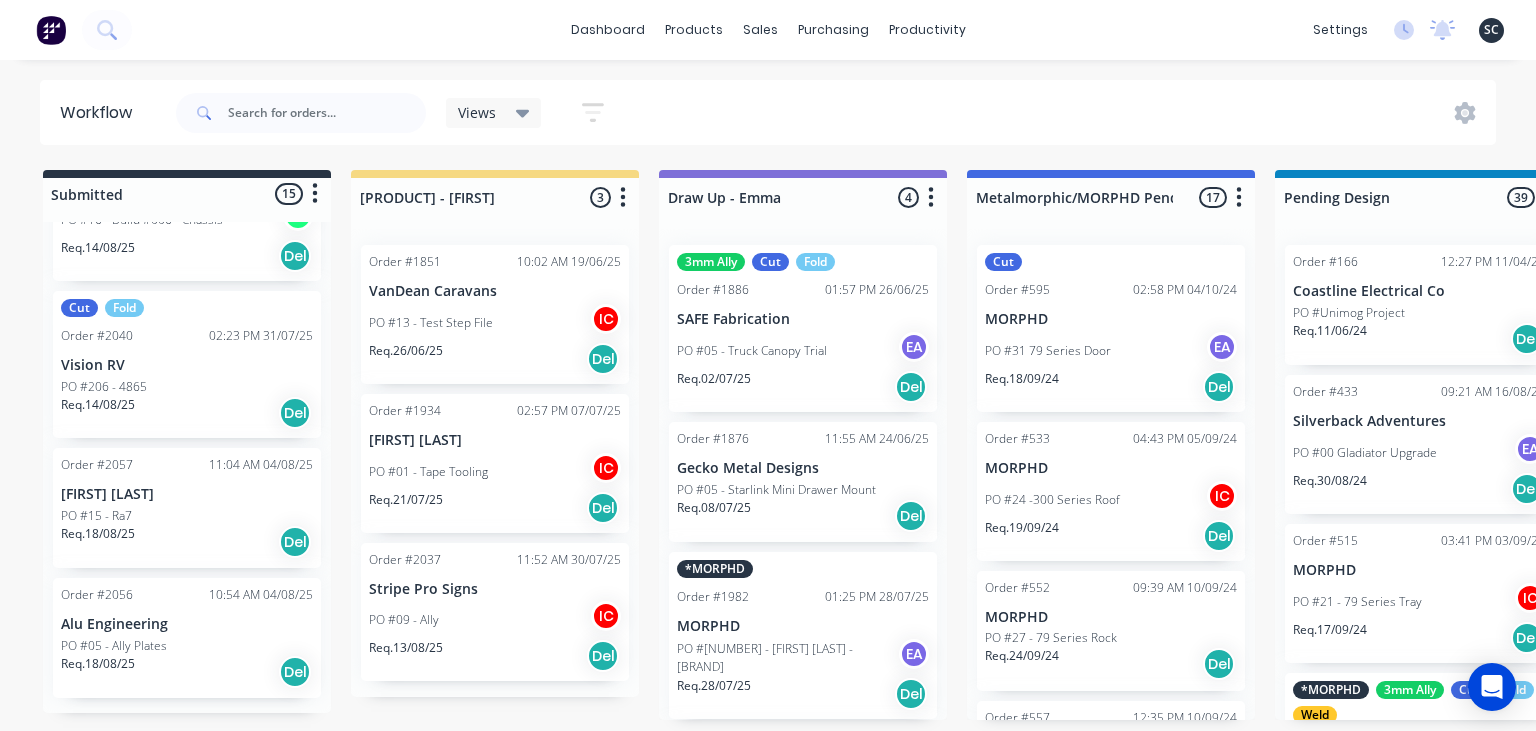 scroll, scrollTop: 163, scrollLeft: 0, axis: vertical 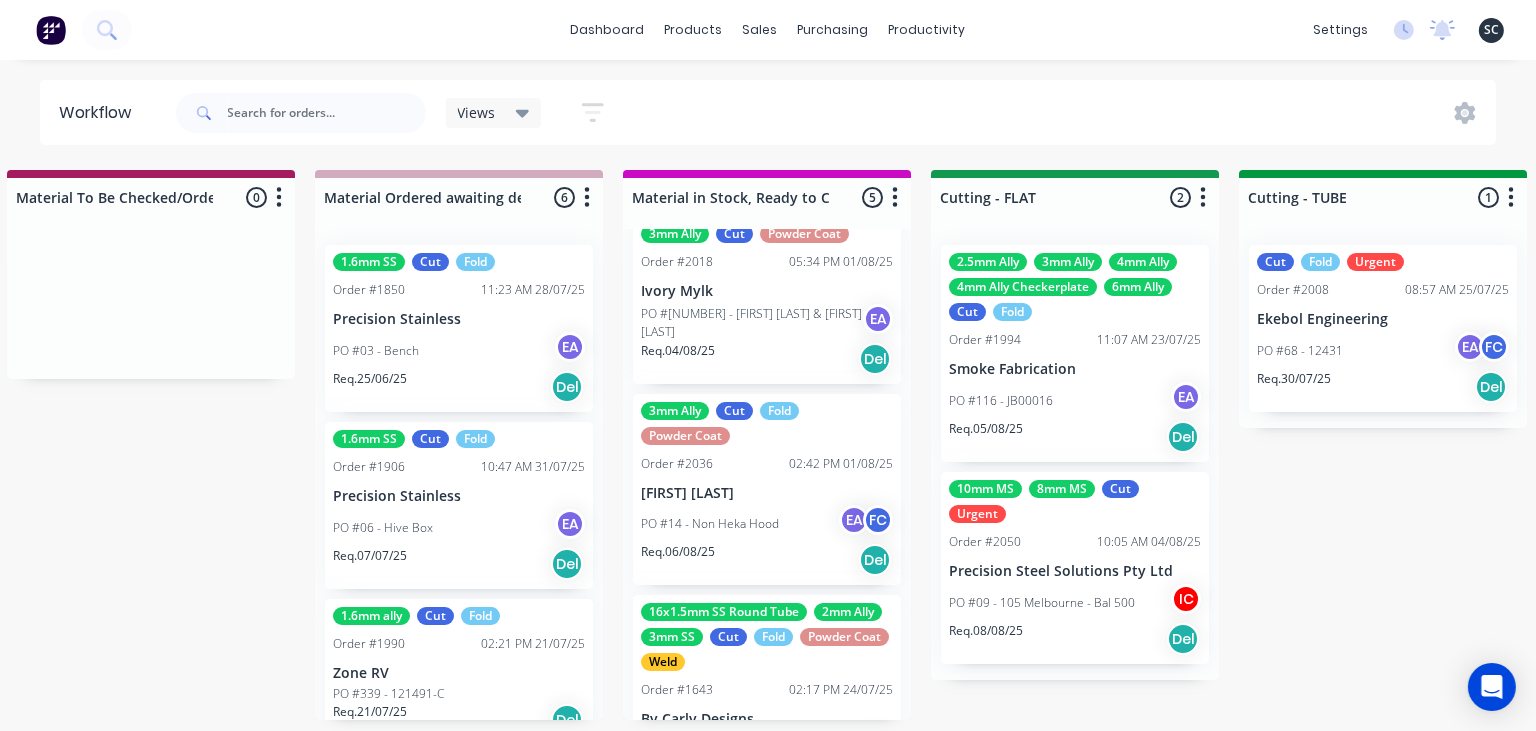 click on "PO #14 - Non Heka Hood
EA FC" at bounding box center (767, 524) 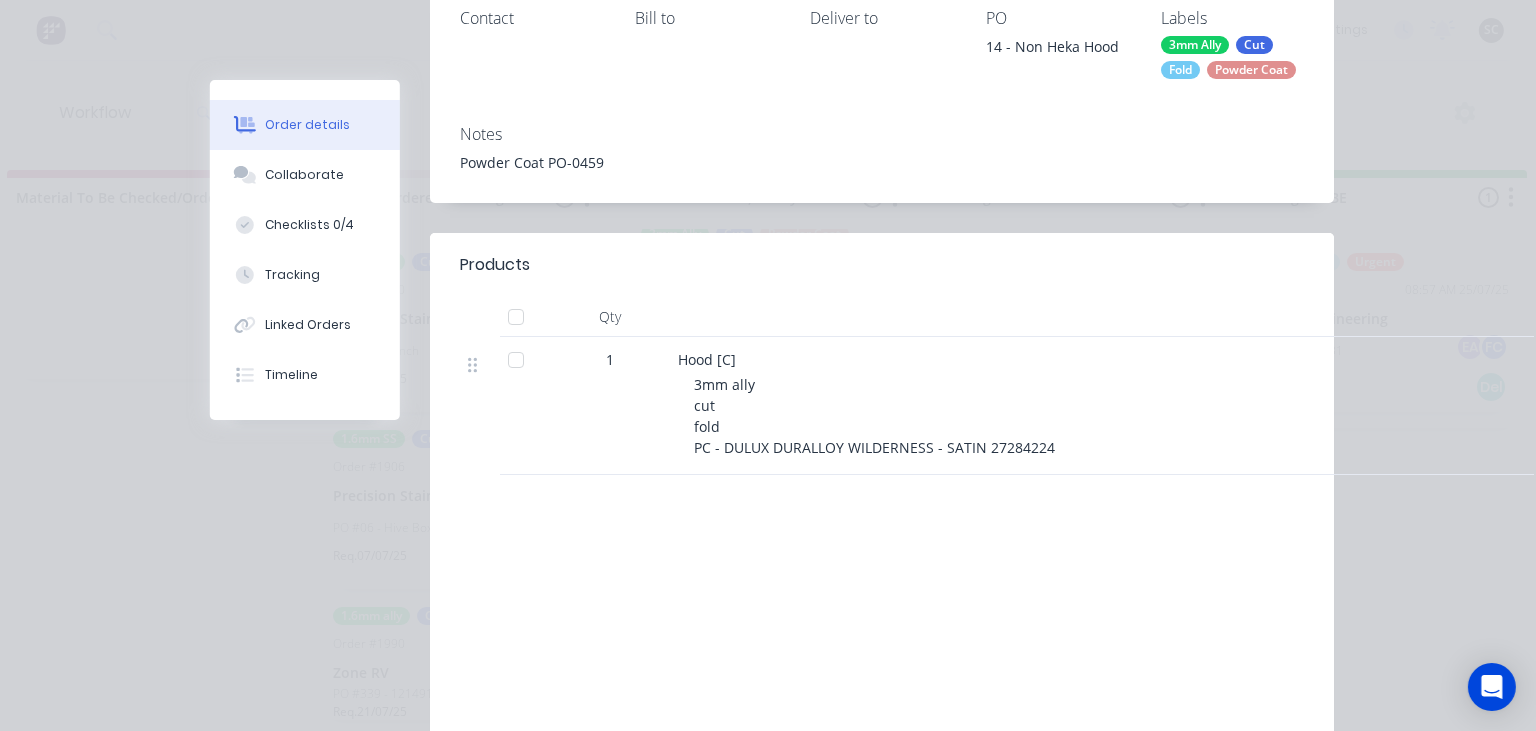 scroll 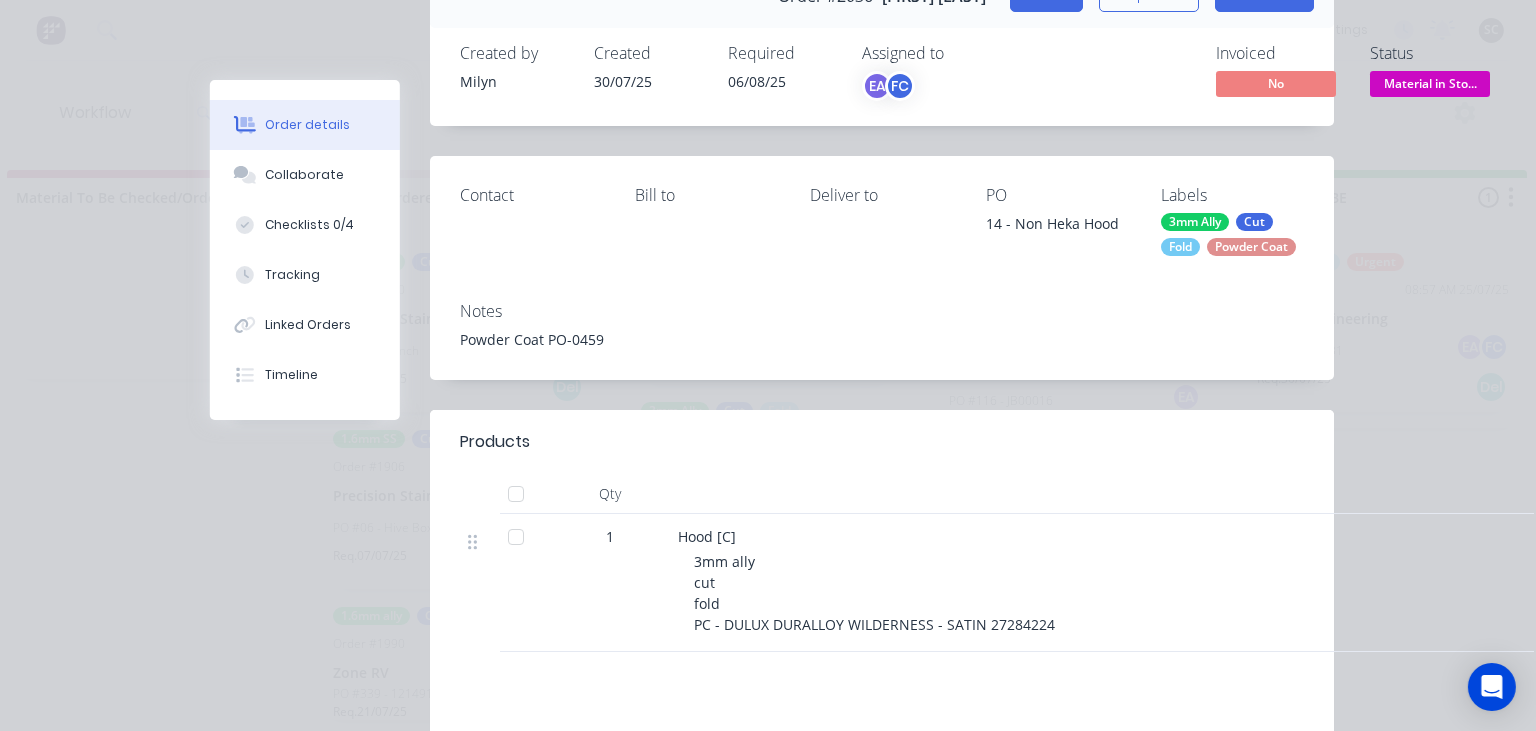 click on "Close" at bounding box center (1046, -4) 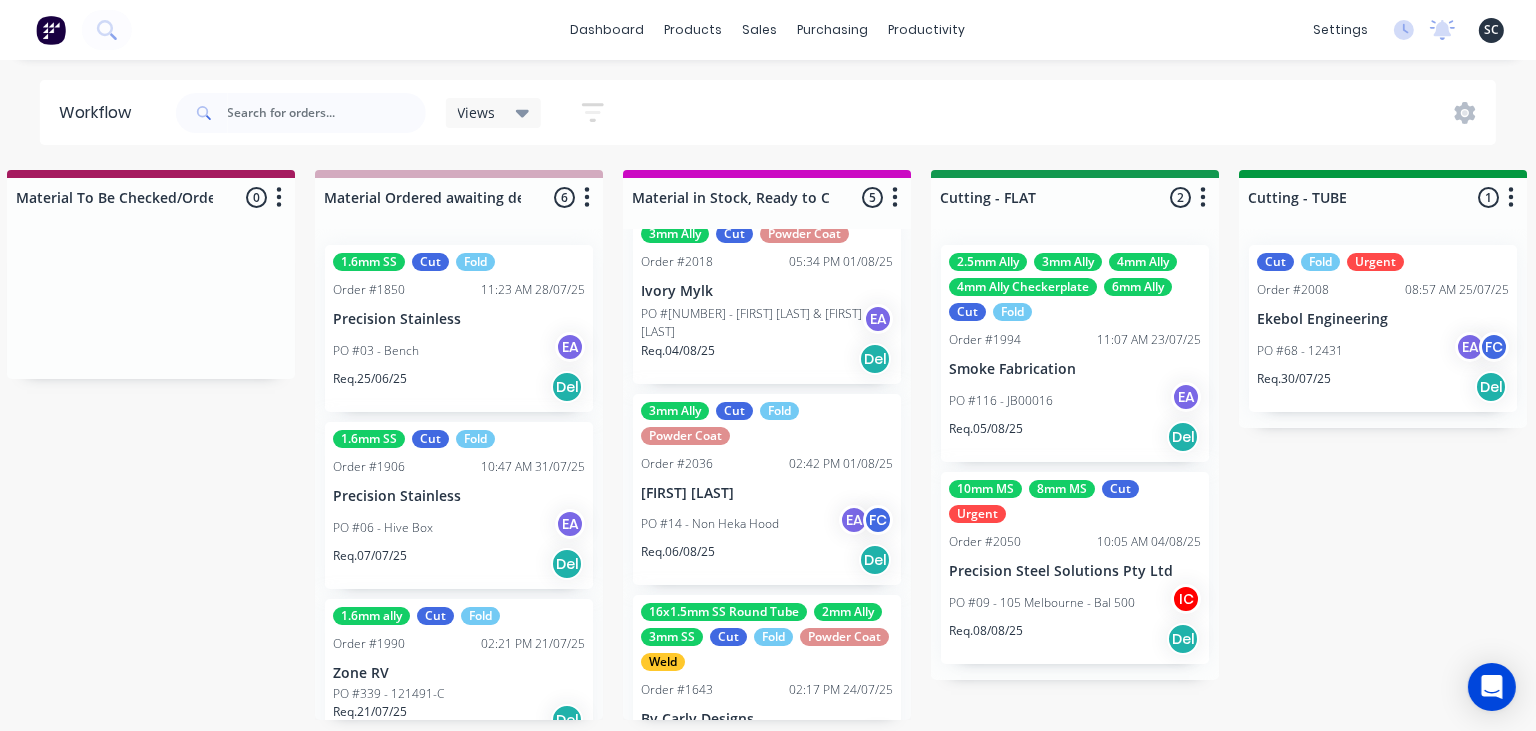 click on "dashboard products sales purchasing productivity dashboard products Product Catalogue Materials sales Sales Orders Customers Price Level Manager purchasing Purchase Orders Suppliers productivity Workflow Planner Delivery Scheduling Timesheets settings No new notifications [NAME] mentioned you in a message Smartline Medical Order  # 2047 PO  02 - RFQ 11:55am 01/08/25   [NAME] mentioned you in a message Precision Stainless Order  # 1850 PO  03 - Bench 02:00pm 24/07/25   [NAME] mentioned you in a message HC Design Consulting Order  # 1666 PO  01 - Plates 01:33pm 24/07/25   [NAME] mentioned you in a message Precision Stainless Order  # 1950 PO  07 - Tray Shelves
12:51pm 24/07/25   [NAME] mentioned you in a message Smoke Fabrication Order  # 1994 PO  116 -  JB00016
11:07am 23/07/25   [NAME] [LAST] mentioned you in a message Fast Lane Fabrication Order  # 1992 PO  13 - Order 22/7/25
08:59am 23/07/25   [NAME] mentioned you in a message SAFE Fabrication Order  # 1973 PO  06 - Locker Set
[NAME] Order" at bounding box center [768, 30] 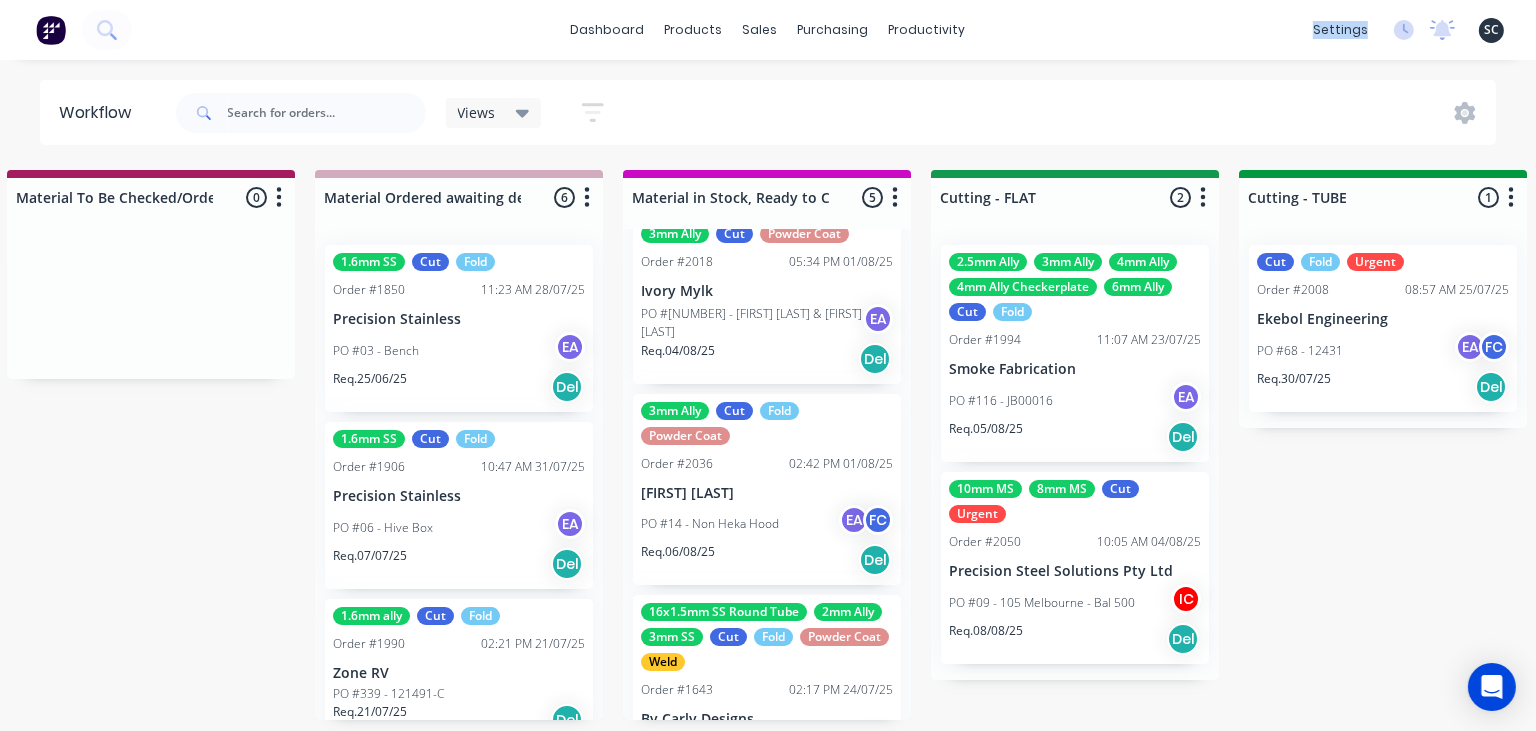 click on "PO #14 - Non Heka Hood
EA FC" at bounding box center (767, 524) 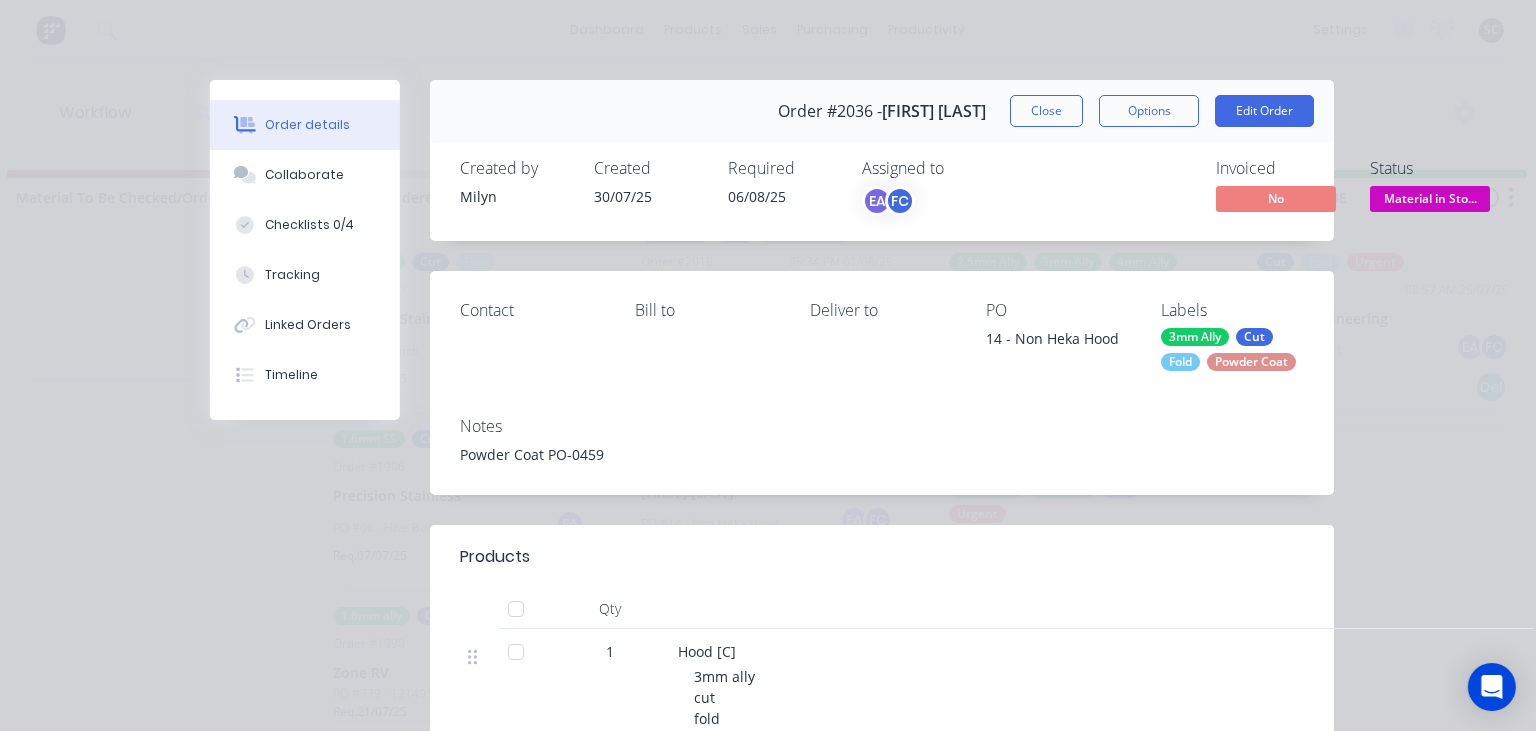 drag, startPoint x: 318, startPoint y: 183, endPoint x: 429, endPoint y: 199, distance: 112.147224 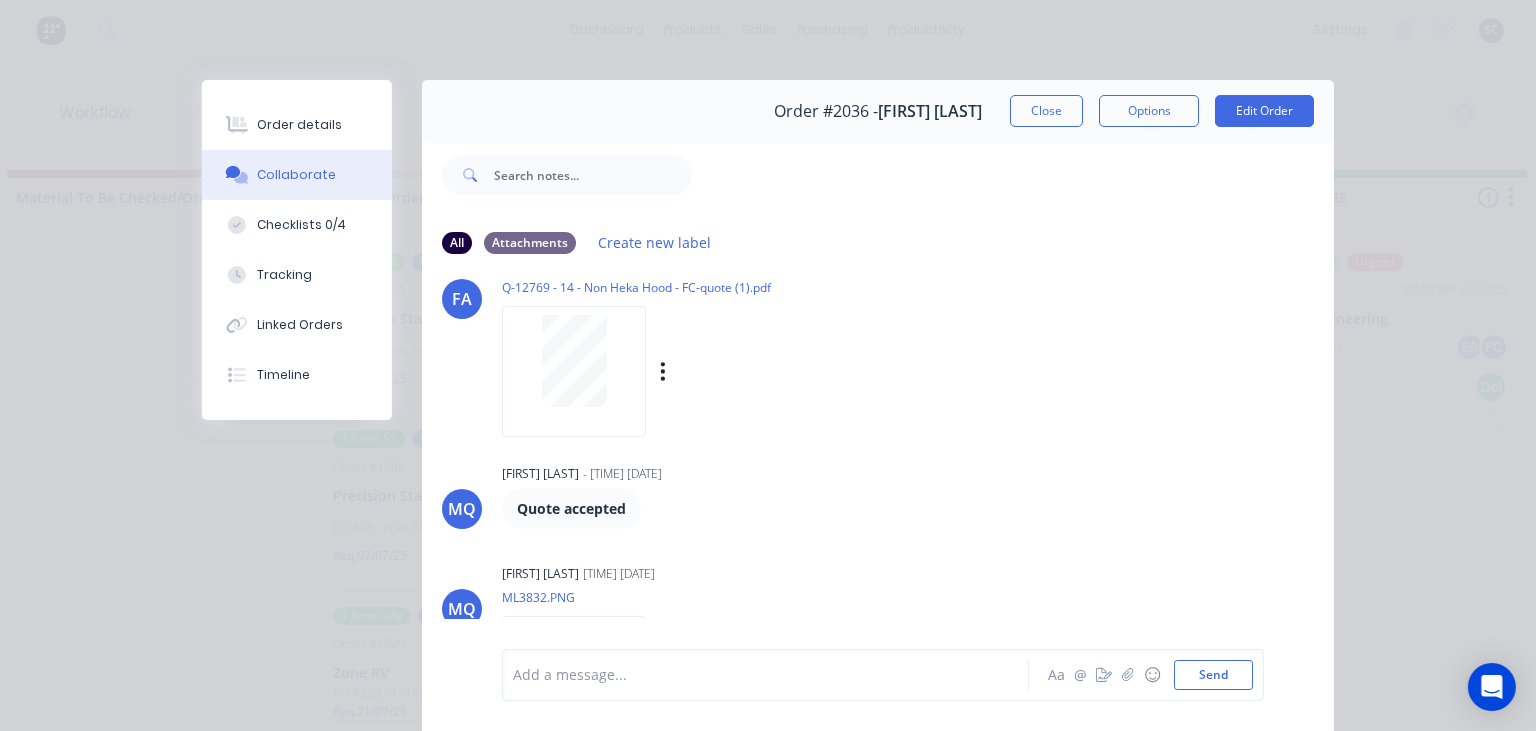 scroll, scrollTop: 997, scrollLeft: 0, axis: vertical 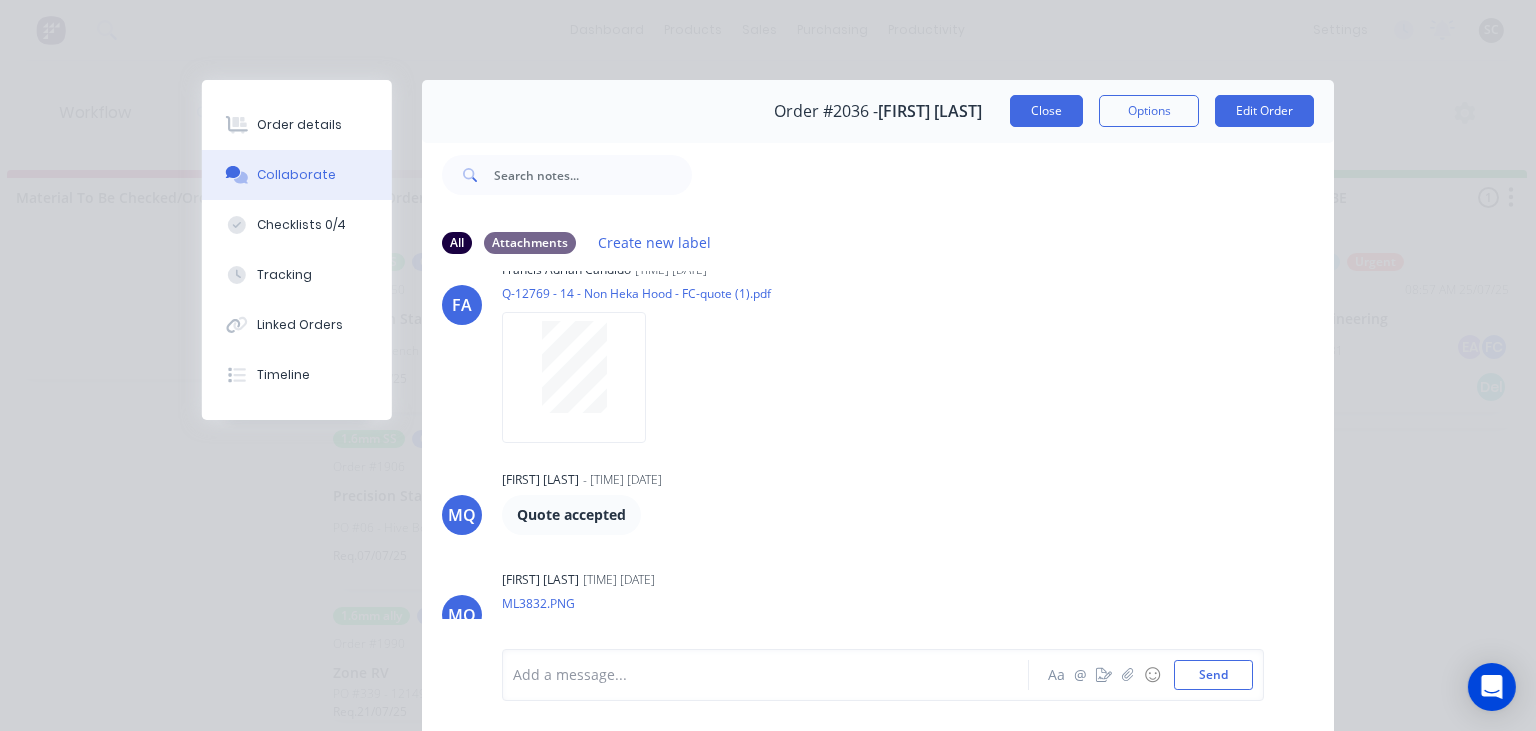 click on "Close" at bounding box center [1046, 111] 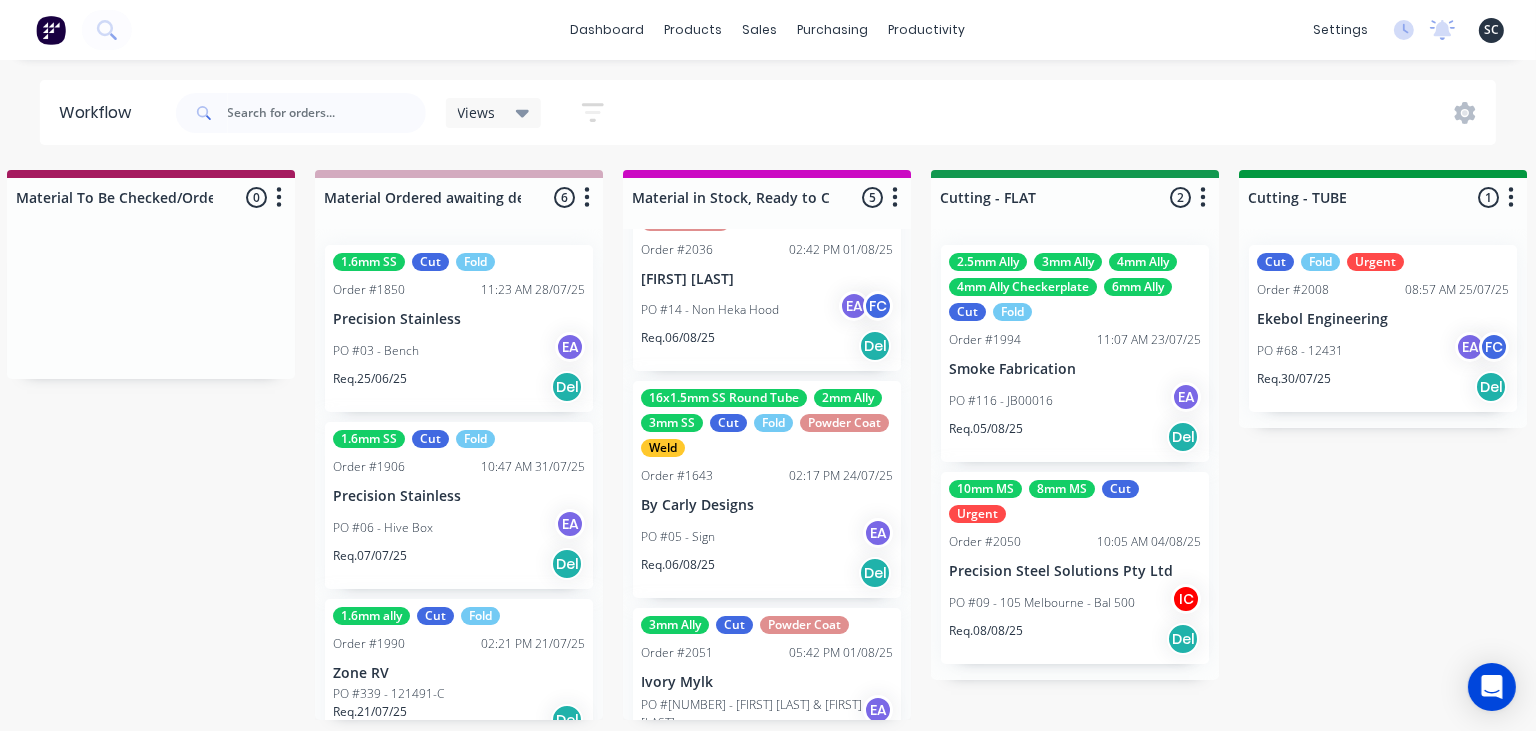 scroll, scrollTop: 460, scrollLeft: 0, axis: vertical 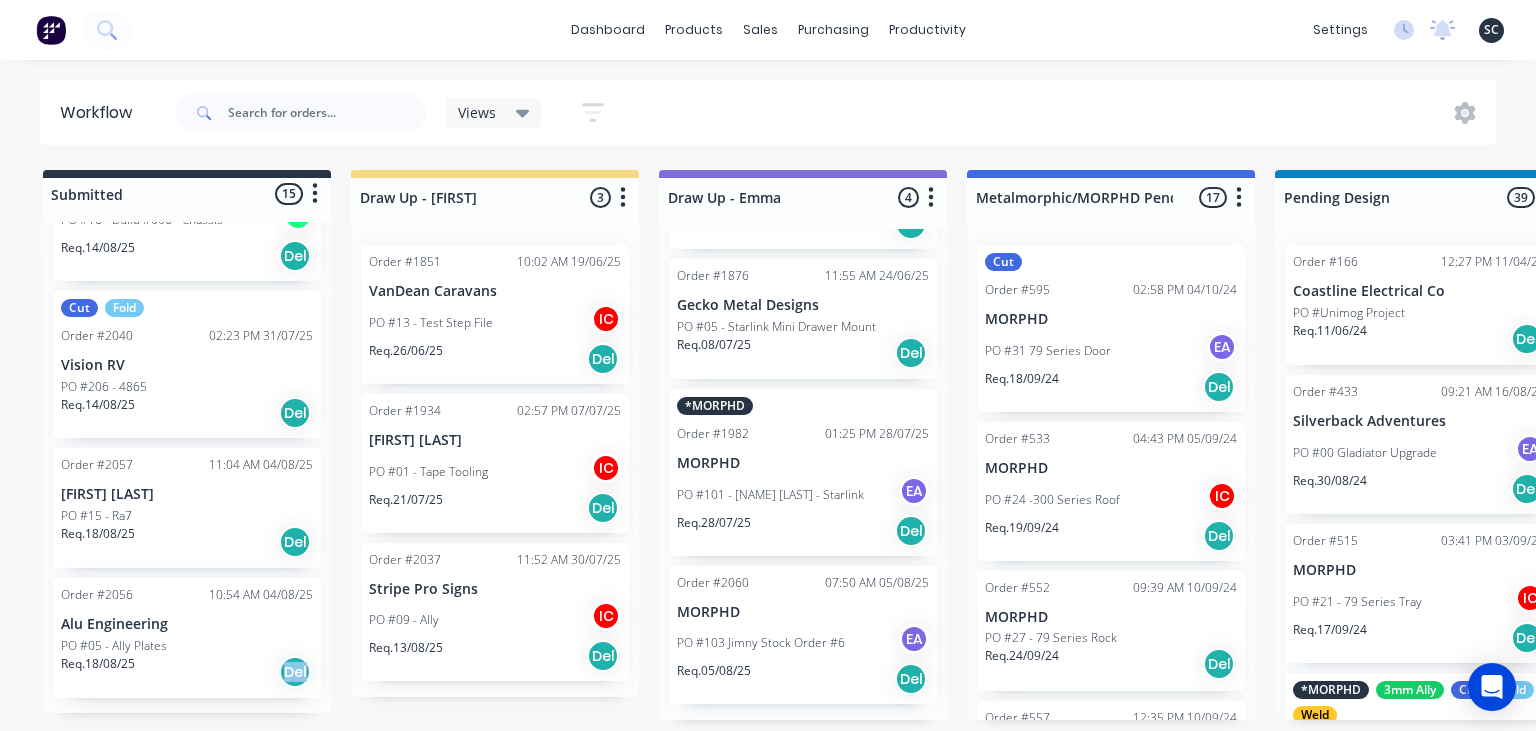 drag, startPoint x: 287, startPoint y: 714, endPoint x: 338, endPoint y: 714, distance: 51 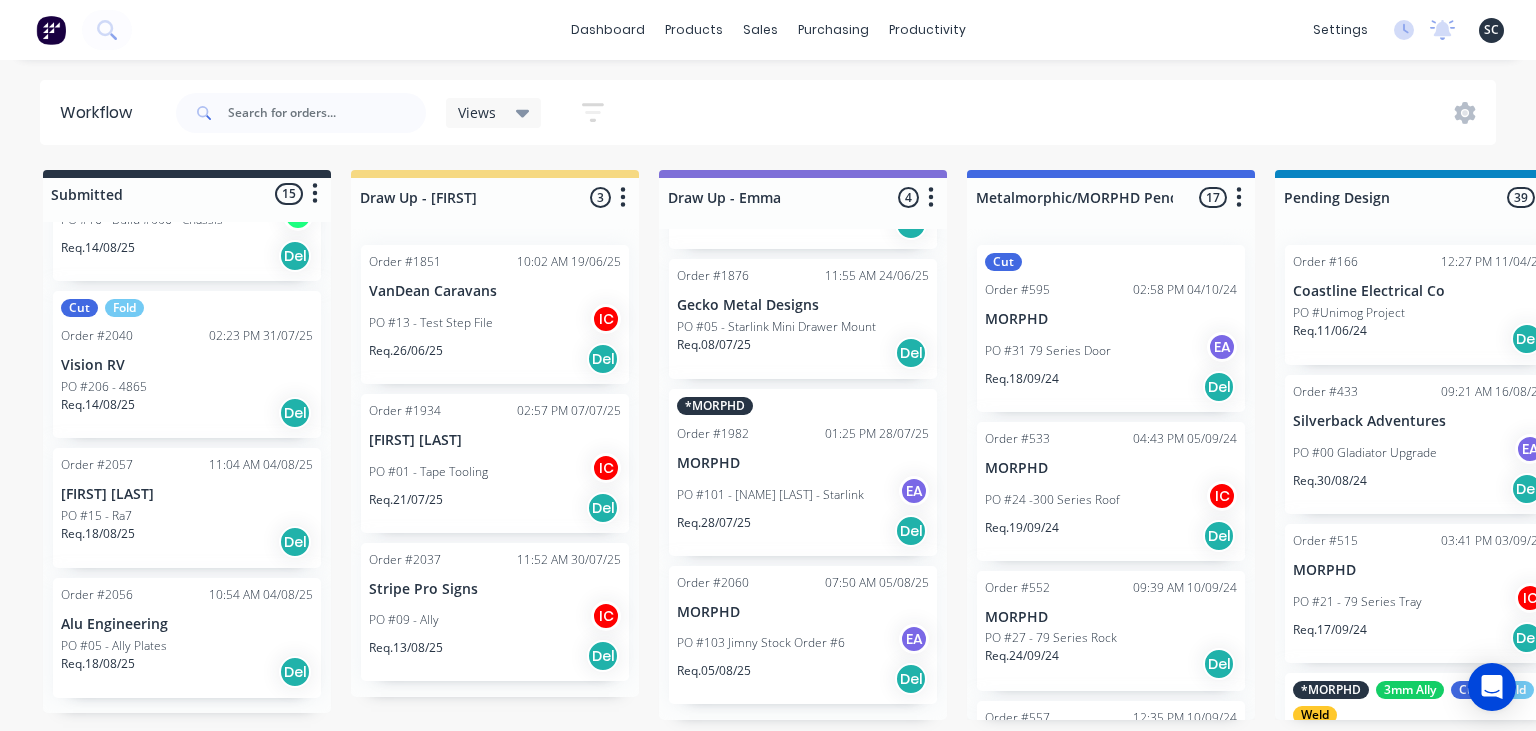 click on "Submitted 15 Status colour #273444 hex #273444 Save Cancel Summaries Total order value Invoiced to date To be invoiced Sort By Created date Required date Order number Customer name Most recent 0-Add labels for all materials and processes here 100x50x3mm ally RHS 2.5mm SS 3mm Ally Cut Fold M10 Hex Nutserts Powder Coat Order #386 09:56 AM 09/06/25 Metalmorphic PO #00-Template Req. 05/06/24 Del Quote Order #2041 02:41 PM 30/07/25 Jet Set Aviation Detailing PO #01 - Engrave Req. 30/07/25 Del Quote Order #2032 06:43 PM 29/07/25 Shaun Britland PO #01 - Parts Req. 05/08/25 Del Order #2038 04:29 PM 30/07/25 Precision Steel Solutions Pty Ltd PO #08- 246 Tradewinds
Req. 06/08/25 Del Quote Order #2048 01:59 PM 31/07/25 Eye Specialists PO #01 - Paint Stencils Req. 07/08/25 Del Quote Order #2046 01:45 PM 31/07/25 The Piper Group PO #01 - RFQ Req. 07/08/25 Del Quote Order #2049 09:20 AM 01/08/25 Ekebol Engineering PO #71 - RFQ
Req. 08/08/25 Del Order #2053 10:27 AM 04/08/25 Alu Engineering PO #04 - Dean Req. 11/08/25 Del" at bounding box center (3972, 445) 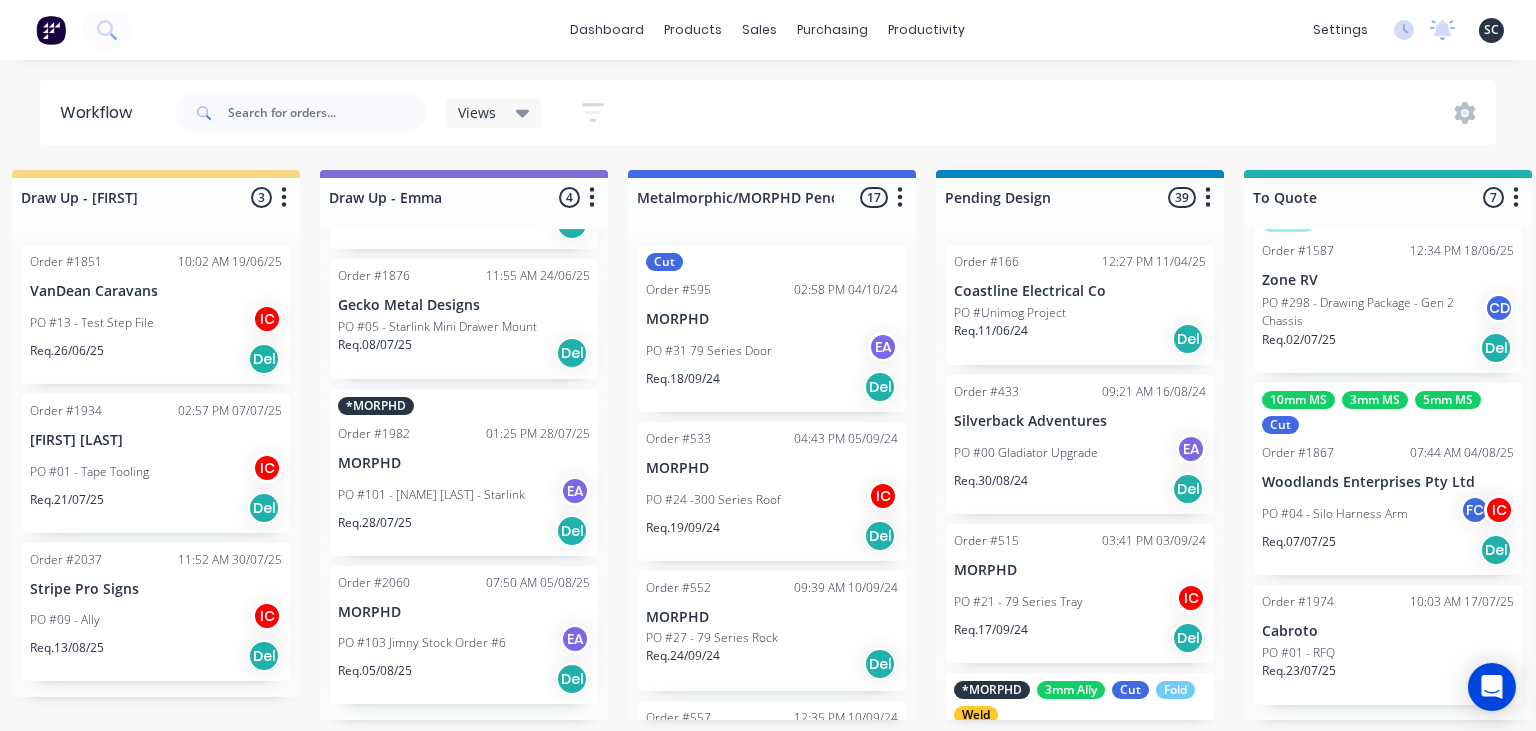 scroll, scrollTop: 0, scrollLeft: 0, axis: both 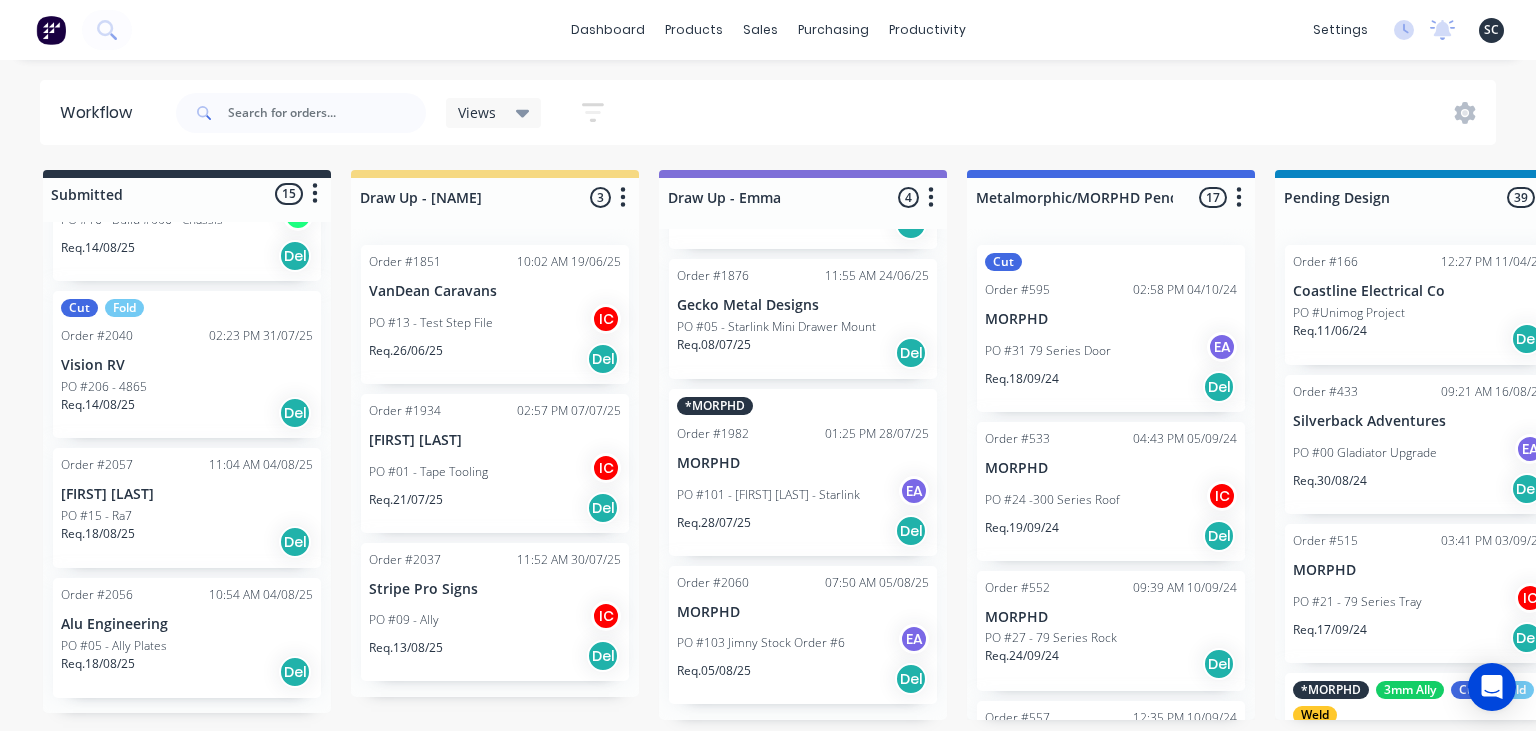 click on "dashboard products sales purchasing productivity dashboard products Product Catalogue Materials sales Sales Orders Customers Price Level Manager purchasing Purchase Orders Suppliers productivity Workflow Planner Delivery Scheduling Timesheets settings No new notifications Mark all as read [PERSON] mentioned you in a message Smartline Medical Order  # 2047 PO  02 - RFQ 11:55am 01/08/25   [PERSON] mentioned you in a message Precision Stainless Order  # 1850 PO  03 - Bench 02:00pm 24/07/25   [PERSON] mentioned you in a message HC Design Consulting Order  # 1666 PO  01 - Plates 01:33pm 24/07/25   [PERSON] mentioned you in a message Precision Stainless Order  # 1950 PO  07 - Tray Shelves
12:51pm 24/07/25   [PERSON] mentioned you in a message Smoke Fabrication Order  # 1994 PO  116 -  JB00016
11:07am 23/07/25   [PERSON] mentioned you in a message Fast Lane Fabrication Order  # 1992 PO  13 - Order 22/7/25
08:59am 23/07/25   [PERSON] mentioned you in a message SAFE Fabrication Order  # 1973 PO  06 - Locker Set
[PERSON] Order" at bounding box center (768, 305) 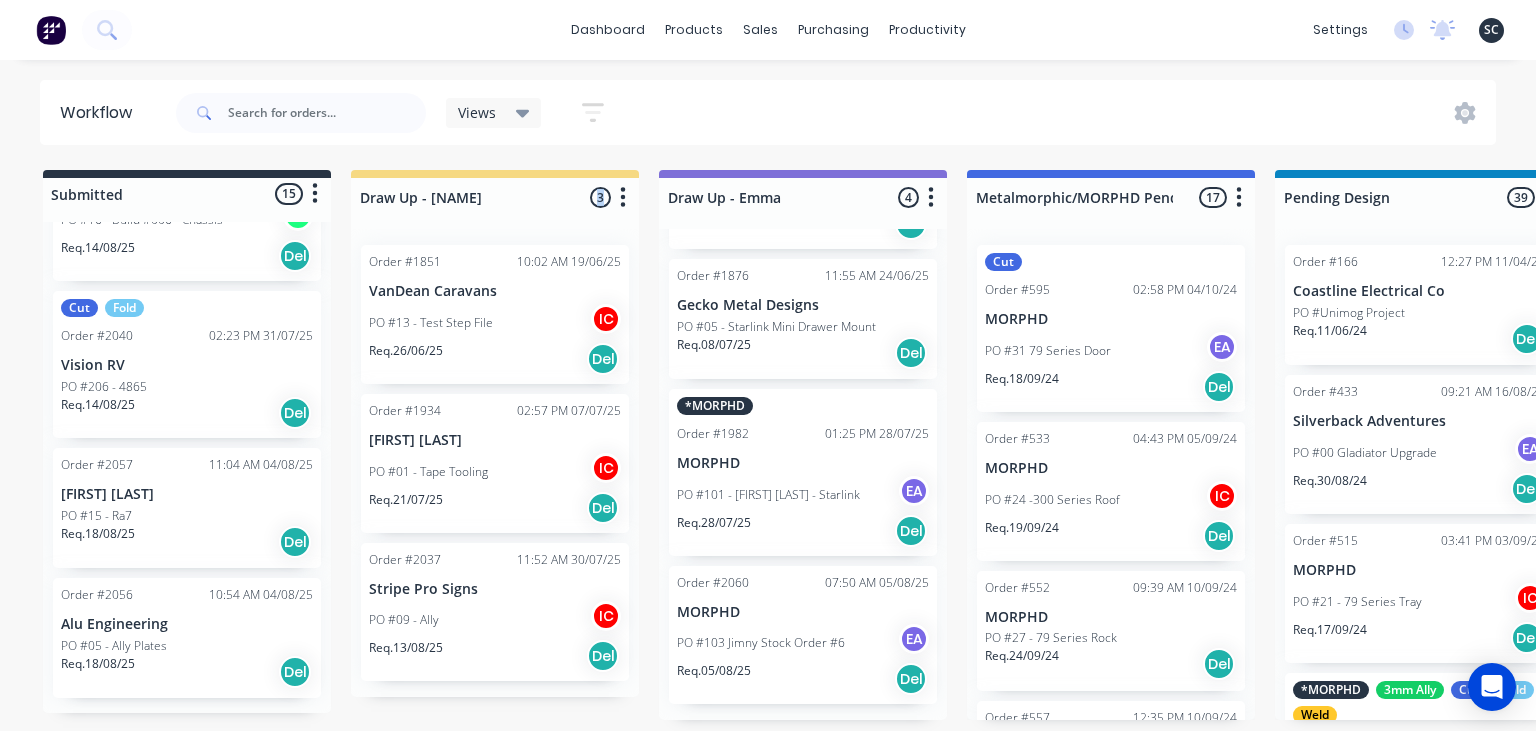 click on "dashboard products sales purchasing productivity dashboard products Product Catalogue Materials sales Sales Orders Customers Price Level Manager purchasing Purchase Orders Suppliers productivity Workflow Planner Delivery Scheduling Timesheets settings No new notifications Mark all as read [PERSON] mentioned you in a message Smartline Medical Order  # 2047 PO  02 - RFQ 11:55am 01/08/25   [PERSON] mentioned you in a message Precision Stainless Order  # 1850 PO  03 - Bench 02:00pm 24/07/25   [PERSON] mentioned you in a message HC Design Consulting Order  # 1666 PO  01 - Plates 01:33pm 24/07/25   [PERSON] mentioned you in a message Precision Stainless Order  # 1950 PO  07 - Tray Shelves
12:51pm 24/07/25   [PERSON] mentioned you in a message Smoke Fabrication Order  # 1994 PO  116 -  JB00016
11:07am 23/07/25   [PERSON] mentioned you in a message Fast Lane Fabrication Order  # 1992 PO  13 - Order 22/7/25
08:59am 23/07/25   [PERSON] mentioned you in a message SAFE Fabrication Order  # 1973 PO  06 - Locker Set
[PERSON] Order" at bounding box center (768, 305) 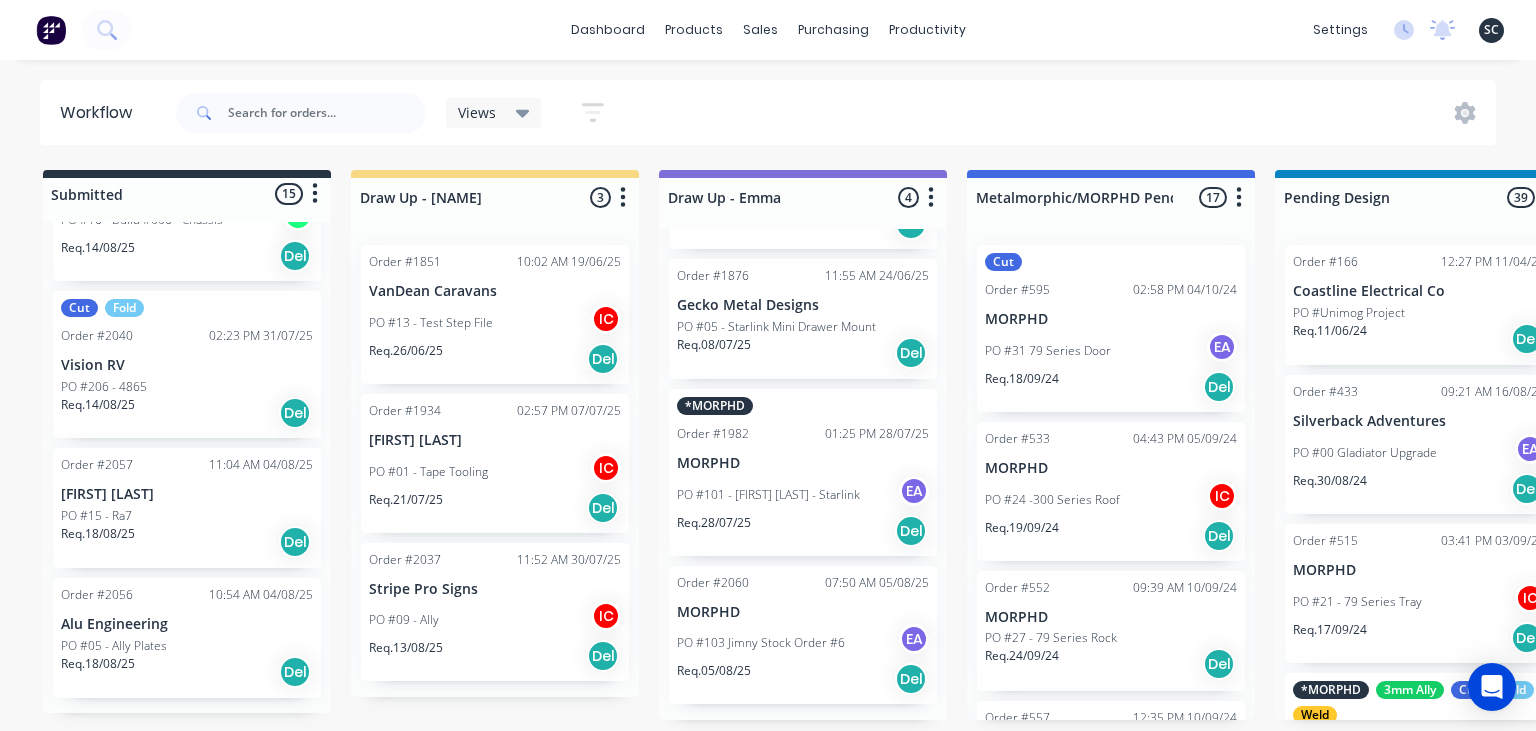 click on "dashboard products sales purchasing productivity dashboard products Product Catalogue Materials sales Sales Orders Customers Price Level Manager purchasing Purchase Orders Suppliers productivity Workflow Planner Delivery Scheduling Timesheets settings No new notifications Mark all as read [FIRST] mentioned you in a message Smartline Medical Order # 2047 PO 02 - RFQ 11:55am 01/08/25 [FIRST] mentioned you in a message Precision Stainless Order # 1850 PO 03 - Bench 02:00pm 24/07/25 [FIRST] mentioned you in a message HC Design Consulting Order # 1666 PO 01 - Plates 01:33pm 24/07/25 [FIRST] mentioned you in a message Precision Stainless Order # 1950 PO 07 - Tray Shelves 12:51pm 24/07/25 [FIRST] mentioned you in a message Smoke Fabrication Order # 1994 PO 116 - JB00016 11:07am 23/07/25 [FIRST] [LAST] mentioned you in a message Fast Lane Fabrication Order # 1992 PO 13 - Order 22/7/25 08:59am 23/07/25 [FIRST] mentioned you in a message SAFE Fabrication Order # 1973 PO 06 - Locker Set [FIRST] Order" at bounding box center [768, 305] 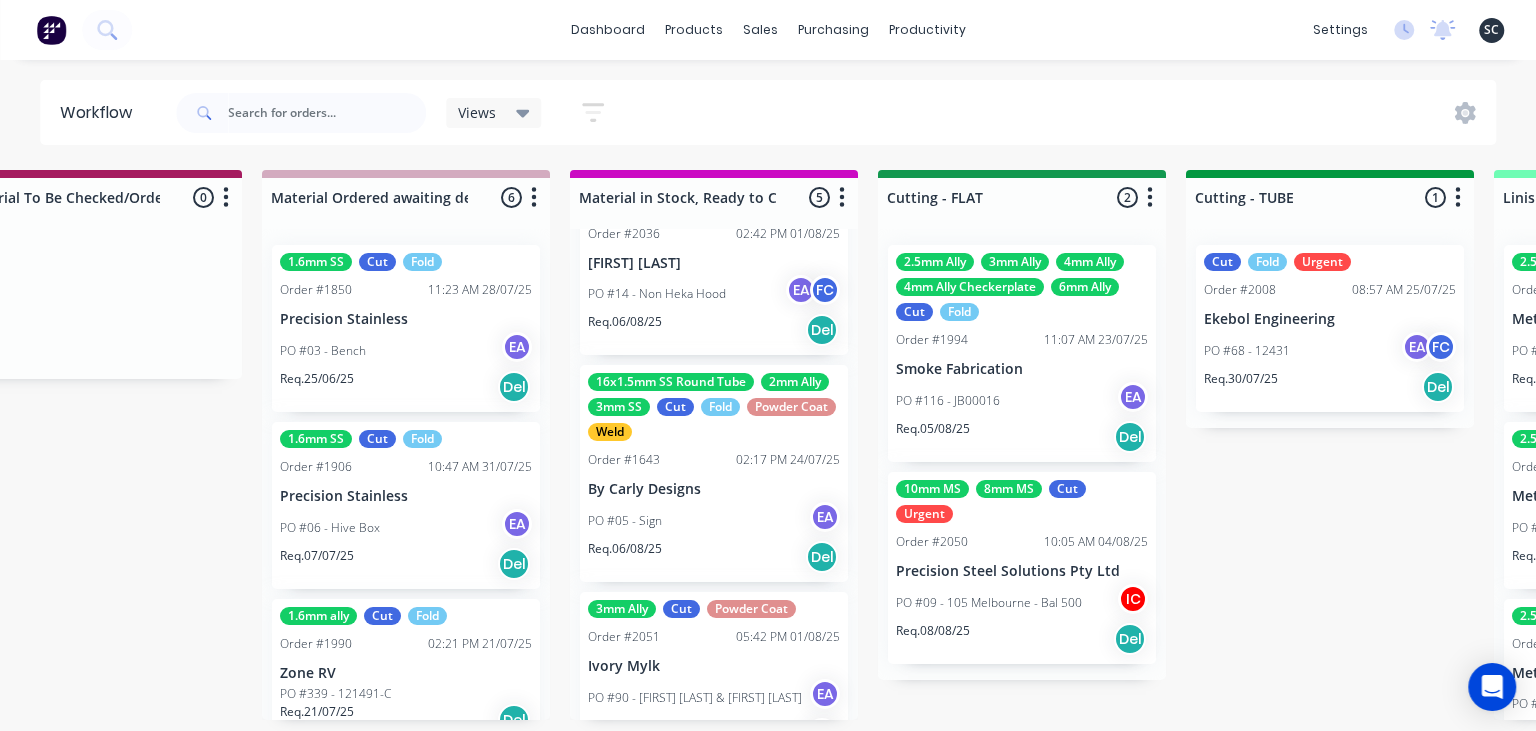 scroll, scrollTop: 0, scrollLeft: 1786, axis: horizontal 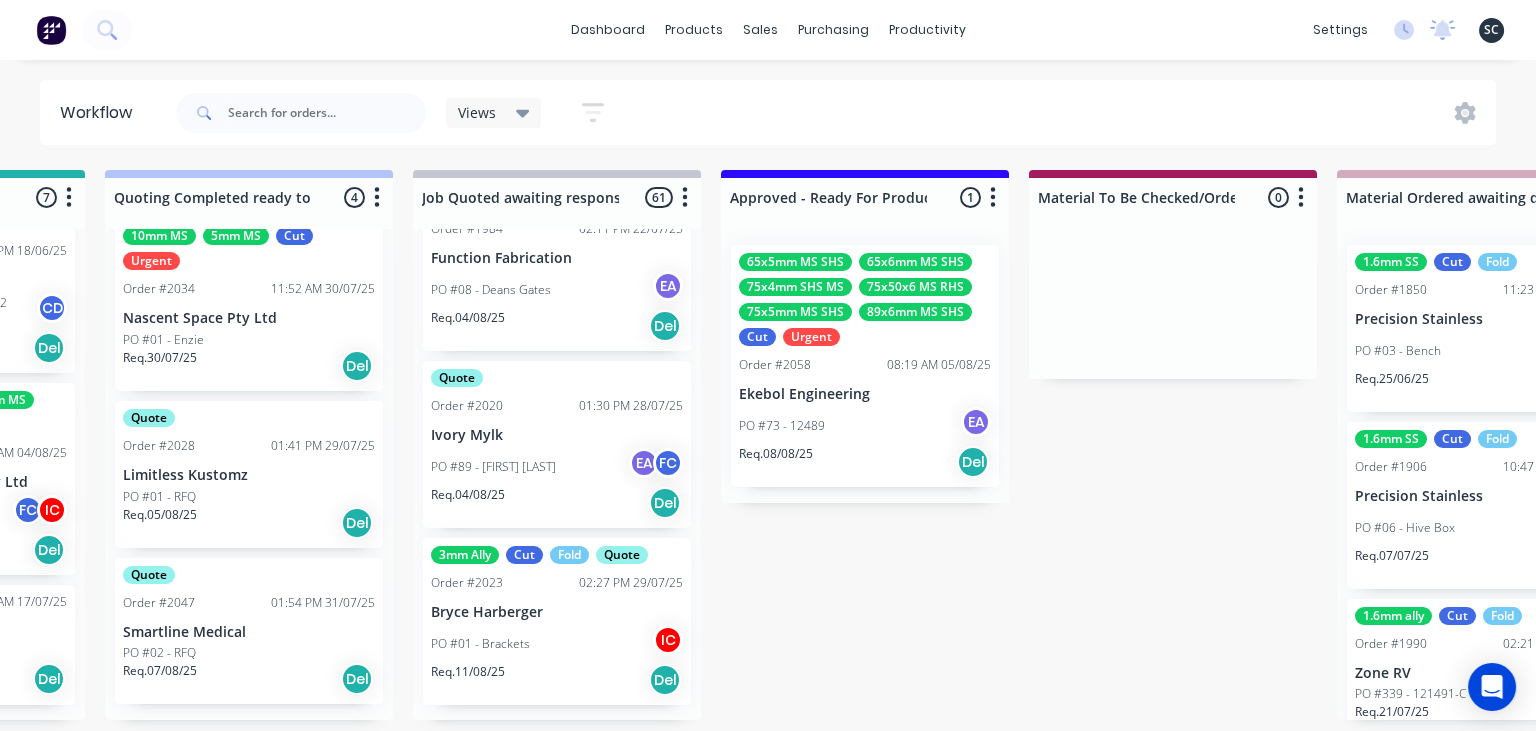 click on "Submitted 15 Status colour #273444 hex #273444 Save Cancel Summaries Total order value Invoiced to date To be invoiced Sort By Created date Required date Order number Customer name Most recent 0-Add labels for all materials and processes here 100x50x3mm ally RHS 2.5mm SS 3mm Ally Cut Fold M10 Hex Nutserts Powder Coat Order #386 09:56 AM 09/06/25 Metalmorphic PO #00-Template Req. 05/06/24 Del Quote Order #2041 02:41 PM 30/07/25 Jet Set Aviation Detailing PO #01 - Engrave Req. 30/07/25 Del Quote Order #2032 06:43 PM 29/07/25 Shaun Britland PO #01 - Parts Req. 05/08/25 Del Order #2038 04:29 PM 30/07/25 Precision Steel Solutions Pty Ltd PO #08- 246 Tradewinds
Req. 06/08/25 Del Quote Order #2048 01:59 PM 31/07/25 Eye Specialists PO #01 - Paint Stencils Req. 07/08/25 Del Quote Order #2046 01:45 PM 31/07/25 The Piper Group PO #01 - RFQ Req. 07/08/25 Del Quote Order #2049 09:20 AM 01/08/25 Ekebol Engineering PO #71 - RFQ
Req. 08/08/25 Del Order #2053 10:27 AM 04/08/25 Alu Engineering PO #04 - Dean Req. 11/08/25 Del" at bounding box center (2186, 445) 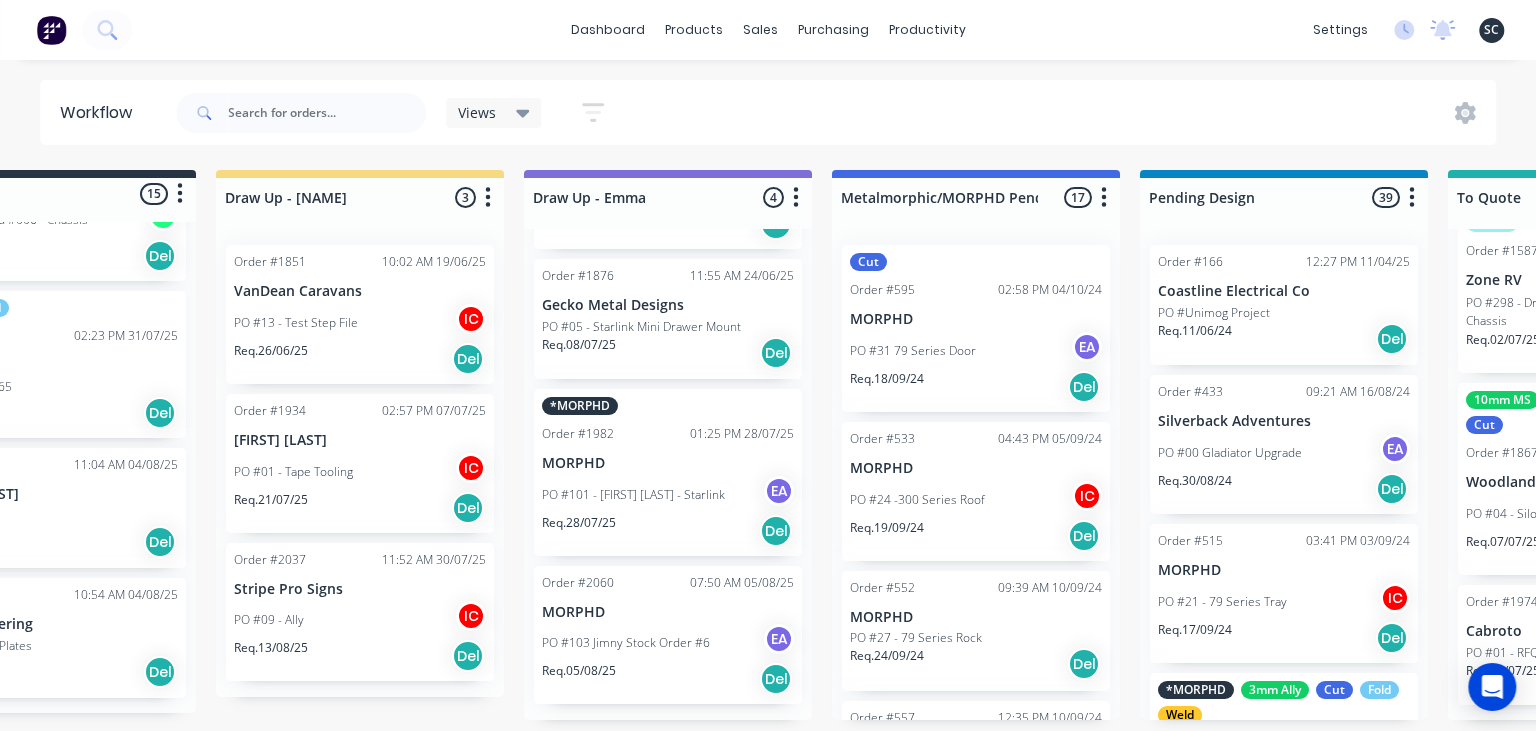 scroll, scrollTop: 0, scrollLeft: 0, axis: both 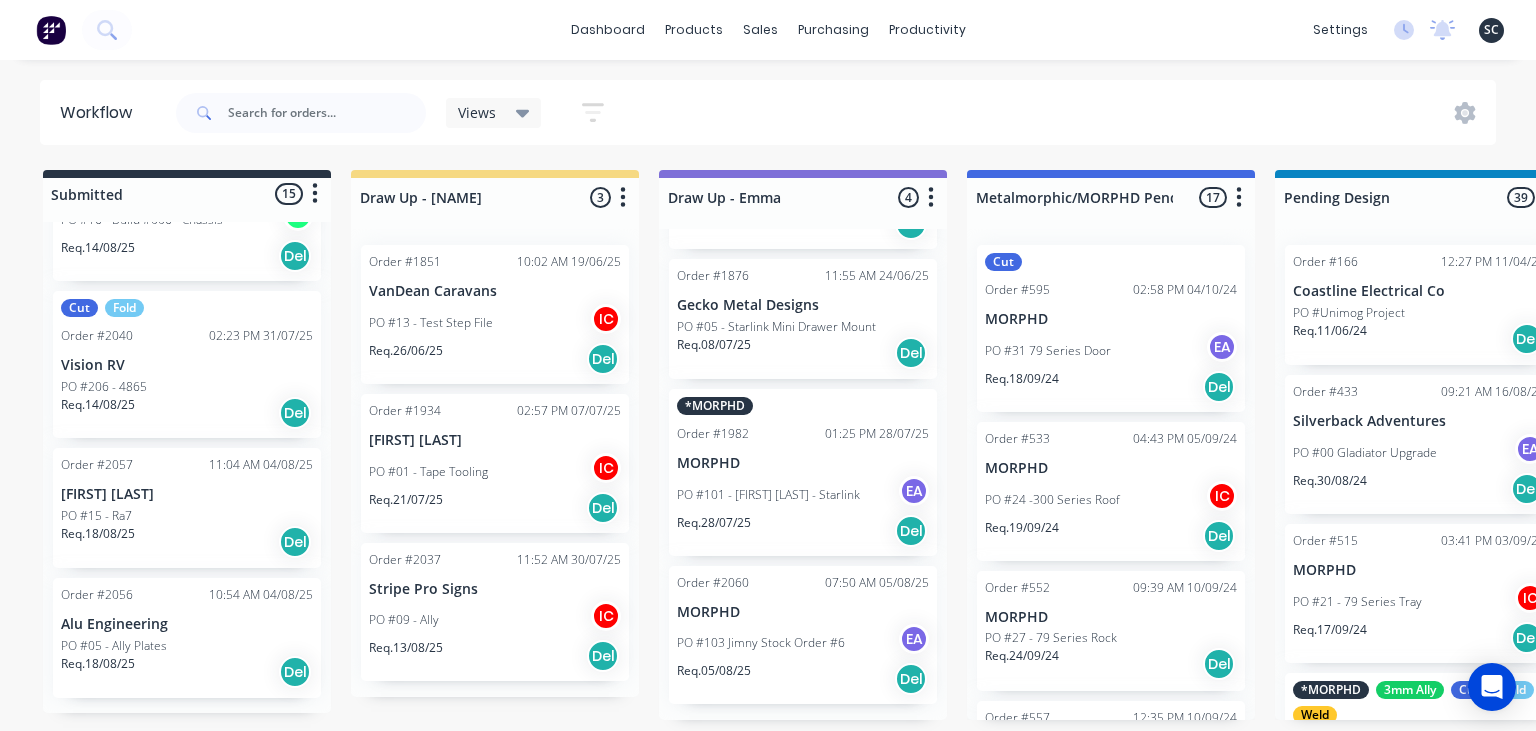 click on "dashboard products sales purchasing productivity dashboard products Product Catalogue Materials sales Sales Orders Customers Price Level Manager purchasing Purchase Orders Suppliers productivity Workflow Planner Delivery Scheduling Timesheets settings No new notifications Mark all as read [FIRST] mentioned you in a message Smartline Medical Order # 2047 PO 02 - RFQ 11:55am 01/08/25 Milyn mentioned you in a message Precision Stainless Order # 1850 PO 03 - Bench 02:00pm 24/07/25 Milyn mentioned you in a message HC Design Consulting Order # 1666 PO 01 - Plates 01:33pm 24/07/25 Milyn mentioned you in a message Precision Stainless Order # 1950 PO 07 - Tray Shelves 12:51pm 24/07/25 Emma mentioned you in a message Smoke Fabrication Order # 1994 PO 116 - JB00016 11:07am 23/07/25 Sean Marc mentioned you in a message Fast Lane Fabrication Order # 1992 PO 13 - Order 22/7/25 08:59am 23/07/25 Emma mentioned you in a message SAFE Fabrication Order # 1973 PO 06 - Locker Set Emma Order" at bounding box center [768, 305] 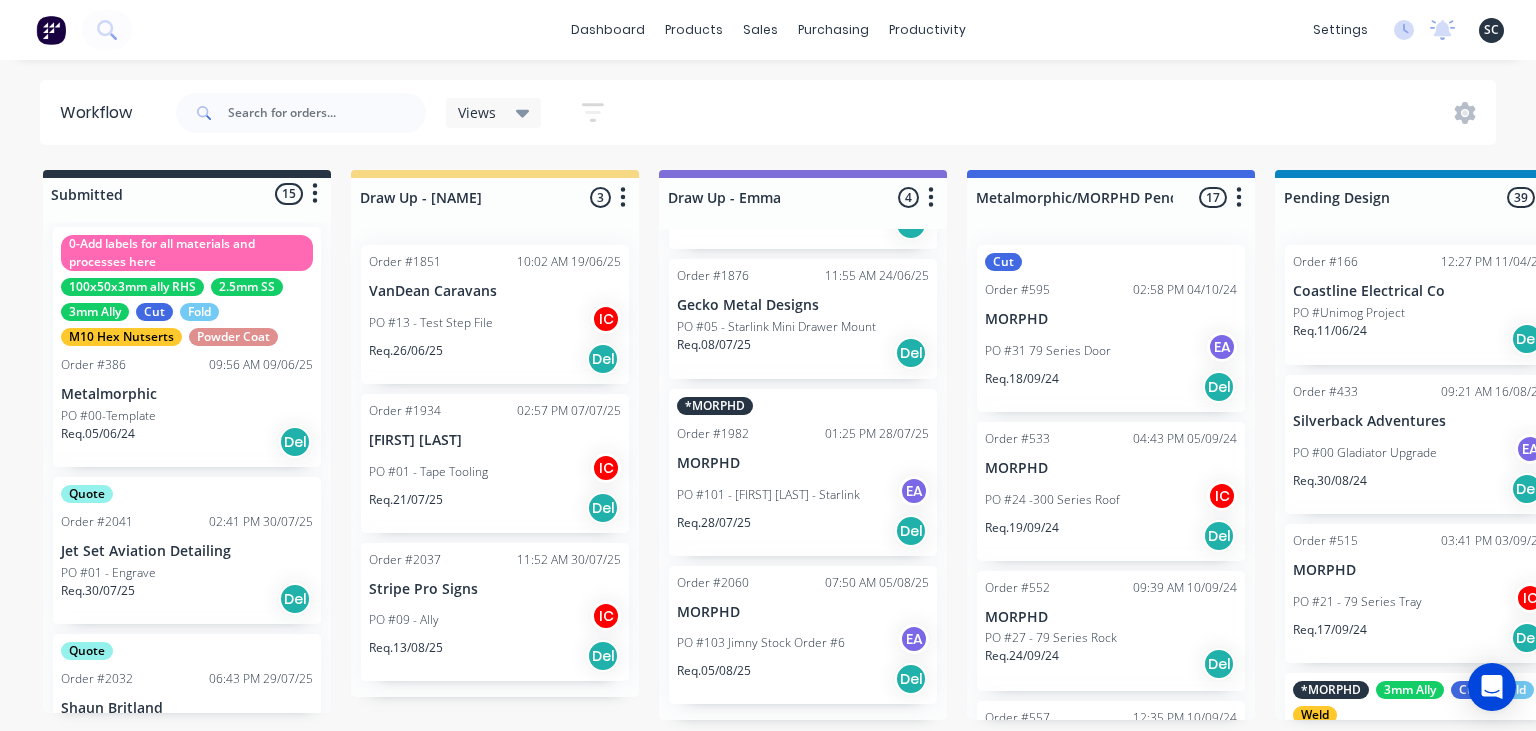 scroll, scrollTop: 0, scrollLeft: 0, axis: both 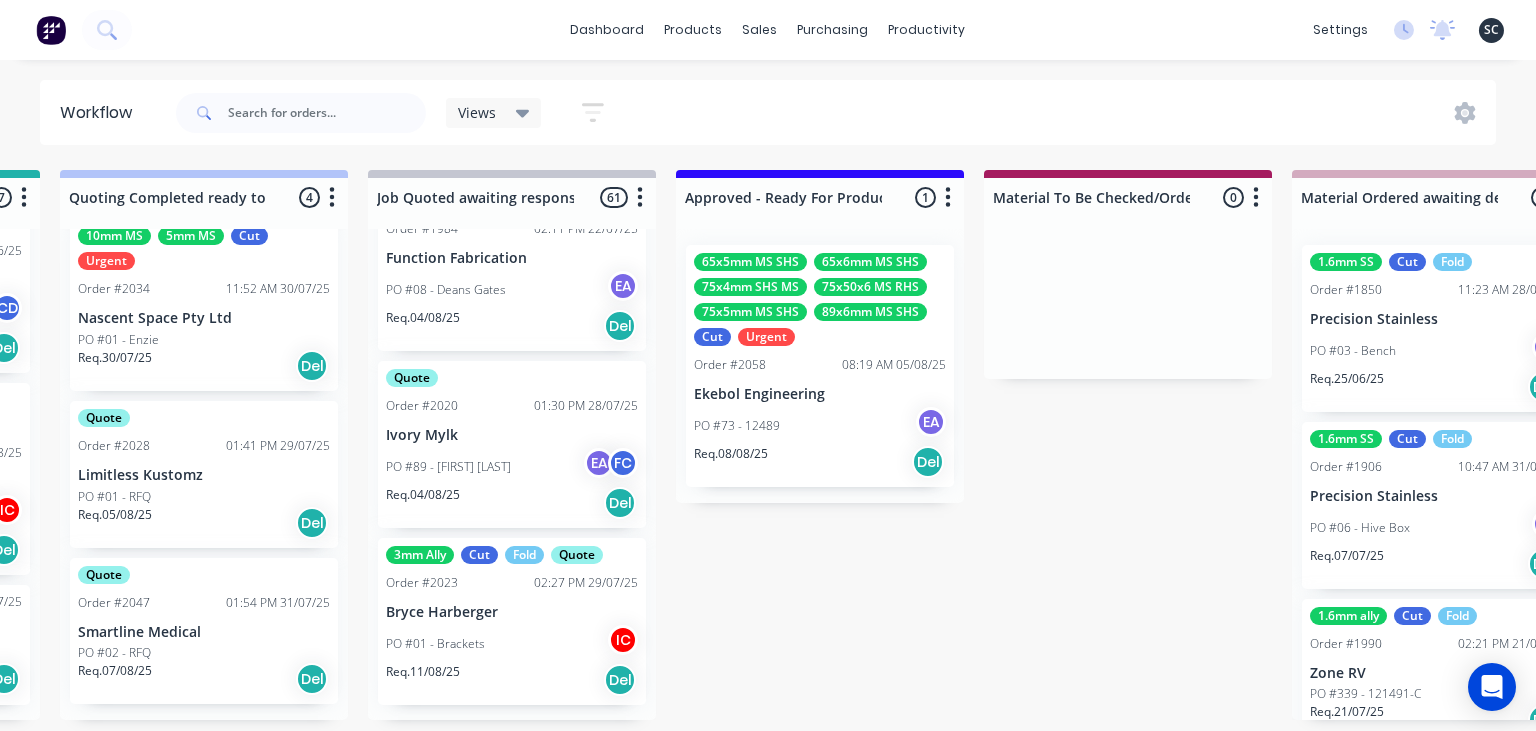 click on "PO #73 - 12489 EA" at bounding box center [820, 426] 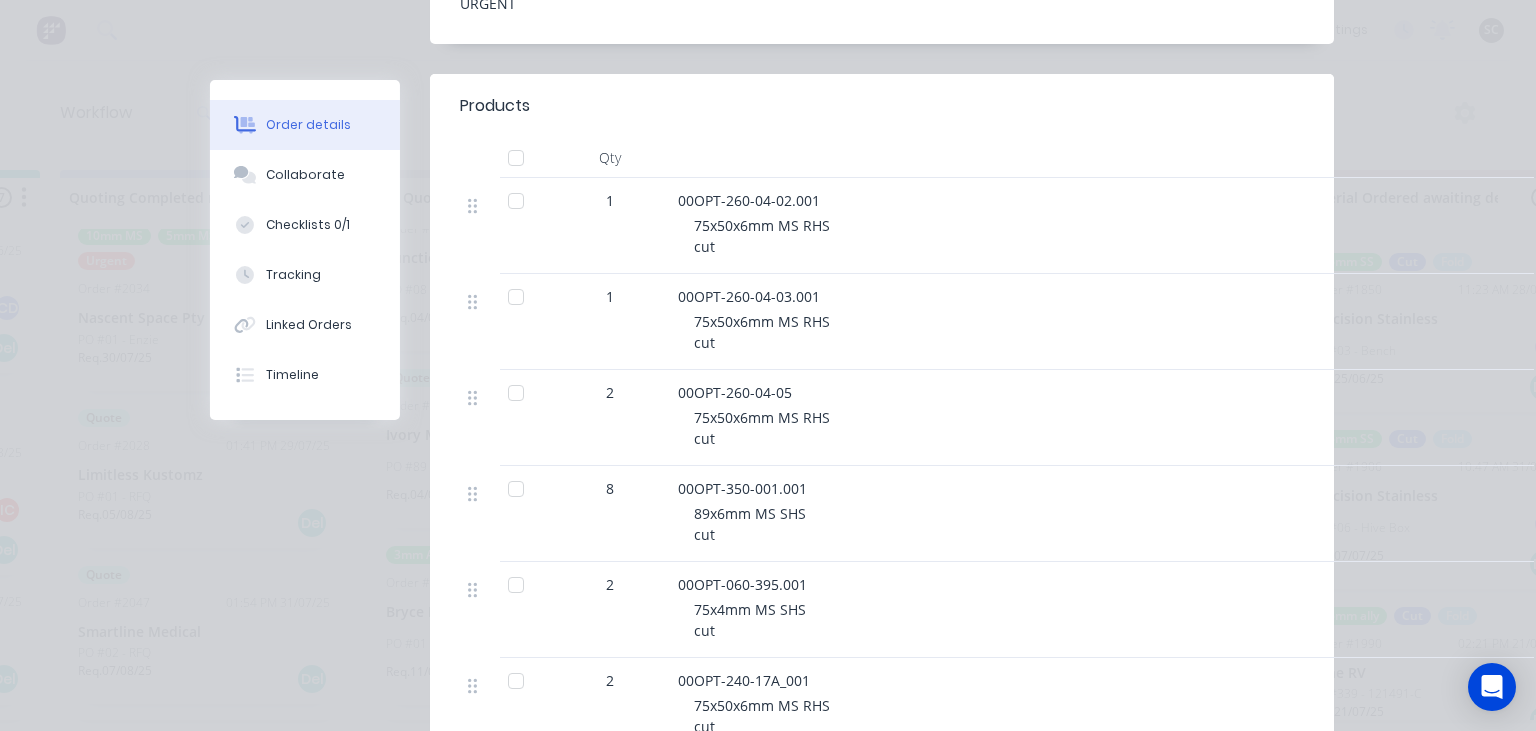 scroll, scrollTop: 921, scrollLeft: 0, axis: vertical 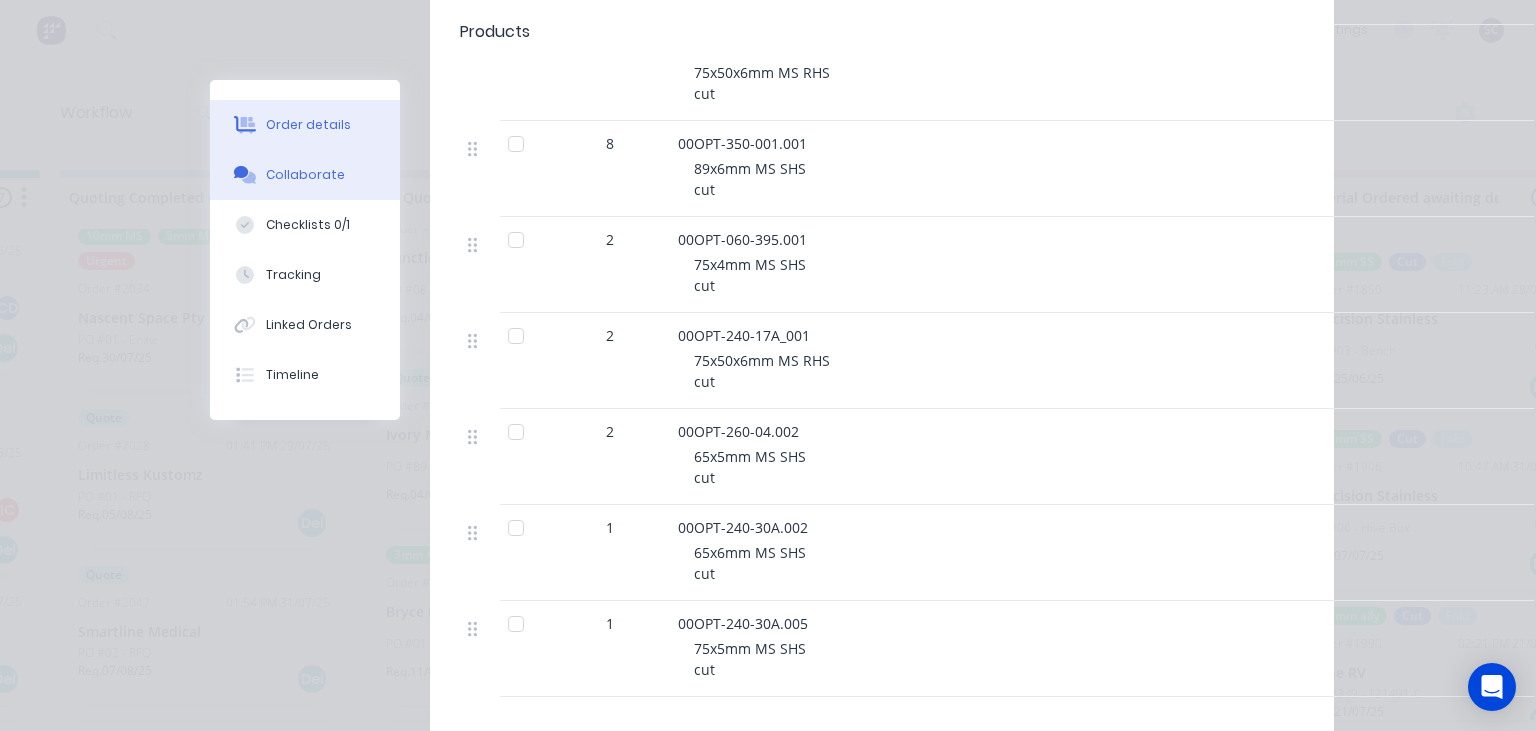 click on "Collaborate" at bounding box center (305, 175) 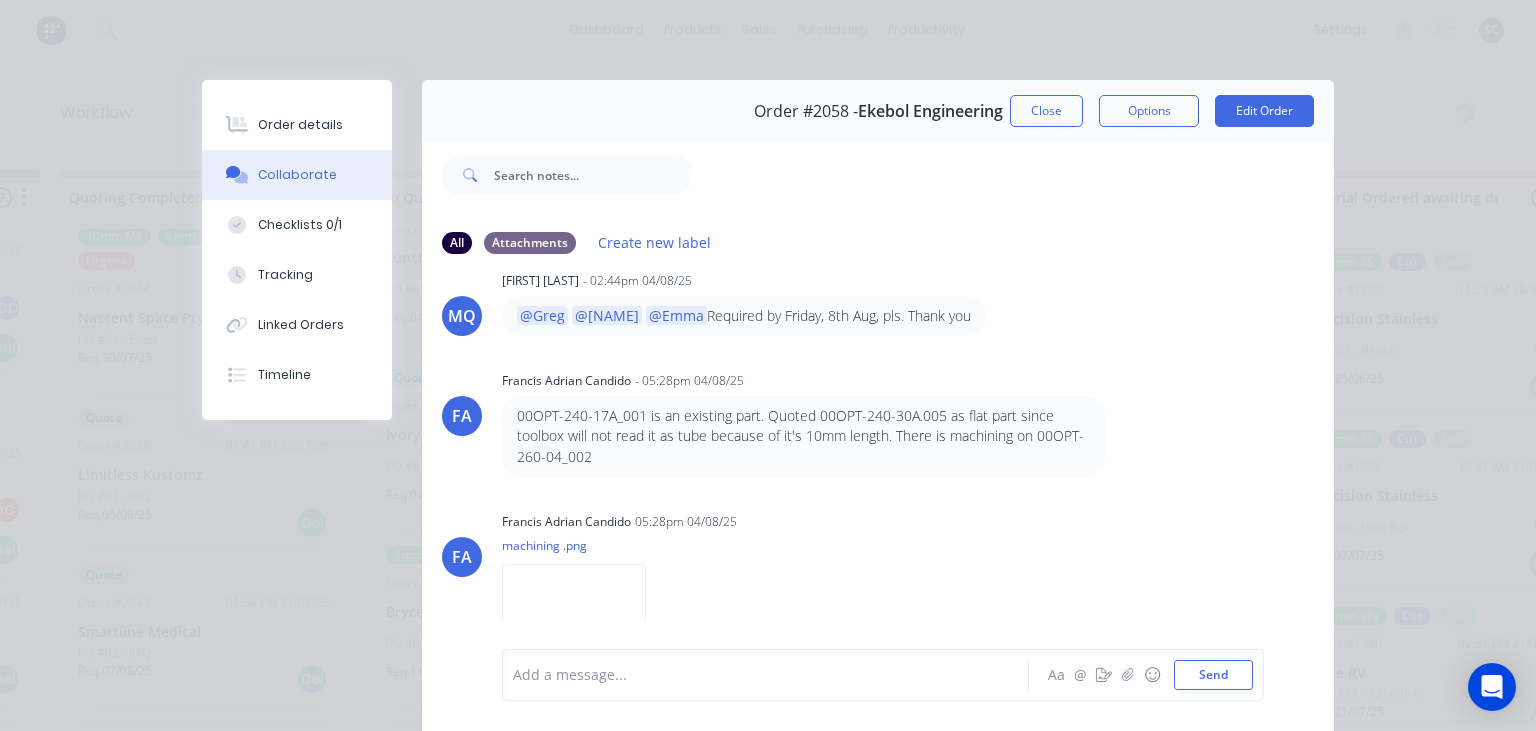 scroll, scrollTop: 403, scrollLeft: 0, axis: vertical 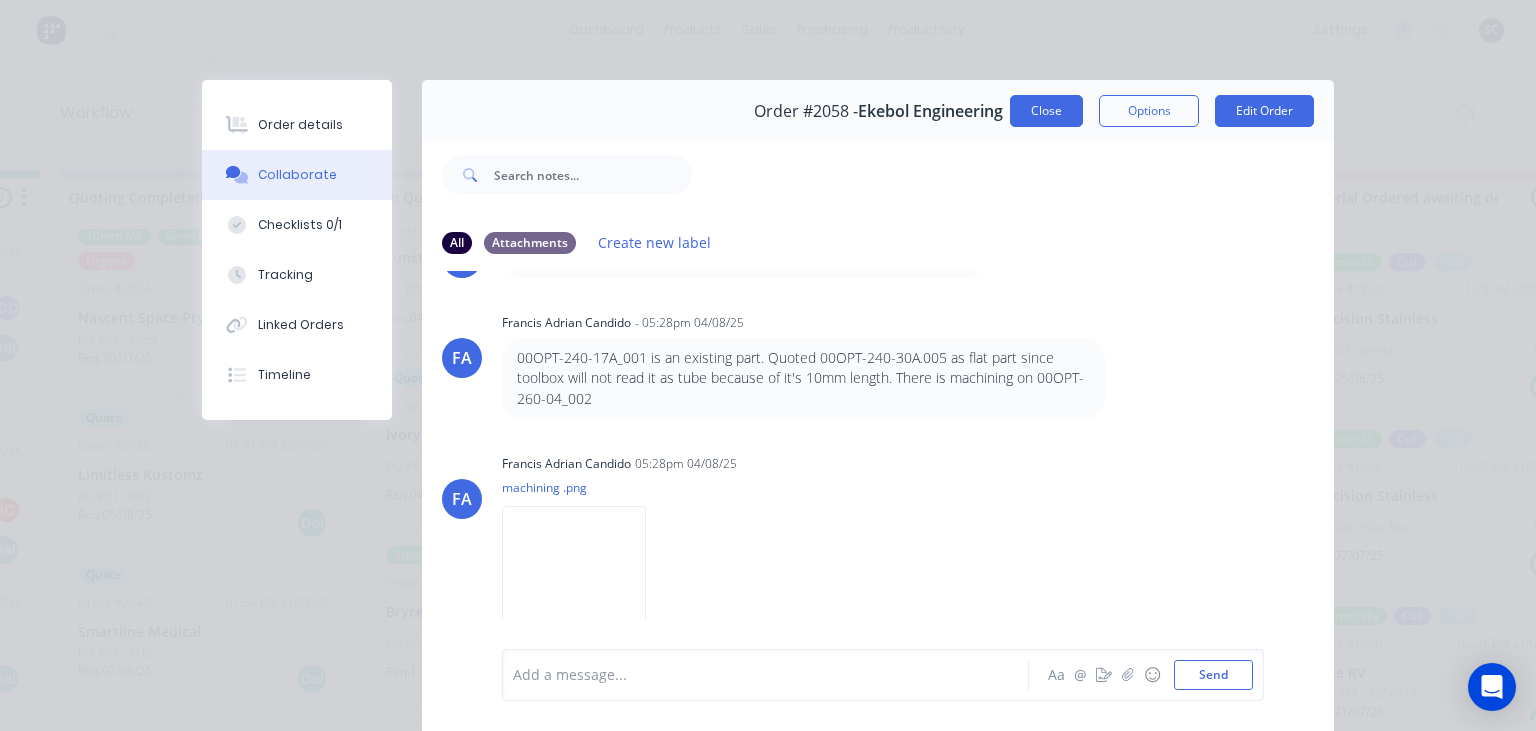 click on "Close" at bounding box center (1046, 111) 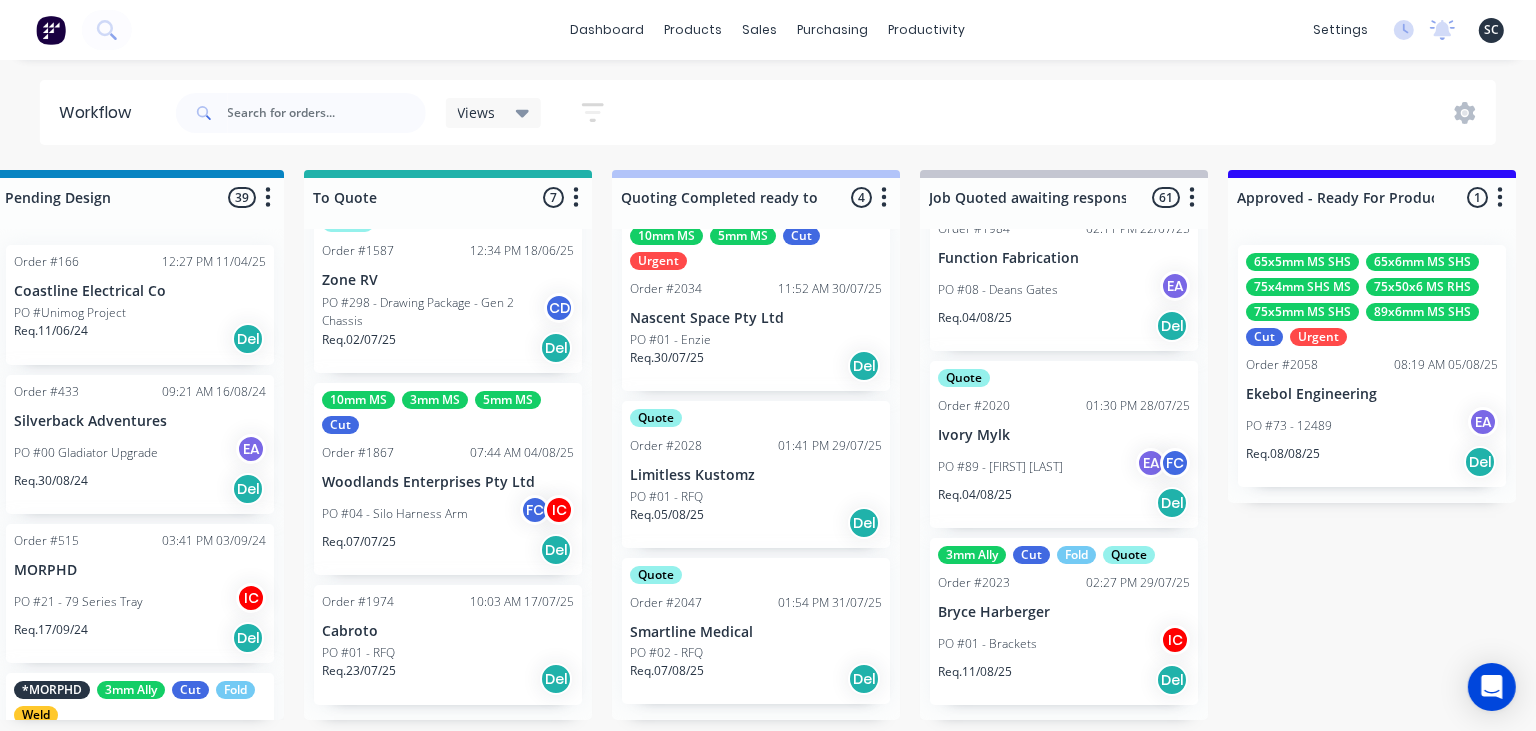 scroll, scrollTop: 0, scrollLeft: 1259, axis: horizontal 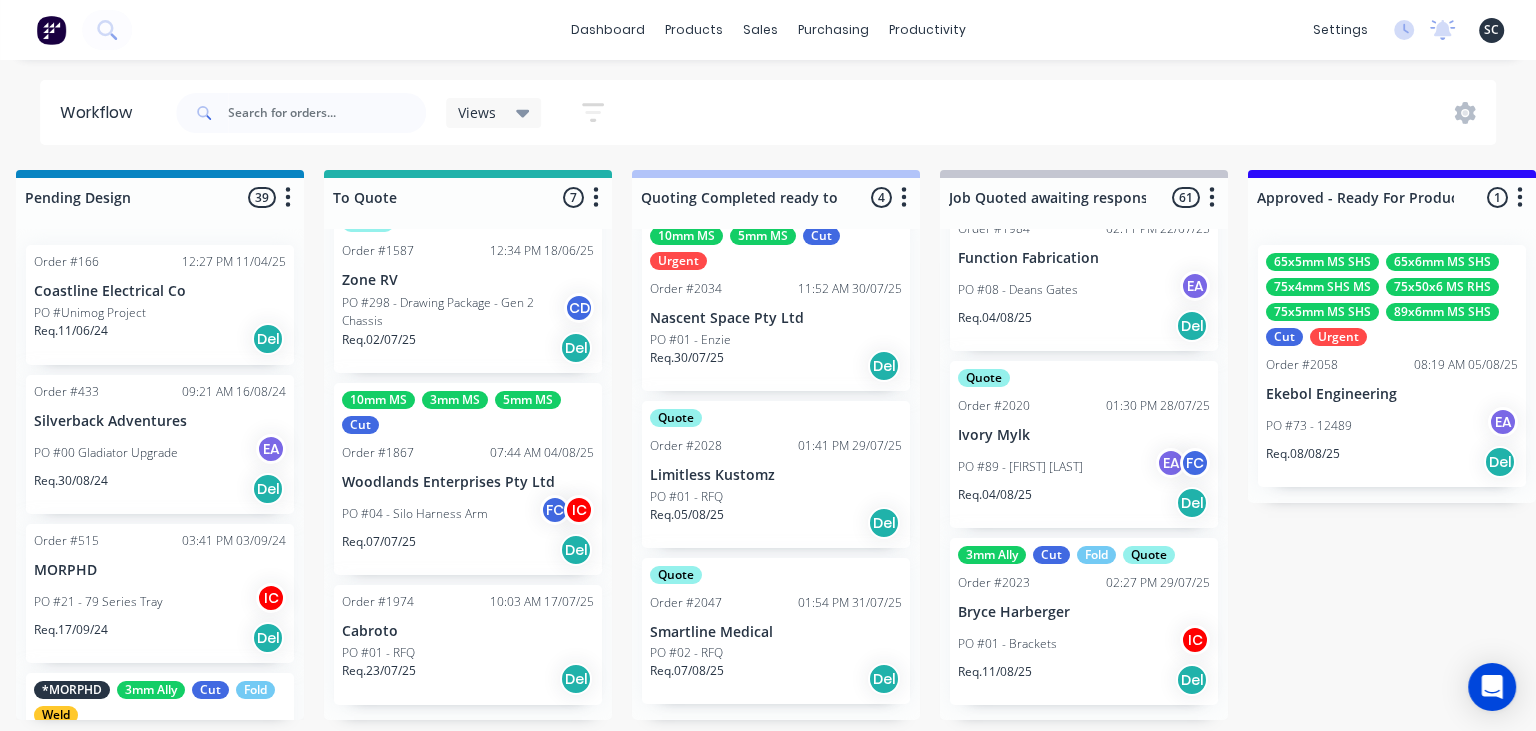 click on "PO #04 - Silo Harness Arm" at bounding box center [415, 514] 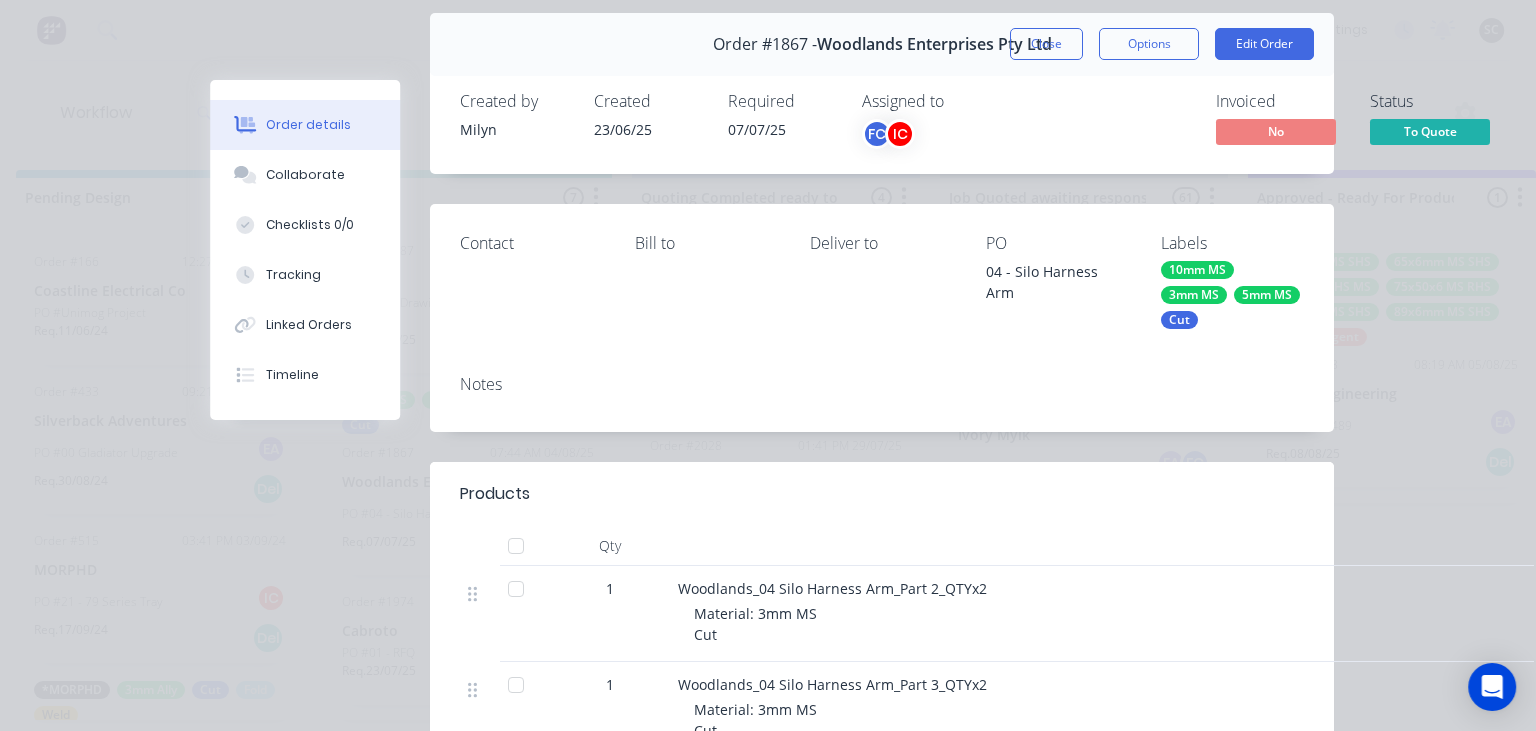 scroll, scrollTop: 0, scrollLeft: 0, axis: both 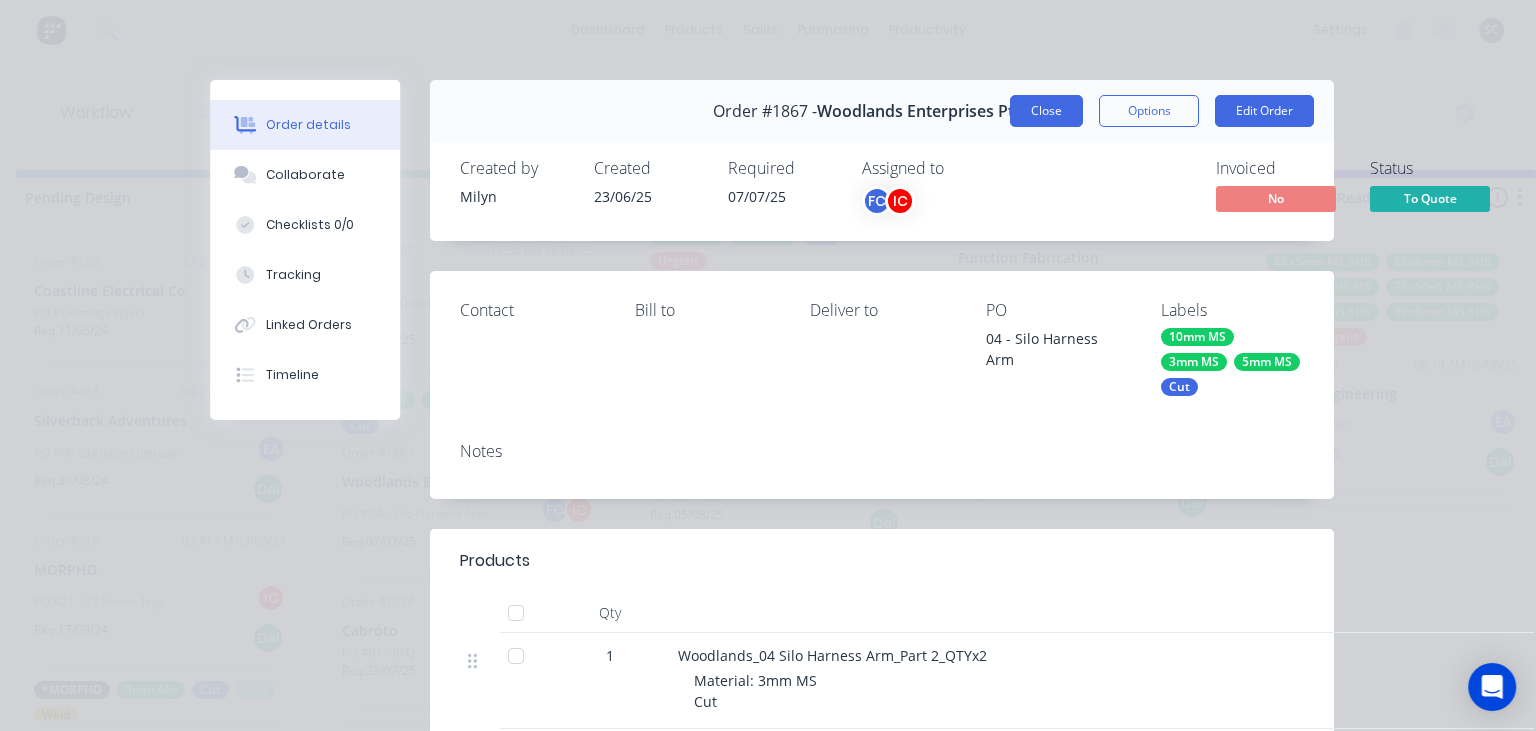 click on "Close" at bounding box center [1046, 111] 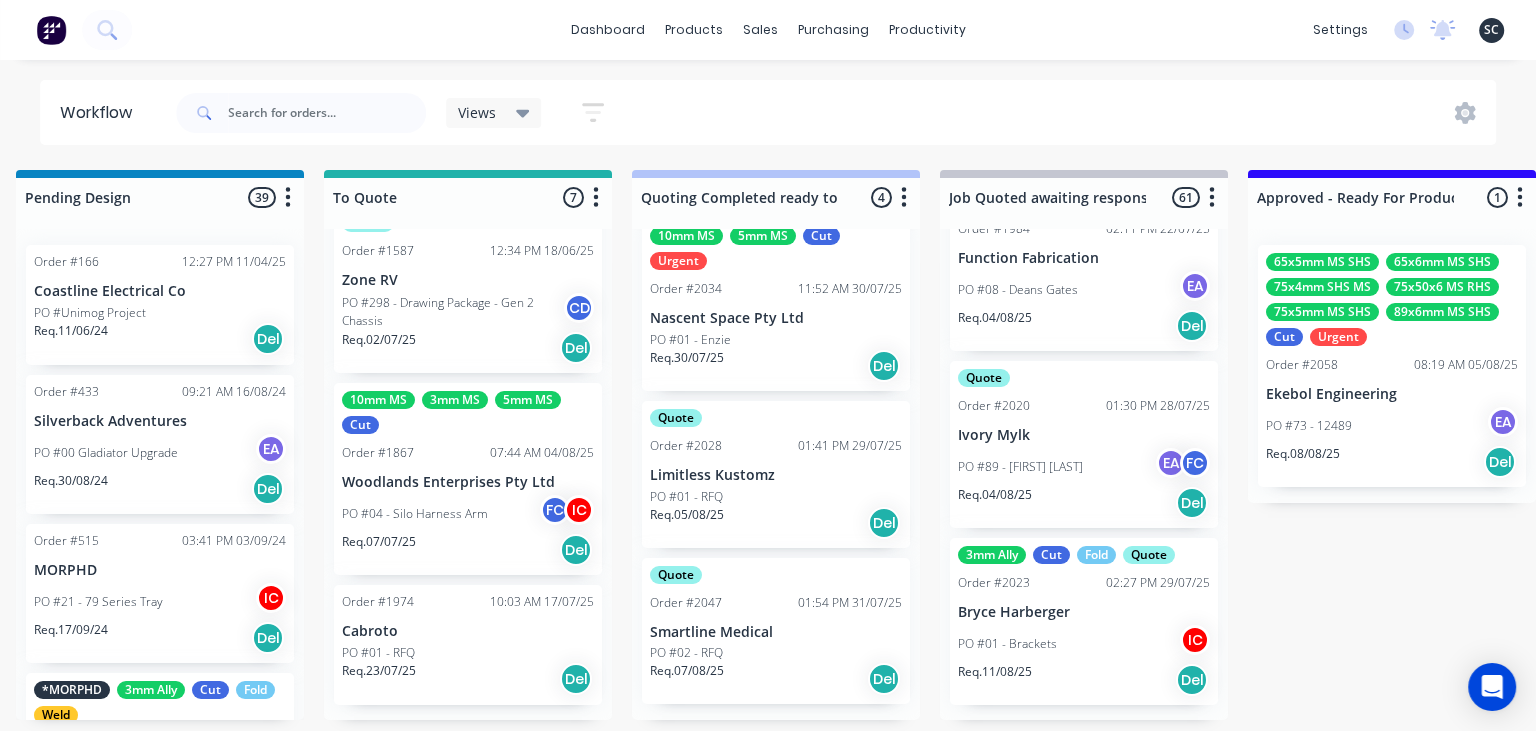 click on "PO #04 - Silo Harness Arm" at bounding box center [415, 514] 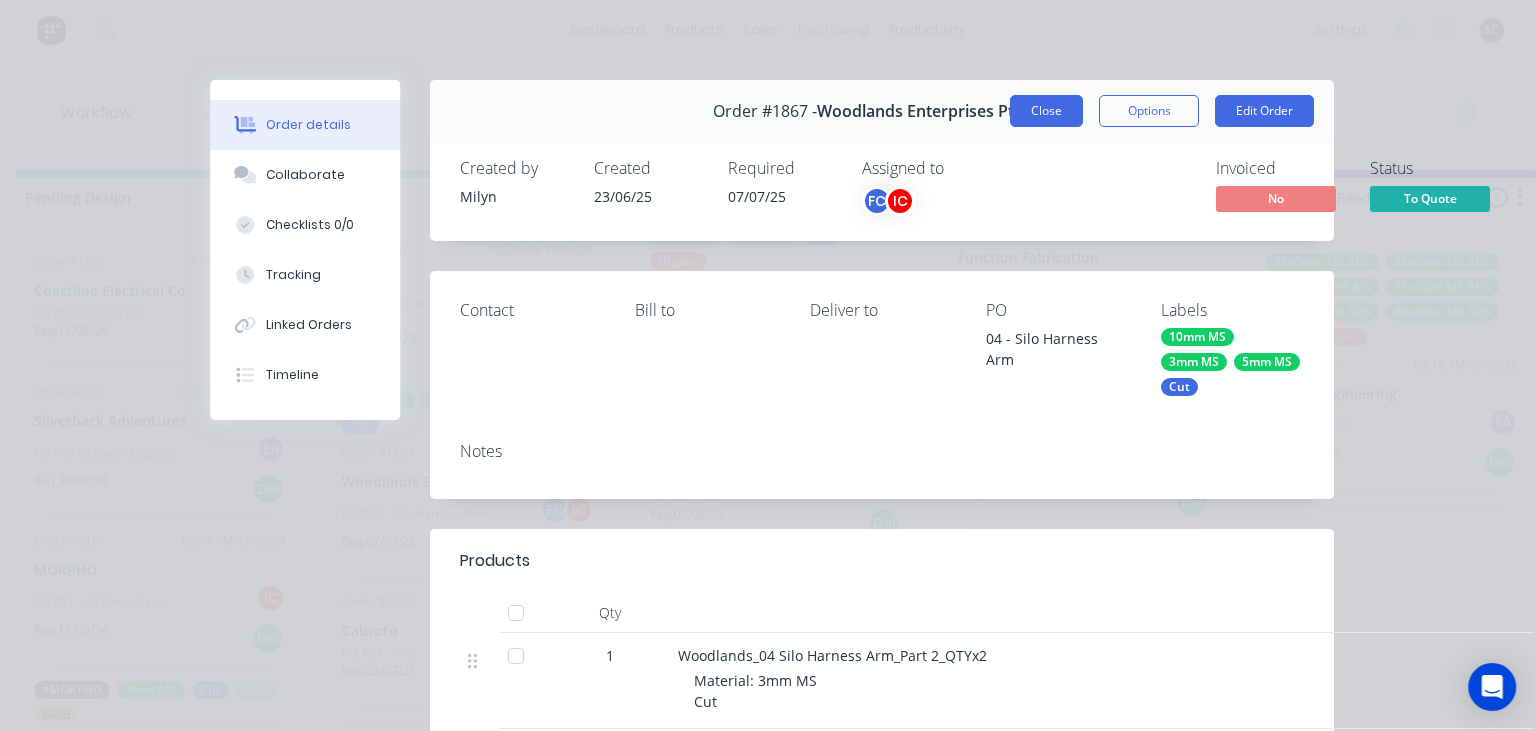 click on "Close" at bounding box center [1046, 111] 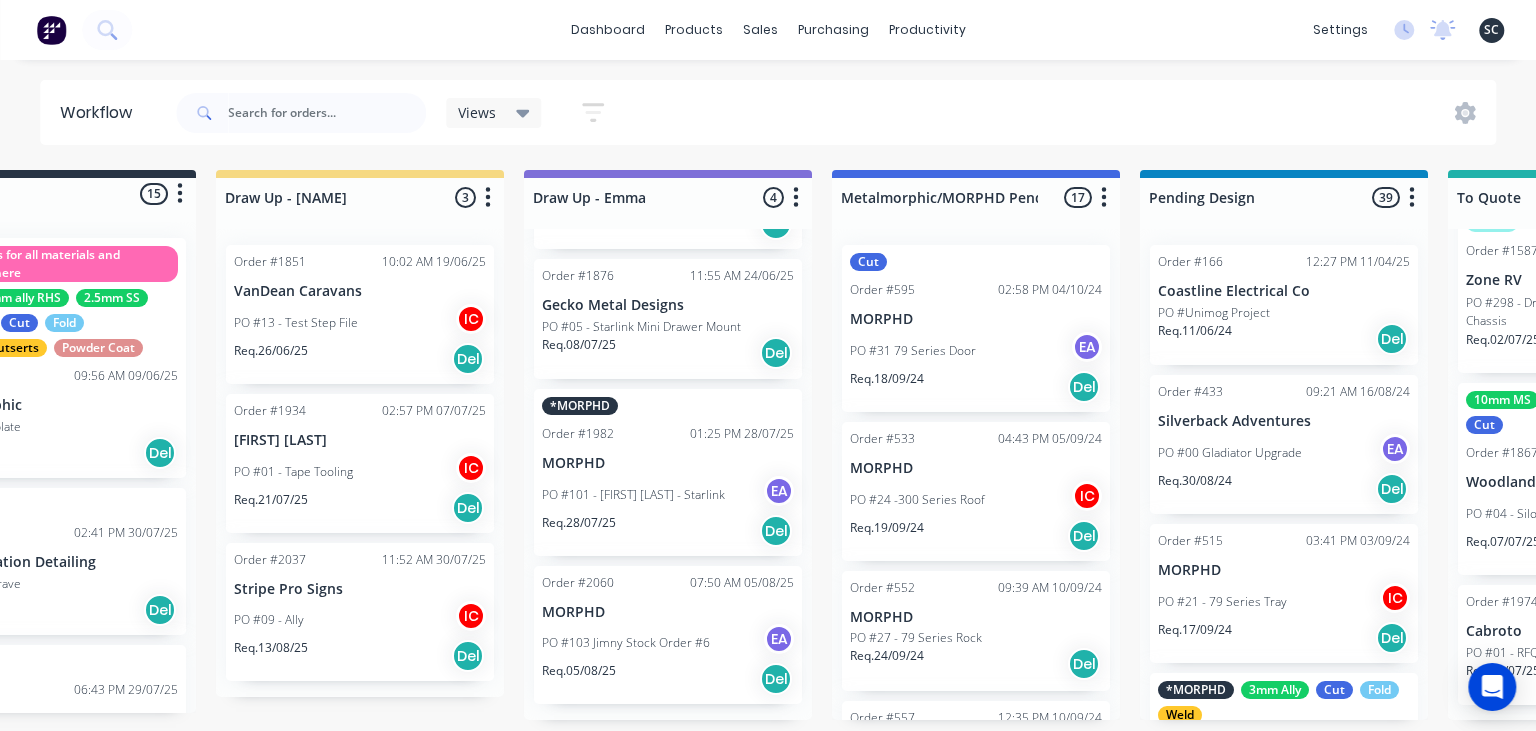 scroll, scrollTop: 0, scrollLeft: 0, axis: both 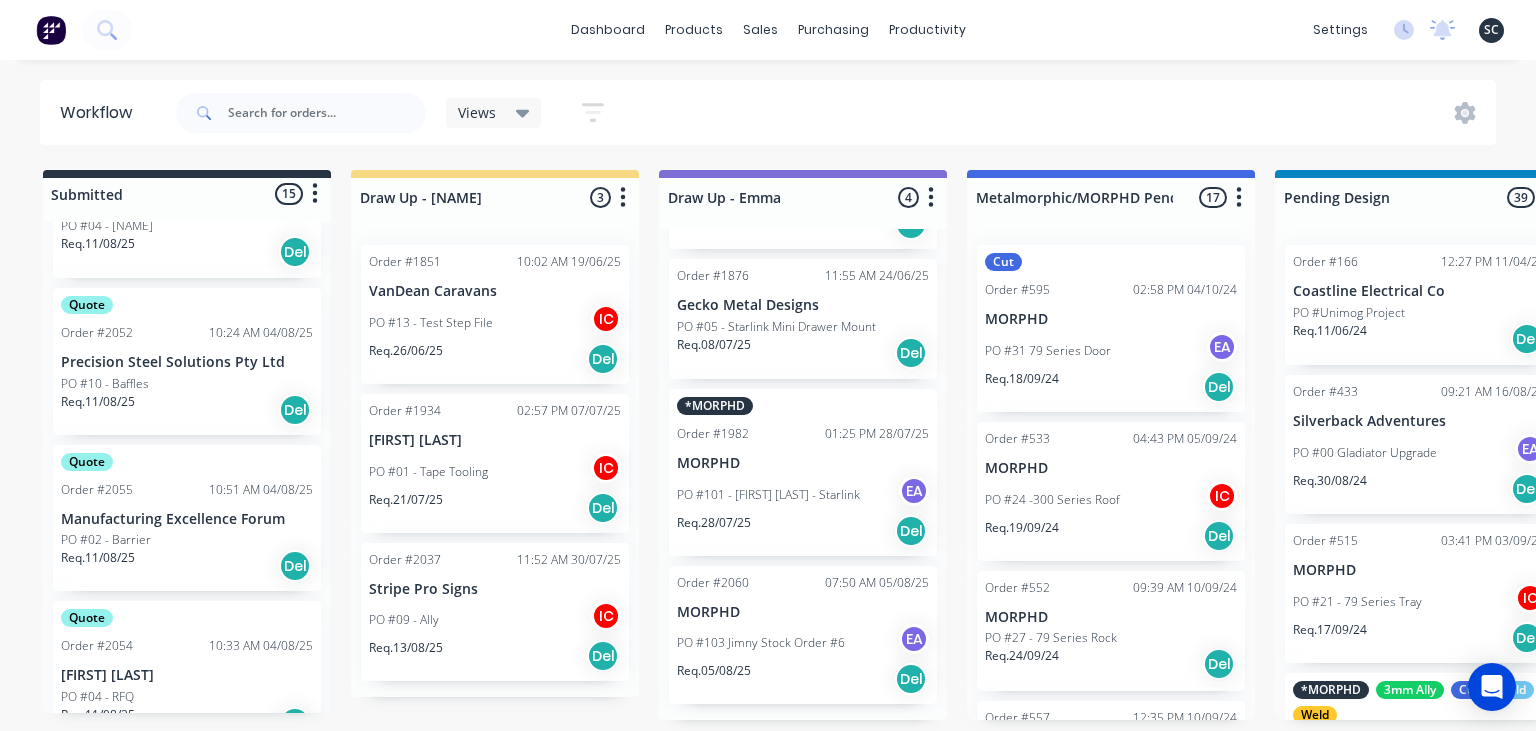 click on "Manufacturing Excellence Forum" at bounding box center (187, 519) 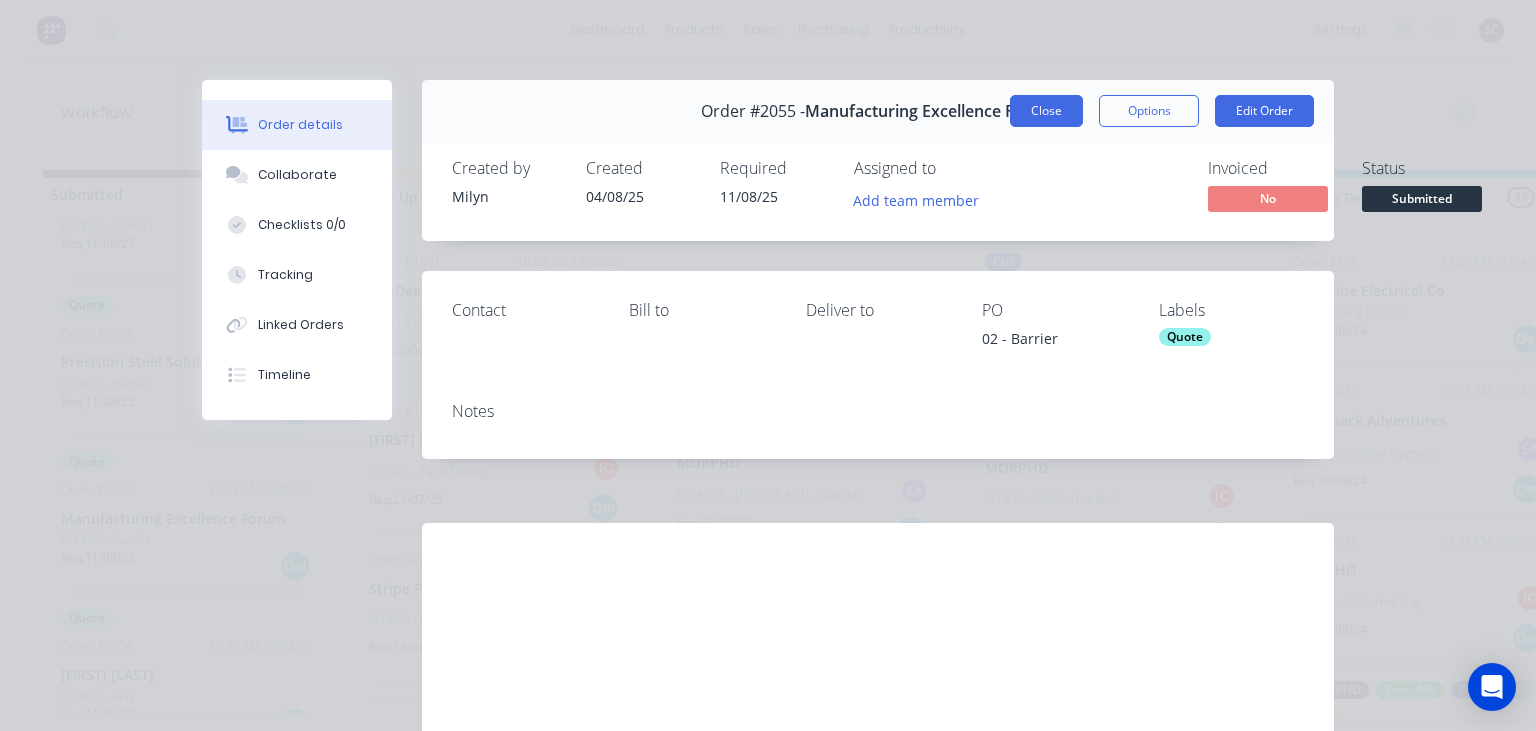 click on "Close" at bounding box center (1046, 111) 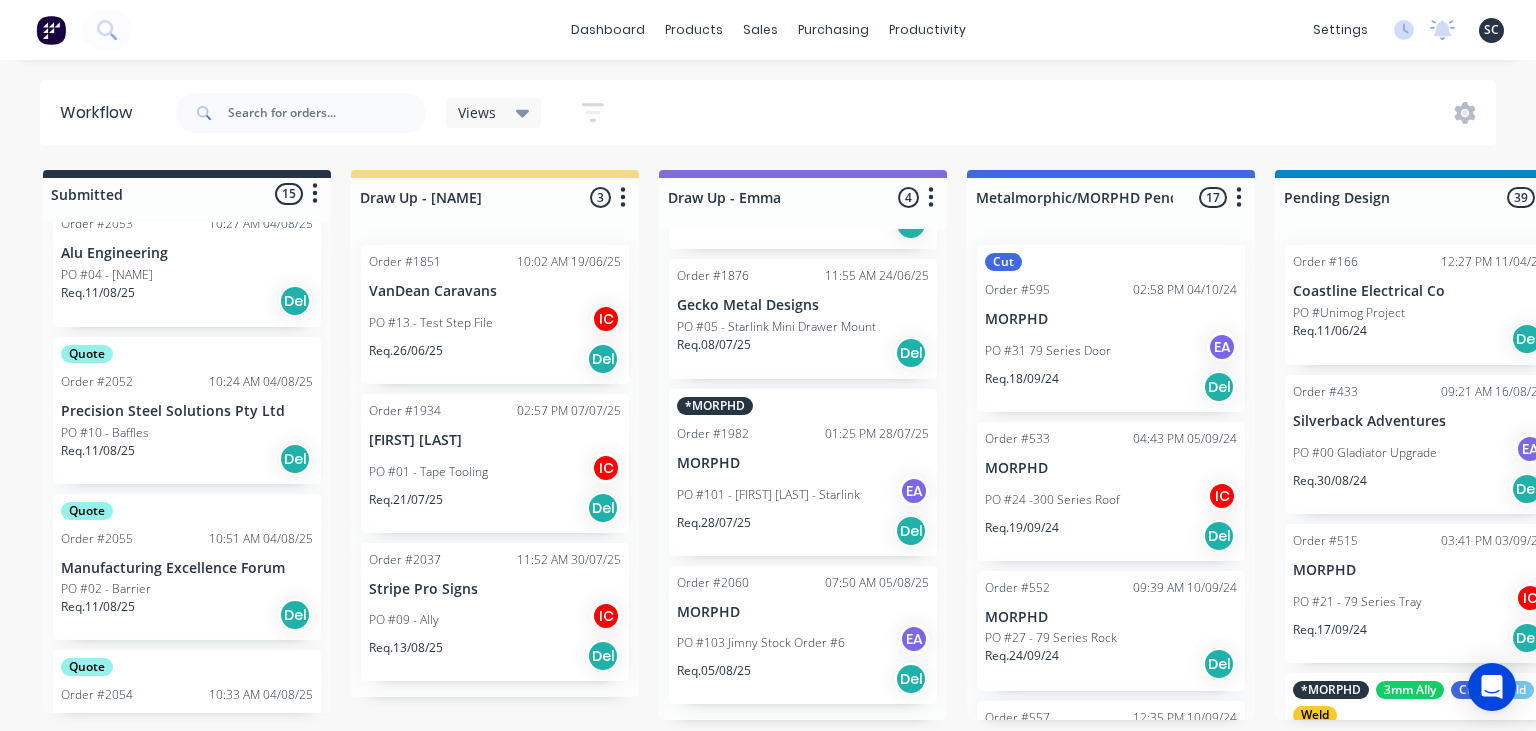 scroll, scrollTop: 1196, scrollLeft: 0, axis: vertical 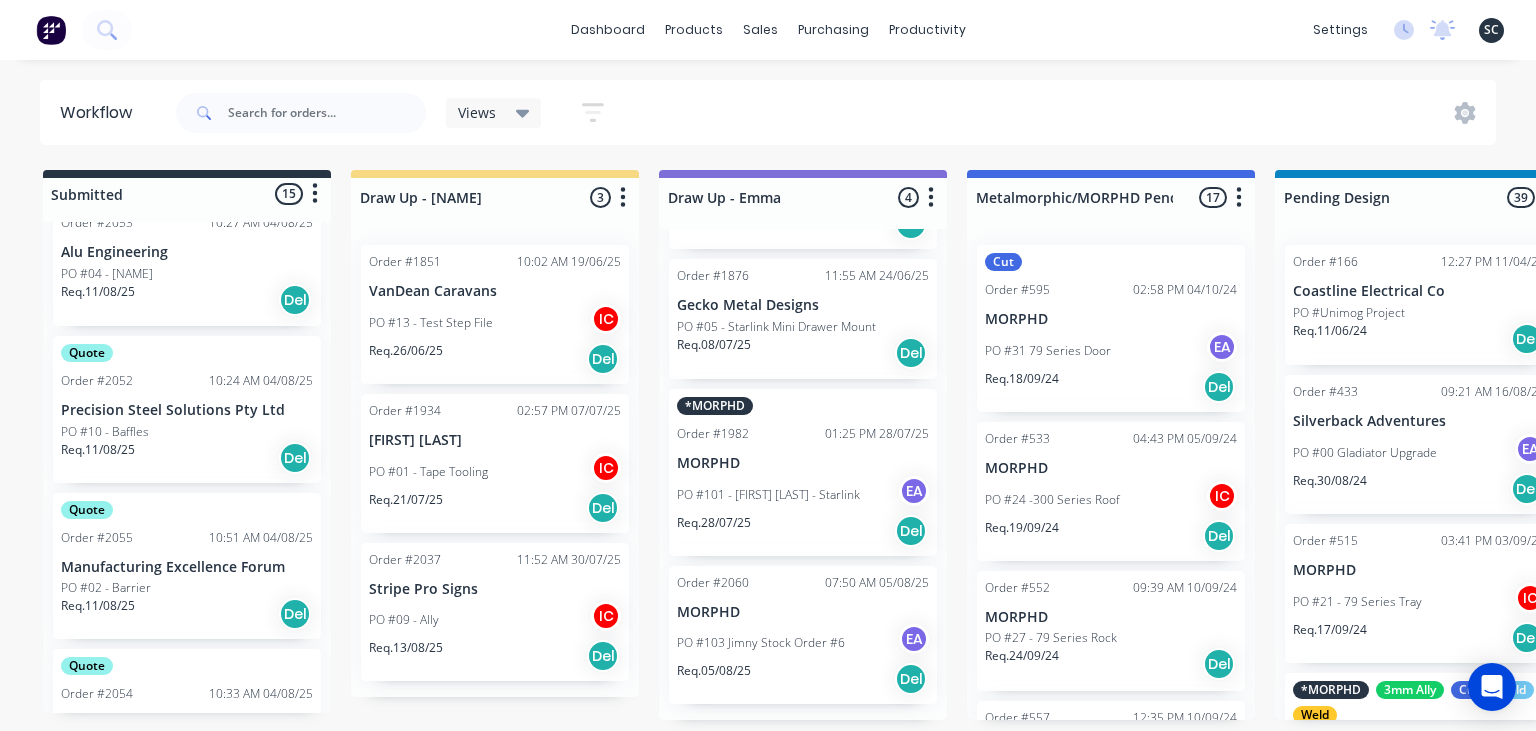 click on "Req. 11/08/25 Del" at bounding box center [187, 458] 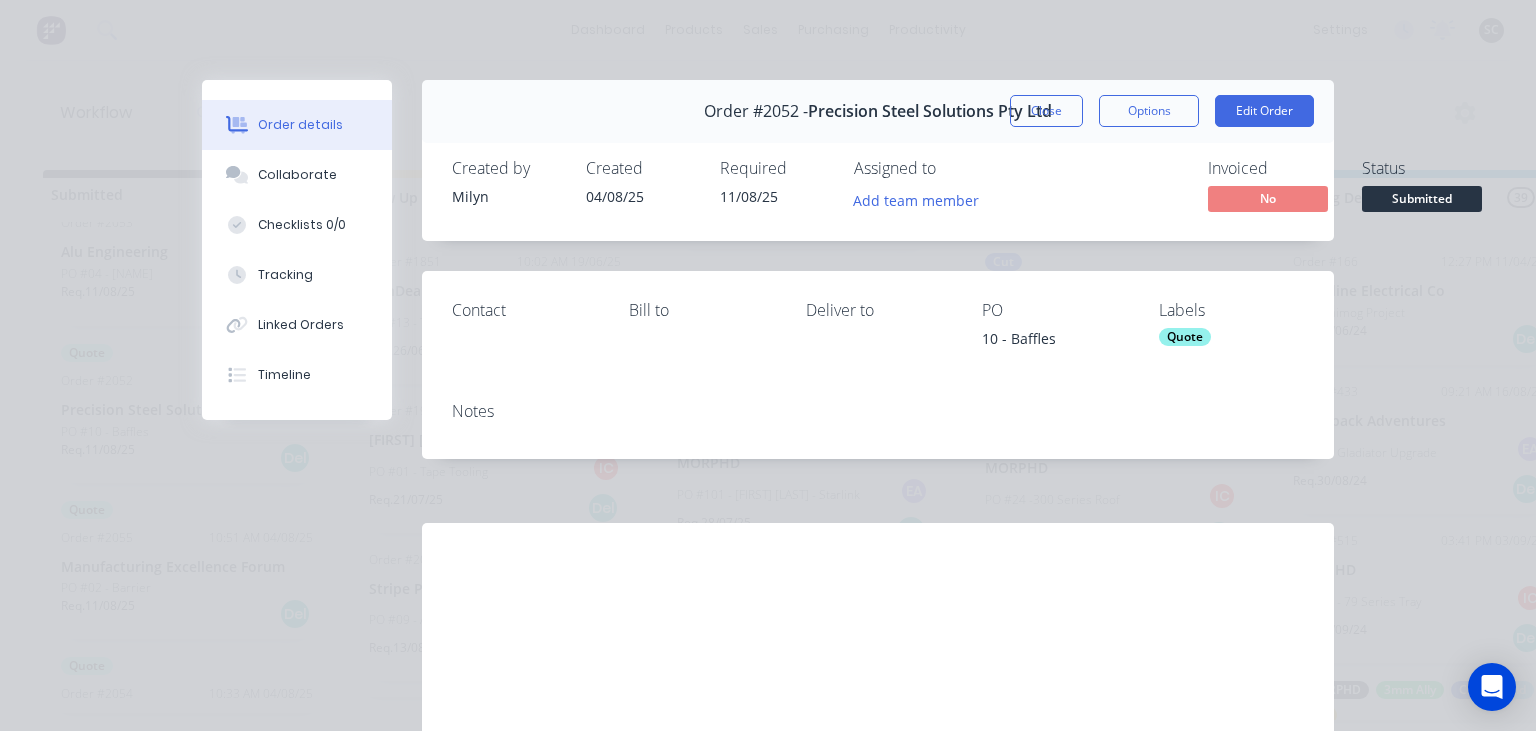 scroll, scrollTop: 147, scrollLeft: 0, axis: vertical 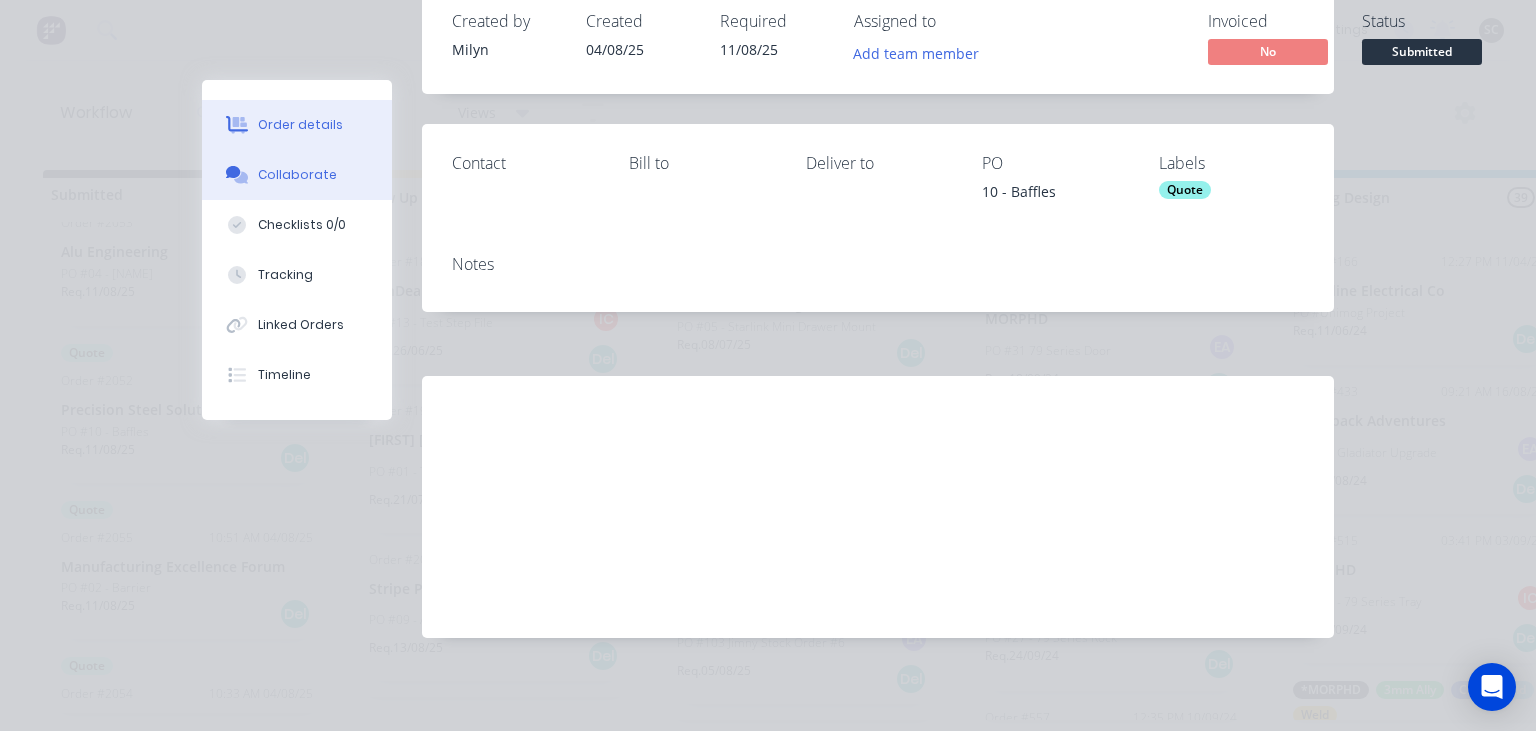 click on "Collaborate" at bounding box center (297, 175) 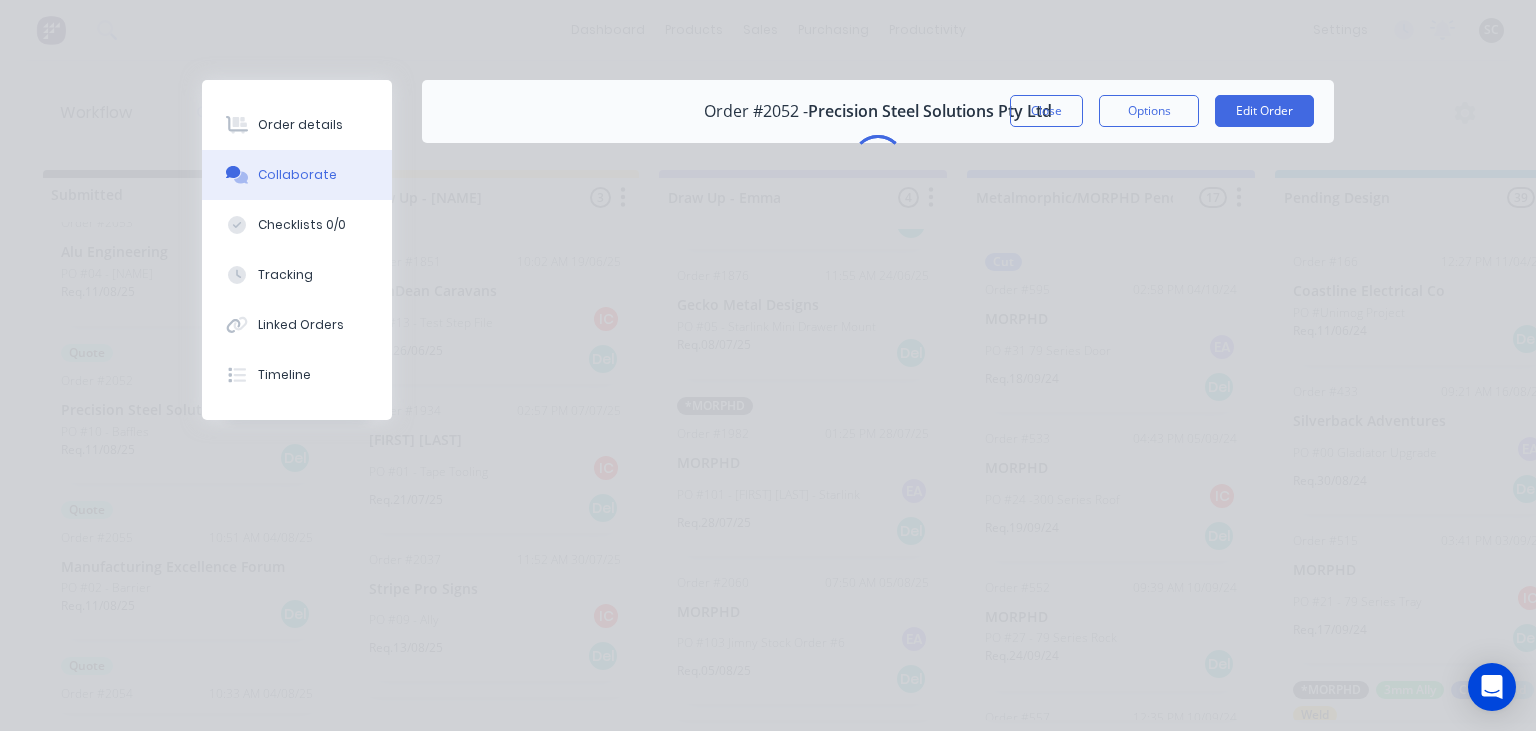 scroll, scrollTop: 0, scrollLeft: 0, axis: both 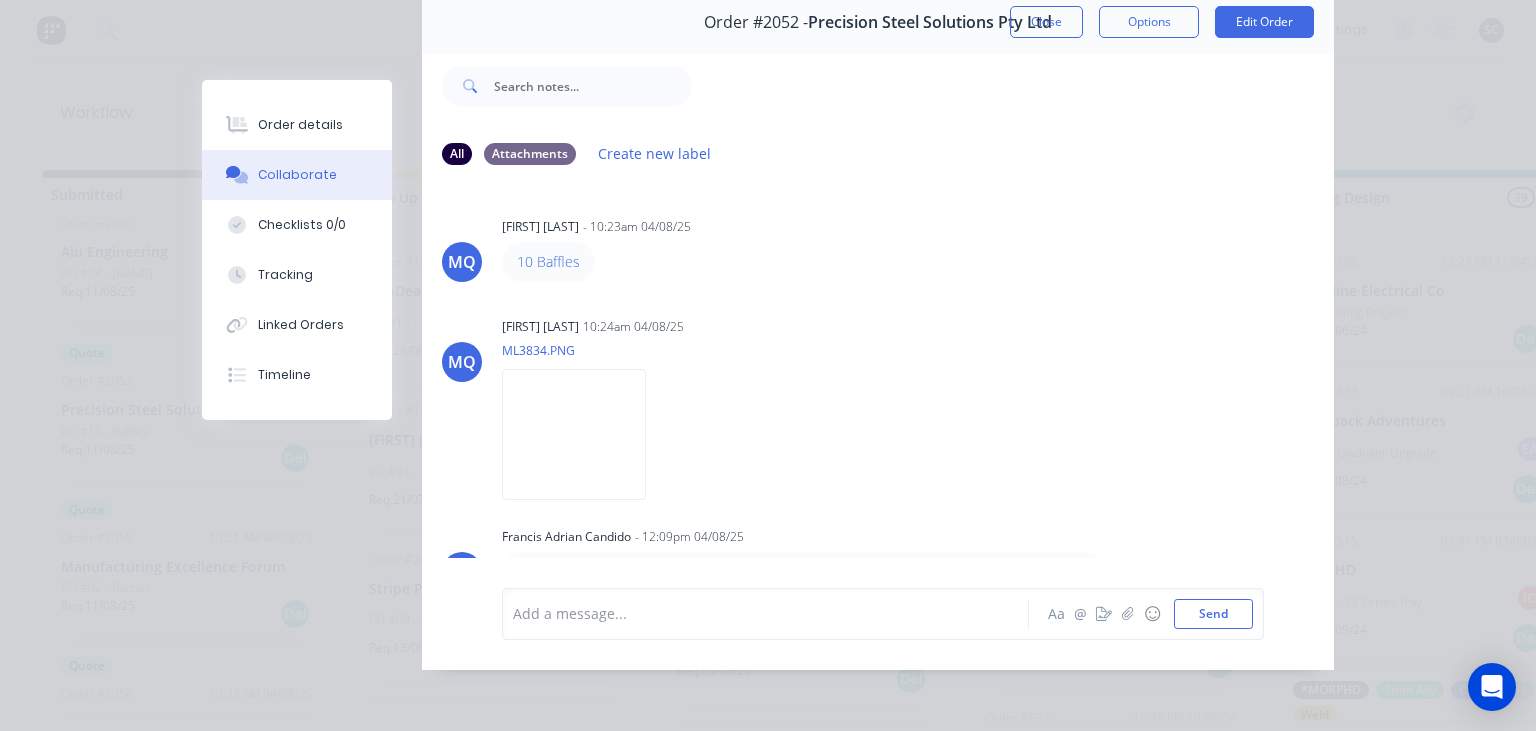 click on "MQ Milyn Quinones  - 10:23am 04/08/25 10 Baffles MQ Milyn Quinones 10:24am 04/08/25 ML3834.PNG Labels Download FA Francis Adrian Candido  - 12:09pm 04/08/25 Hi  @Milyn  p3, p4, p5 has folding the dxf has no fold lines if we can request dxf with fold lines or step files for these folding parts. Please confirm quantity of each parts some parts have x3 off in pdf" at bounding box center [878, 370] 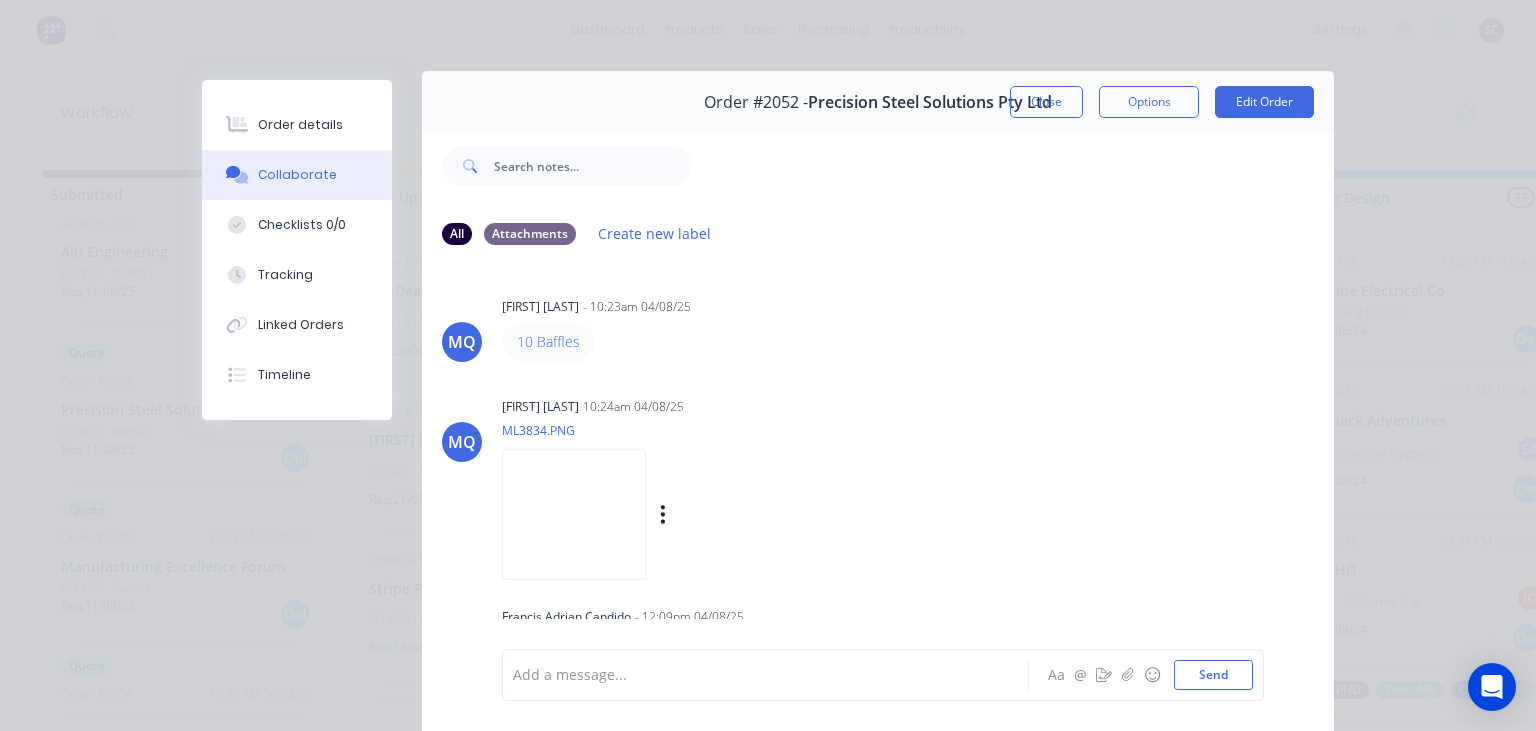 scroll, scrollTop: 0, scrollLeft: 0, axis: both 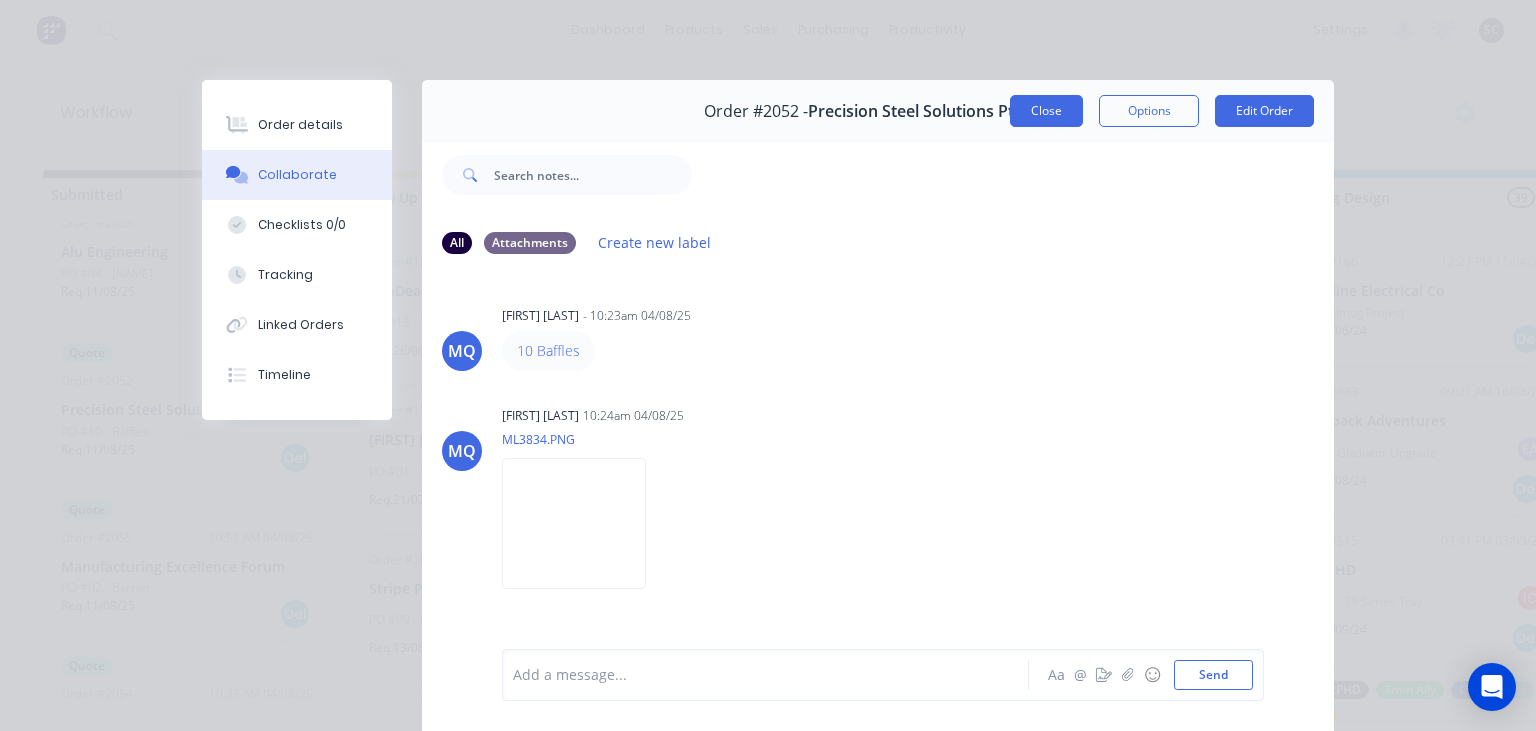 click on "Close" at bounding box center [1046, 111] 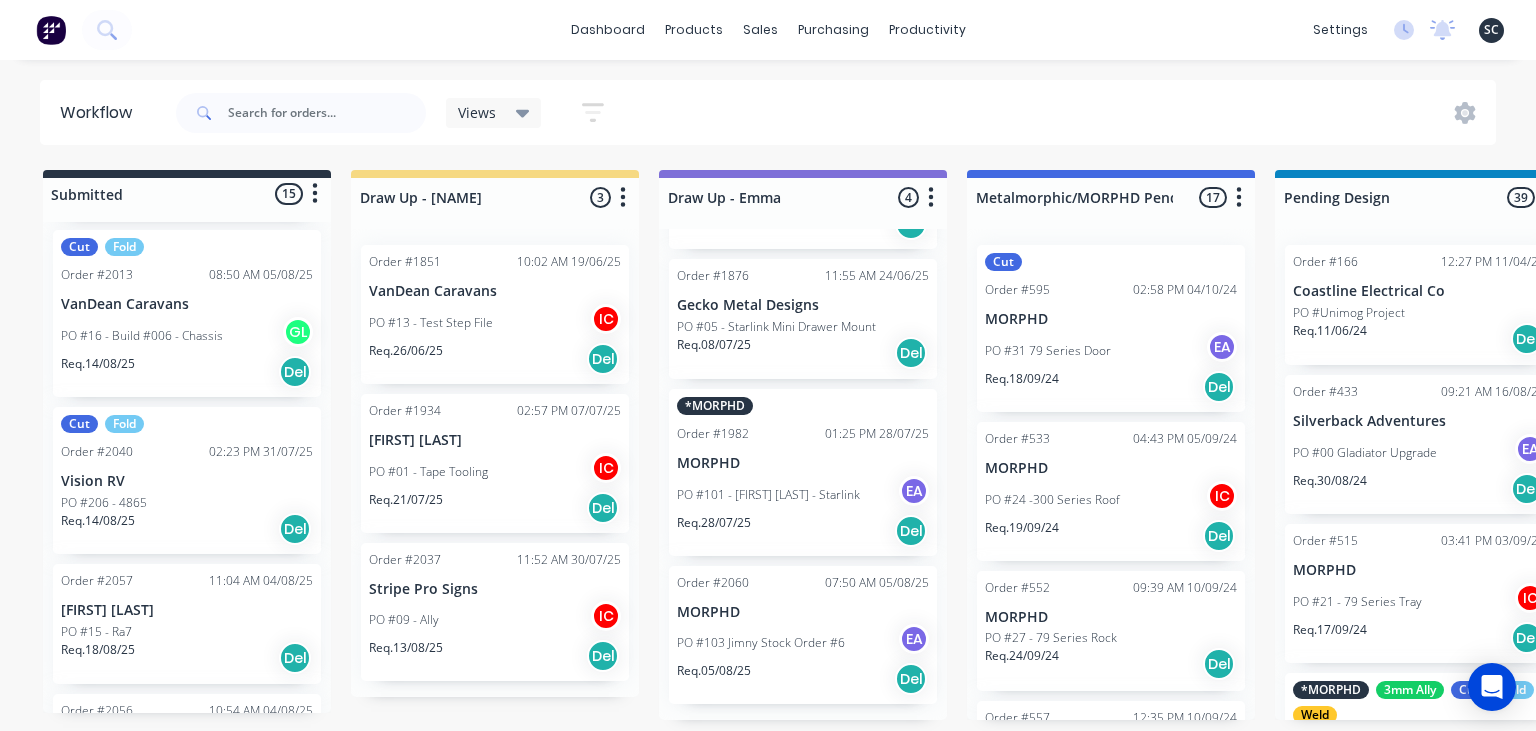 scroll, scrollTop: 1888, scrollLeft: 0, axis: vertical 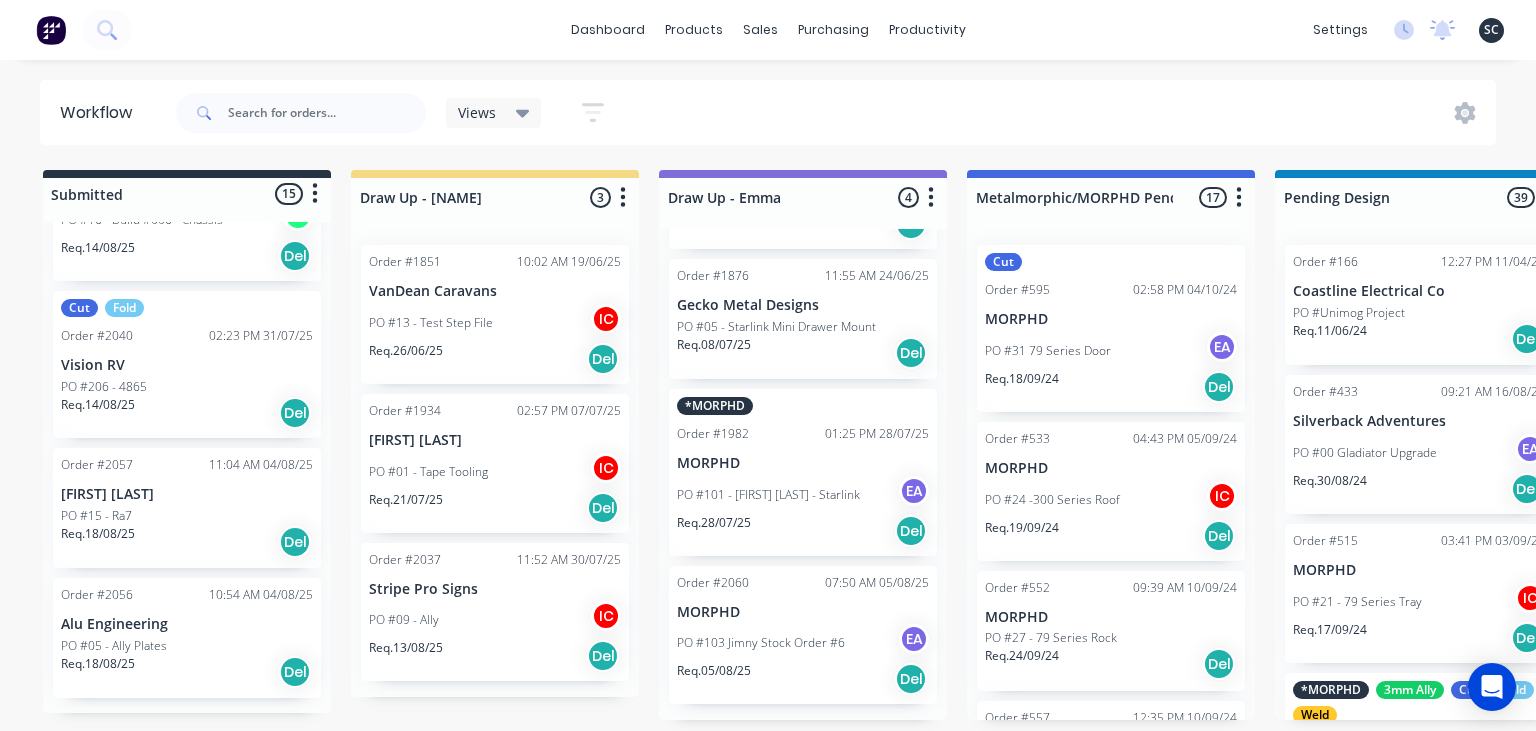 click on "PO #15 - Ra7" at bounding box center (187, 516) 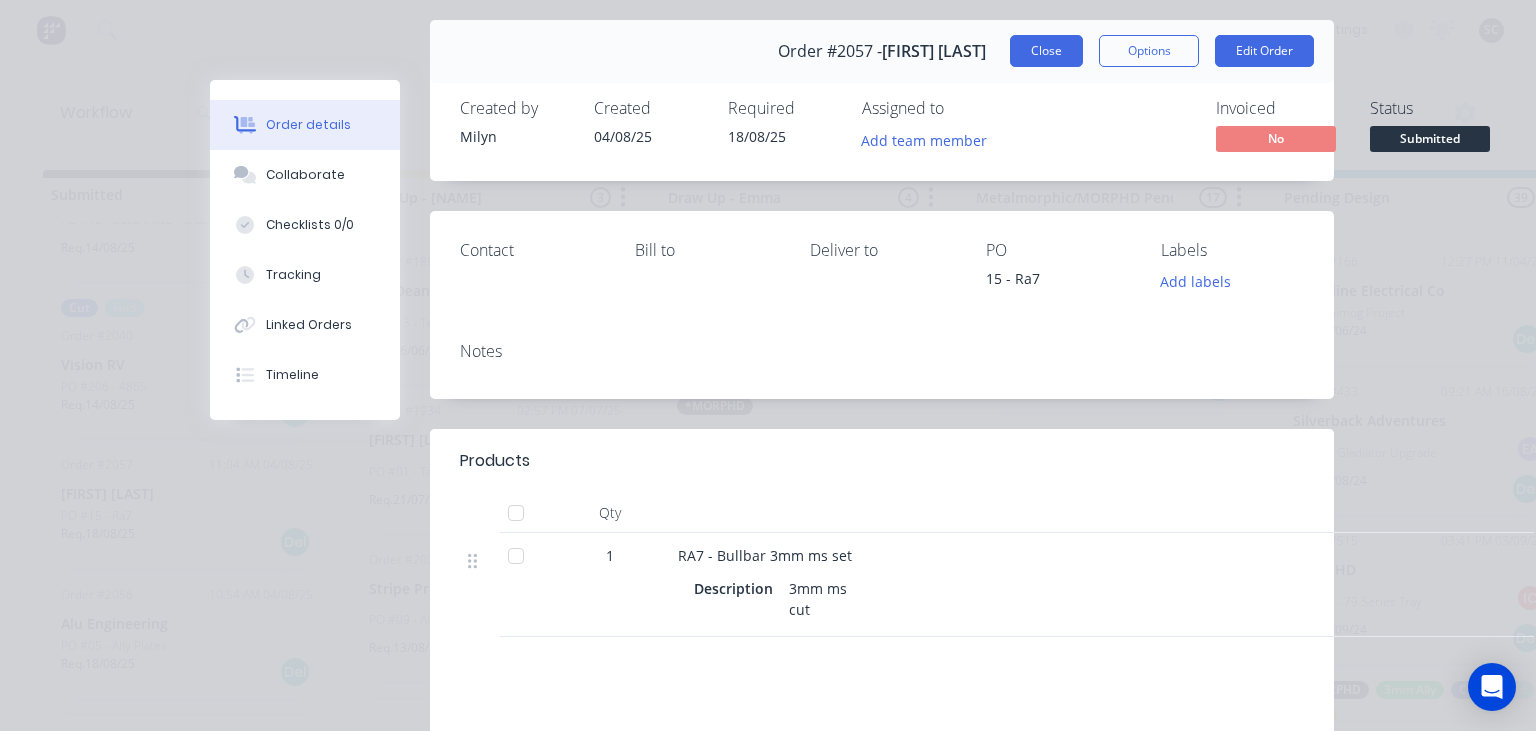 scroll, scrollTop: 0, scrollLeft: 0, axis: both 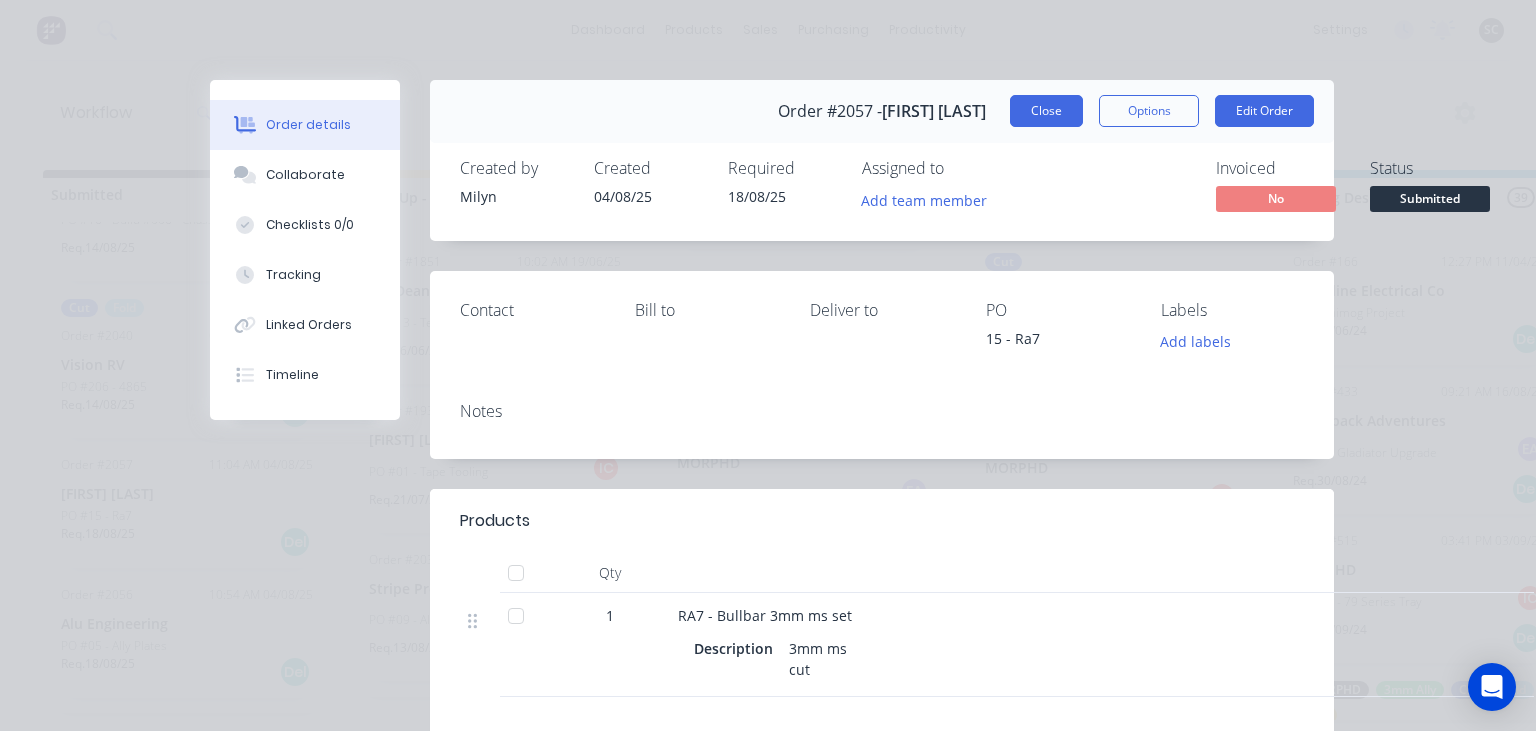 click on "Close" at bounding box center (1046, 111) 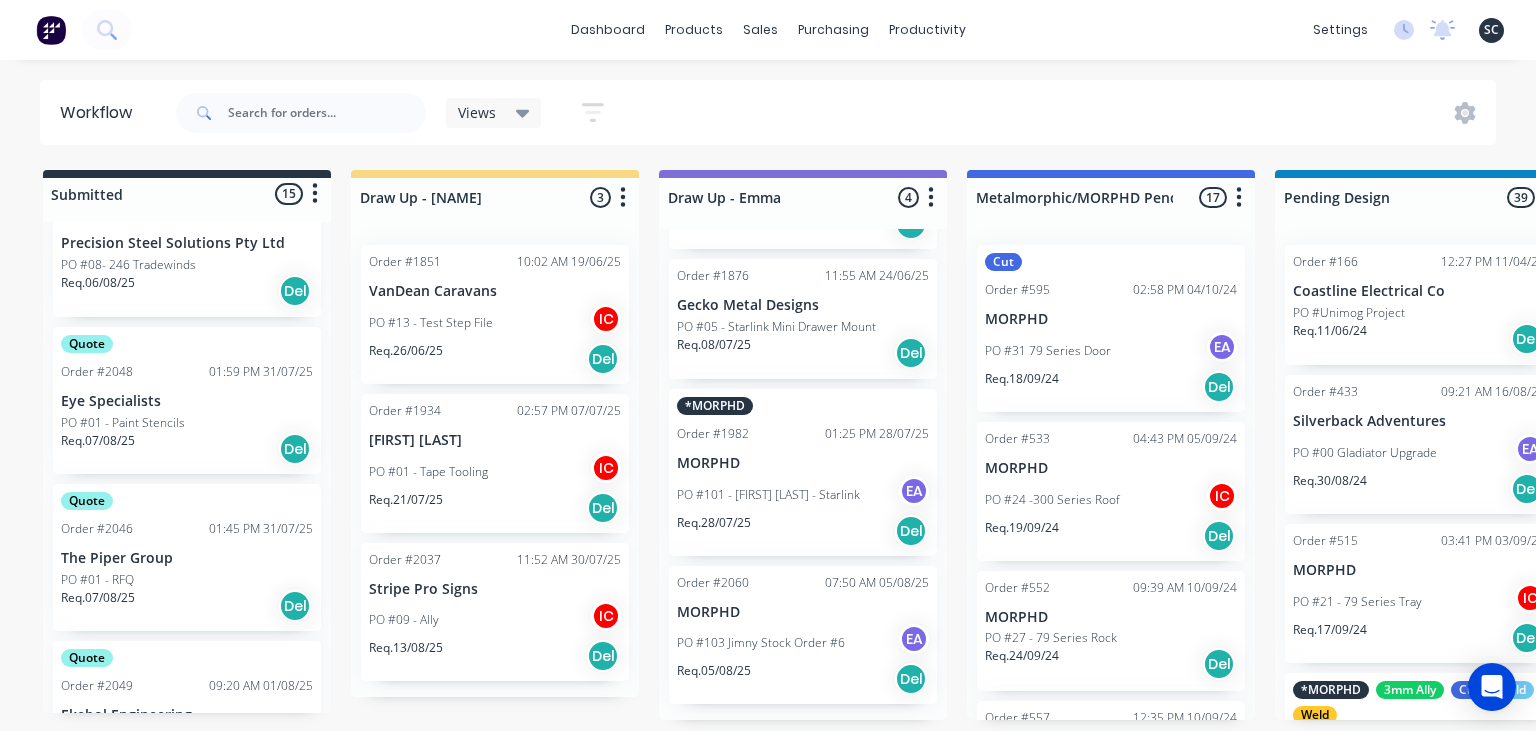 scroll, scrollTop: 620, scrollLeft: 0, axis: vertical 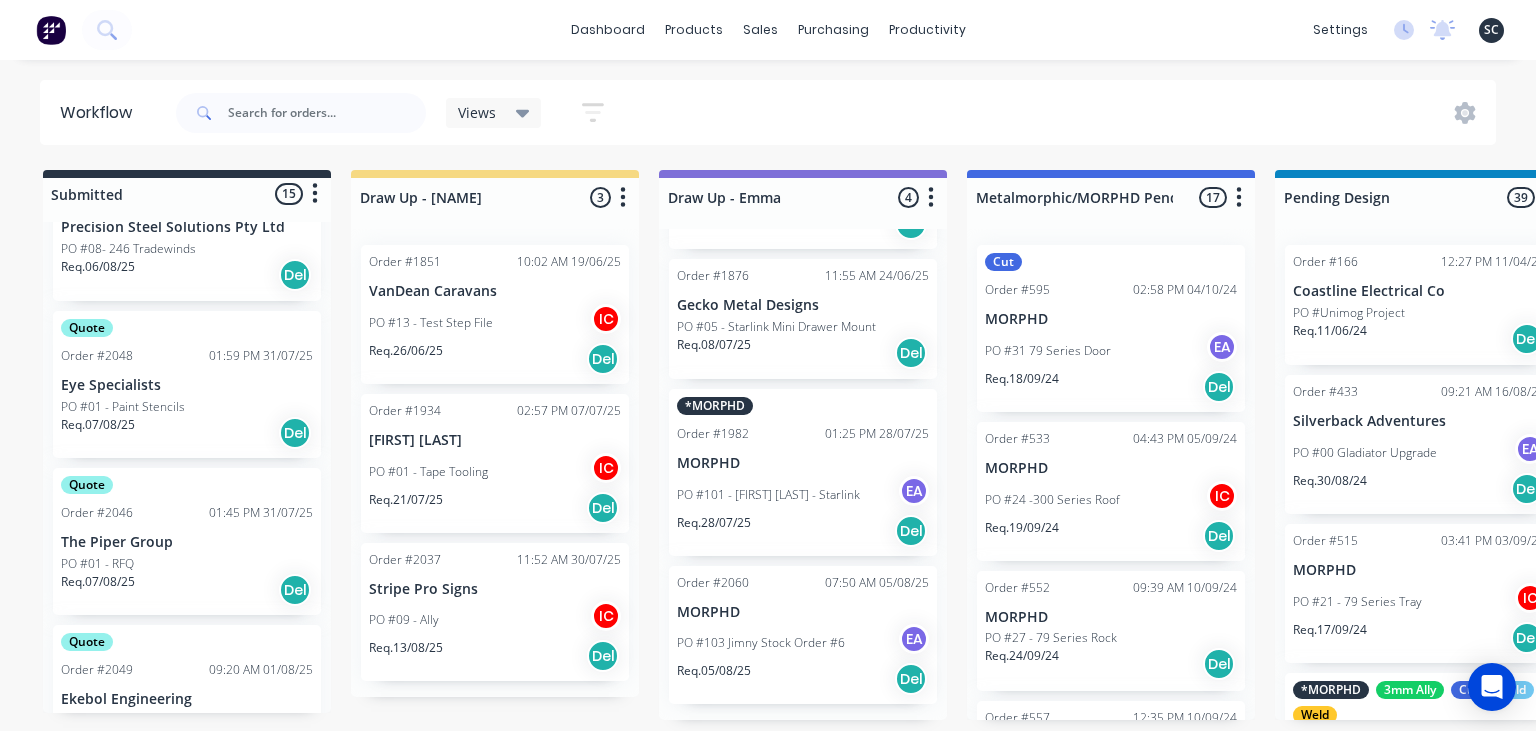 click on "Quote Order #2046 01:45 PM 31/07/25 The Piper Group PO #01 - RFQ Req. 07/08/25 Del" at bounding box center (187, 541) 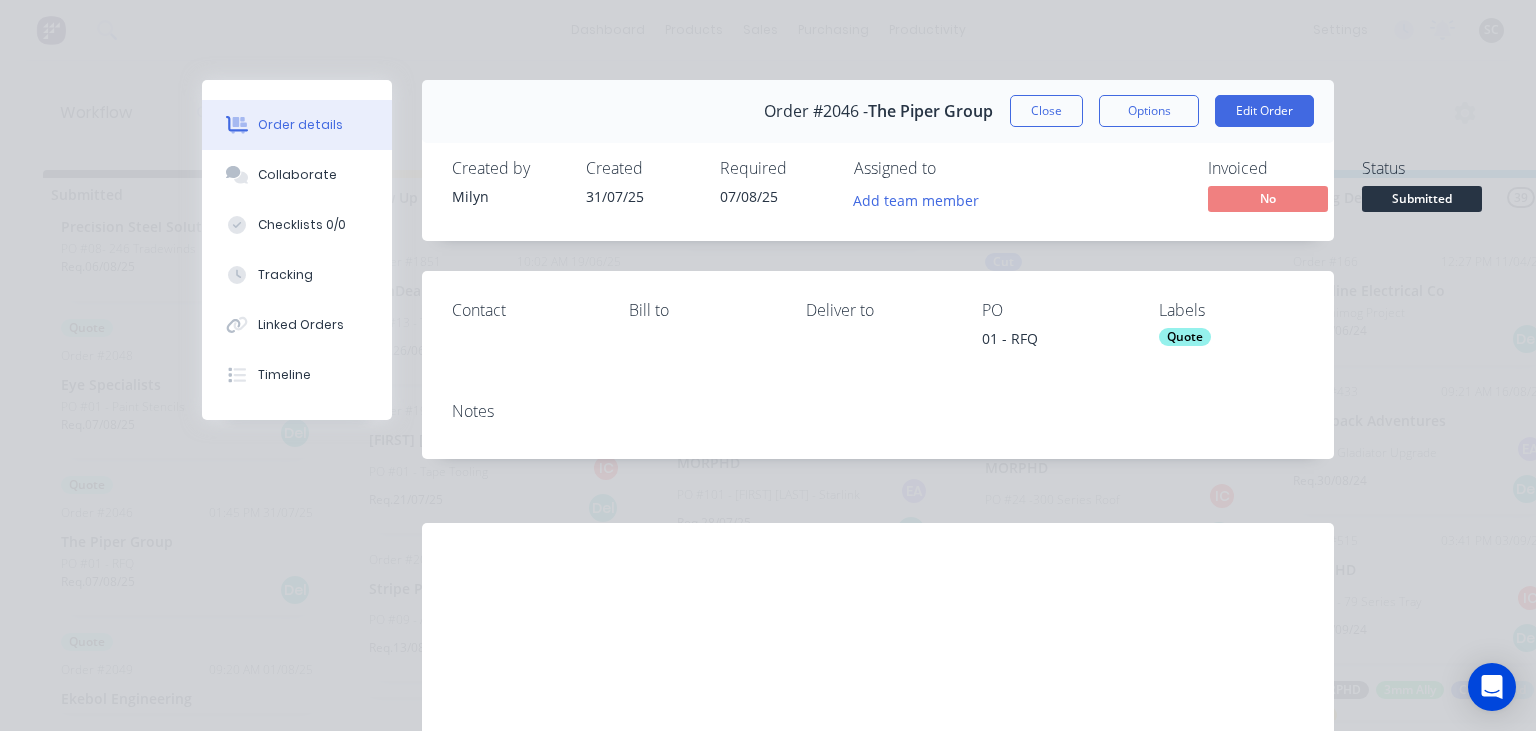drag, startPoint x: 1044, startPoint y: 108, endPoint x: 892, endPoint y: 383, distance: 314.2117 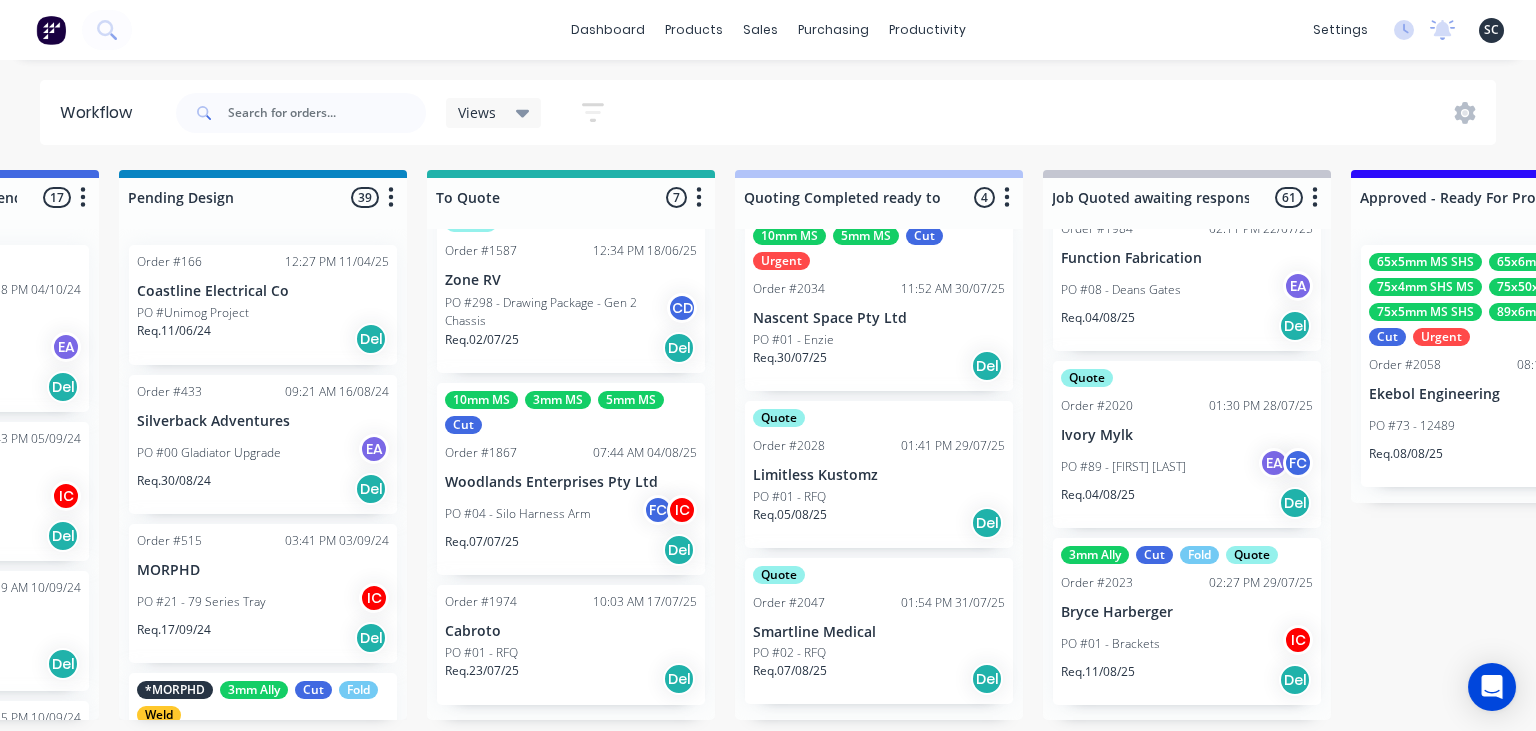 scroll, scrollTop: 0, scrollLeft: 1185, axis: horizontal 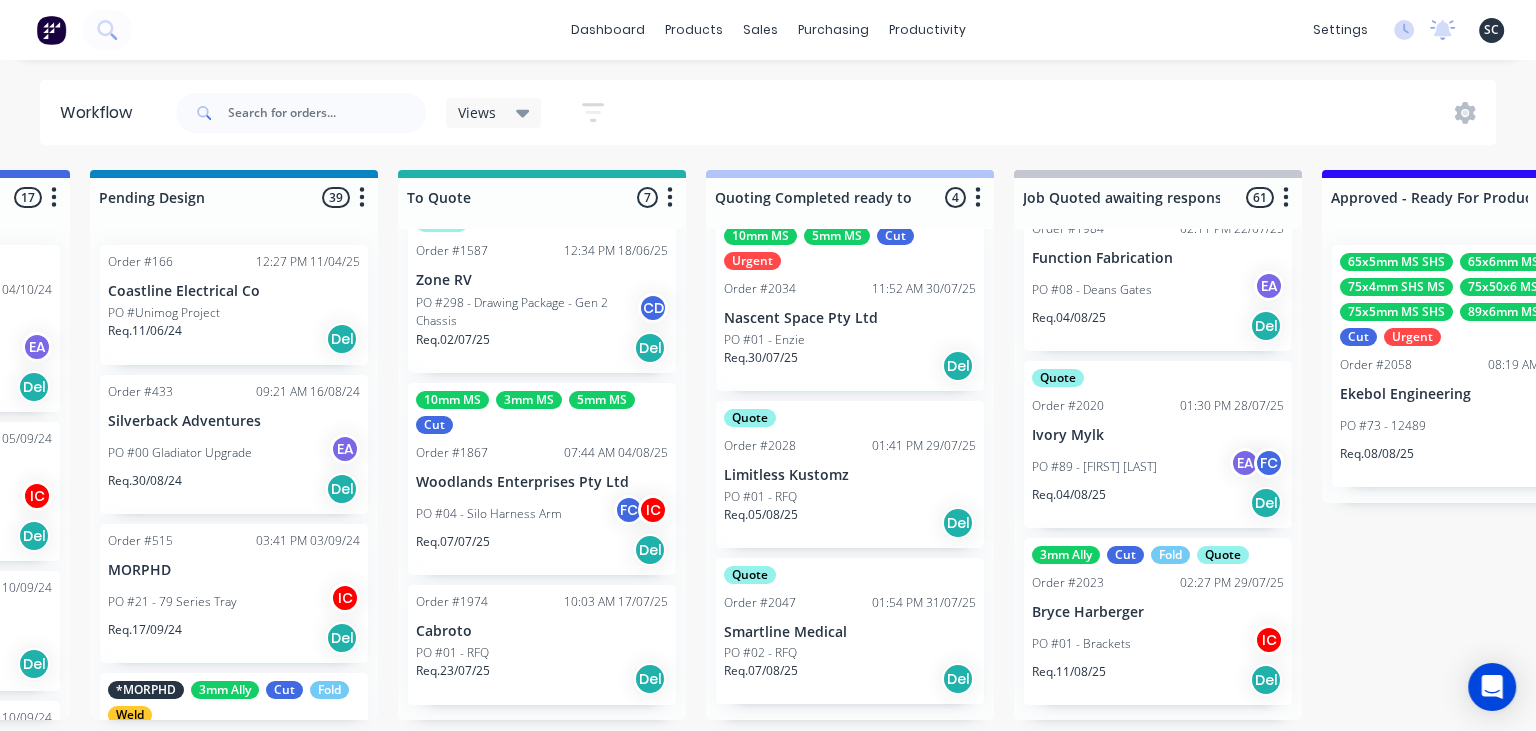 click on "Smartline Medical" at bounding box center (850, 632) 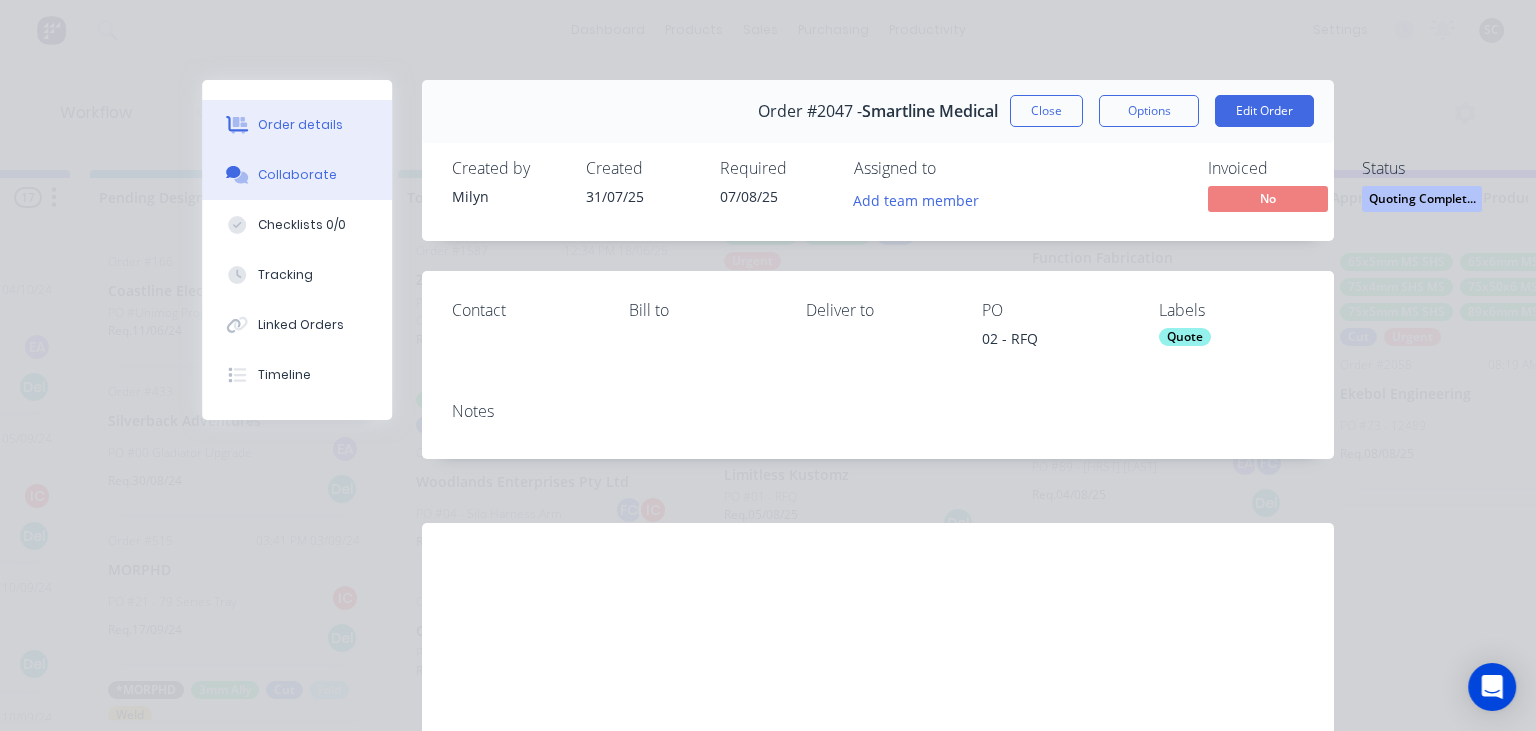 click on "Collaborate" at bounding box center (297, 175) 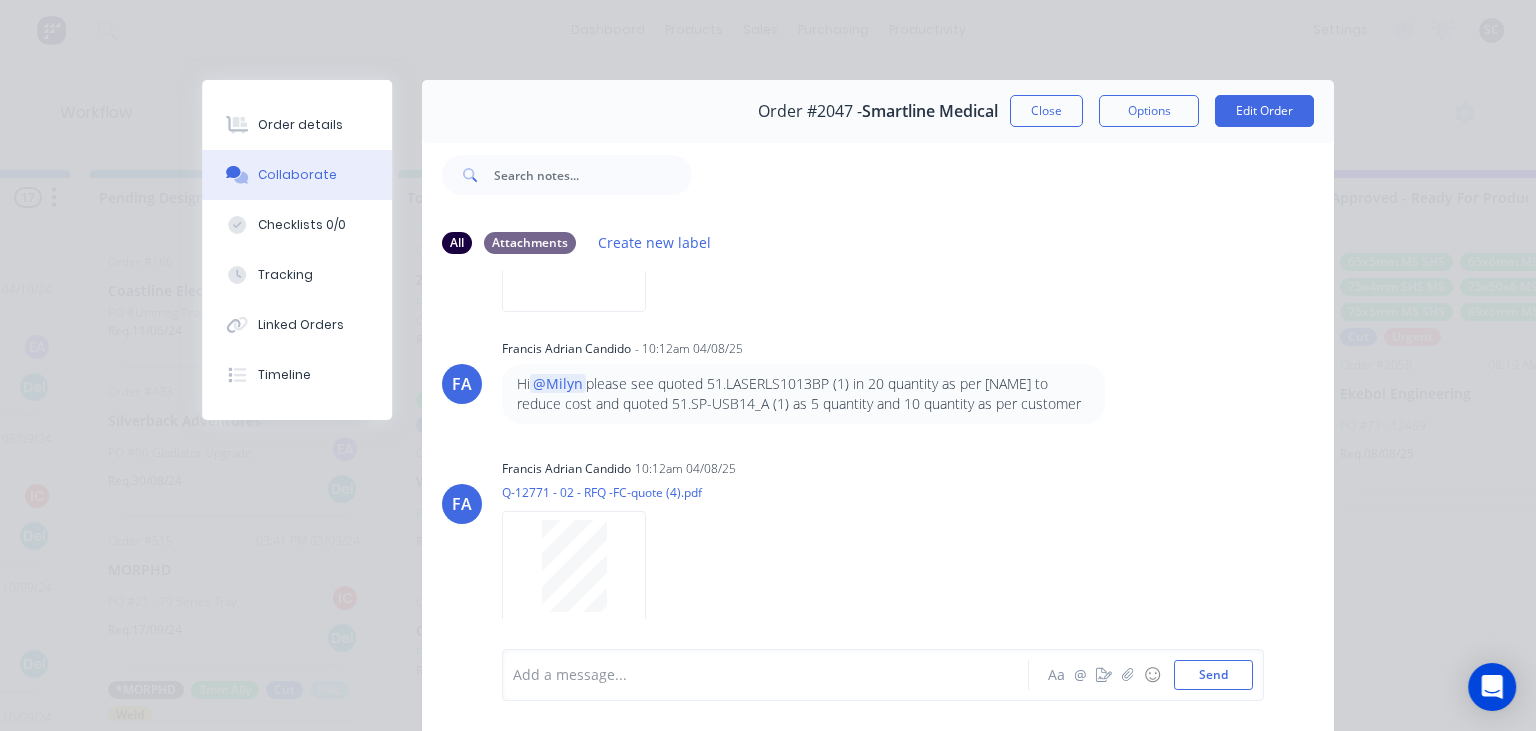 scroll, scrollTop: 1213, scrollLeft: 0, axis: vertical 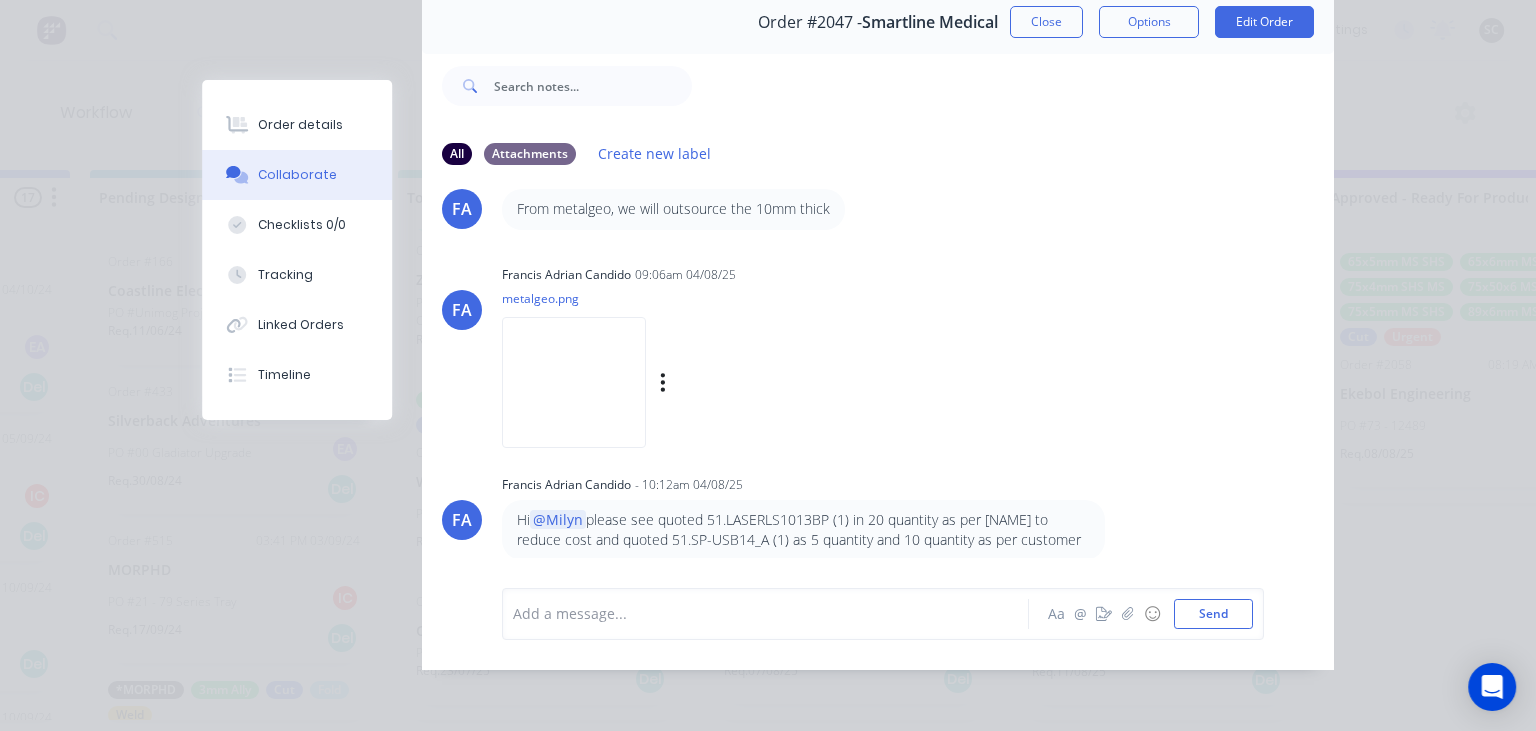 click at bounding box center [574, 382] 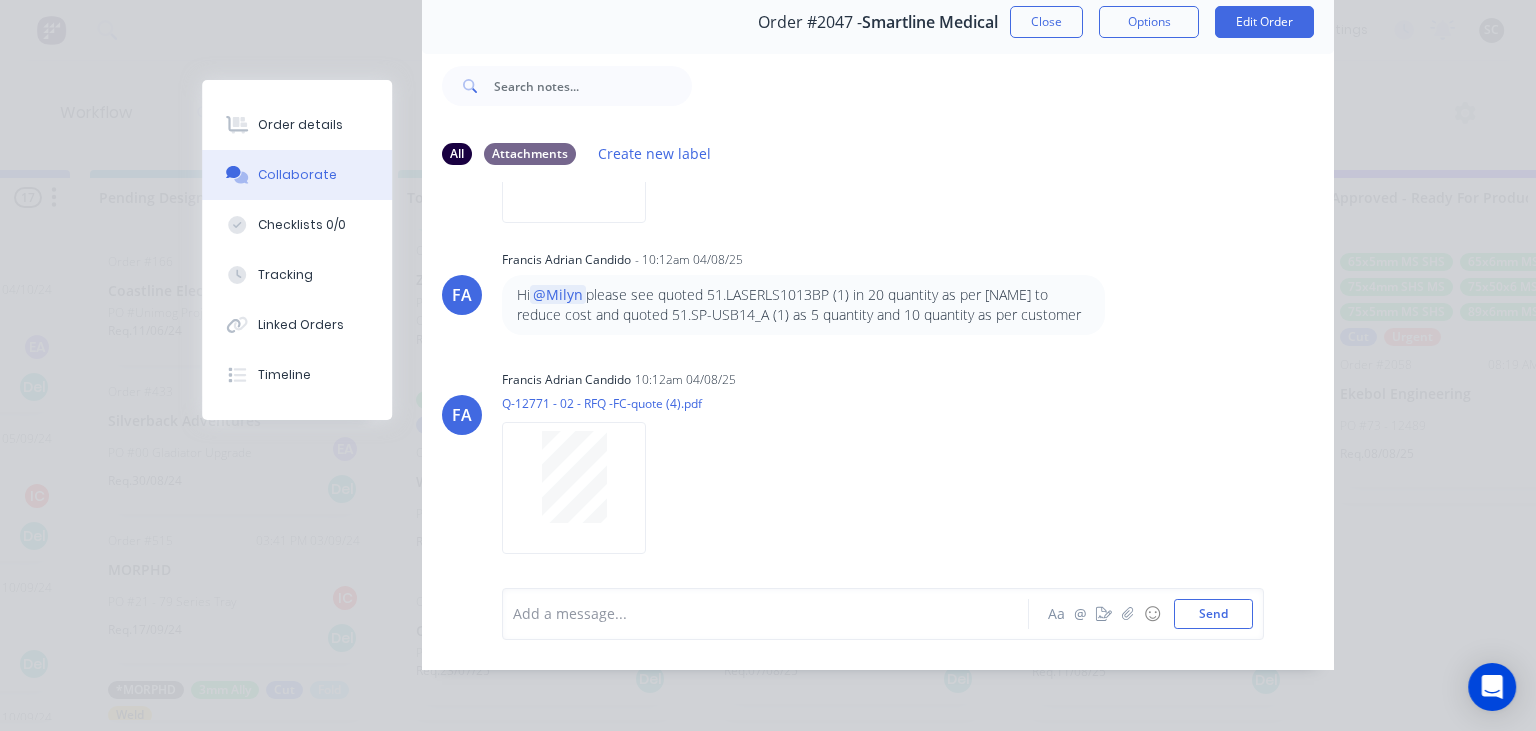 scroll, scrollTop: 1213, scrollLeft: 0, axis: vertical 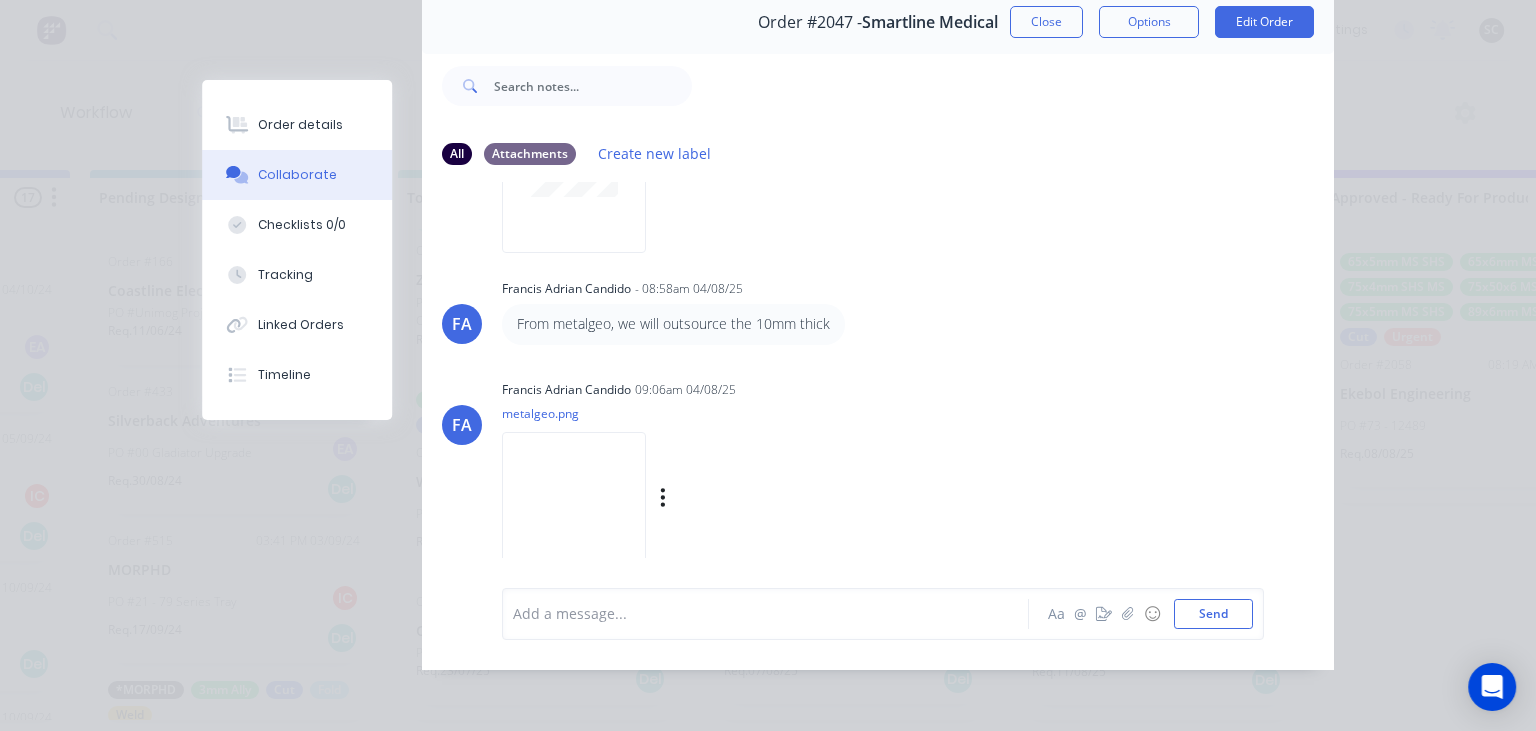 click at bounding box center [574, 497] 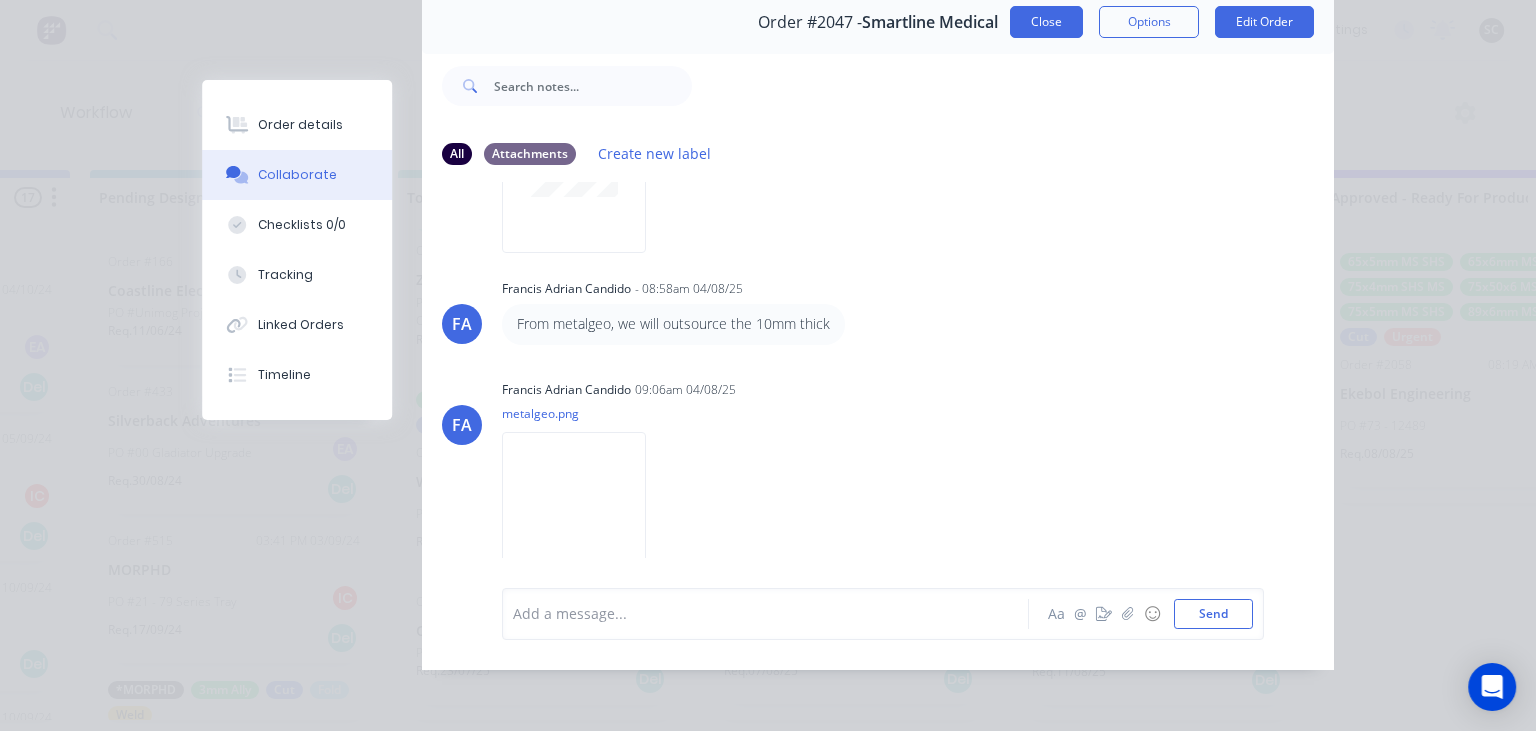 click on "Close" at bounding box center [1046, 22] 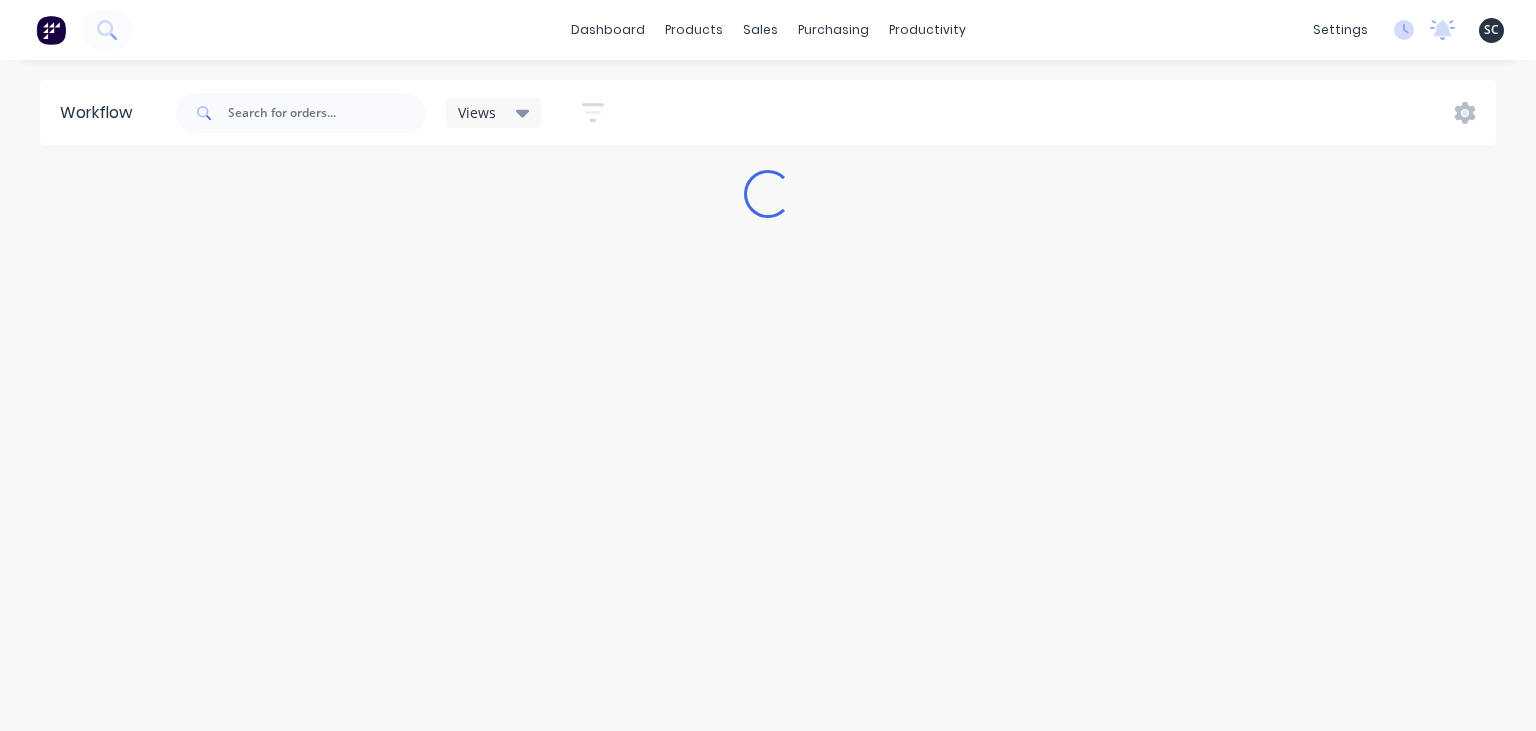scroll, scrollTop: 0, scrollLeft: 0, axis: both 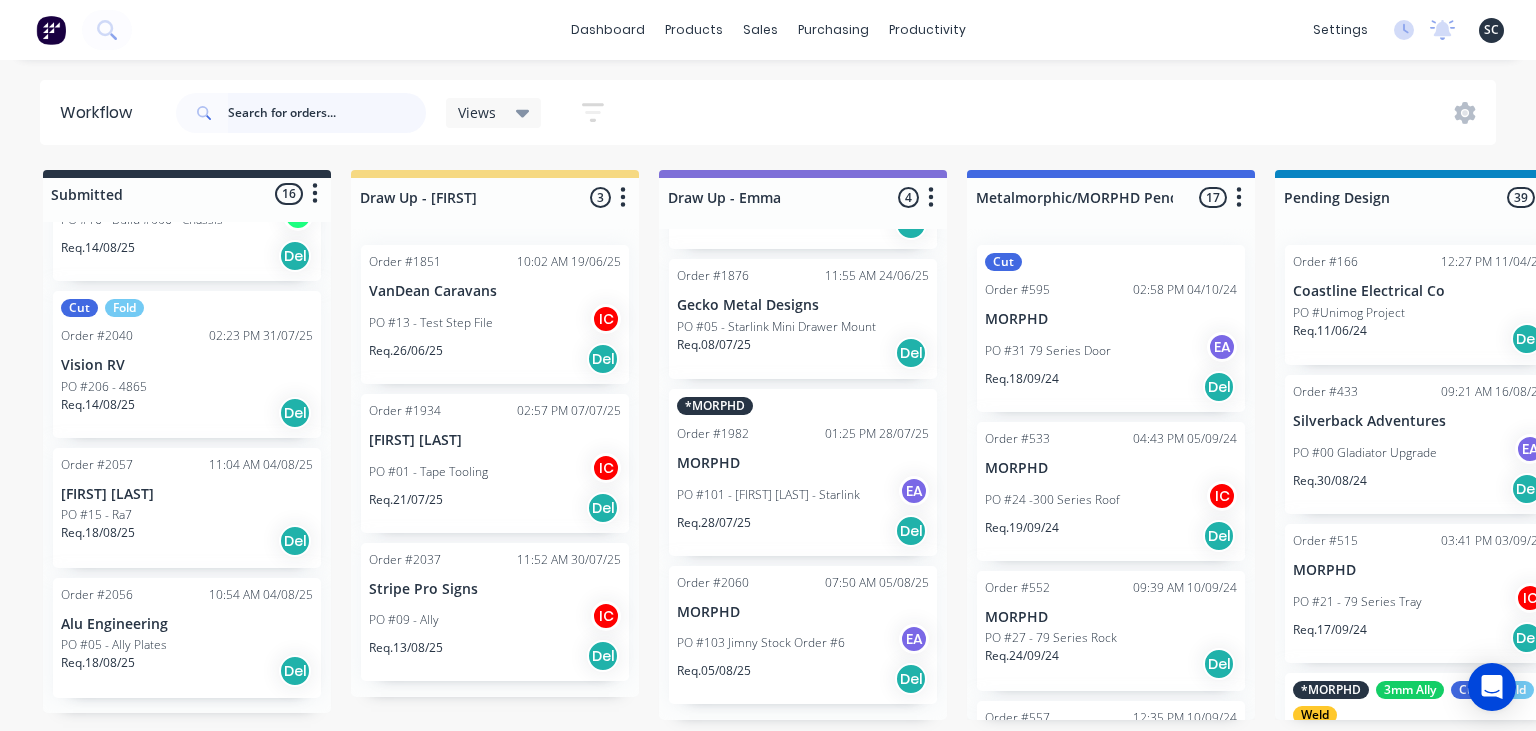 click at bounding box center [327, 113] 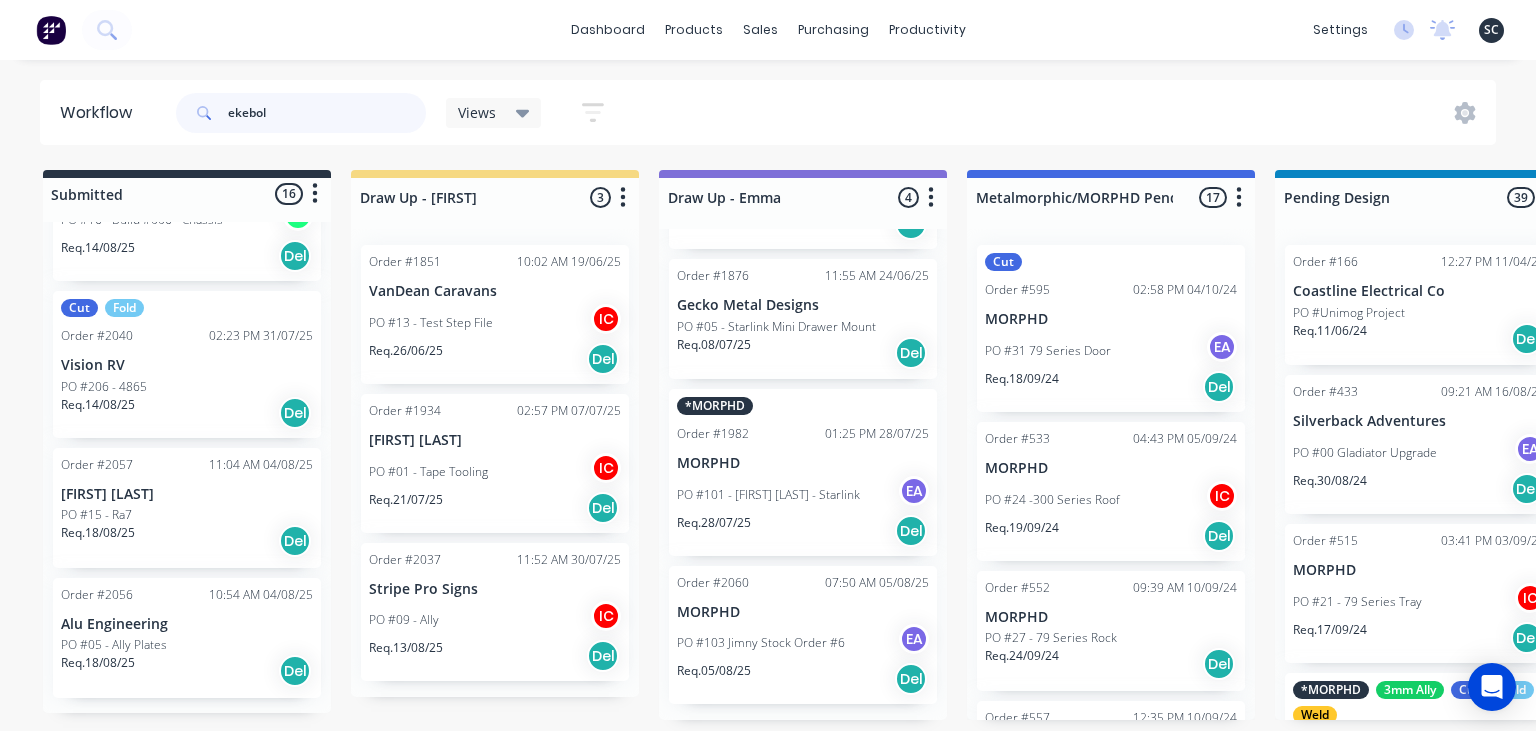 type on "ekebol" 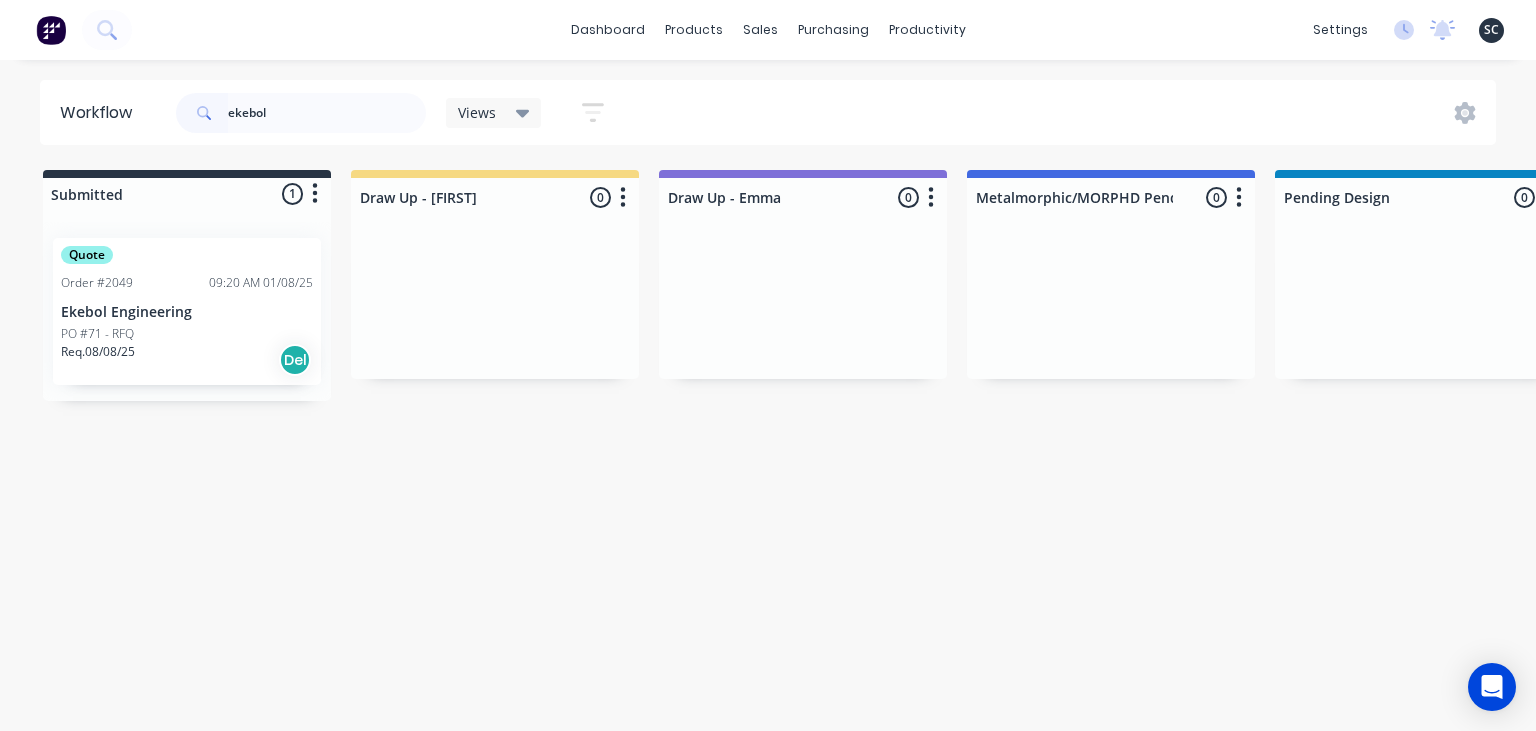 click on "Req. 08/08/25 Del" at bounding box center (187, 360) 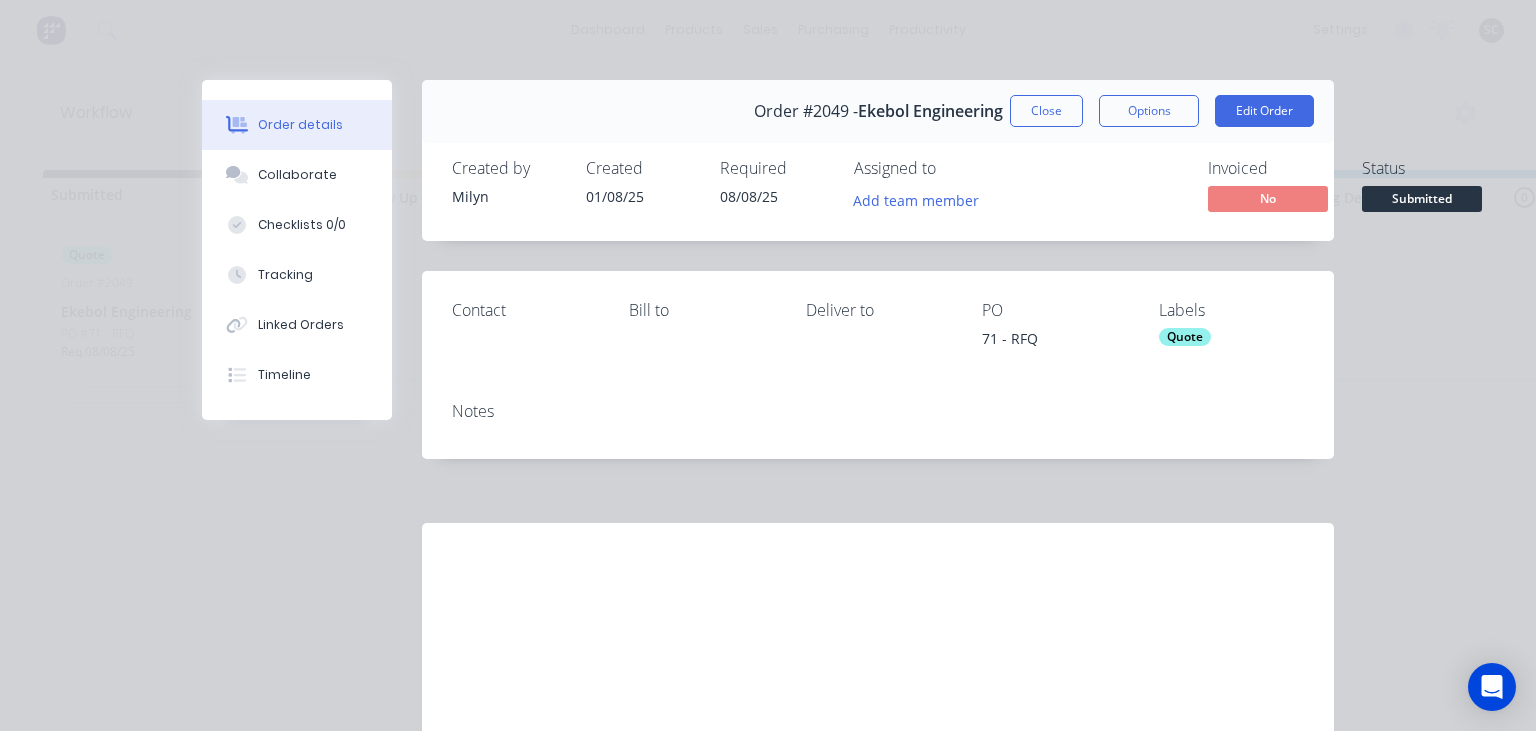 click on "Collaborate" at bounding box center [297, 175] 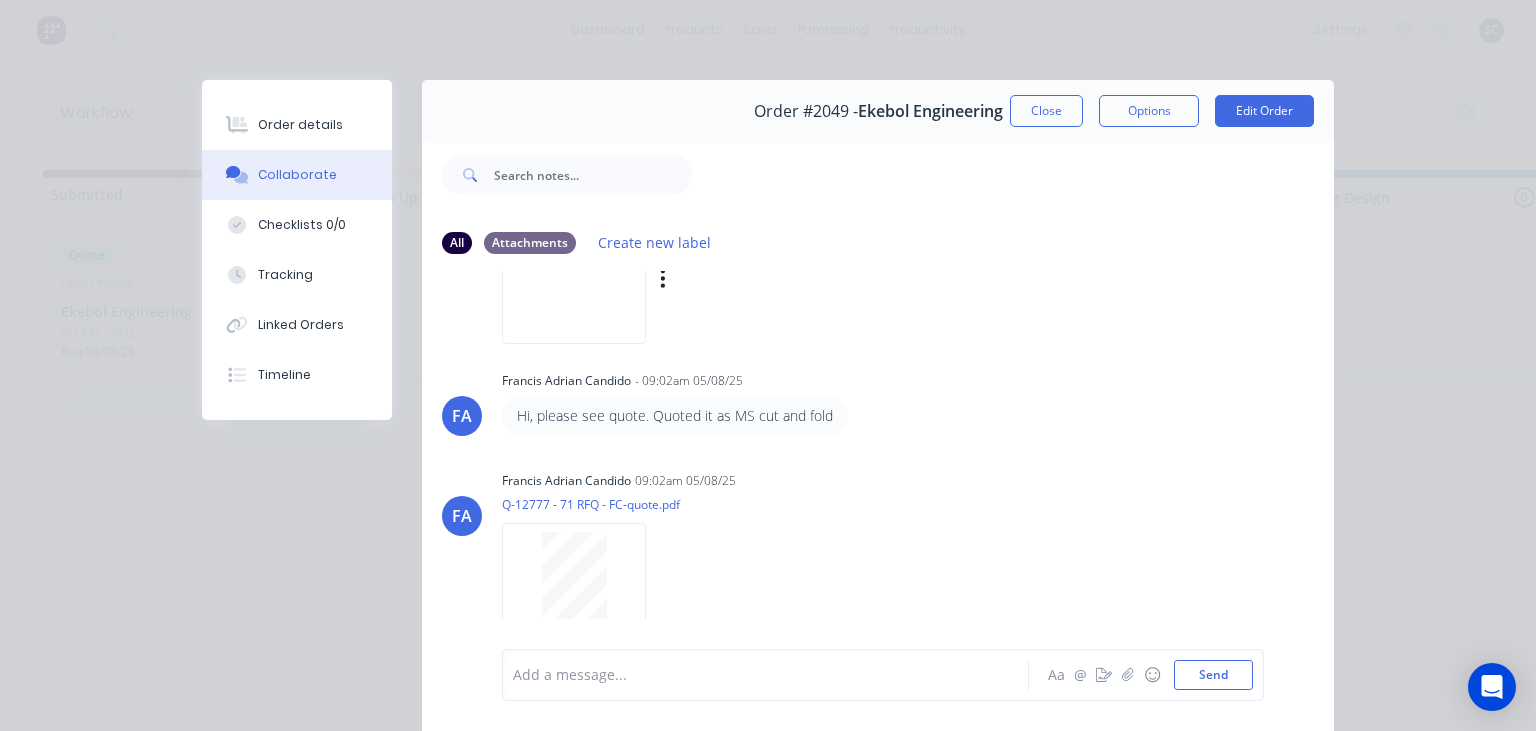 scroll, scrollTop: 262, scrollLeft: 0, axis: vertical 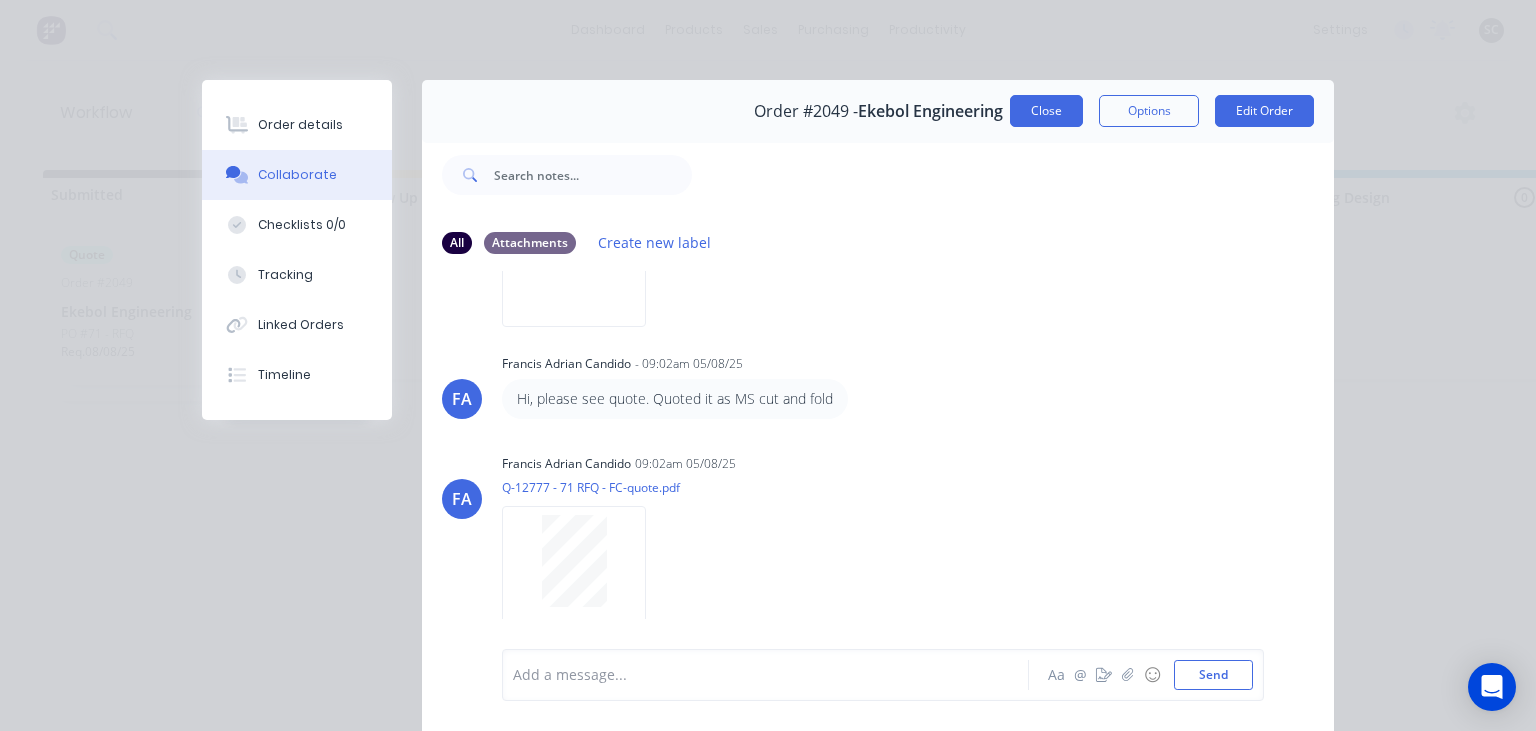 click on "Close" at bounding box center (1046, 111) 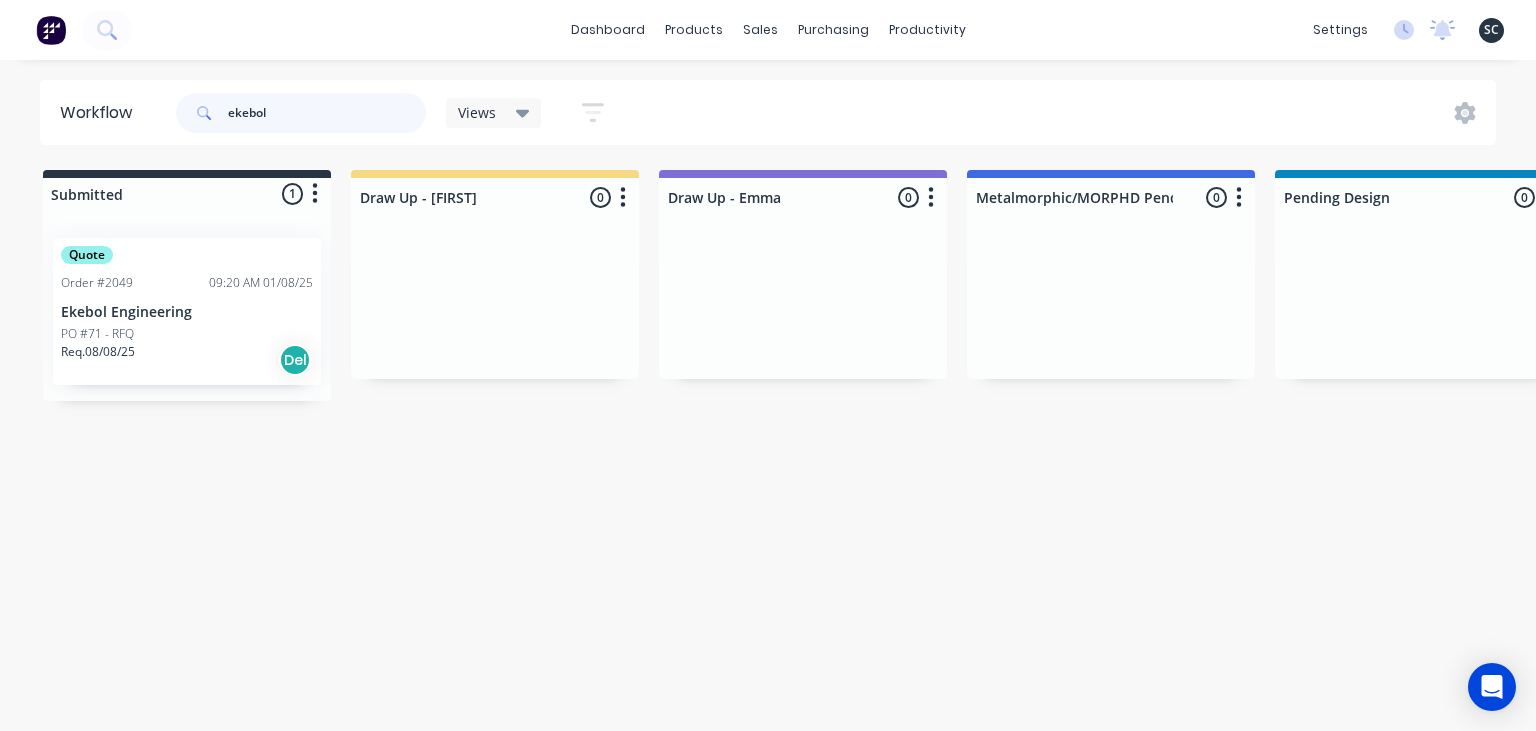 drag, startPoint x: 280, startPoint y: 114, endPoint x: 116, endPoint y: 119, distance: 164.0762 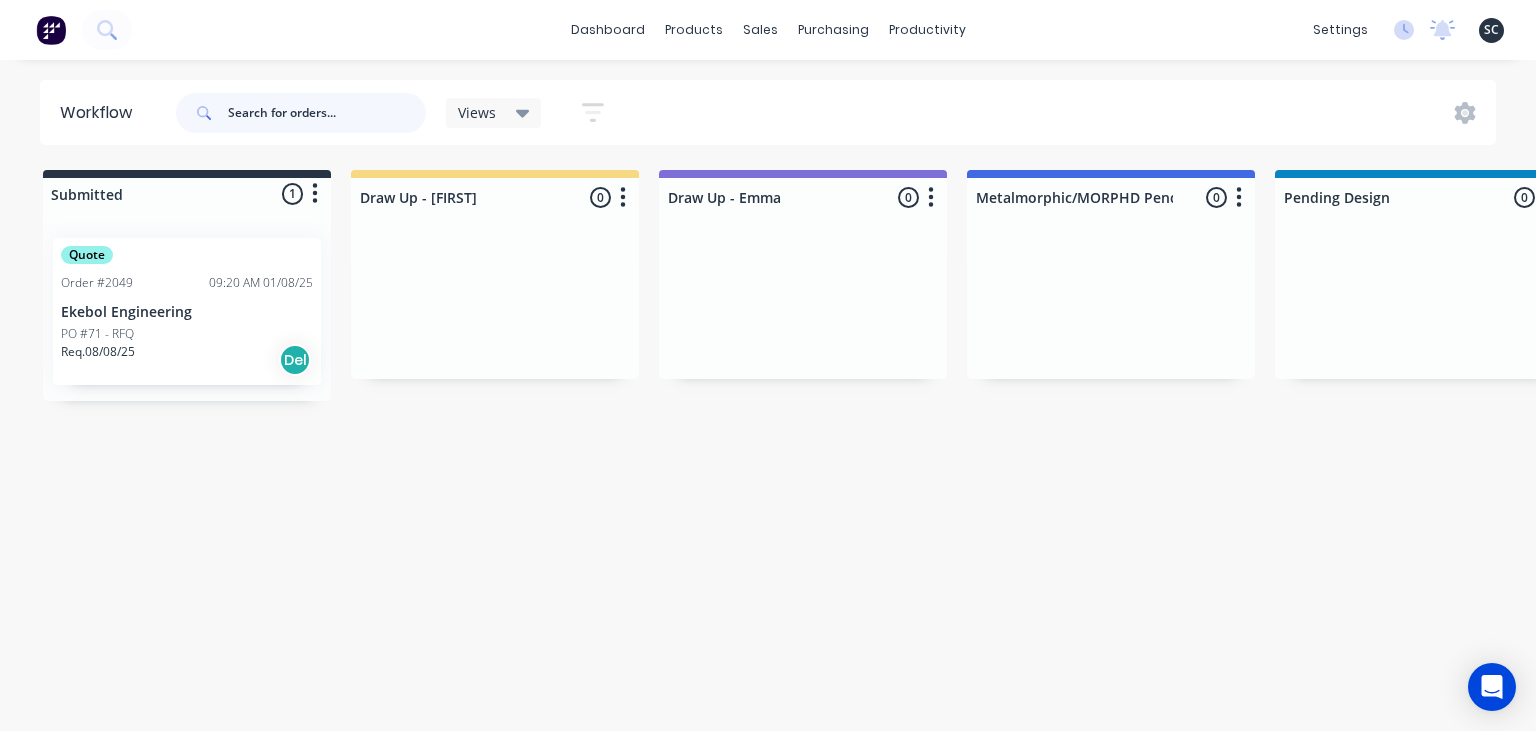 type 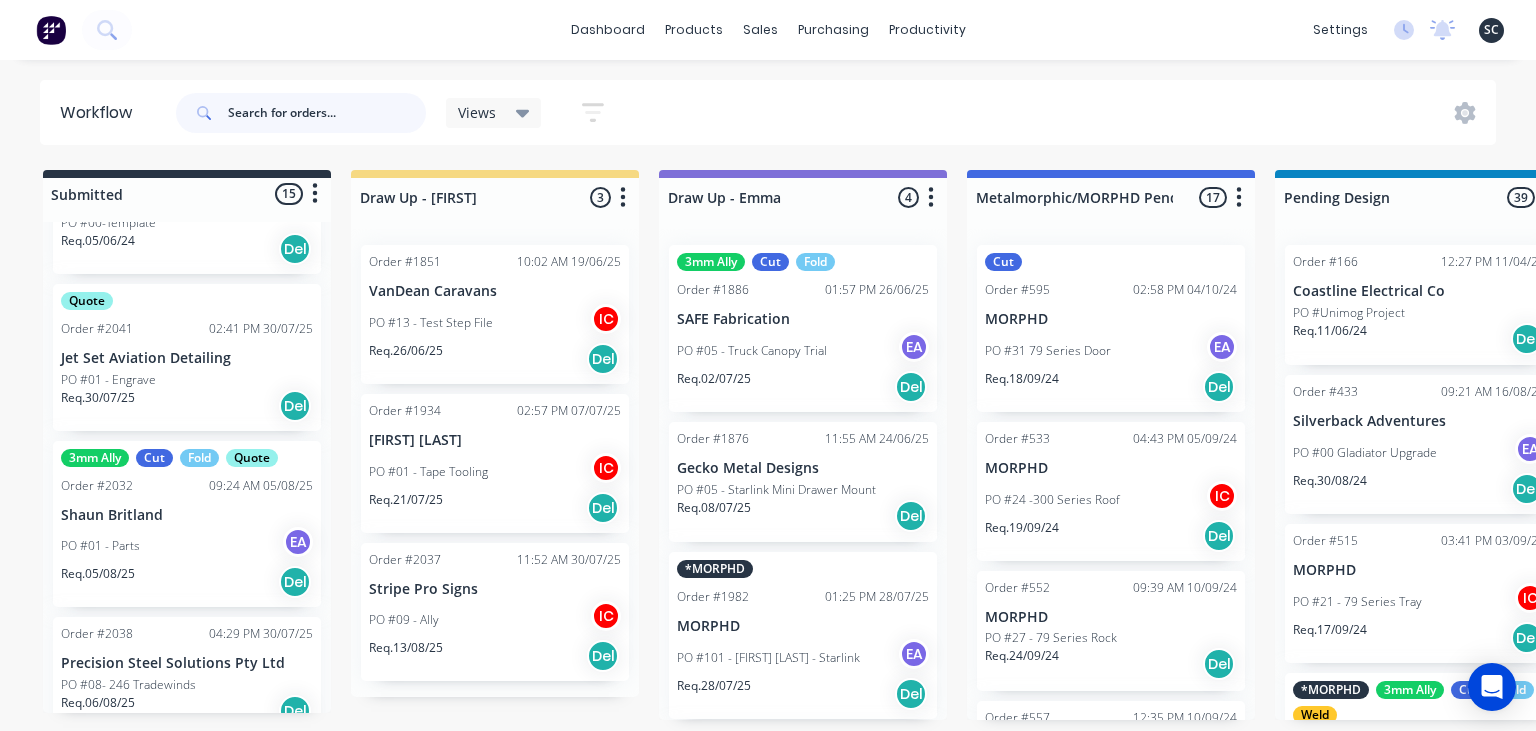 scroll, scrollTop: 0, scrollLeft: 0, axis: both 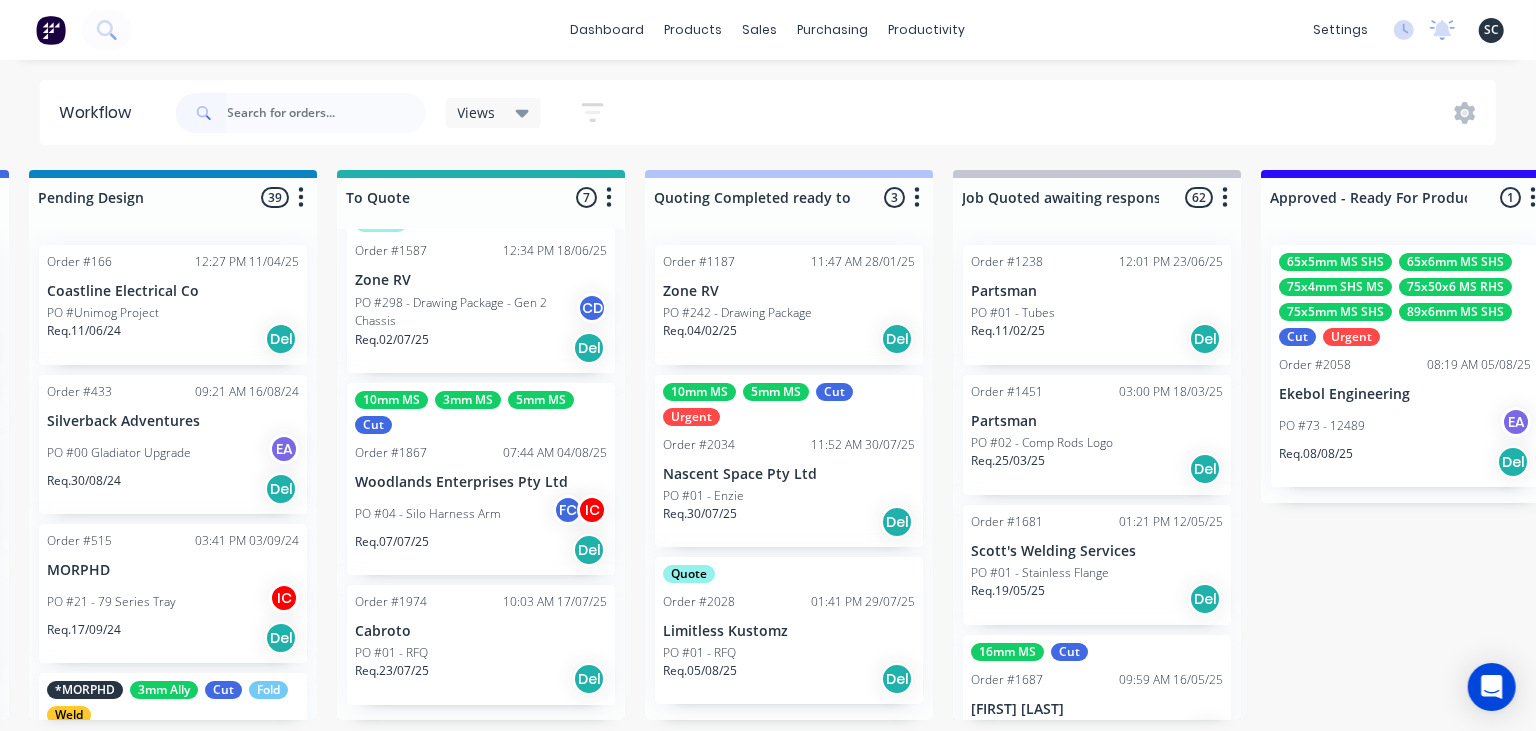 click on "10mm MS 3mm MS 5mm MS Cut Order #1867 07:44 AM 04/08/25 Woodlands Enterprises Pty Ltd PO #04 - Silo Harness Arm
FC IC Req. 07/07/25 Del" at bounding box center (481, 479) 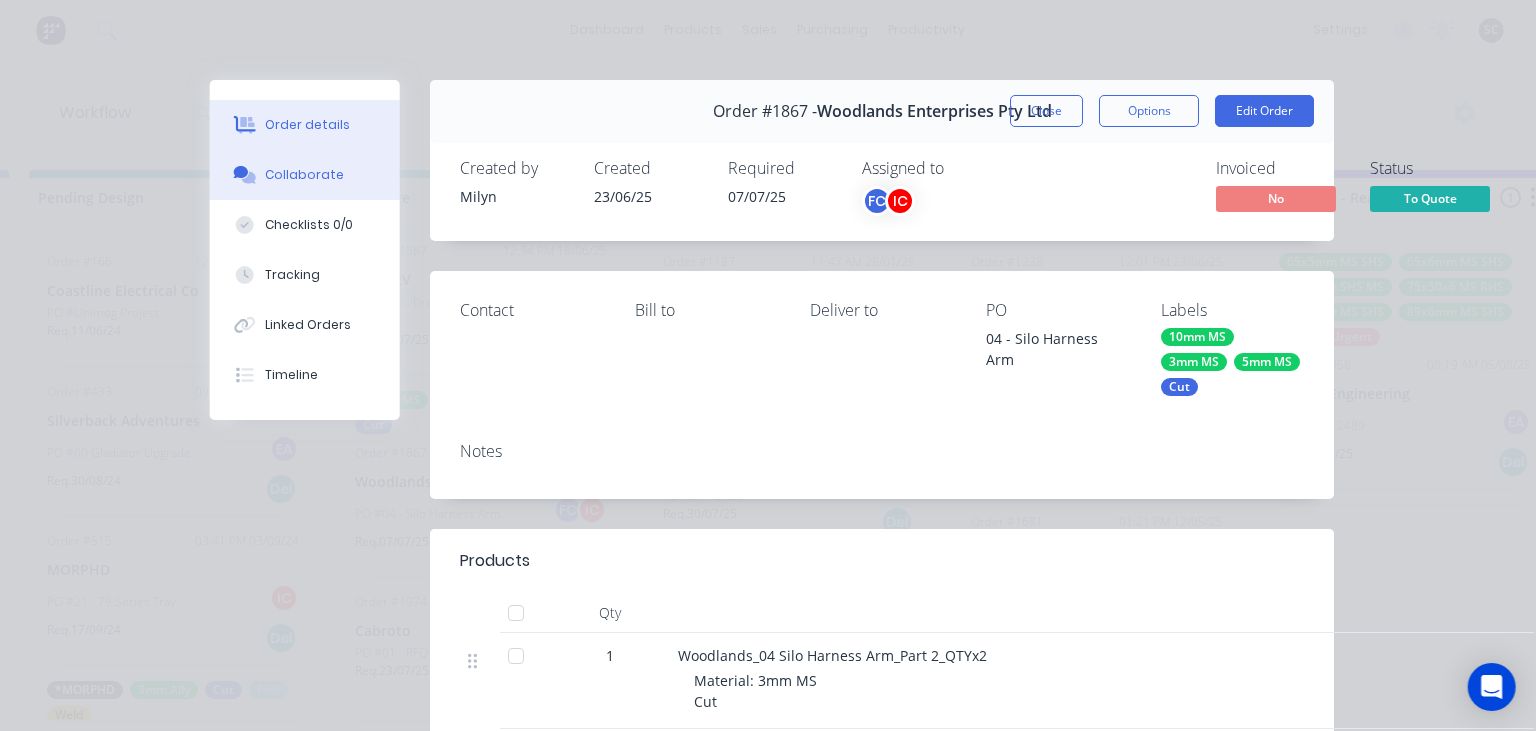 click on "Collaborate" at bounding box center [305, 175] 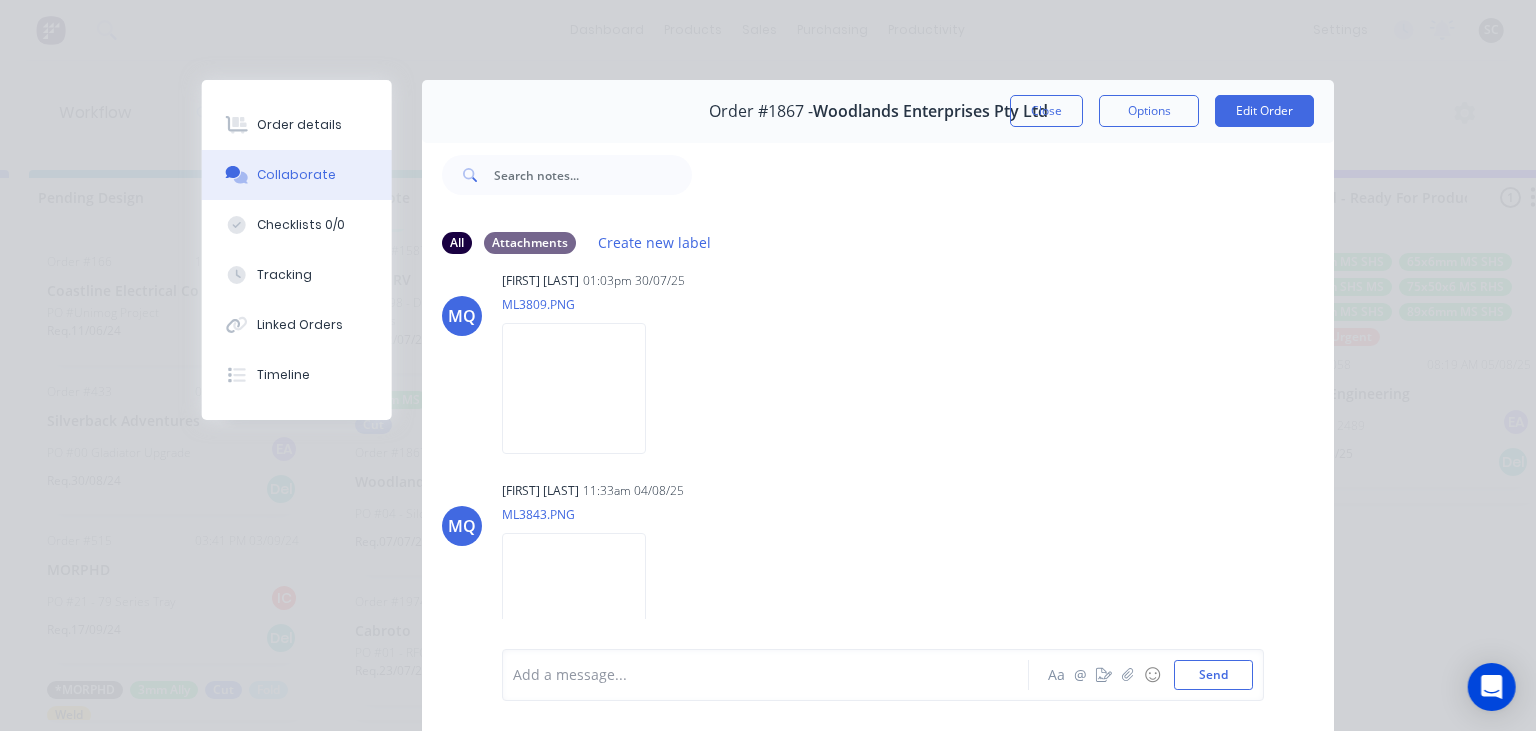 scroll, scrollTop: 372, scrollLeft: 0, axis: vertical 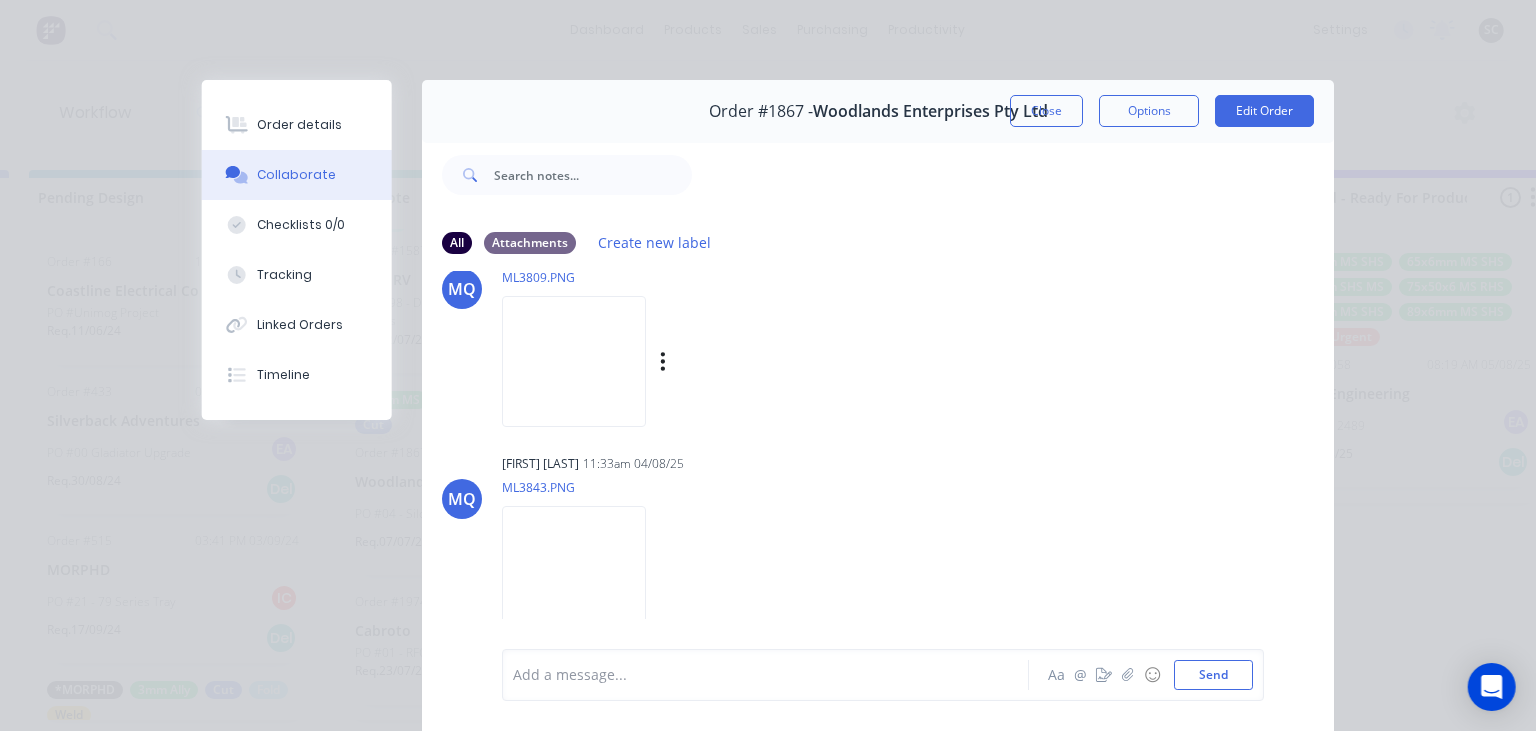 click at bounding box center (574, 361) 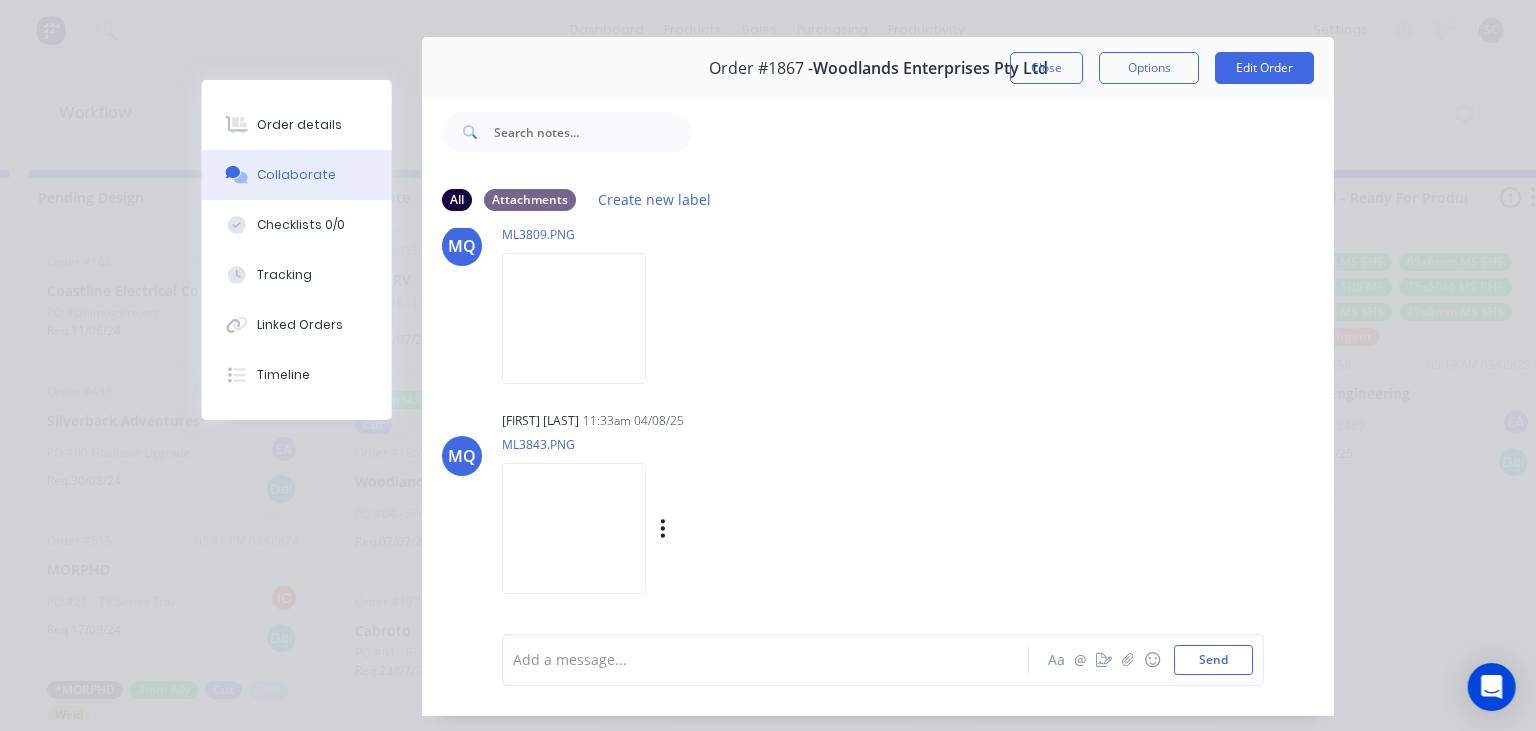 scroll, scrollTop: 89, scrollLeft: 0, axis: vertical 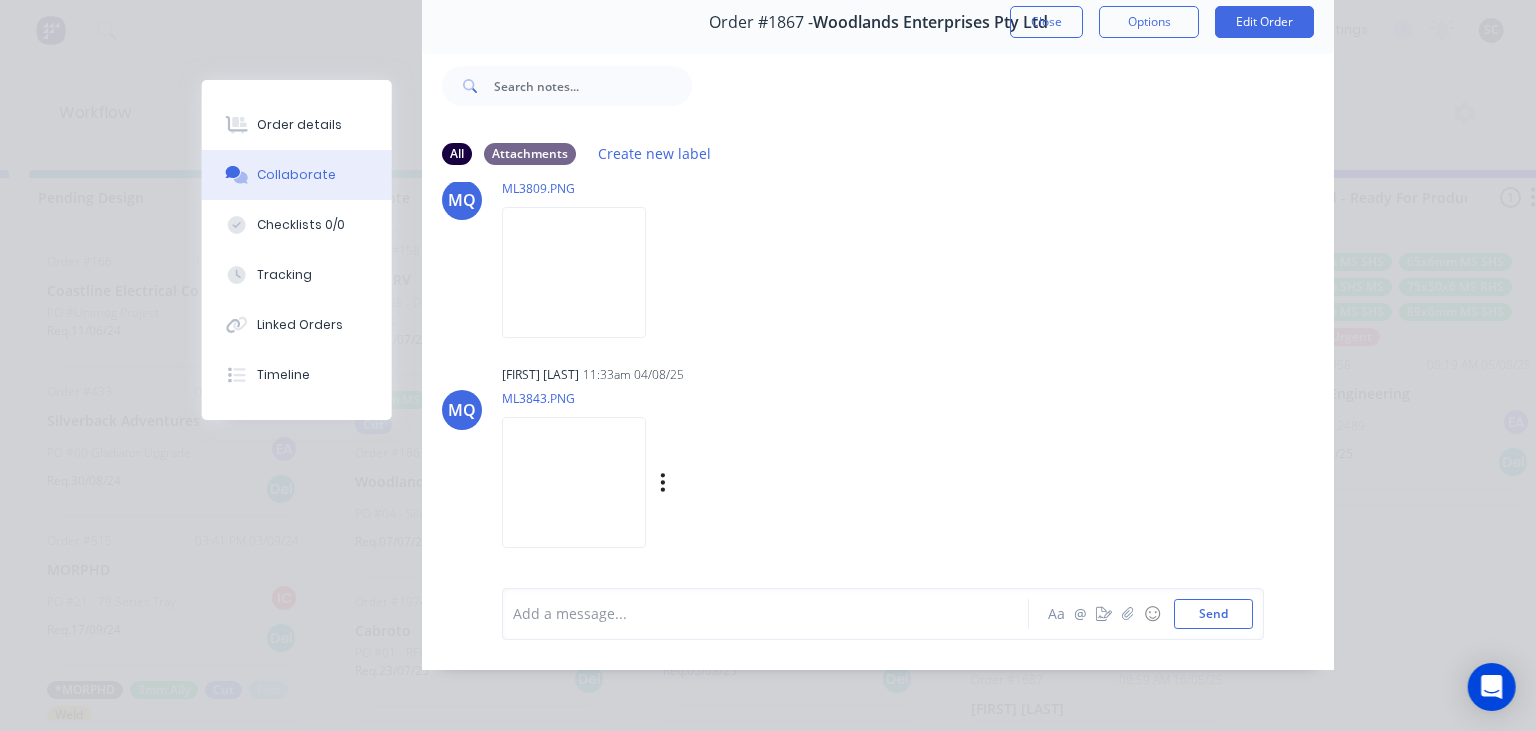 click at bounding box center (574, 482) 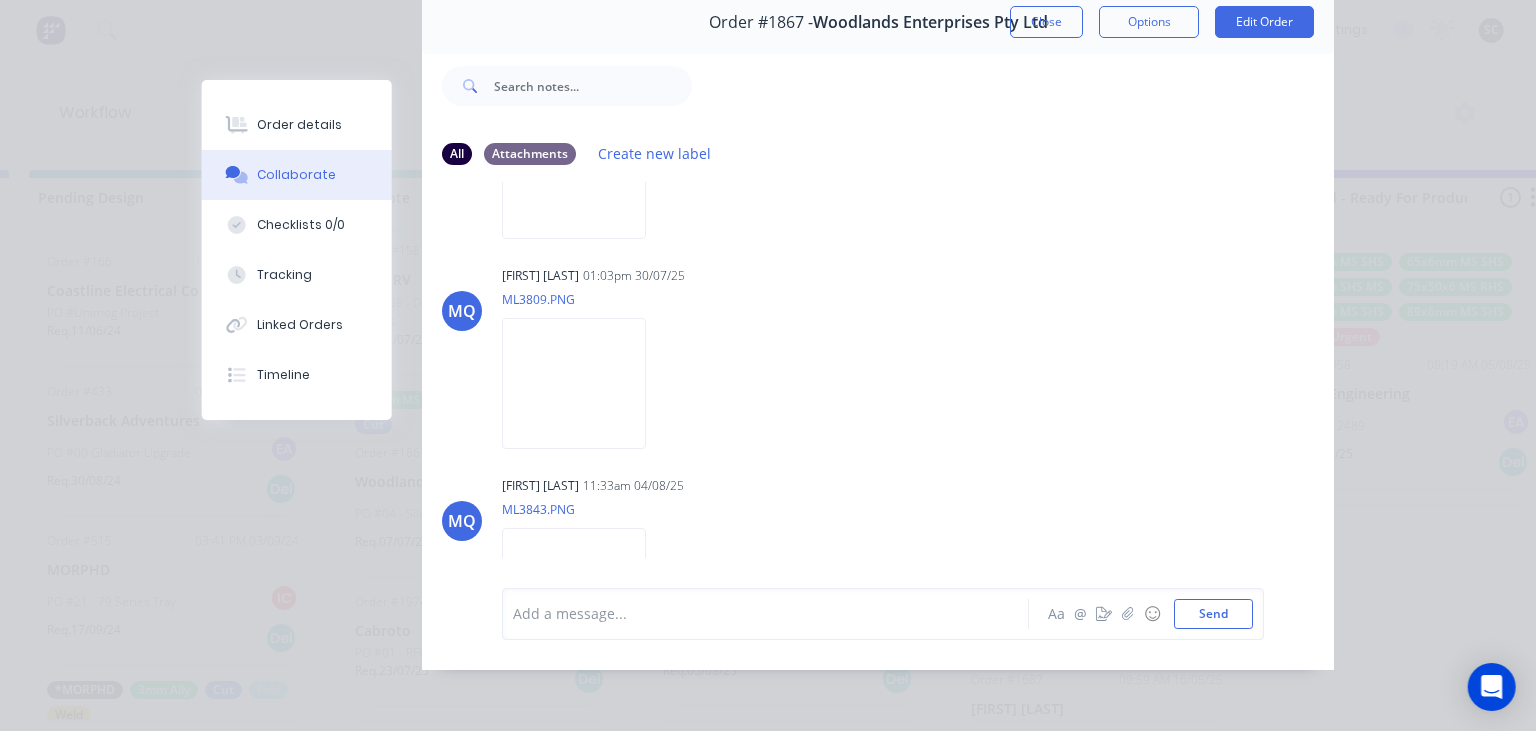 scroll, scrollTop: 26, scrollLeft: 0, axis: vertical 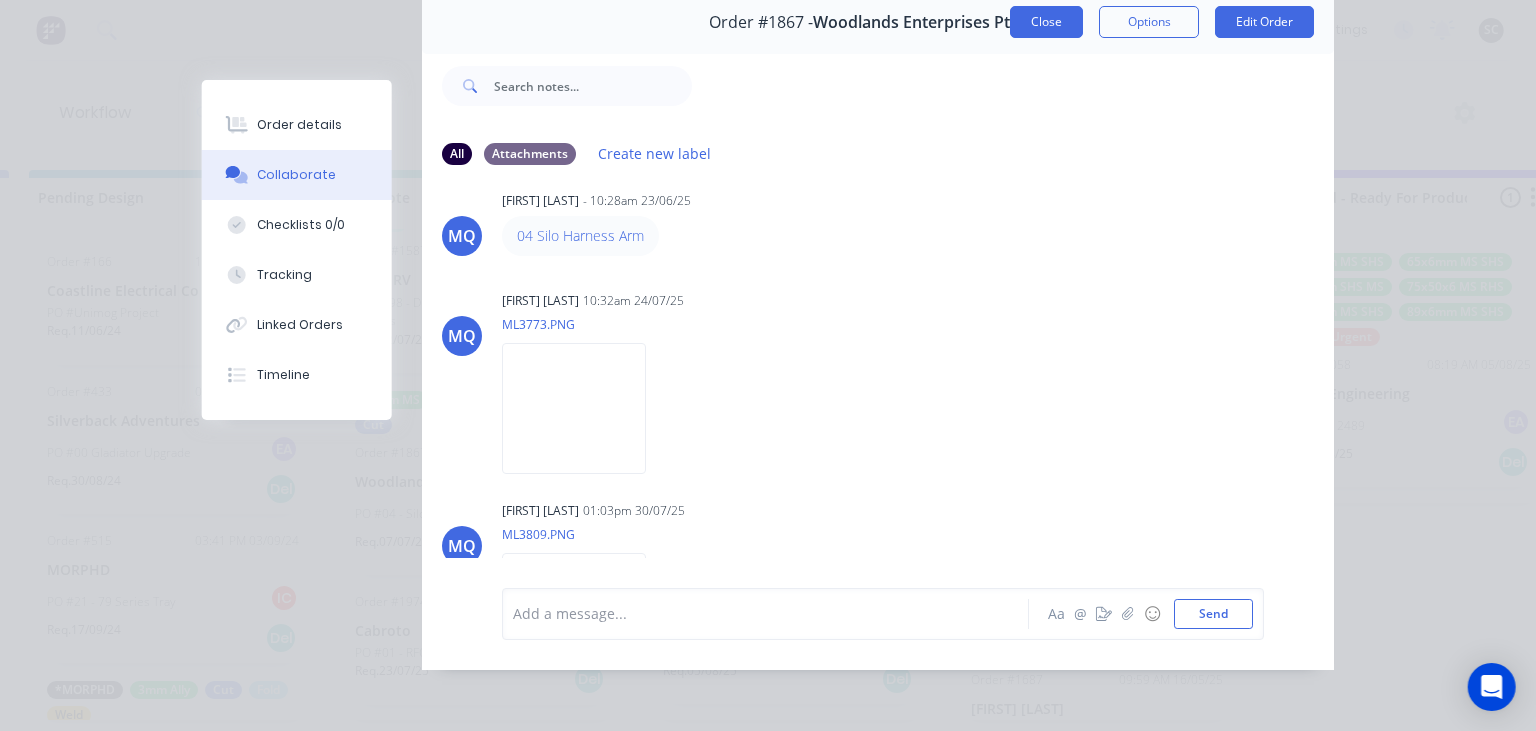 click on "Close" at bounding box center [1046, 22] 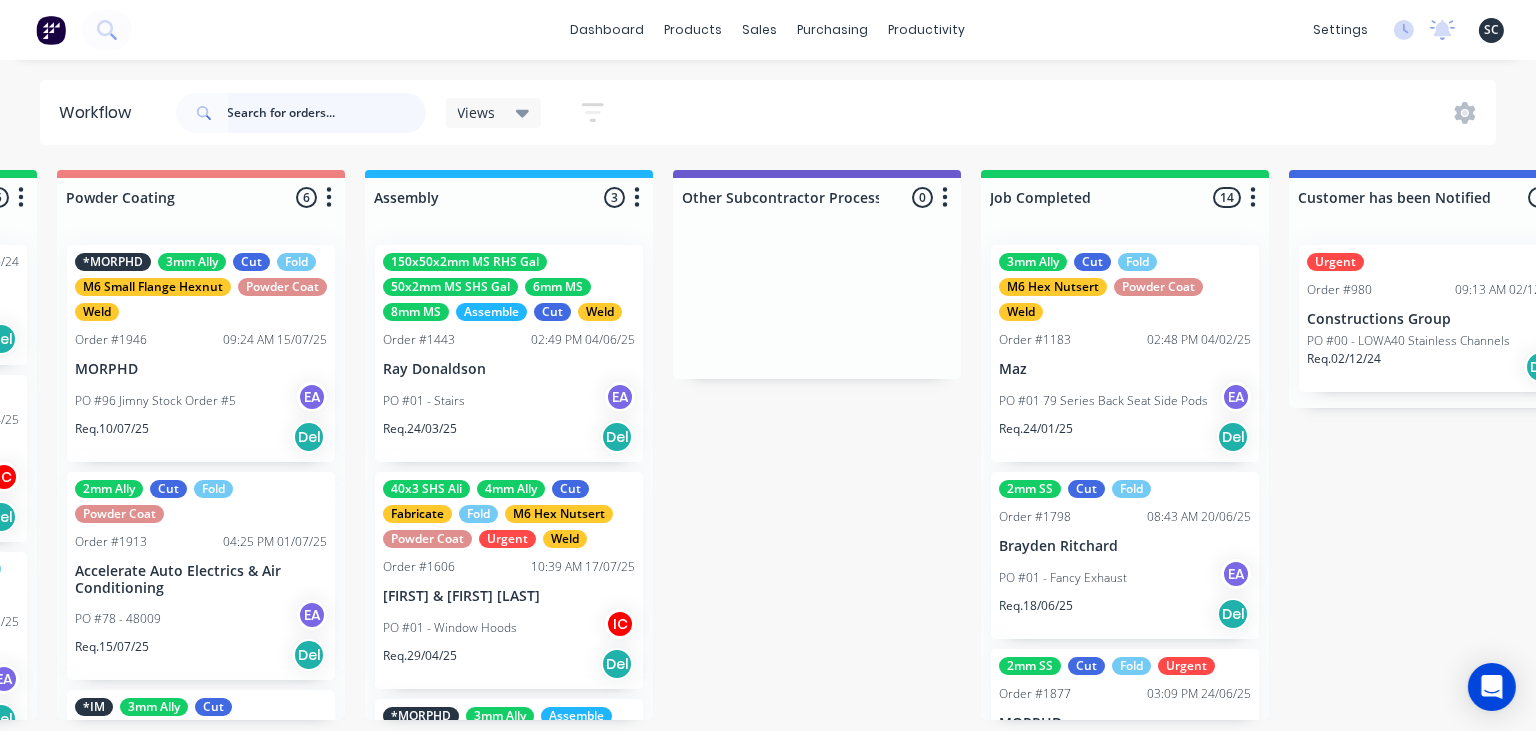 scroll, scrollTop: 0, scrollLeft: 5547, axis: horizontal 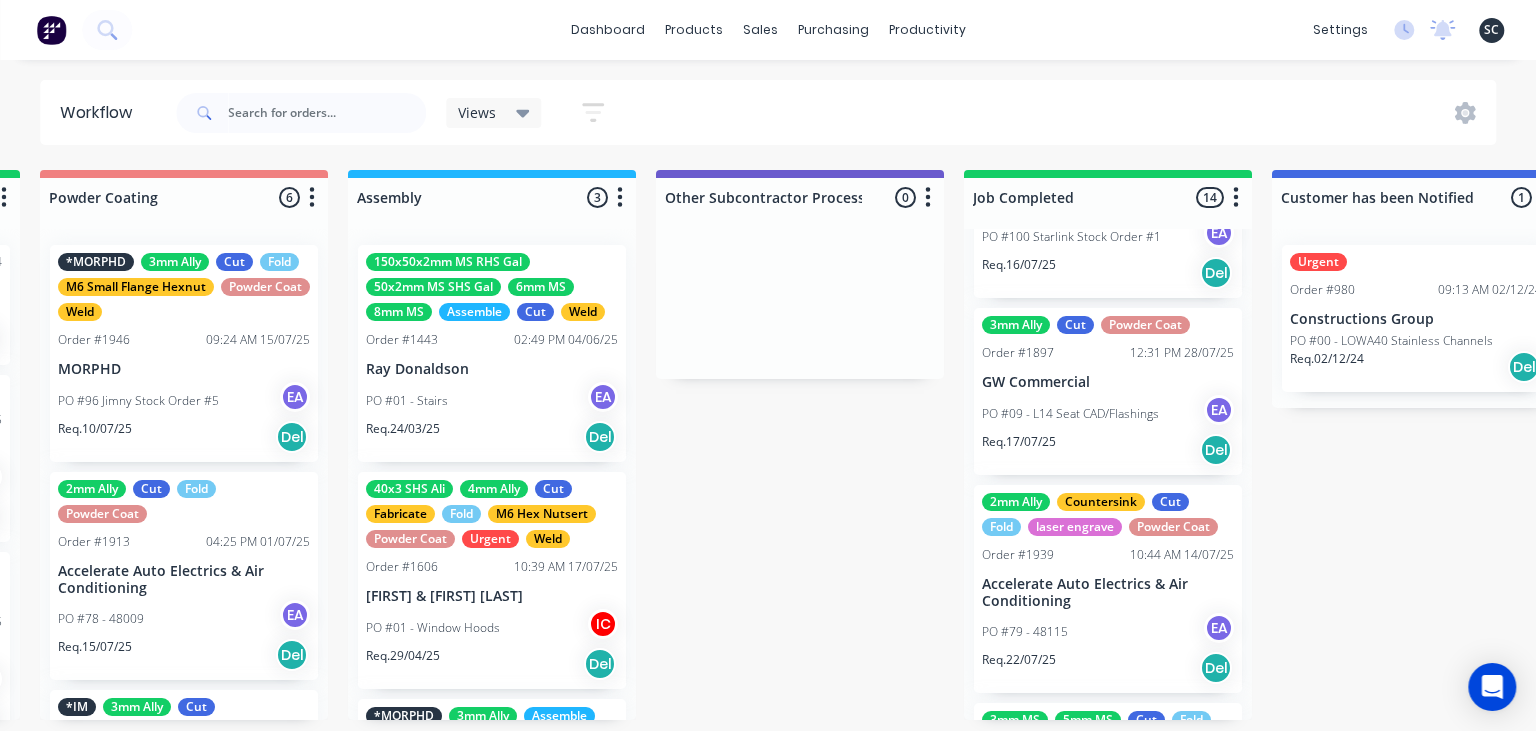 click on "Req. 17/07/25 Del" at bounding box center (1108, 450) 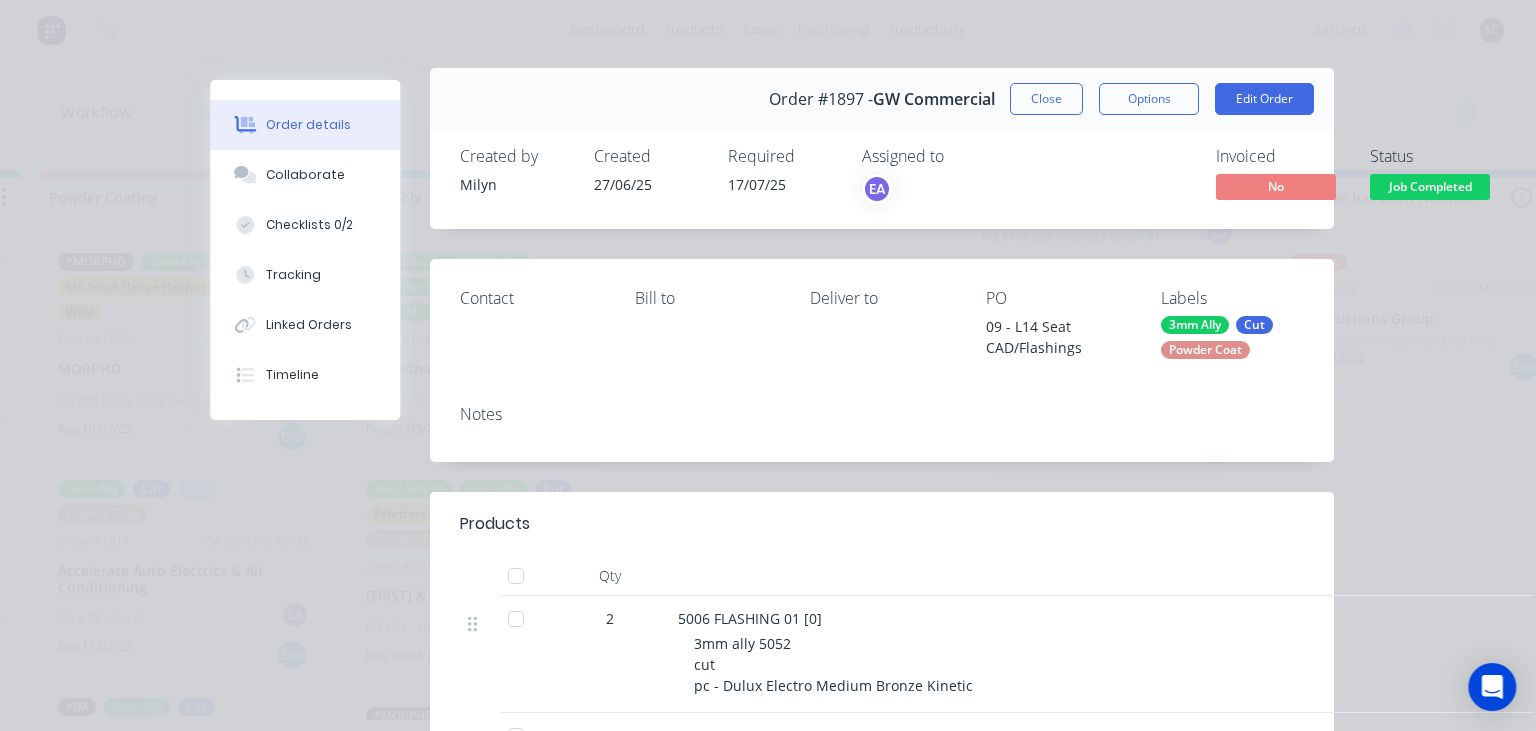 scroll, scrollTop: 0, scrollLeft: 0, axis: both 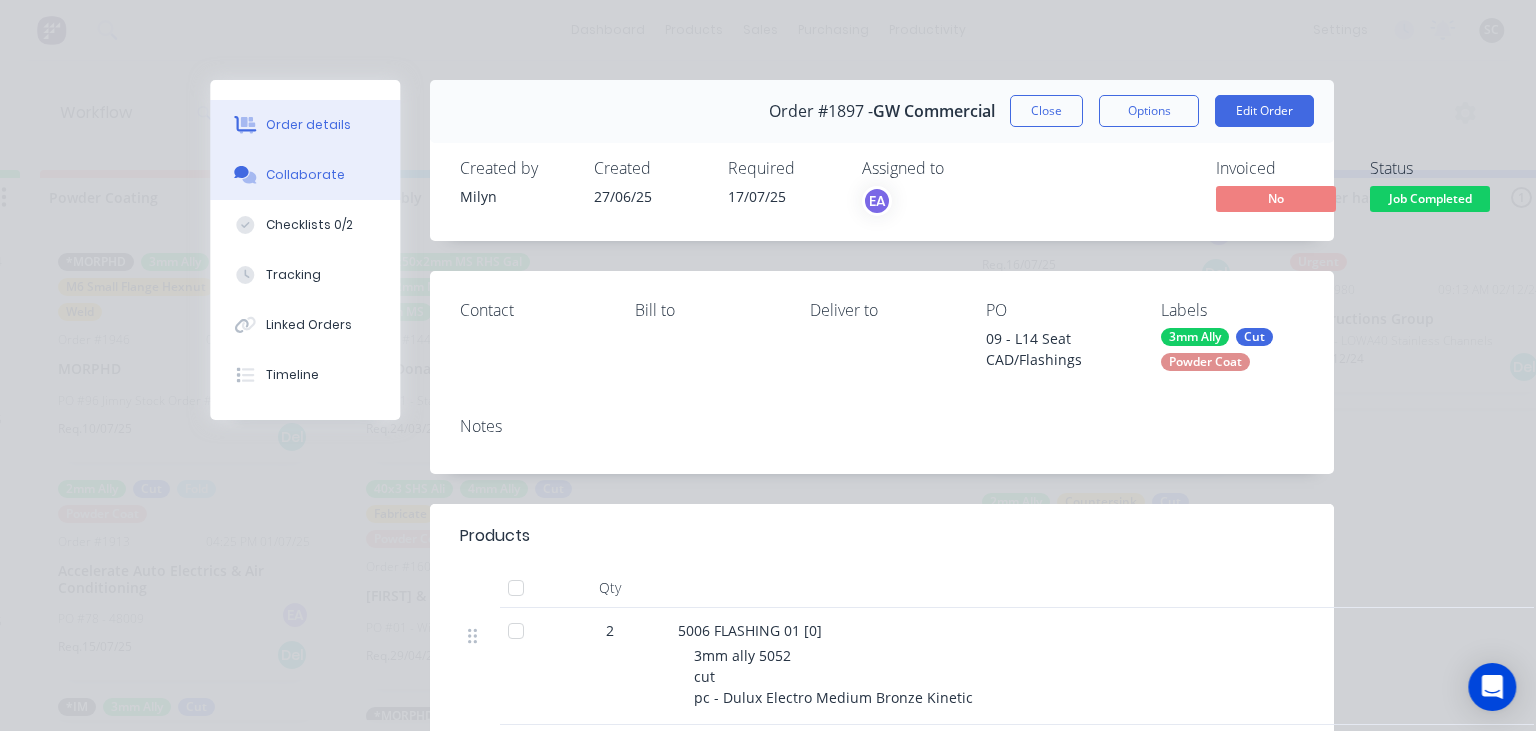 click on "Collaborate" at bounding box center (305, 175) 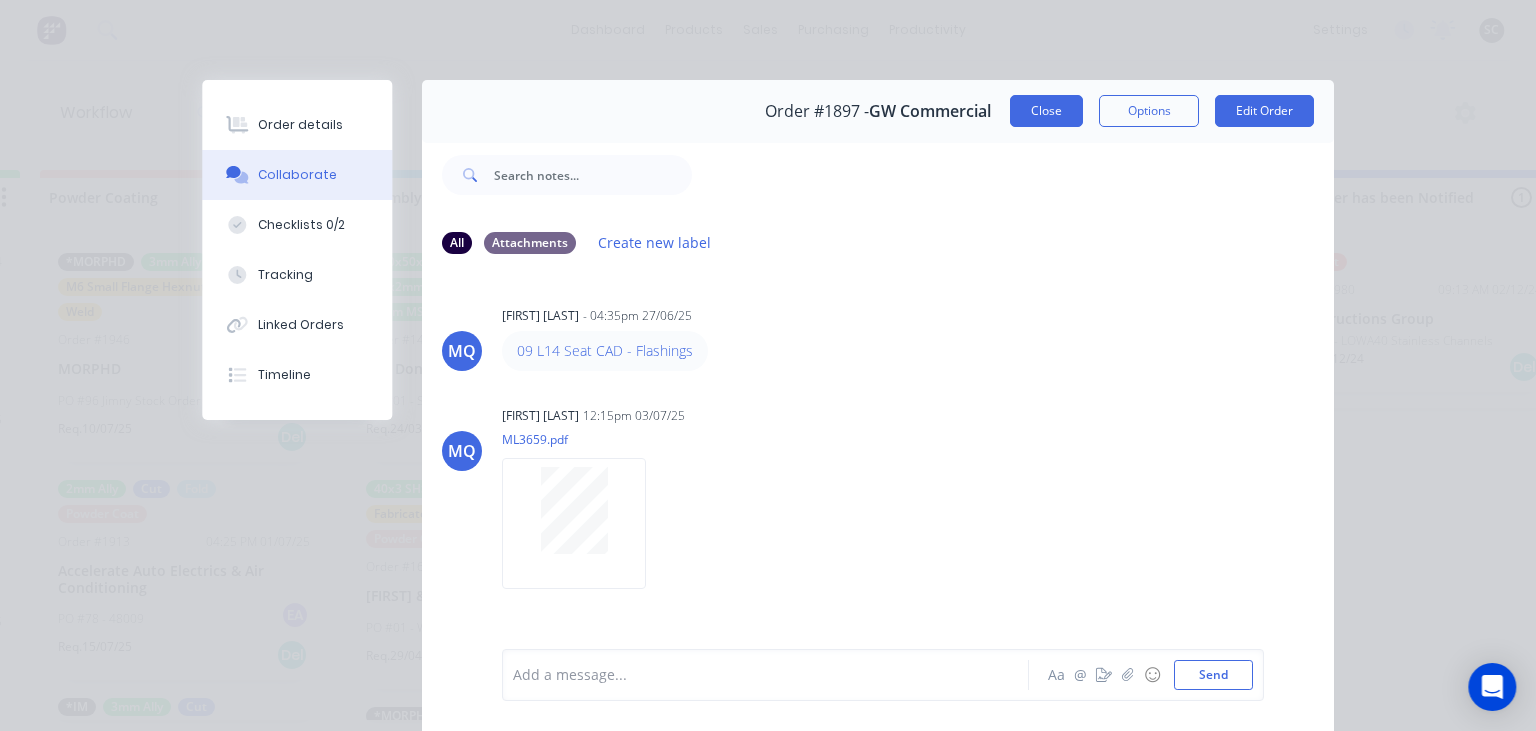 click on "Close" at bounding box center (1046, 111) 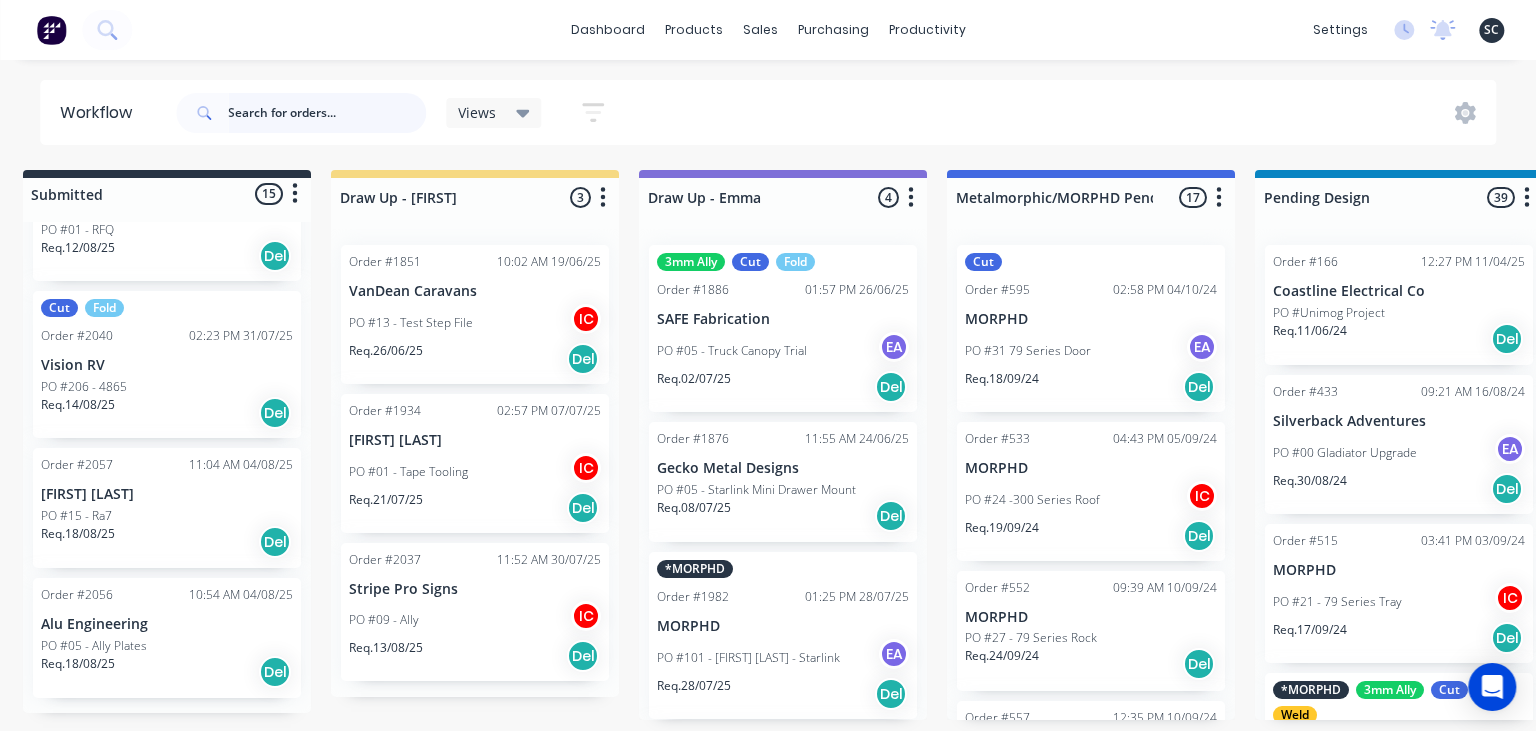 scroll, scrollTop: 0, scrollLeft: 0, axis: both 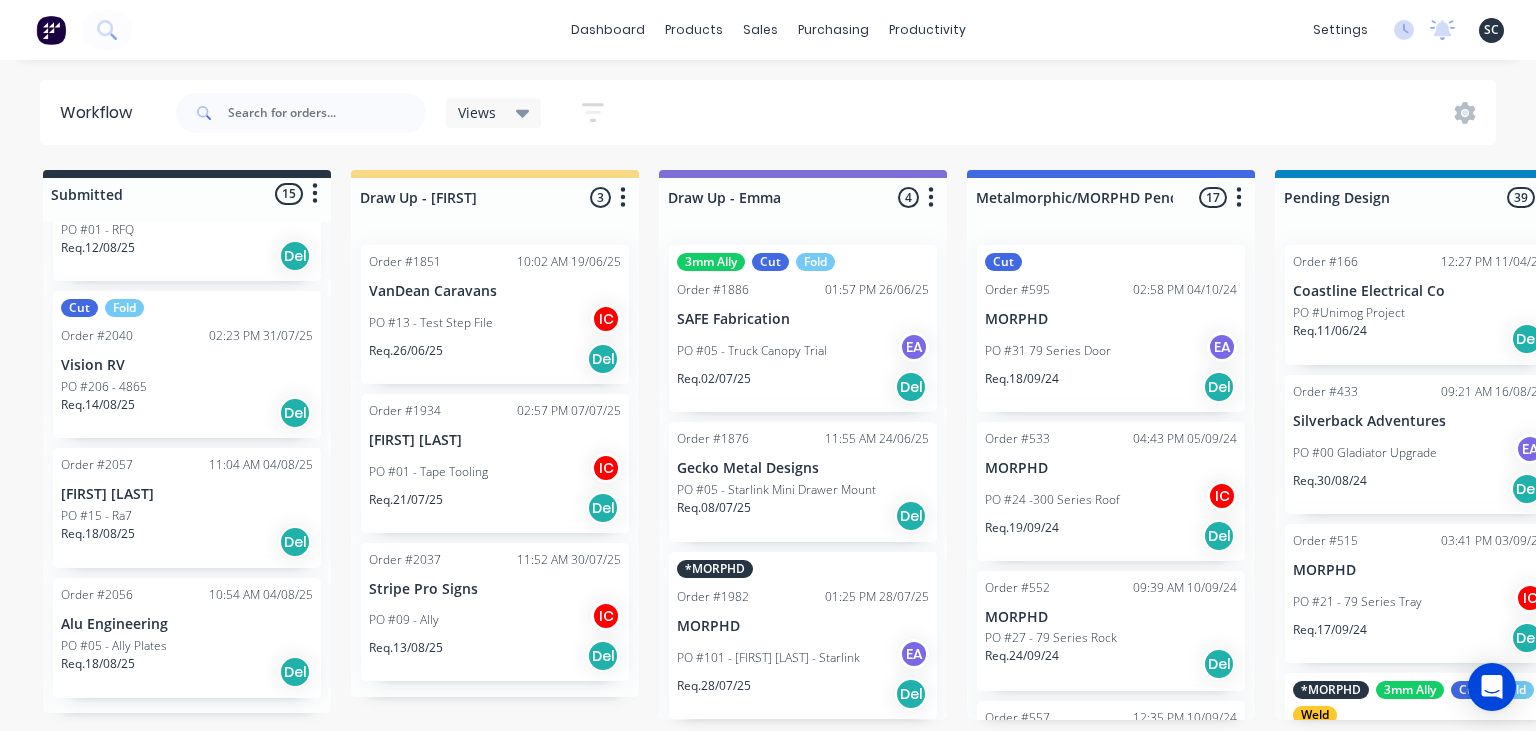 click on "Submitted 15 Status colour #273444 hex #273444 Save Cancel Summaries Total order value Invoiced to date To be invoiced Sort By Created date Required date Order number Customer name Most recent 0-Add labels for all materials and processes here 100x50x3mm ally RHS 2.5mm SS 3mm Ally Cut Fold M10 Hex Nutserts Powder Coat Order #386 09:56 AM 09/06/25 Metalmorphic PO #00-Template Req. 05/06/24 Del Quote Order #2041 02:41 PM 30/07/25 Jet Set Aviation Detailing PO #01 - Engrave Req. 30/07/25 Del 3mm Ally Cut Fold Quote Order #2032 09:24 AM 05/08/25 Shaun Britland PO #01 - Parts EA Req. 05/08/25 Del Order #2038 04:29 PM 30/07/25 Precision Steel Solutions Pty Ltd PO #08- 246 Tradewinds
Req. 06/08/25 Del Quote Order #2048 01:59 PM 31/07/25 Eye Specialists PO #01 - Paint Stencils Req. 07/08/25 Del Quote Order #2046 01:45 PM 31/07/25 The Piper Group PO #01 - RFQ Req. 07/08/25 Del Quote Order #2049 09:20 AM 01/08/25 Ekebol Engineering PO #71 - RFQ
Req. 08/08/25 Del Order #2053 10:27 AM 04/08/25 Alu Engineering Req. Del 3" at bounding box center (3972, 445) 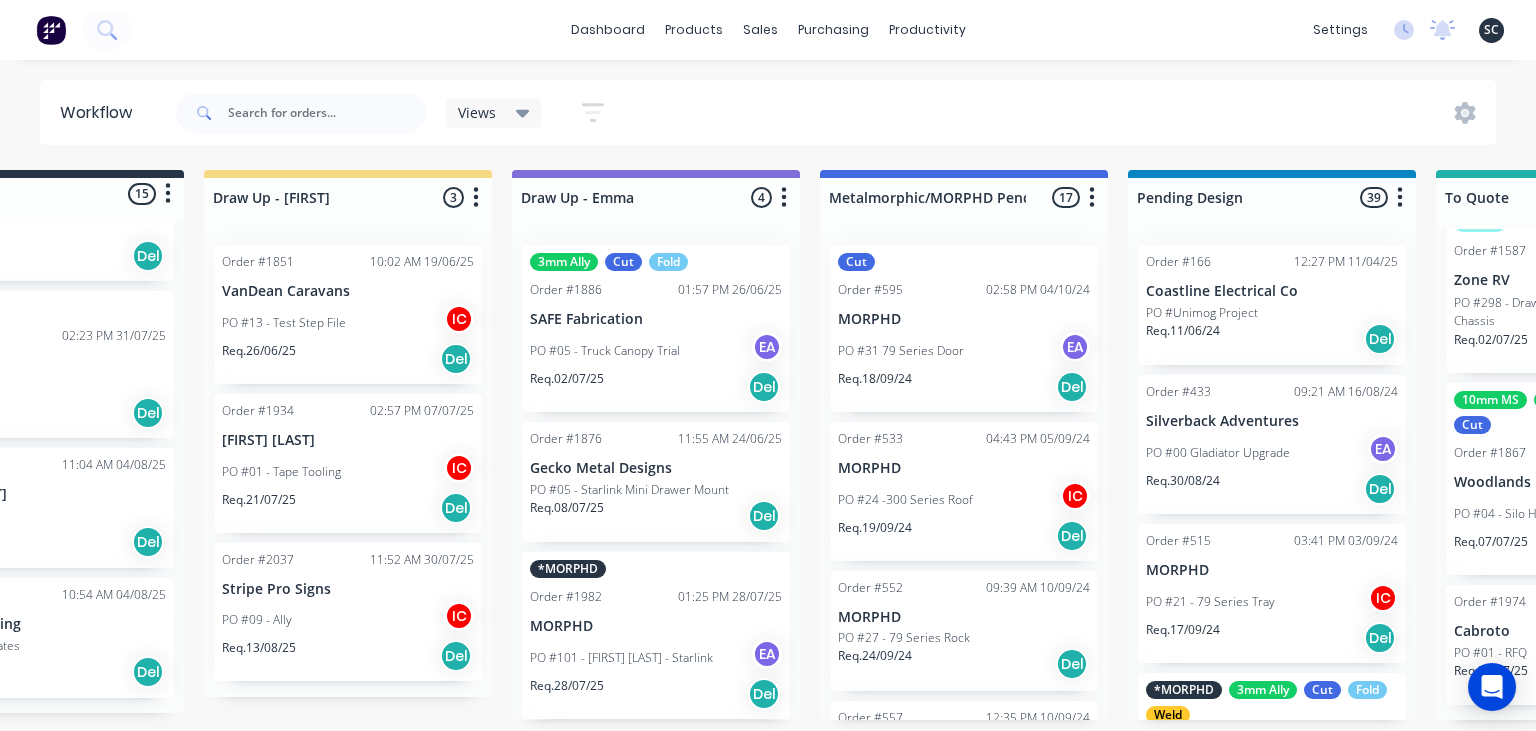 scroll, scrollTop: 0, scrollLeft: 0, axis: both 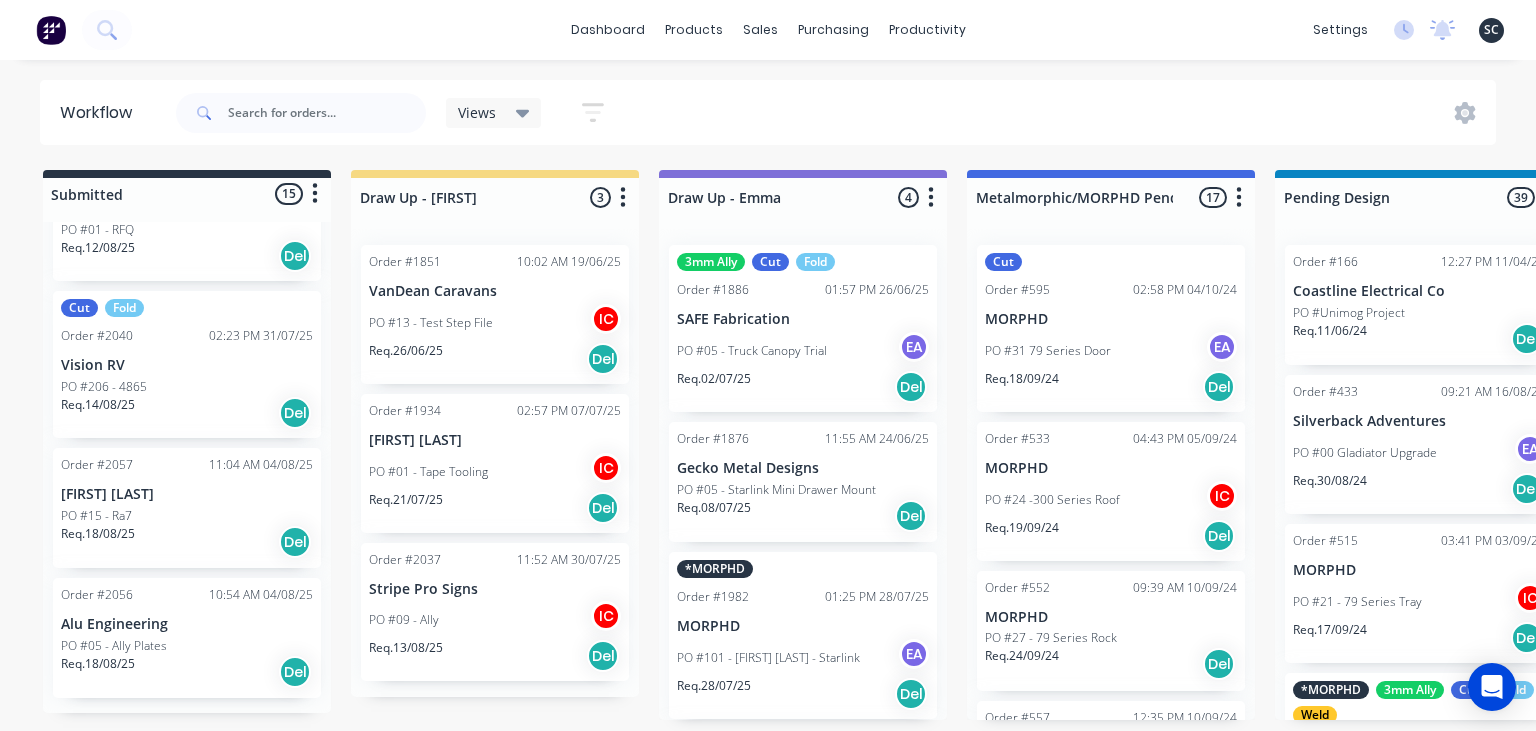 click on "PO #05 - Ally Plates" at bounding box center [187, 646] 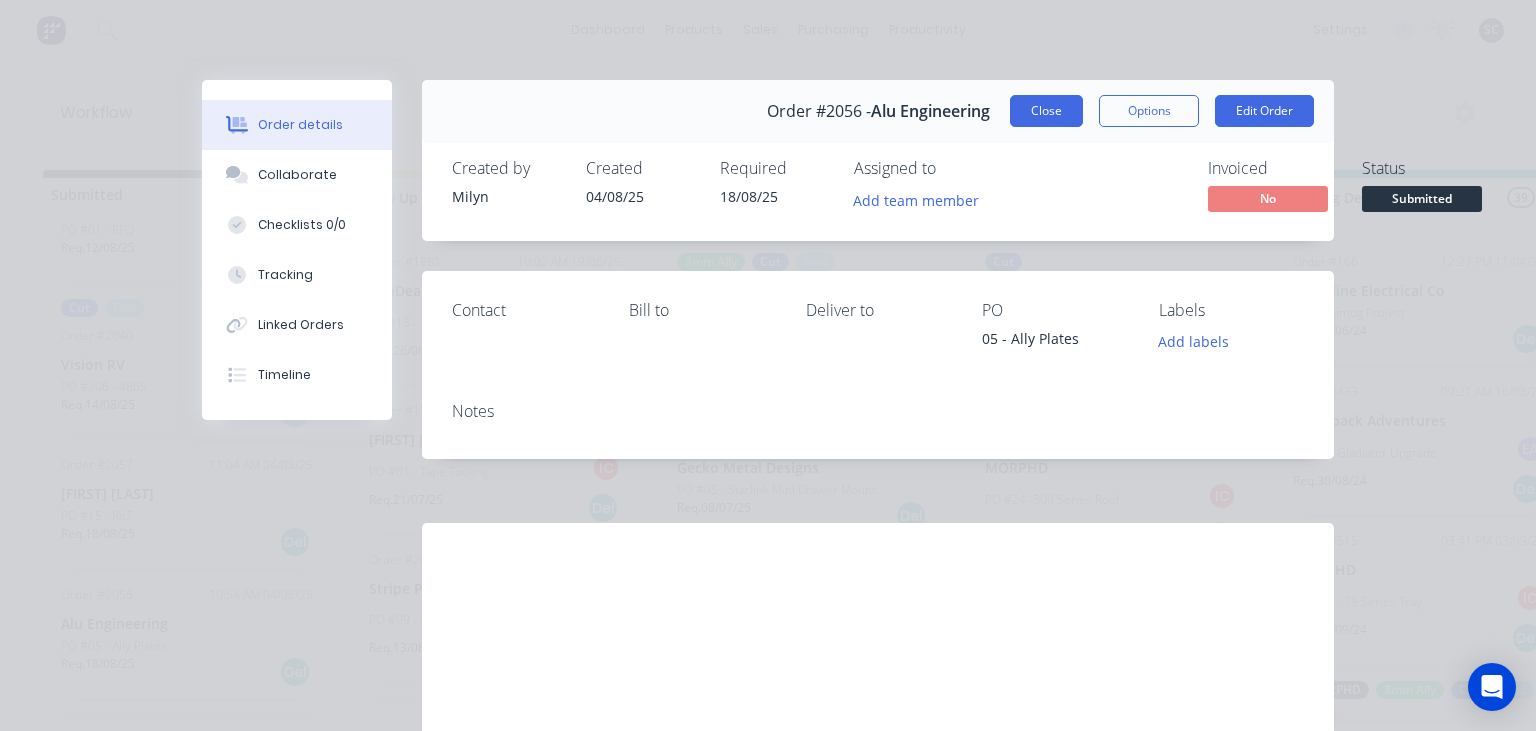 click on "Close" at bounding box center (1046, 111) 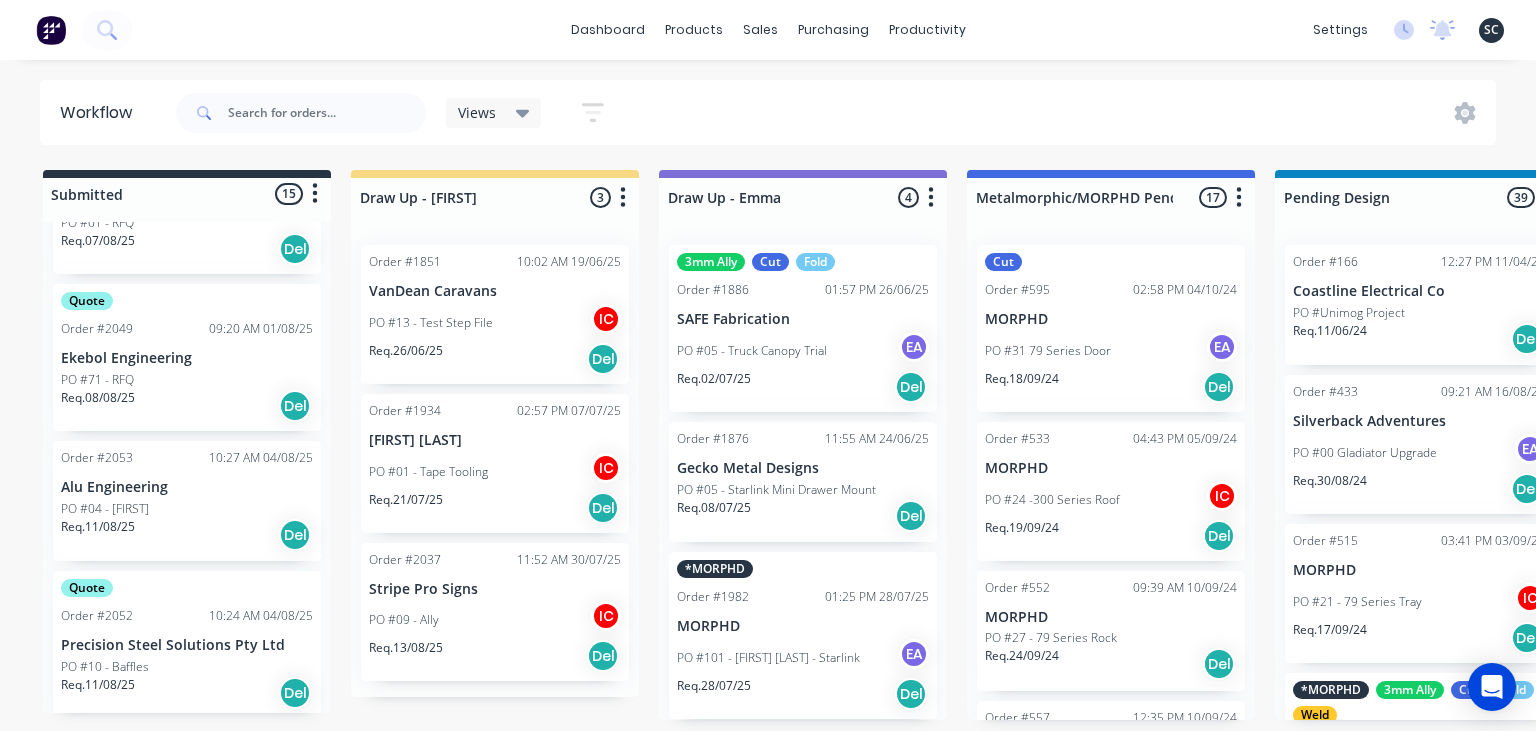 scroll, scrollTop: 966, scrollLeft: 0, axis: vertical 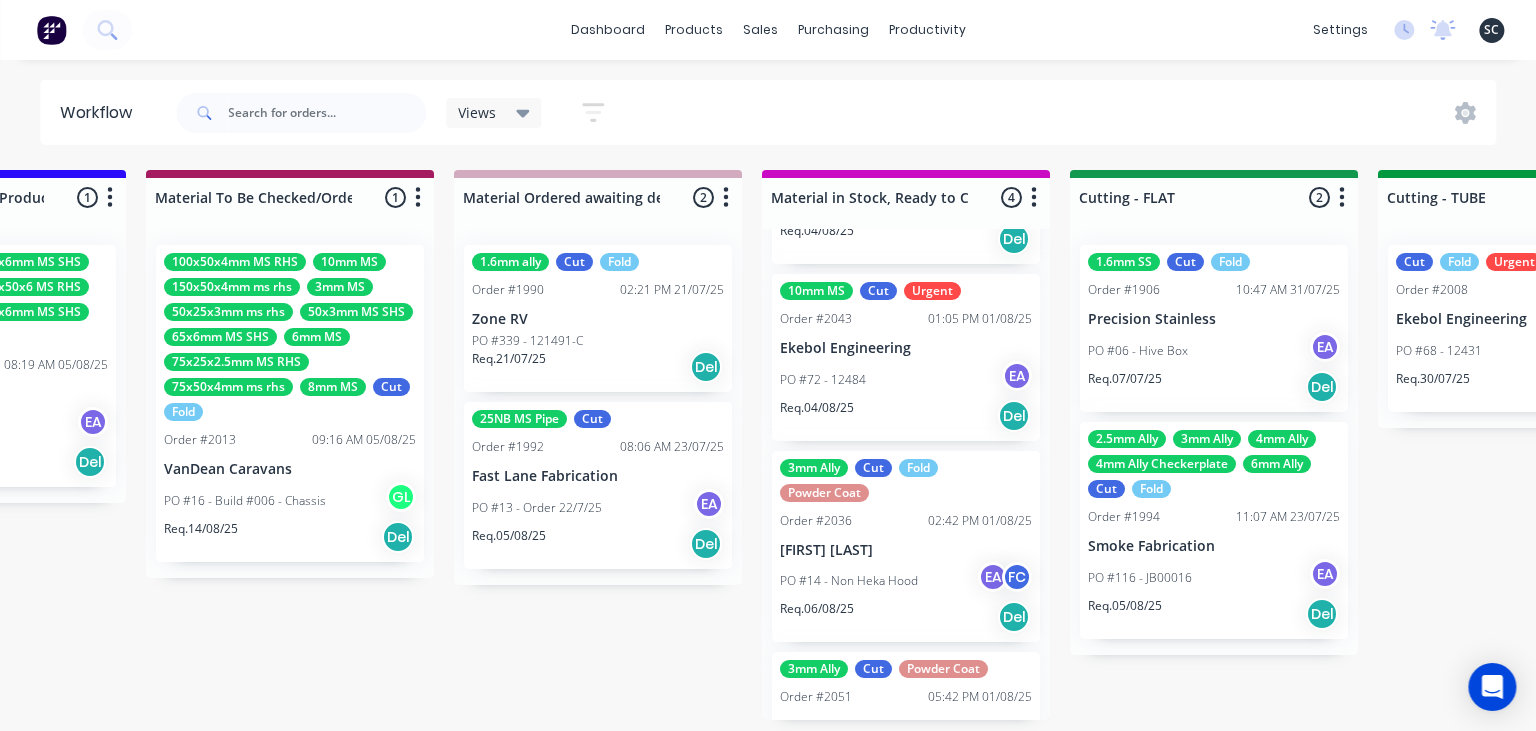 click on "Submitted 15 Status colour #273444 hex #273444 Save Cancel Summaries Total order value Invoiced to date To be invoiced Sort By Created date Required date Order number Customer name Most recent 0-Add labels for all materials and processes here 100x50x3mm ally RHS 2.5mm SS 3mm Ally Cut Fold M10 Hex Nutserts Powder Coat Order #386 09:56 AM 09/06/25 Metalmorphic PO #00-Template Req. 05/06/24 Del Quote Order #2041 02:41 PM 30/07/25 Jet Set Aviation Detailing PO #01 - Engrave Req. 30/07/25 Del 3mm Ally Cut Fold Order #2032 09:24 AM 05/08/25 [FIRST] [LAST] PO #01 - Parts EA Req. 05/08/25 Del Order #2038 04:29 PM 30/07/25 Precision Steel Solutions Pty Ltd PO #08- 246 Tradewinds Req. 06/08/25 Del Quote Order #2048 01:59 PM 31/07/25 Eye Specialists PO #01 - Paint Stencils Req. 07/08/25 Del Quote Order #2046 01:45 PM 31/07/25 The Piper Group PO #01 - RFQ Req. 07/08/25 Del Quote Order #2049 09:20 AM 01/08/25 Ekebol Engineering PO #71 - RFQ Req. 08/08/25 Del Order #2053 10:27 AM 04/08/25 Alu Engineering PO #04 - [FIRST] 3" at bounding box center [1303, 445] 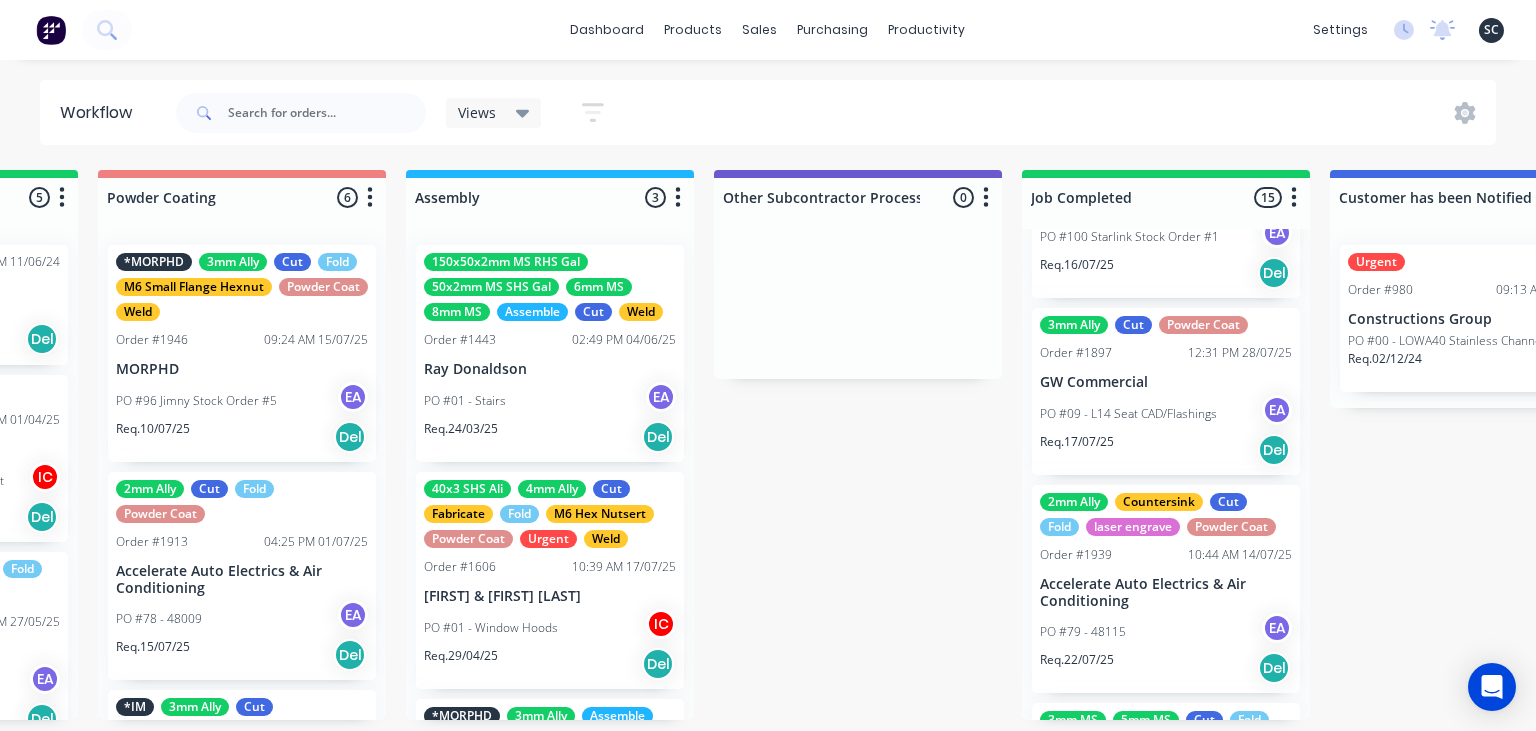 scroll, scrollTop: 0, scrollLeft: 5497, axis: horizontal 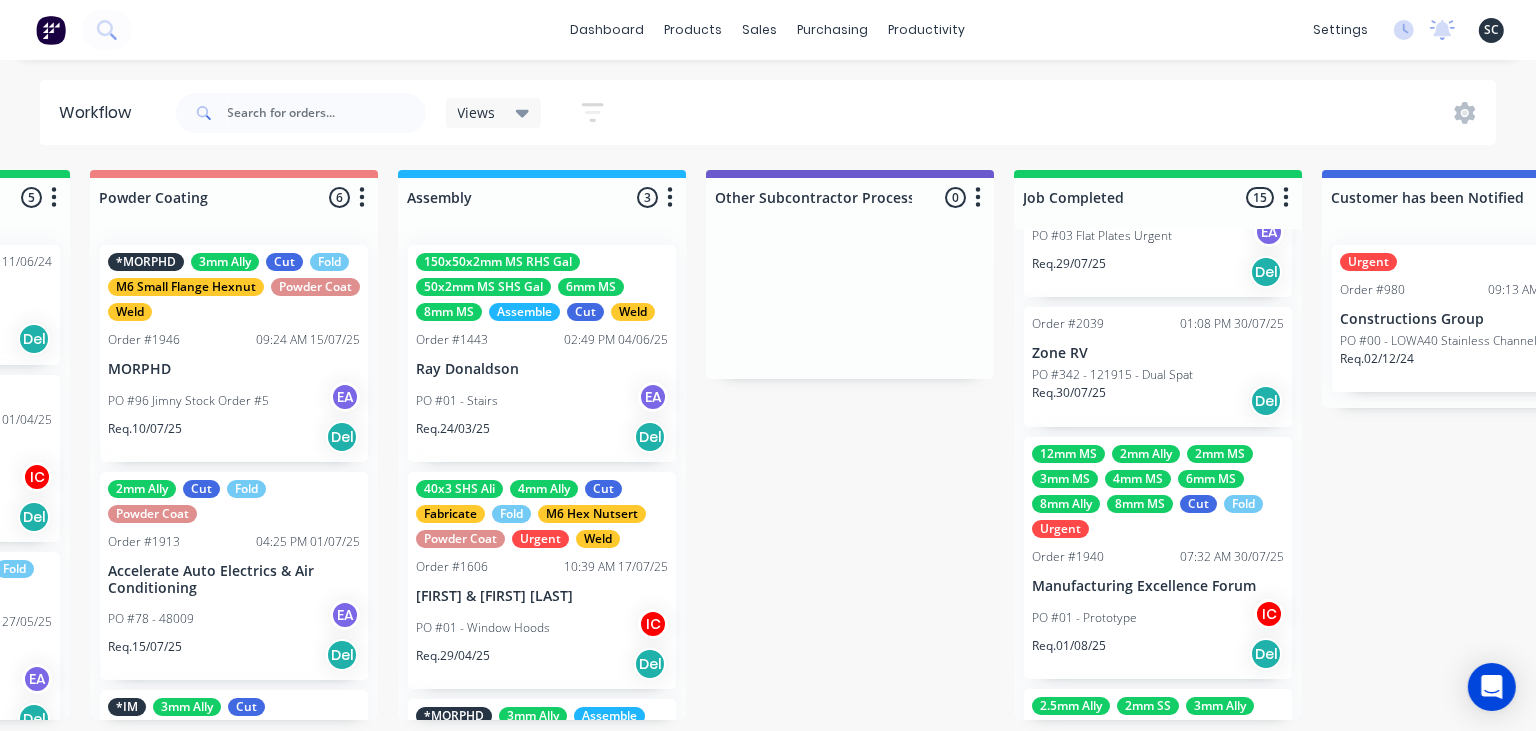 click on "12mm MS 2mm Ally 2mm MS 3mm MS 4mm MS 6mm MS 8mm Ally 8mm MS Cut Fold Urgent Order #1940 07:32 AM 30/07/25 Manufacturing Excellence Forum PO #01 - Prototype IC Req. 01/08/25 Del" at bounding box center (1158, 558) 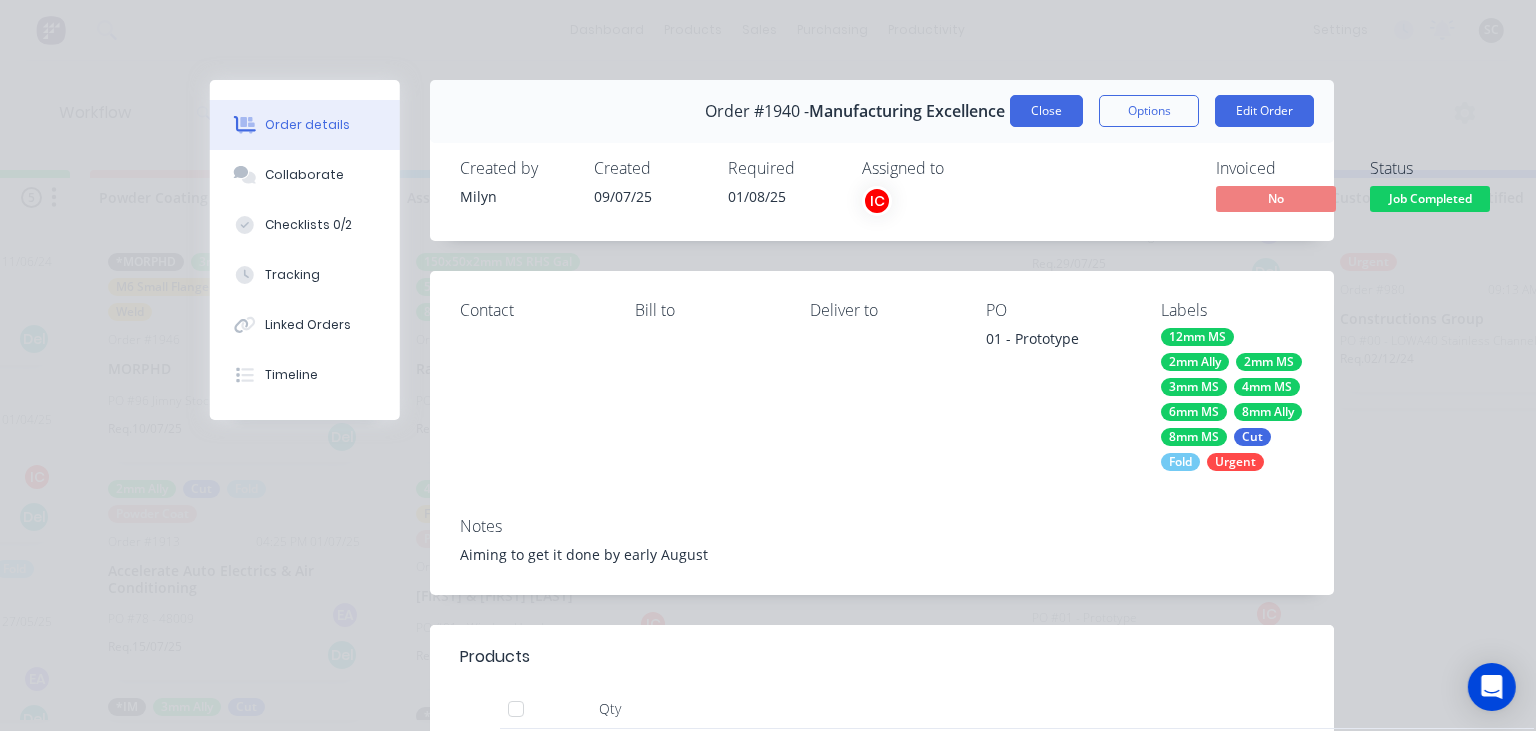 click on "Close" at bounding box center (1046, 111) 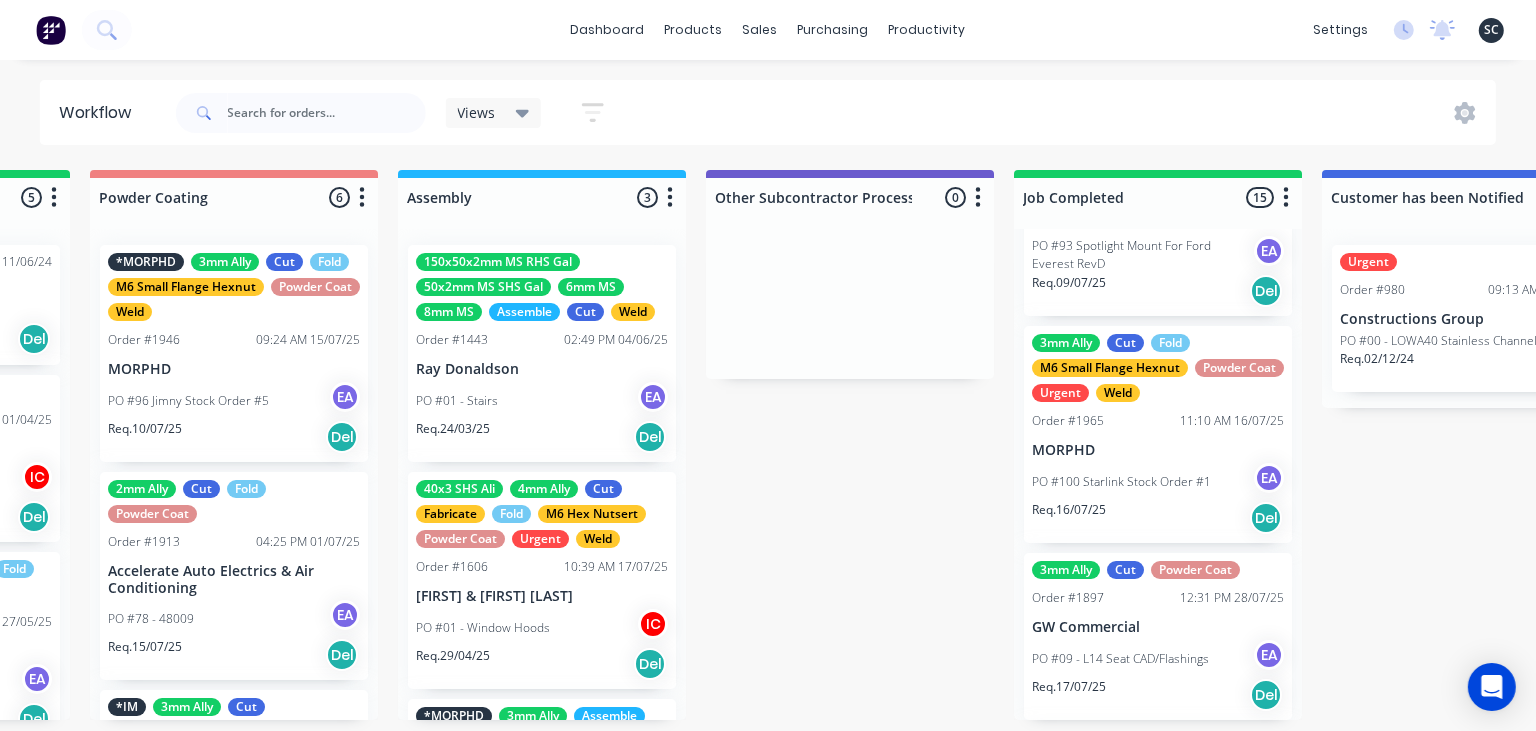 scroll, scrollTop: 684, scrollLeft: 0, axis: vertical 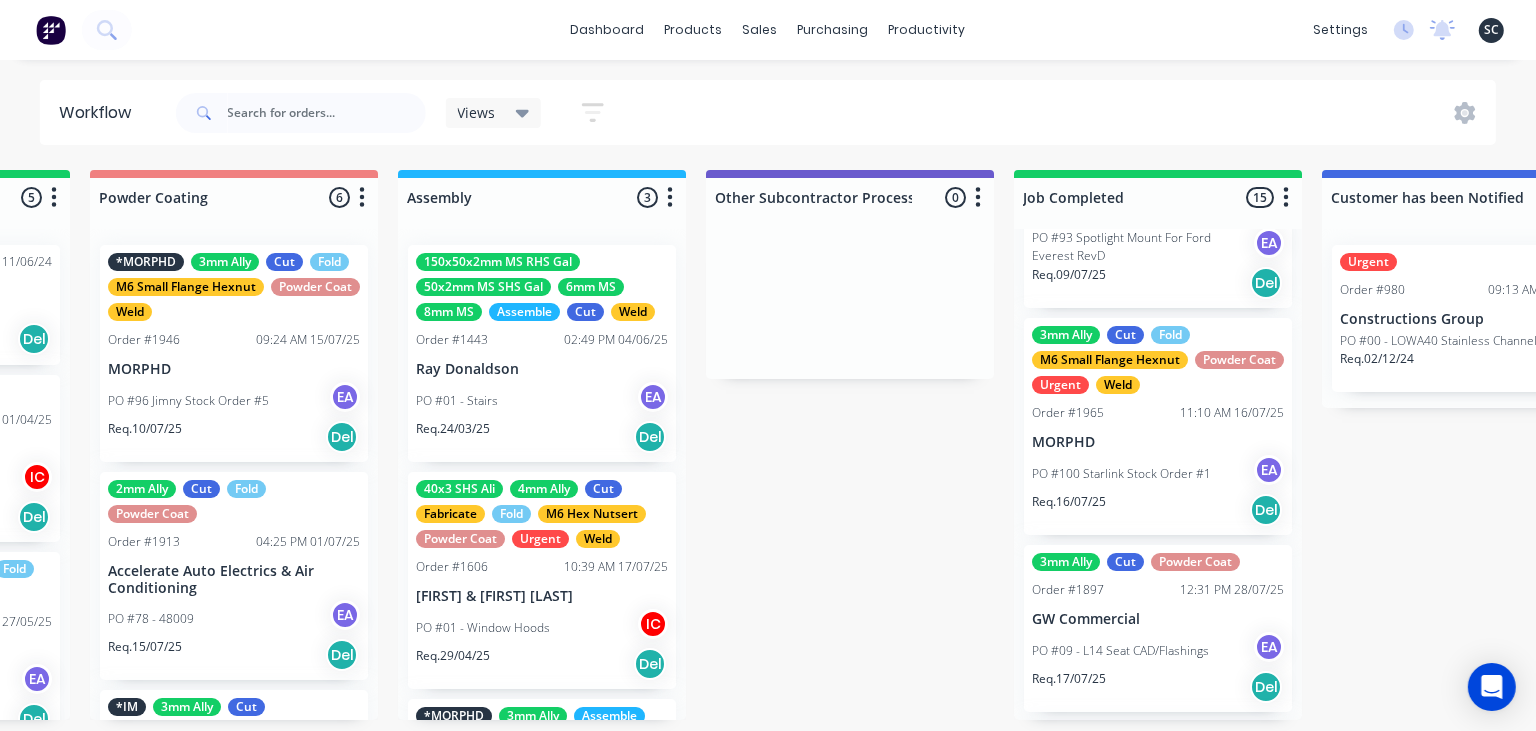 click on "GW Commercial" at bounding box center [1158, 619] 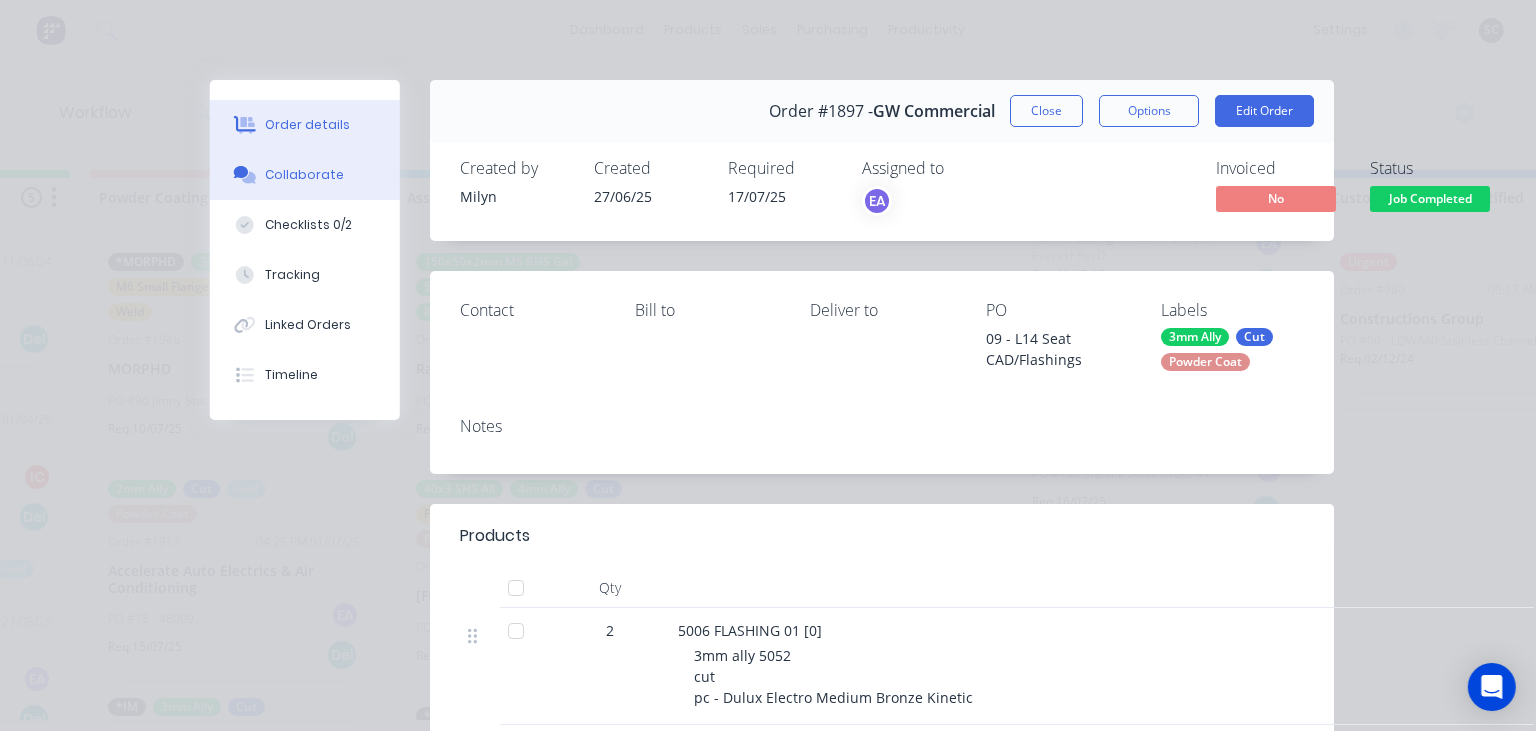 click on "Collaborate" at bounding box center [305, 175] 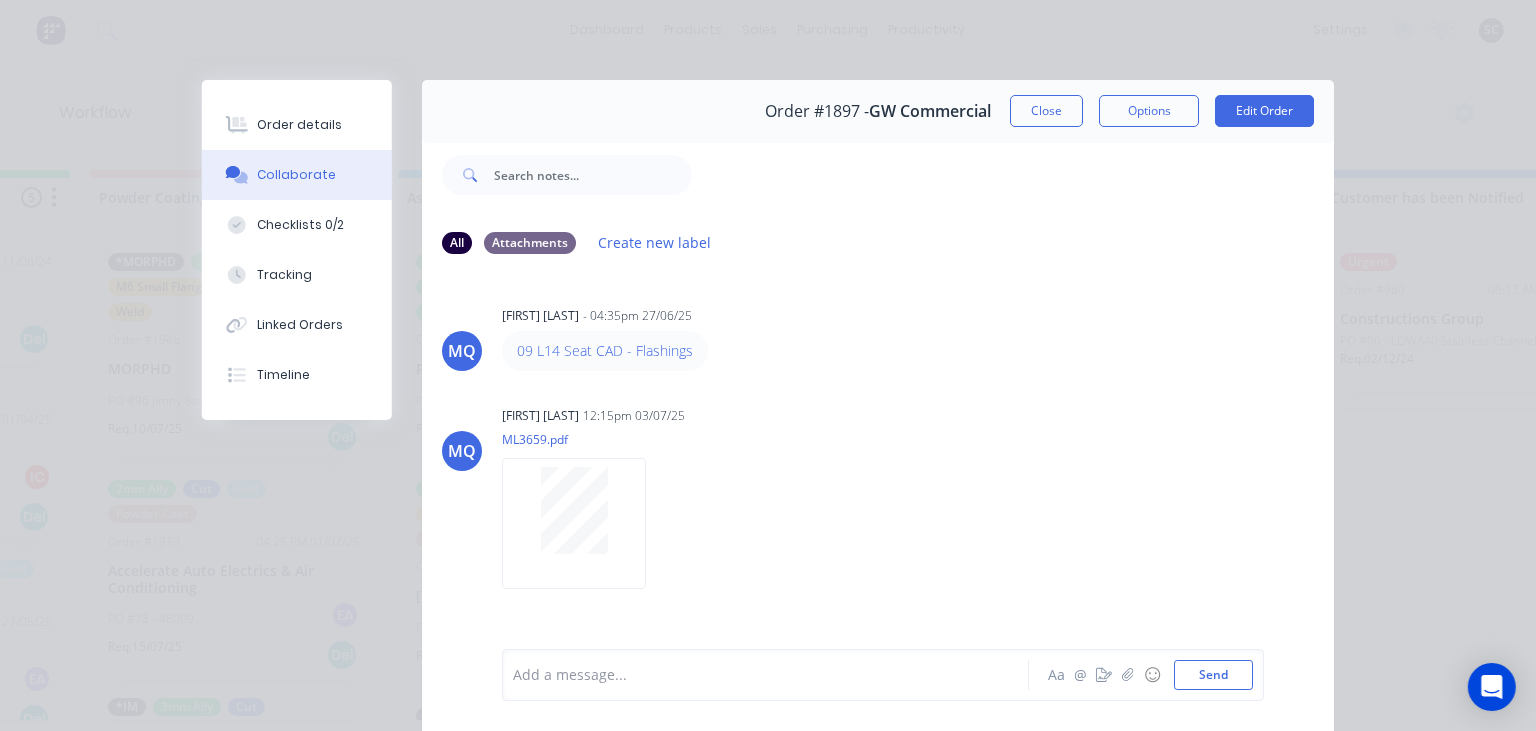 click on "MQ [FIRST] [LAST] - 04:35pm 27/06/25 09 L14 Seat CAD - Flashings MQ [FIRST] [LAST] 12:15pm 03/07/25 ML3659.pdf Labels Download MQ [FIRST] [LAST] 12:21pm 03/07/25 ML3690.PNG Labels Download MQ [FIRST] [LAST] - 12:22pm 03/07/25 @[FIRST] Files from [FIRST] uploaded to OneDrive" at bounding box center (878, 459) 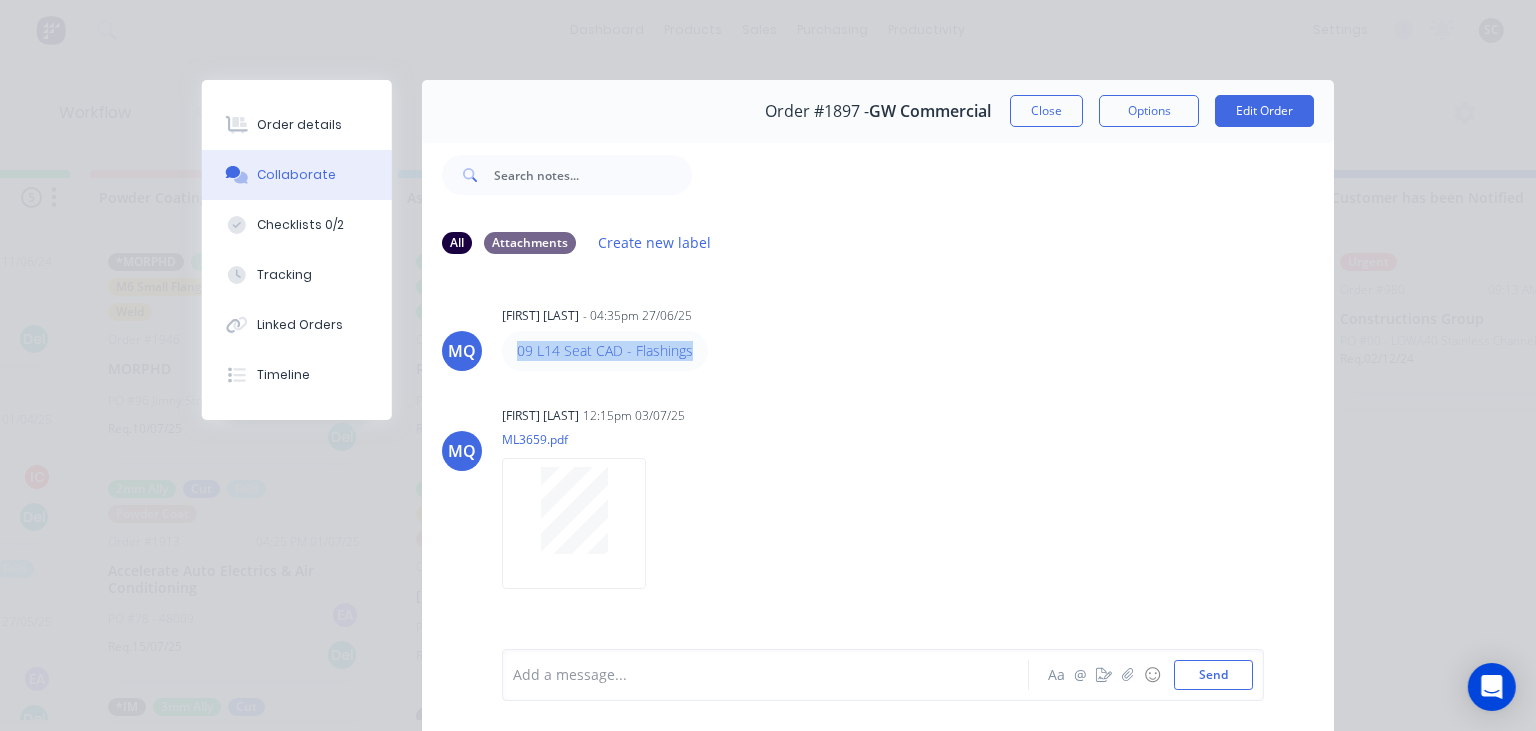 drag, startPoint x: 511, startPoint y: 351, endPoint x: 718, endPoint y: 354, distance: 207.02174 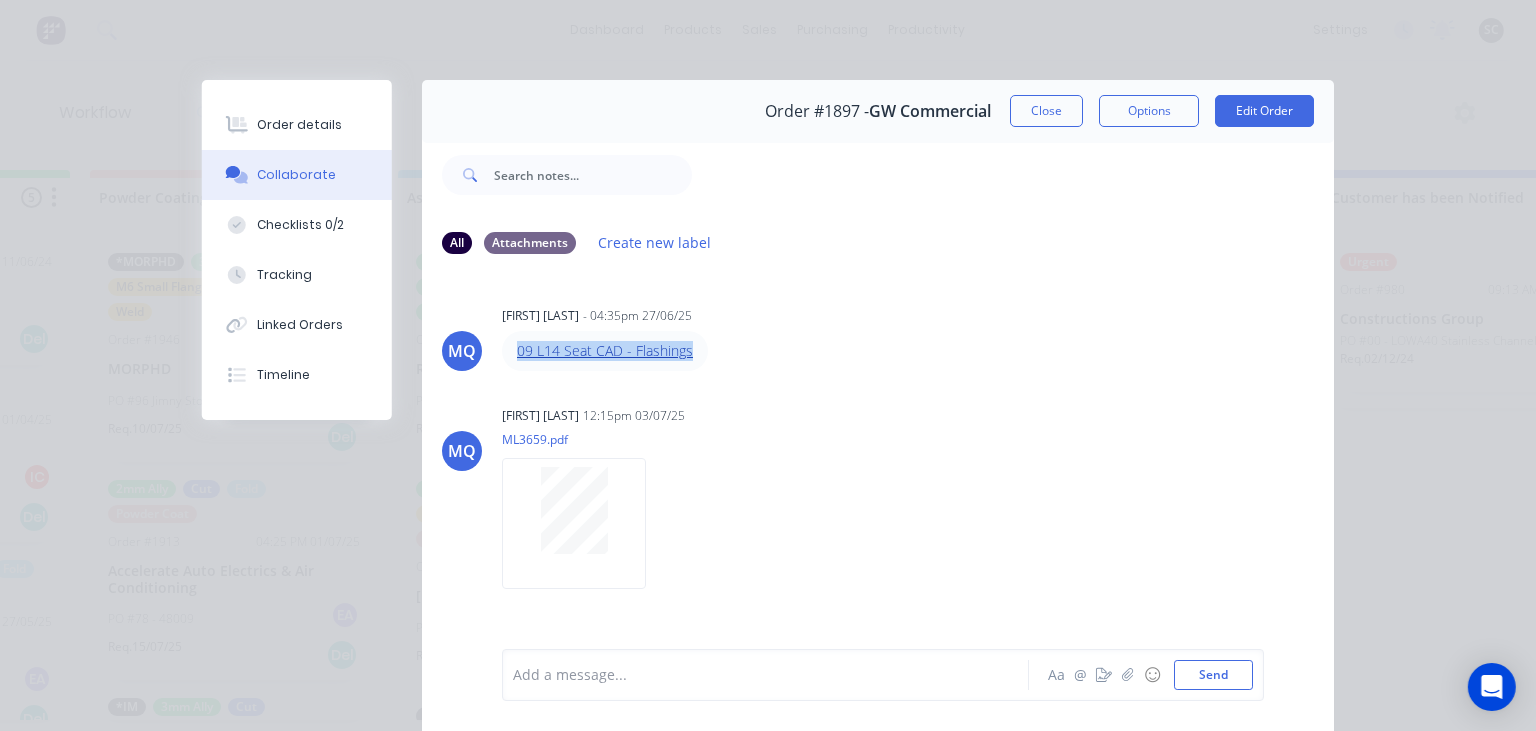 copy on "09 L14 Seat CAD - Flashings" 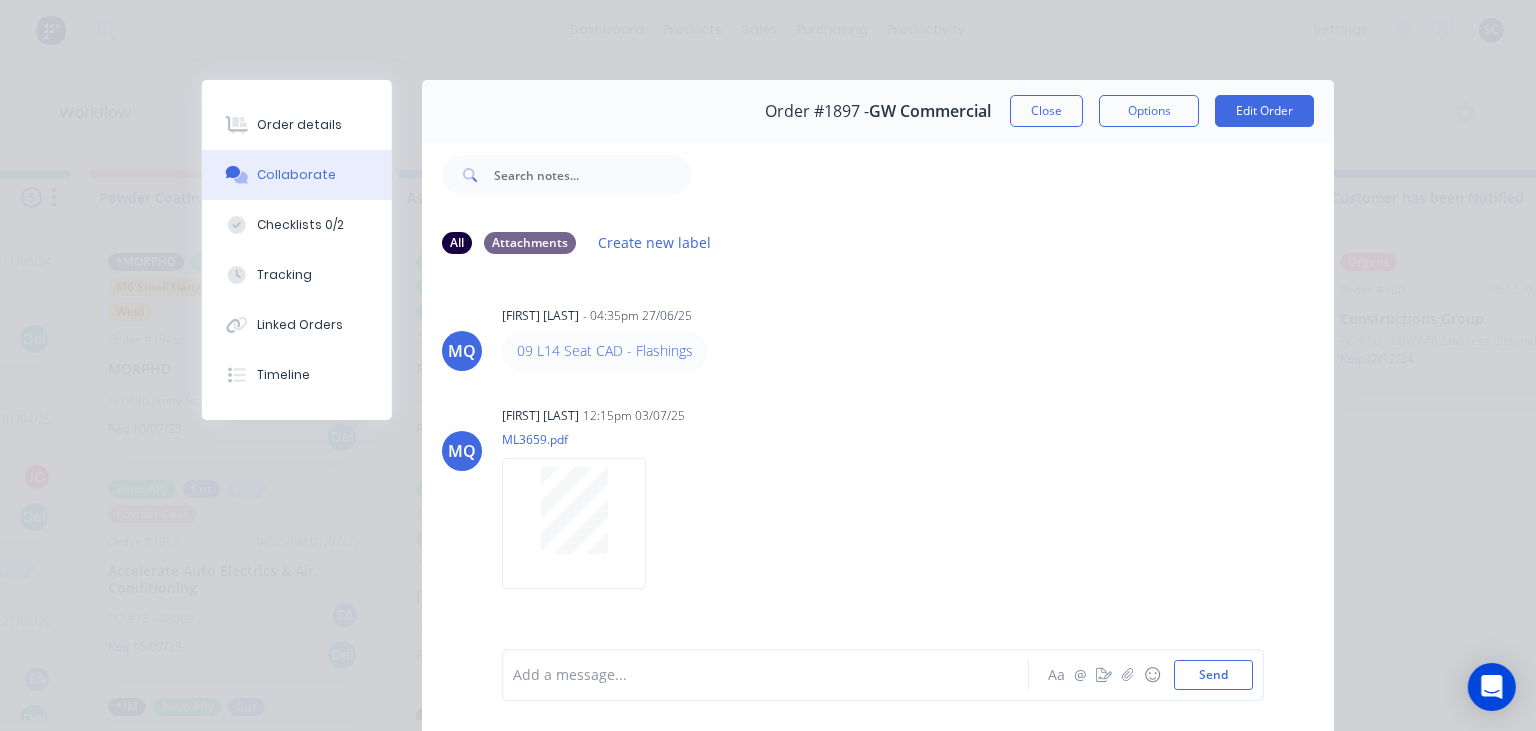 drag, startPoint x: 976, startPoint y: 440, endPoint x: 841, endPoint y: 76, distance: 388.22803 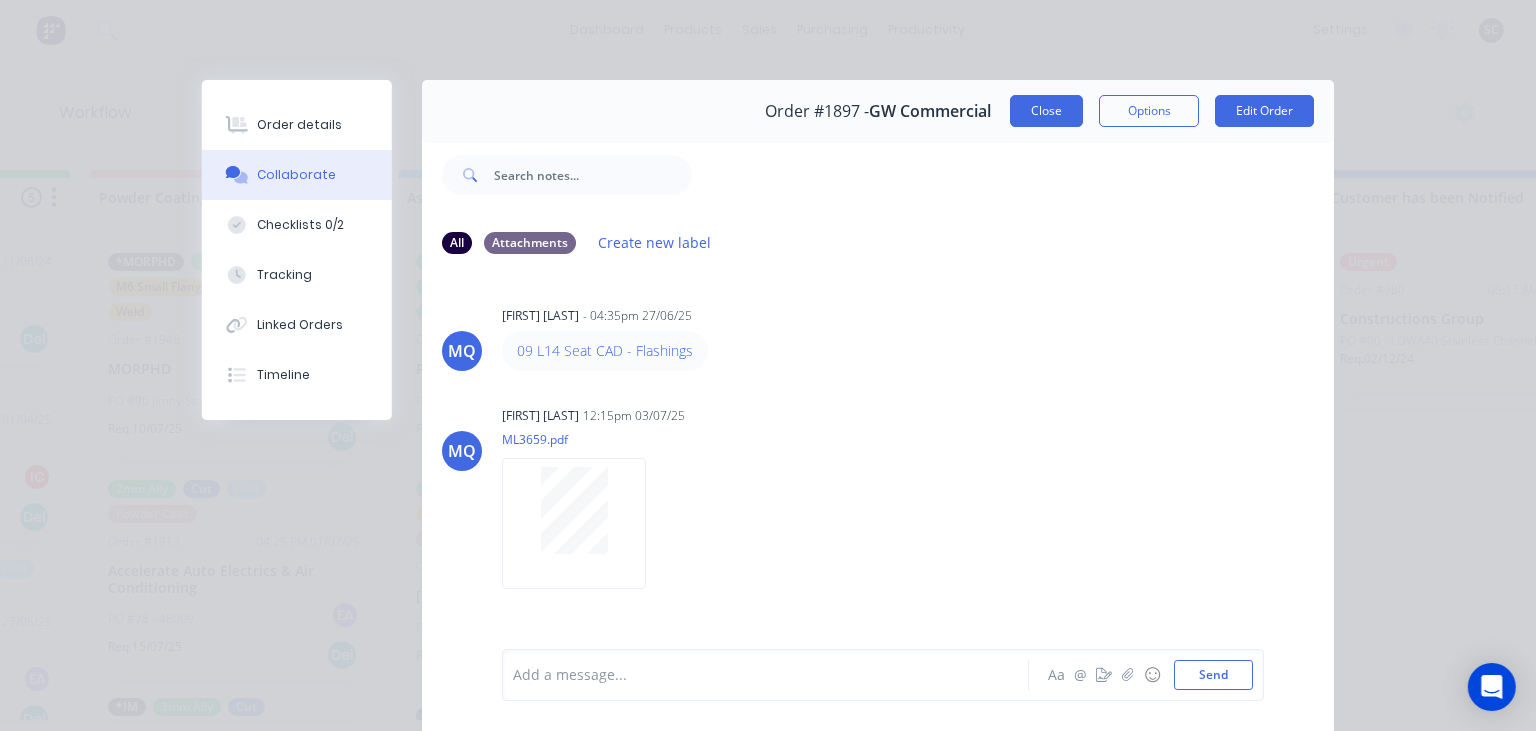 click on "Close" at bounding box center [1046, 111] 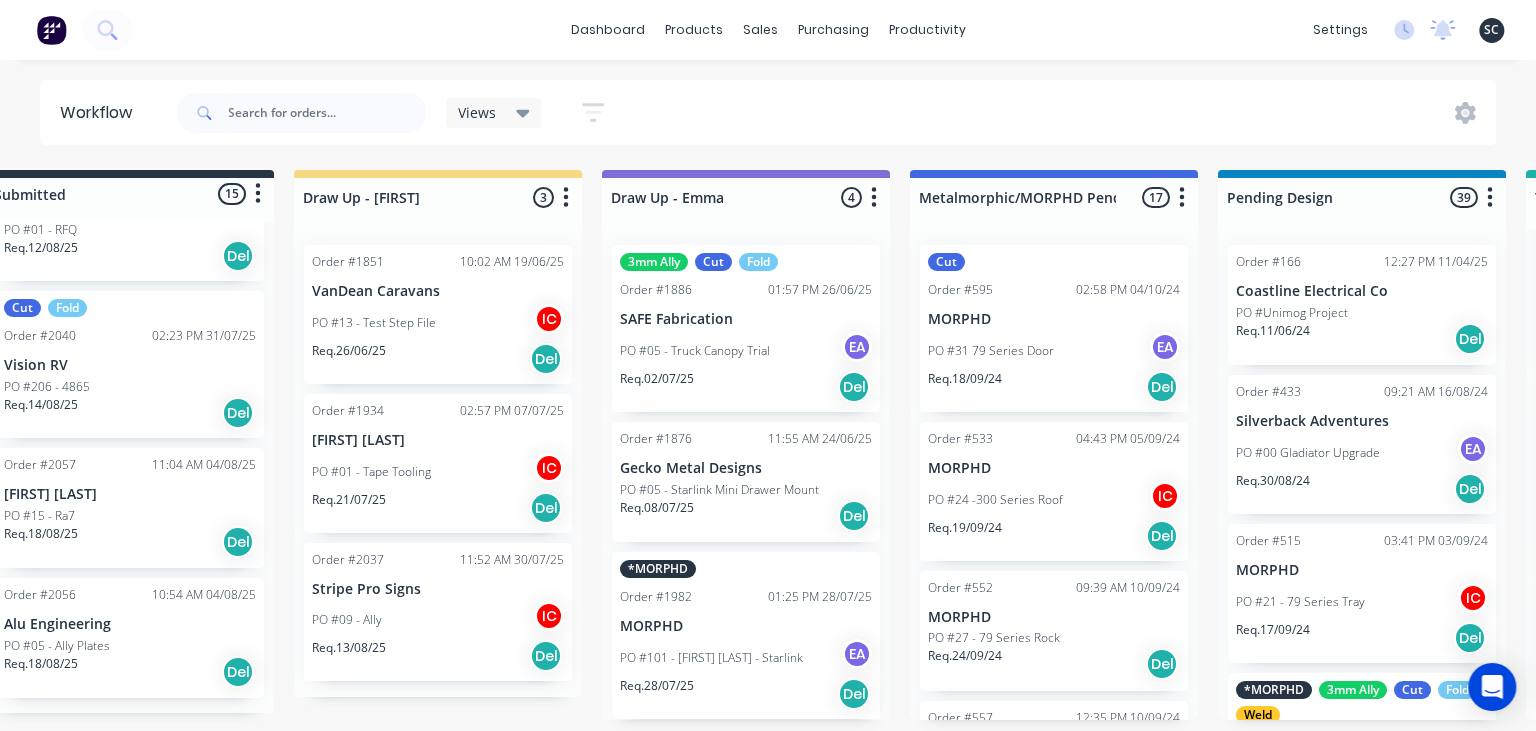 scroll, scrollTop: 0, scrollLeft: 0, axis: both 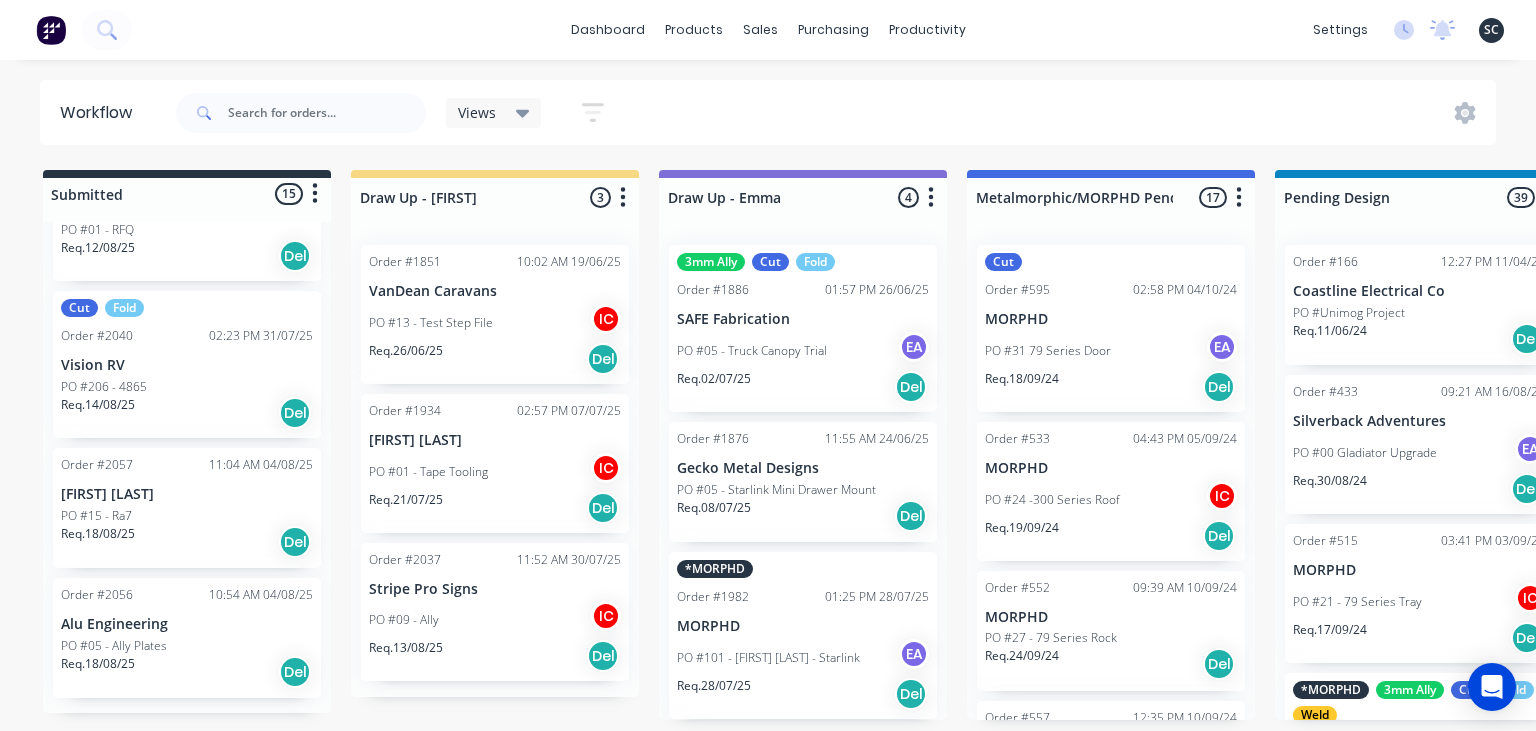click on "PO #05 - Ally Plates" at bounding box center [114, 646] 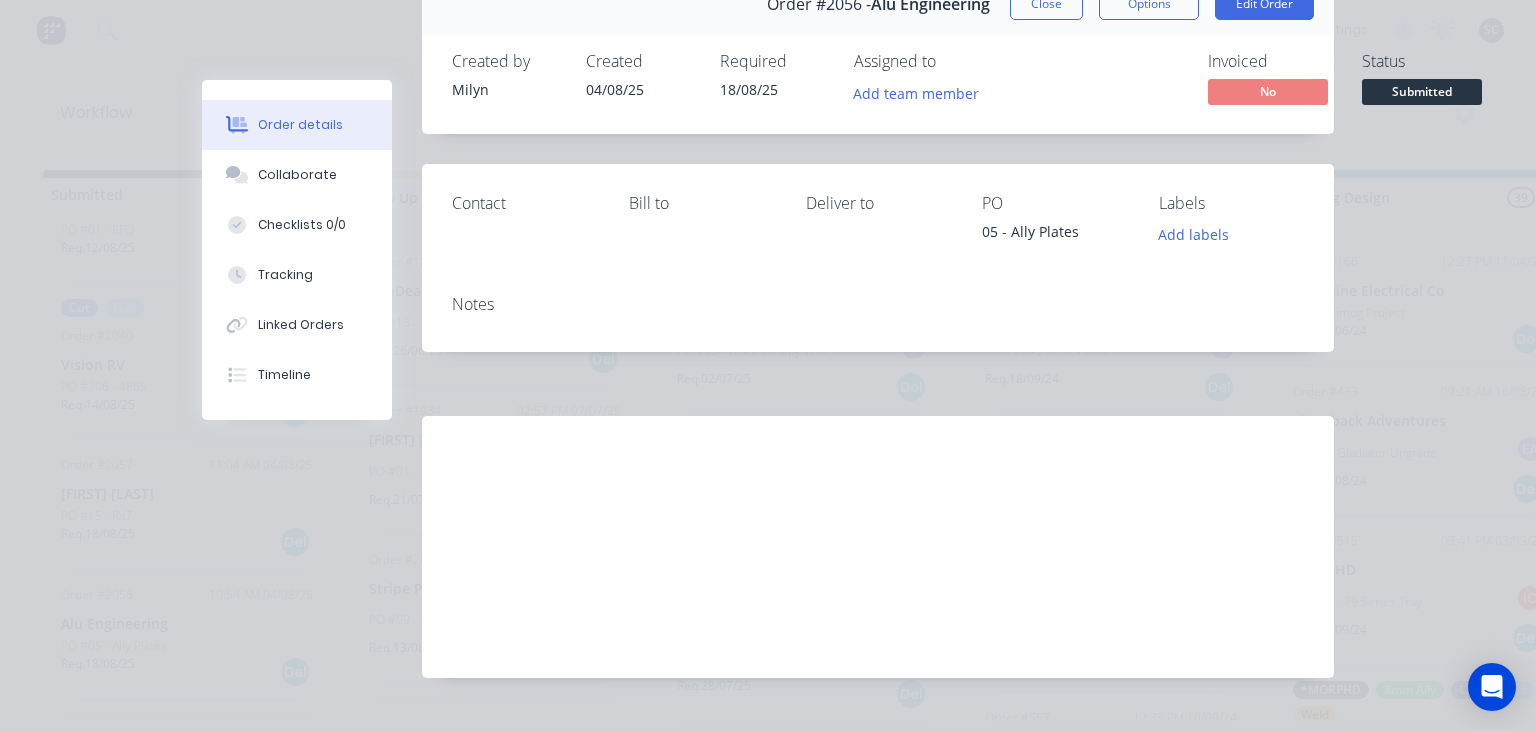 scroll, scrollTop: 115, scrollLeft: 0, axis: vertical 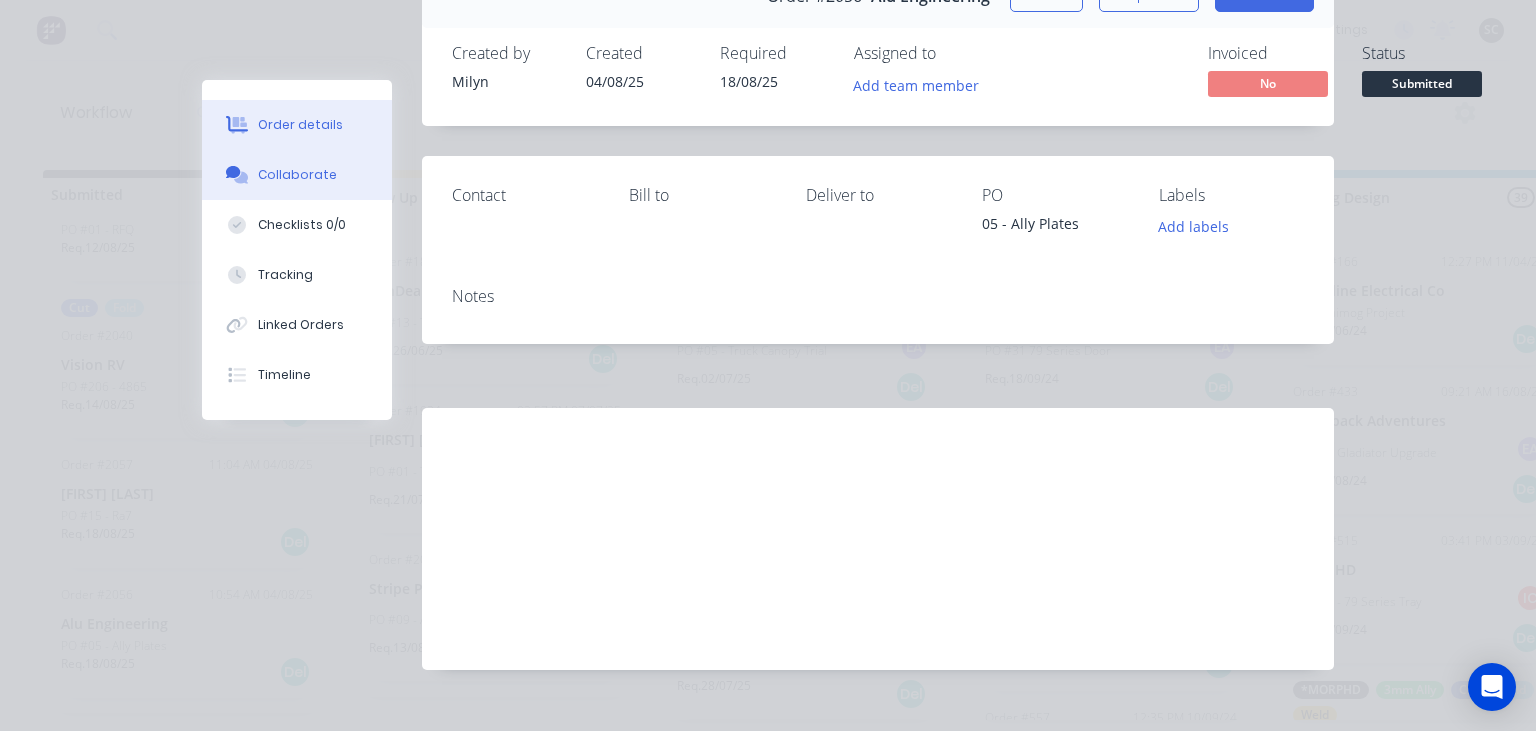 click on "Collaborate" at bounding box center (297, 175) 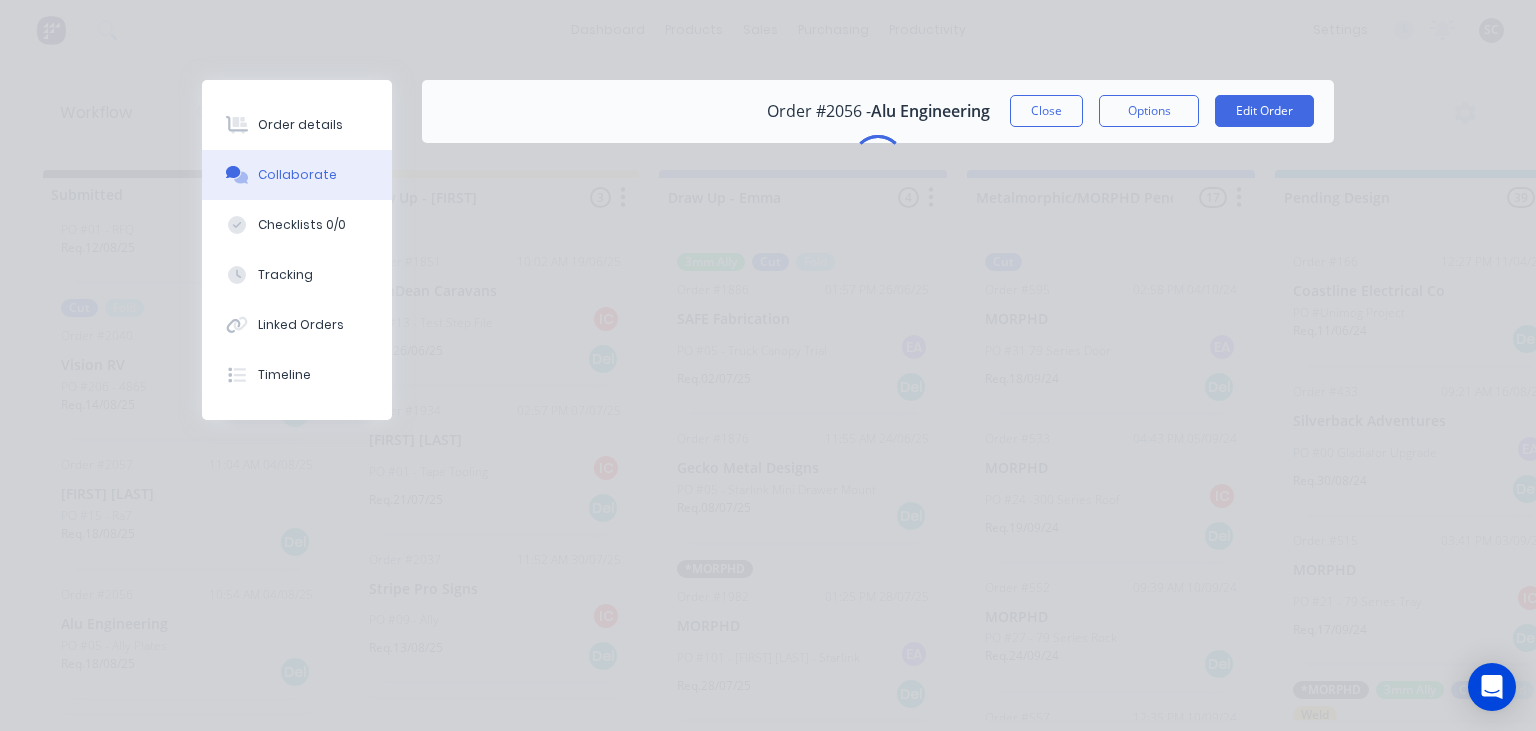 scroll, scrollTop: 0, scrollLeft: 0, axis: both 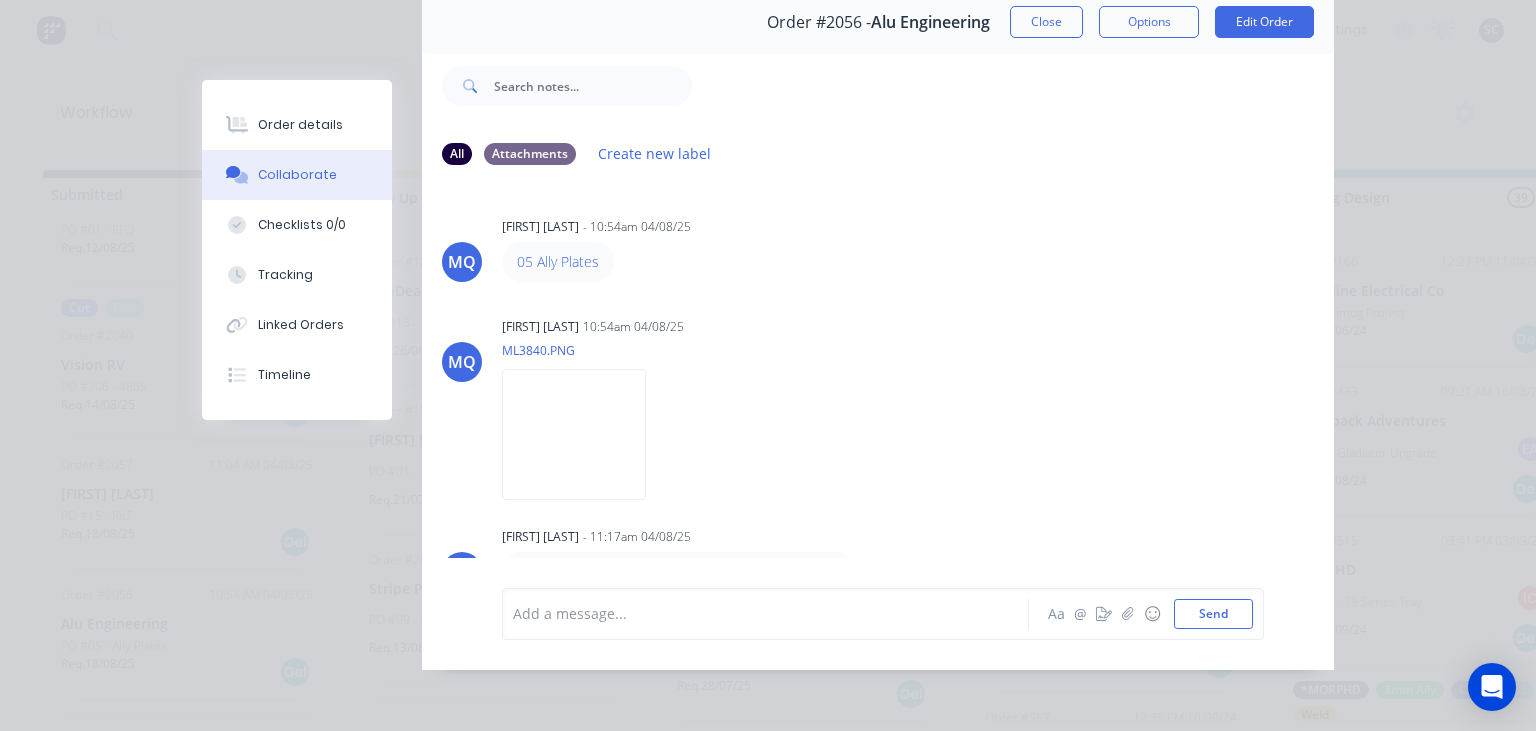 click on "05 Ally Plates" at bounding box center [814, 262] 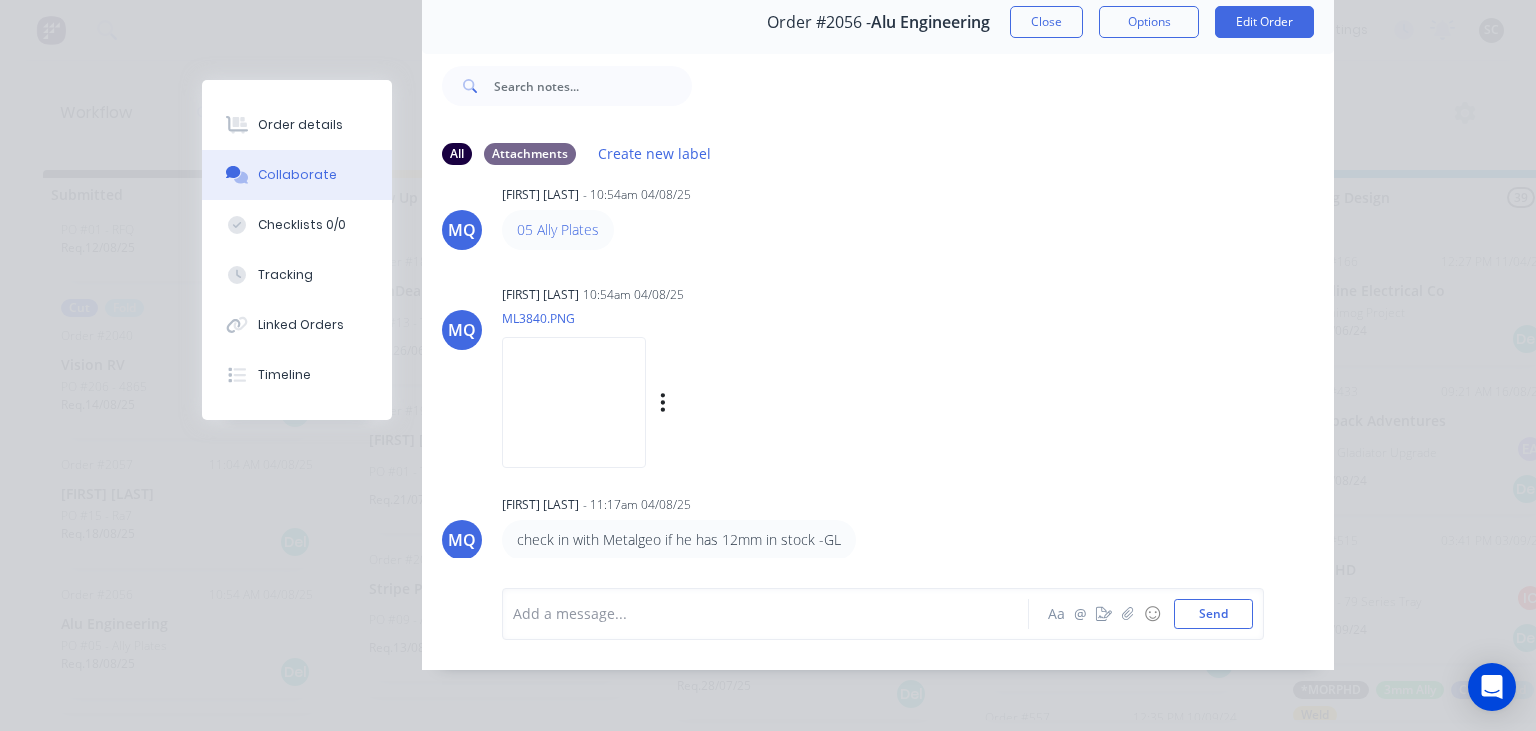 scroll, scrollTop: 34, scrollLeft: 0, axis: vertical 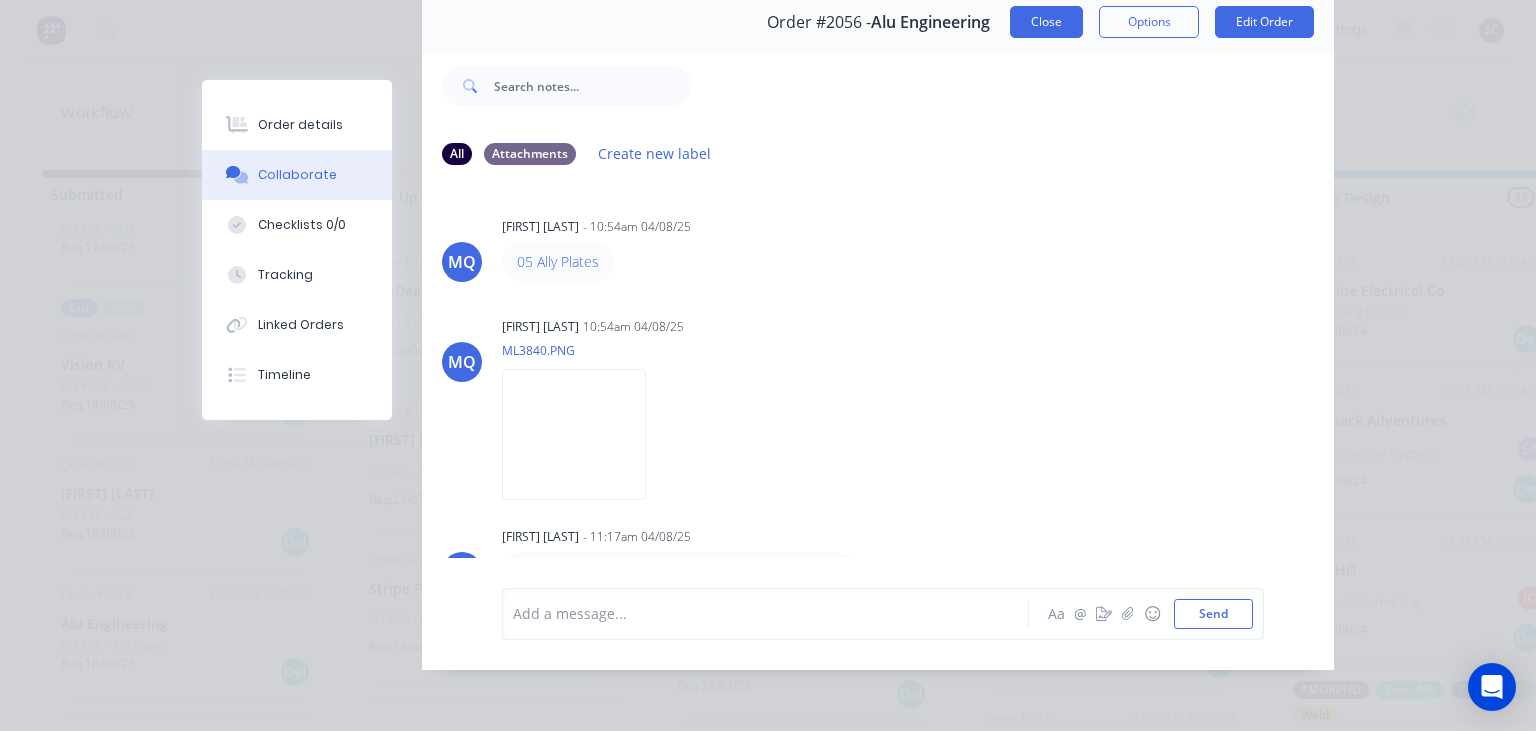 click on "Close" at bounding box center [1046, 22] 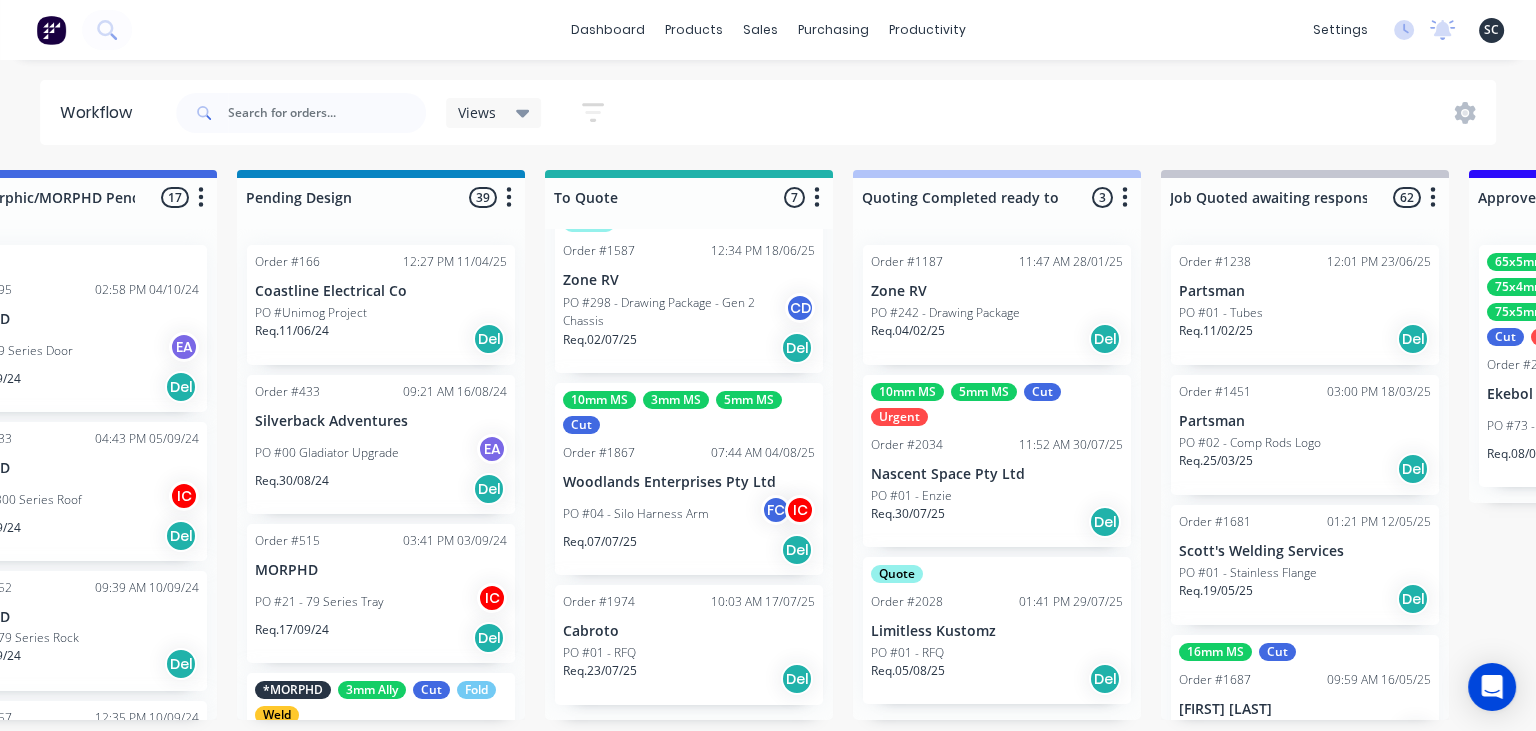 scroll, scrollTop: 0, scrollLeft: 1025, axis: horizontal 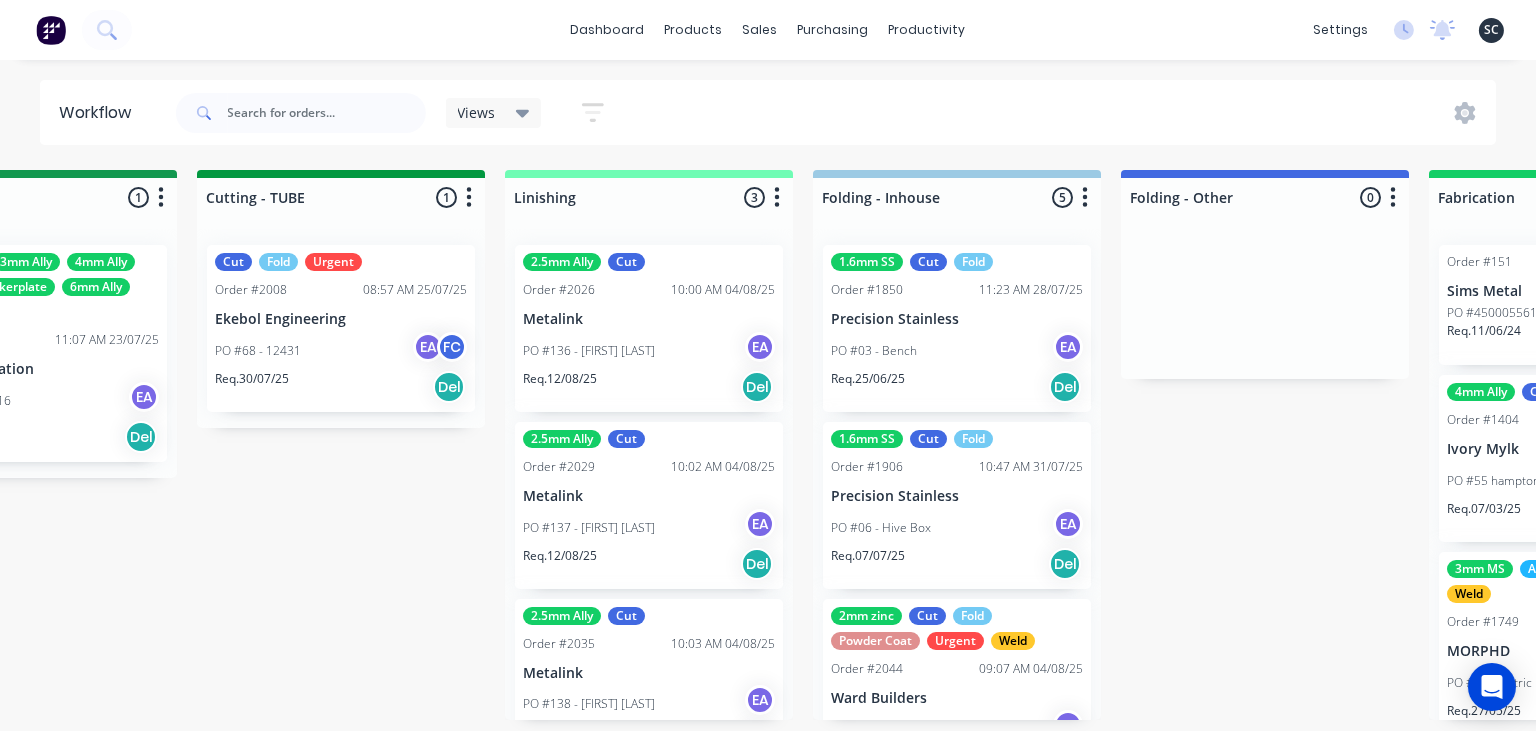 click on "Submitted 15 Status colour #273444 hex #273444 Save Cancel Summaries Total order value Invoiced to date To be invoiced Sort By Created date Required date Order number Customer name Most recent 0-Add labels for all materials and processes here 100x50x3mm ally RHS 2.5mm SS 3mm Ally Cut Fold M10 Hex Nutserts Powder Coat Order #386 09:56 AM 09/06/25 Metalmorphic PO #00-Template Req. 05/06/24 Del Quote Order #2041 02:41 PM 30/07/25 Jet Set Aviation Detailing PO #01 - Engrave Req. 30/07/25 Del 3mm Ally Cut Fold Order #2032 09:24 AM 05/08/25 Shaun Britland PO #01 - Parts EA Req. 05/08/25 Del Order #2038 04:29 PM 30/07/25 Precision Steel Solutions Pty Ltd PO #08- 246 Tradewinds
Req. 06/08/25 Del Quote Order #2048 01:59 PM 31/07/25 Eye Specialists PO #01 - Paint Stencils Req. 07/08/25 Del Quote Order #2046 01:45 PM 31/07/25 The Piper Group PO #01 - RFQ Req. 07/08/25 Del Quote Order #2049 09:20 AM 01/08/25 Ekebol Engineering PO #71 - RFQ
Req. 08/08/25 Del Order #2053 10:27 AM 04/08/25 Alu Engineering PO #04 - Dean 2" at bounding box center [122, 445] 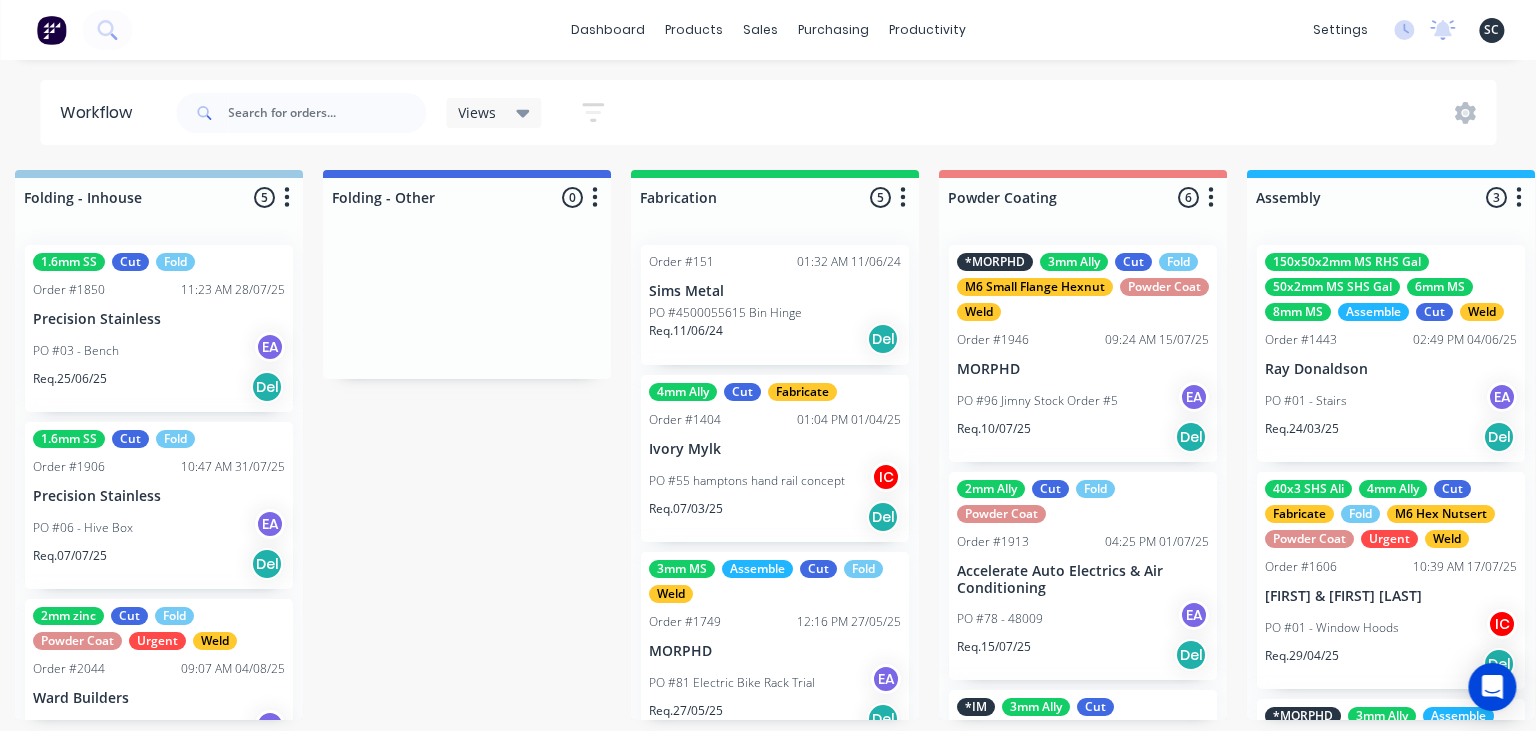 scroll, scrollTop: 0, scrollLeft: 4664, axis: horizontal 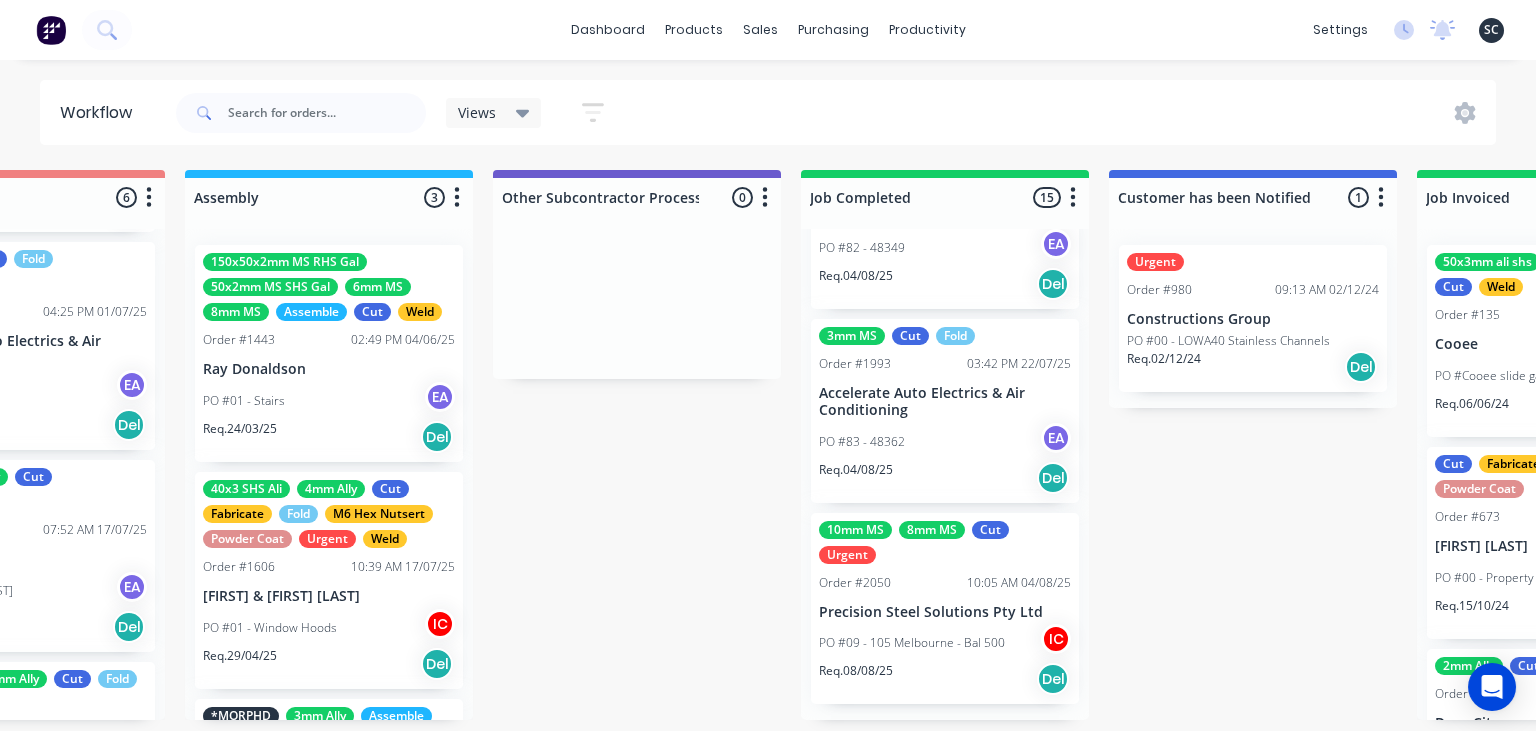 click on "PO #09 - 105 Melbourne - Bal 500
IC" at bounding box center (945, 643) 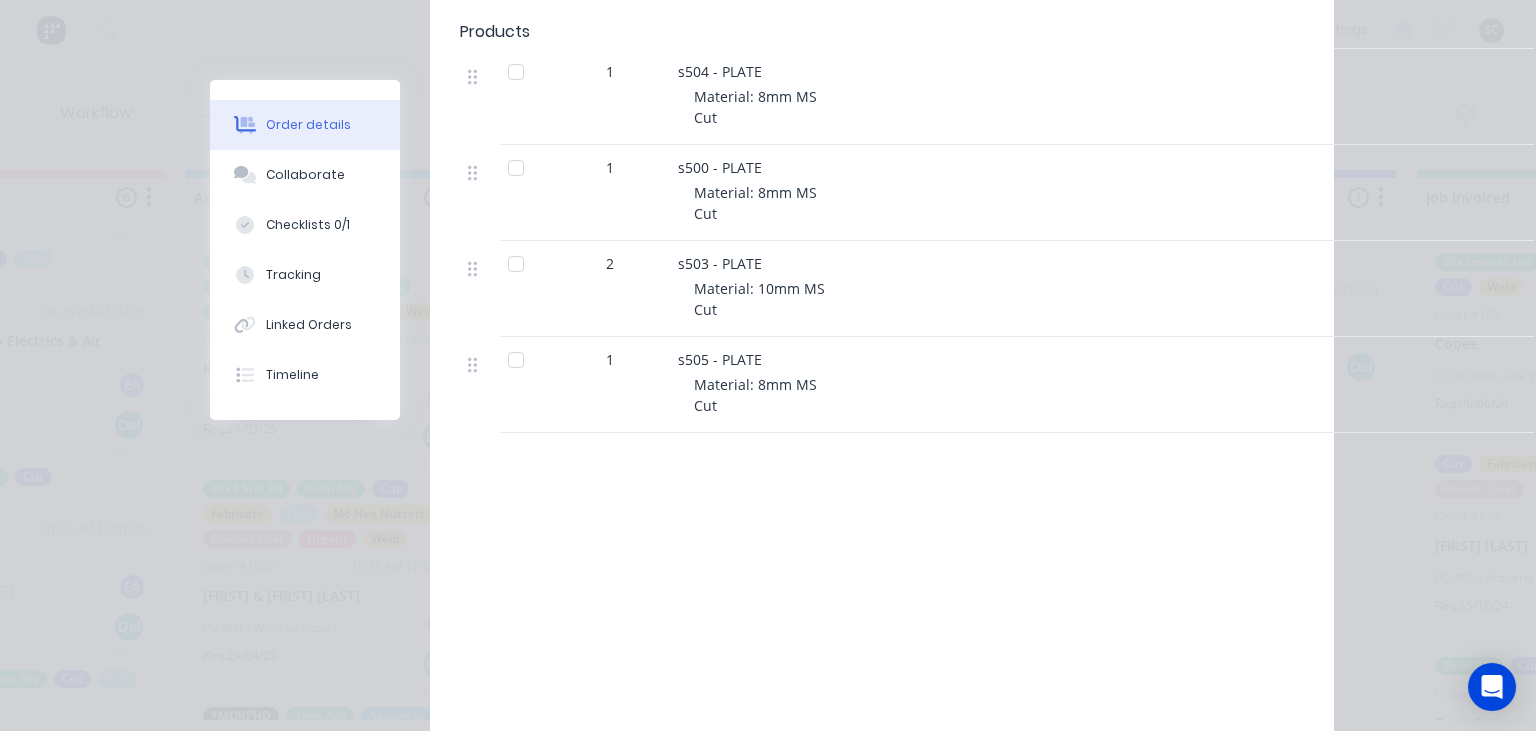 scroll, scrollTop: 576, scrollLeft: 0, axis: vertical 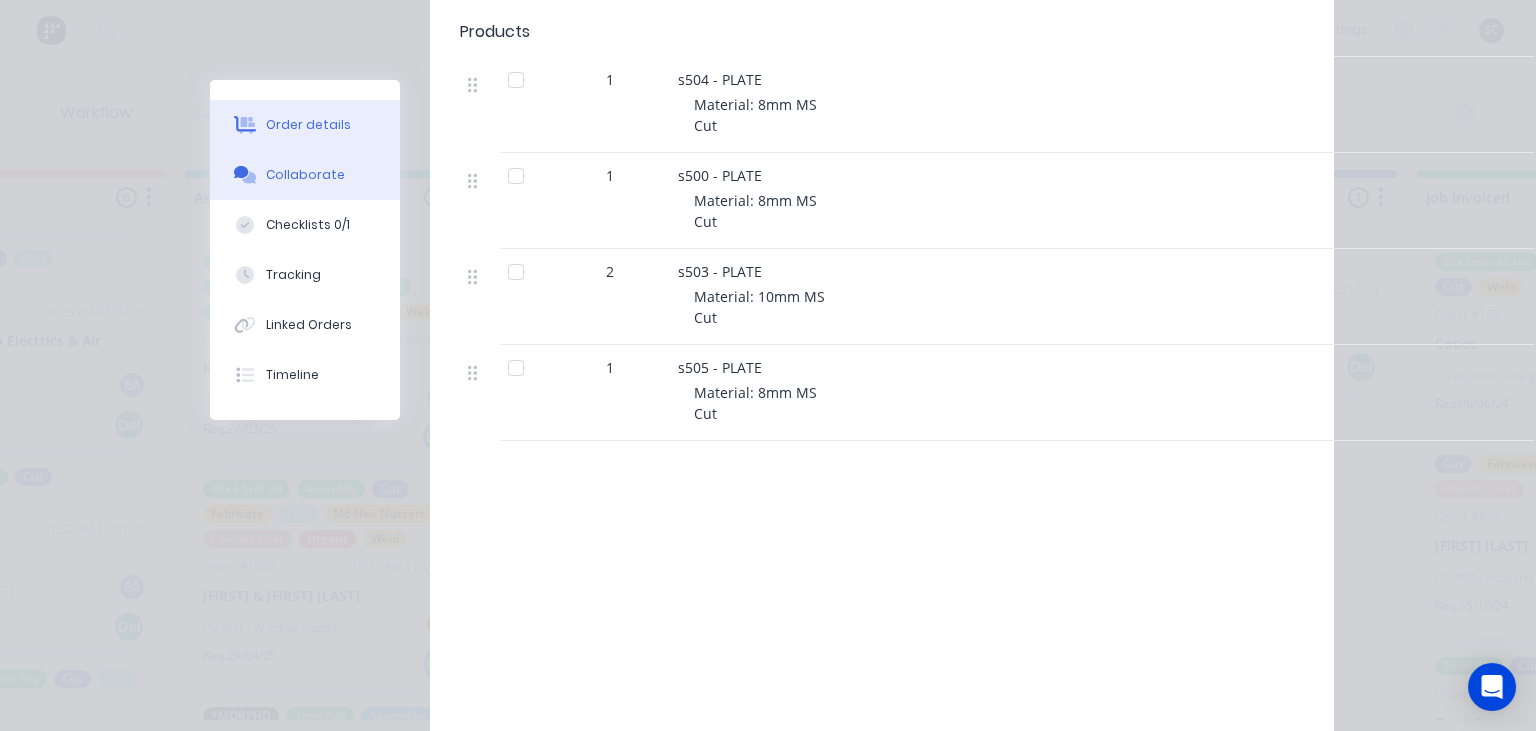 click on "Collaborate" at bounding box center (305, 175) 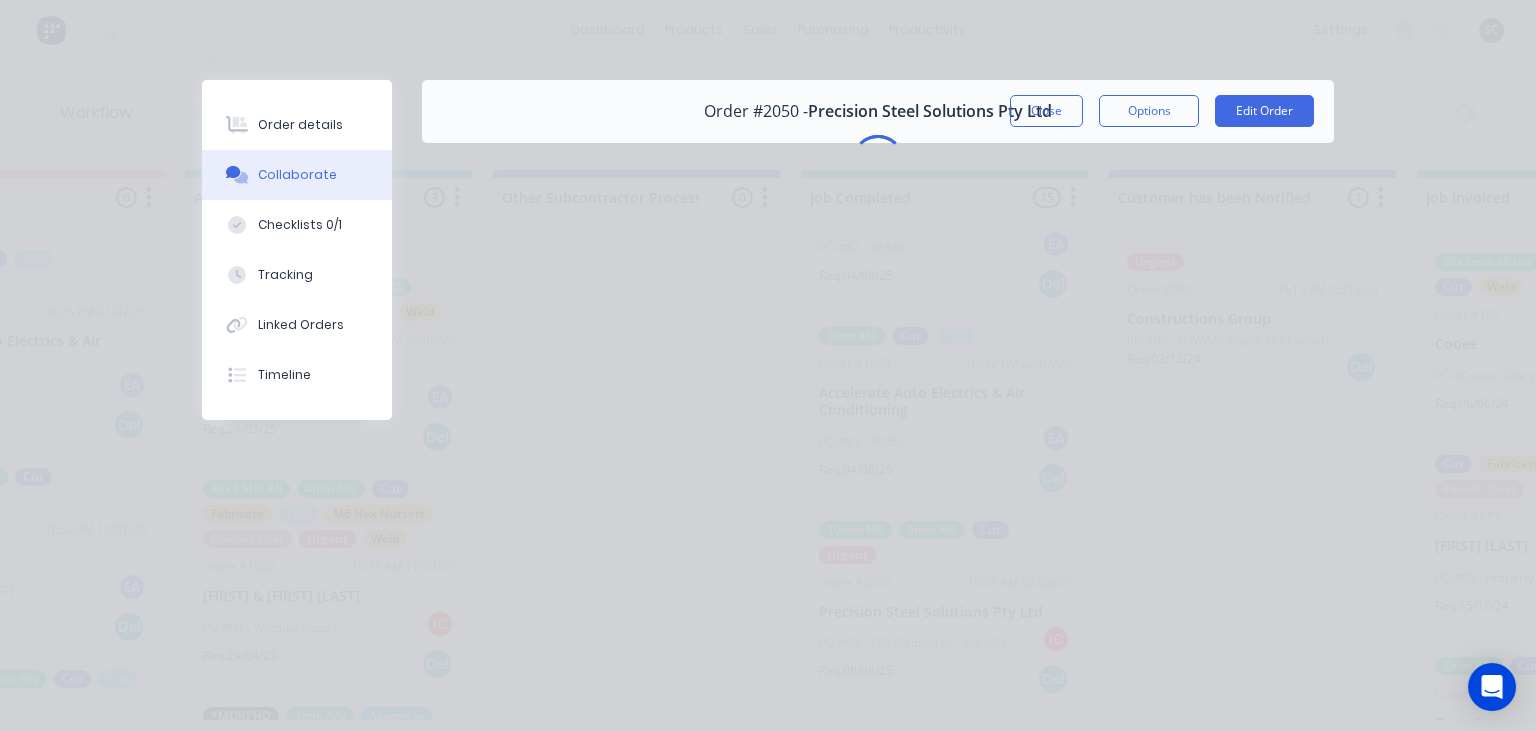 scroll, scrollTop: 0, scrollLeft: 0, axis: both 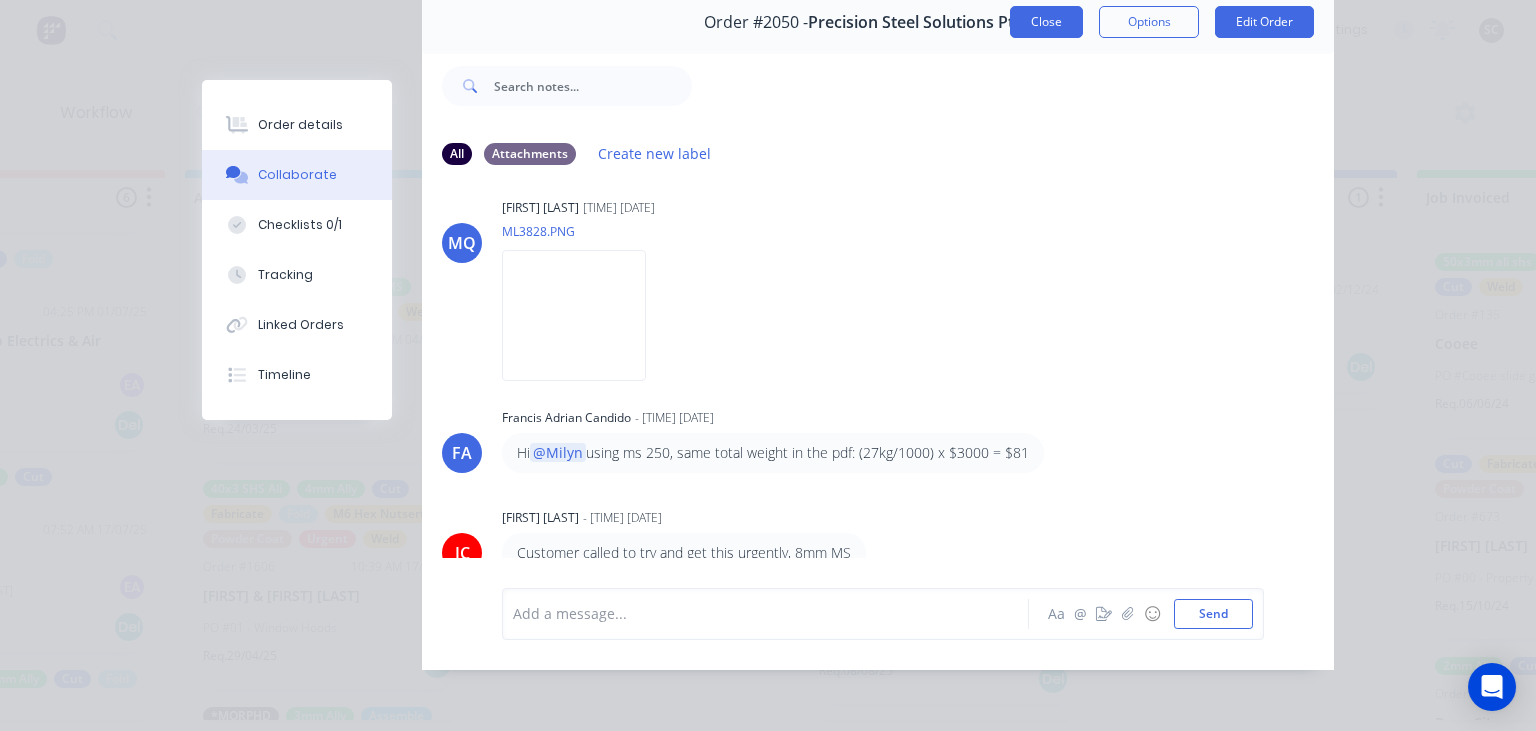 click on "Close" at bounding box center [1046, 22] 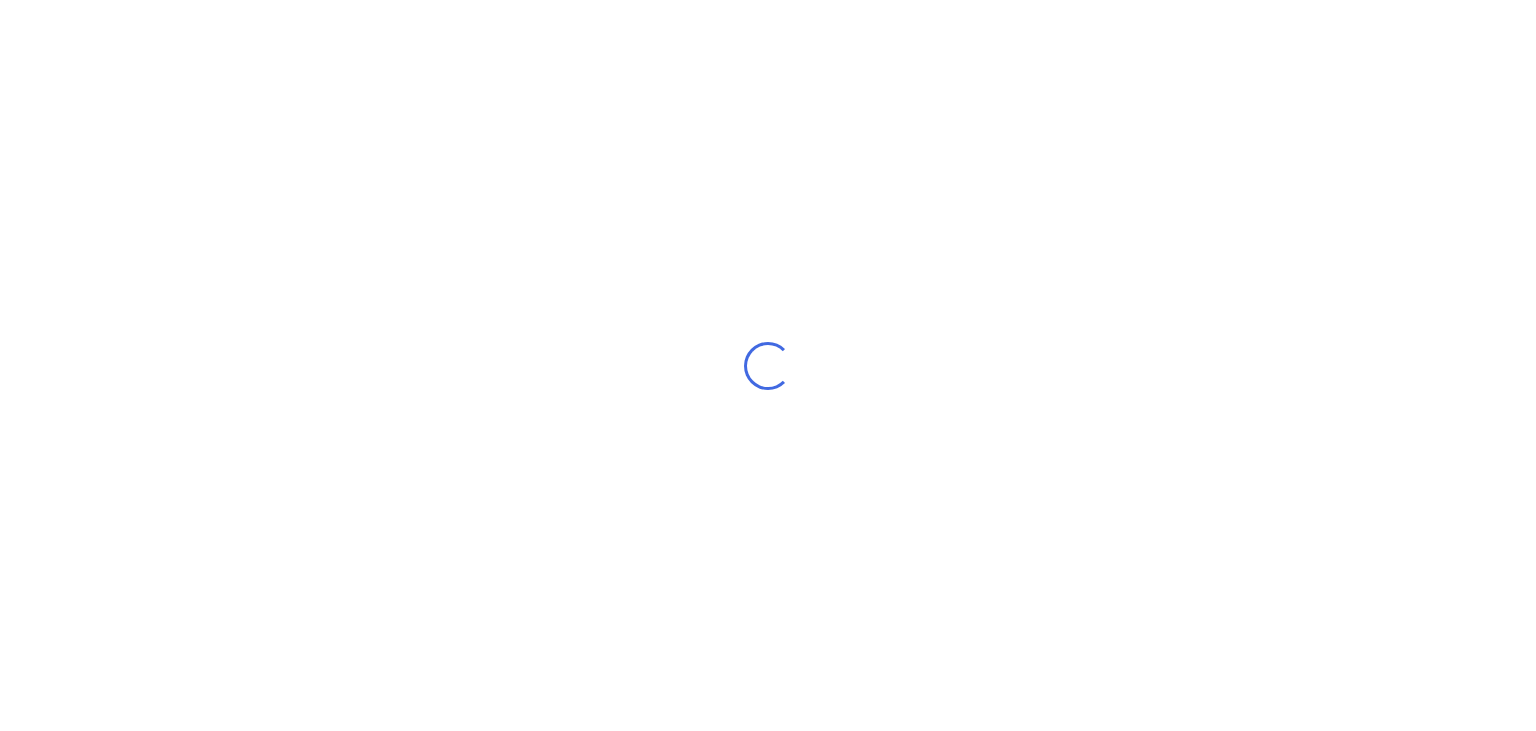 scroll, scrollTop: 0, scrollLeft: 0, axis: both 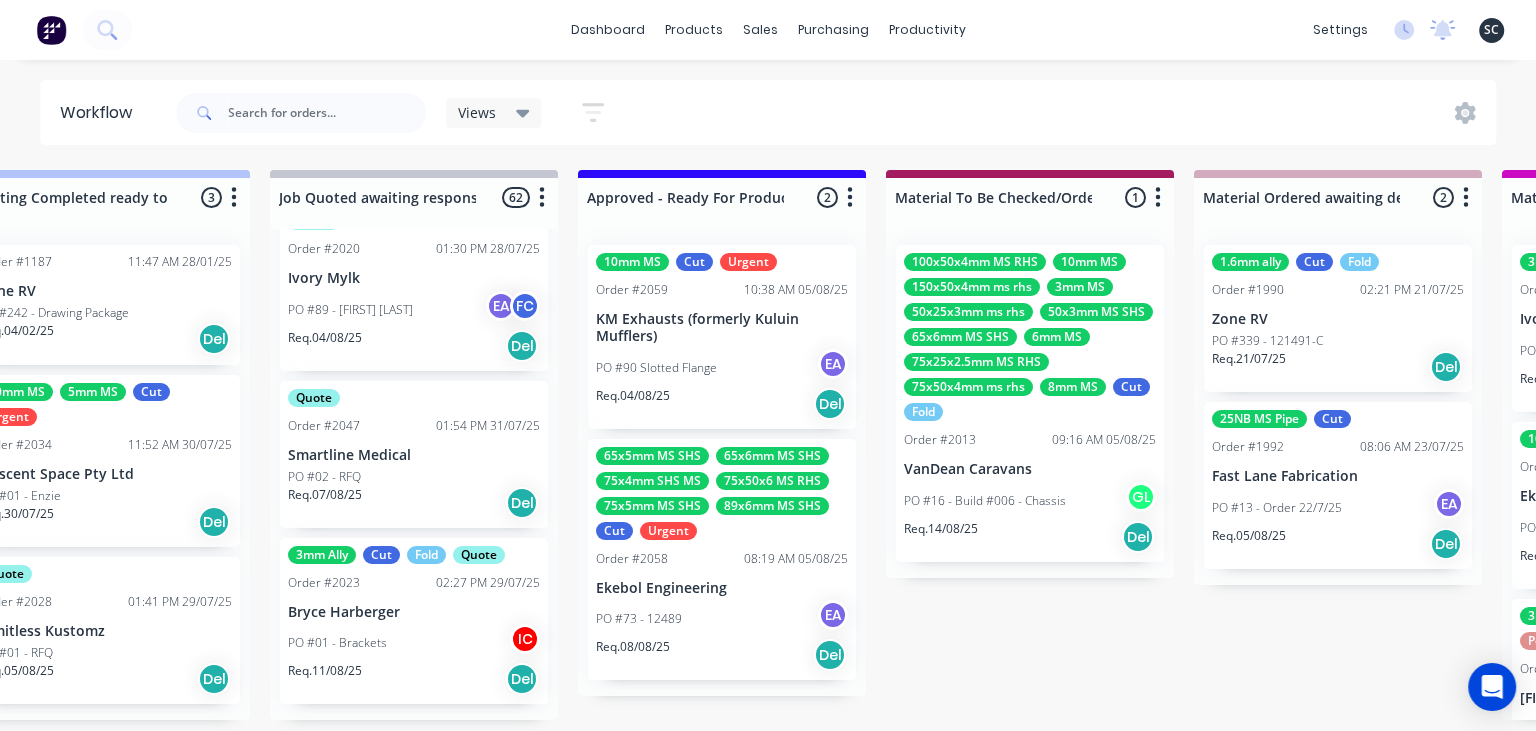 click on "Smartline Medical" at bounding box center [414, 455] 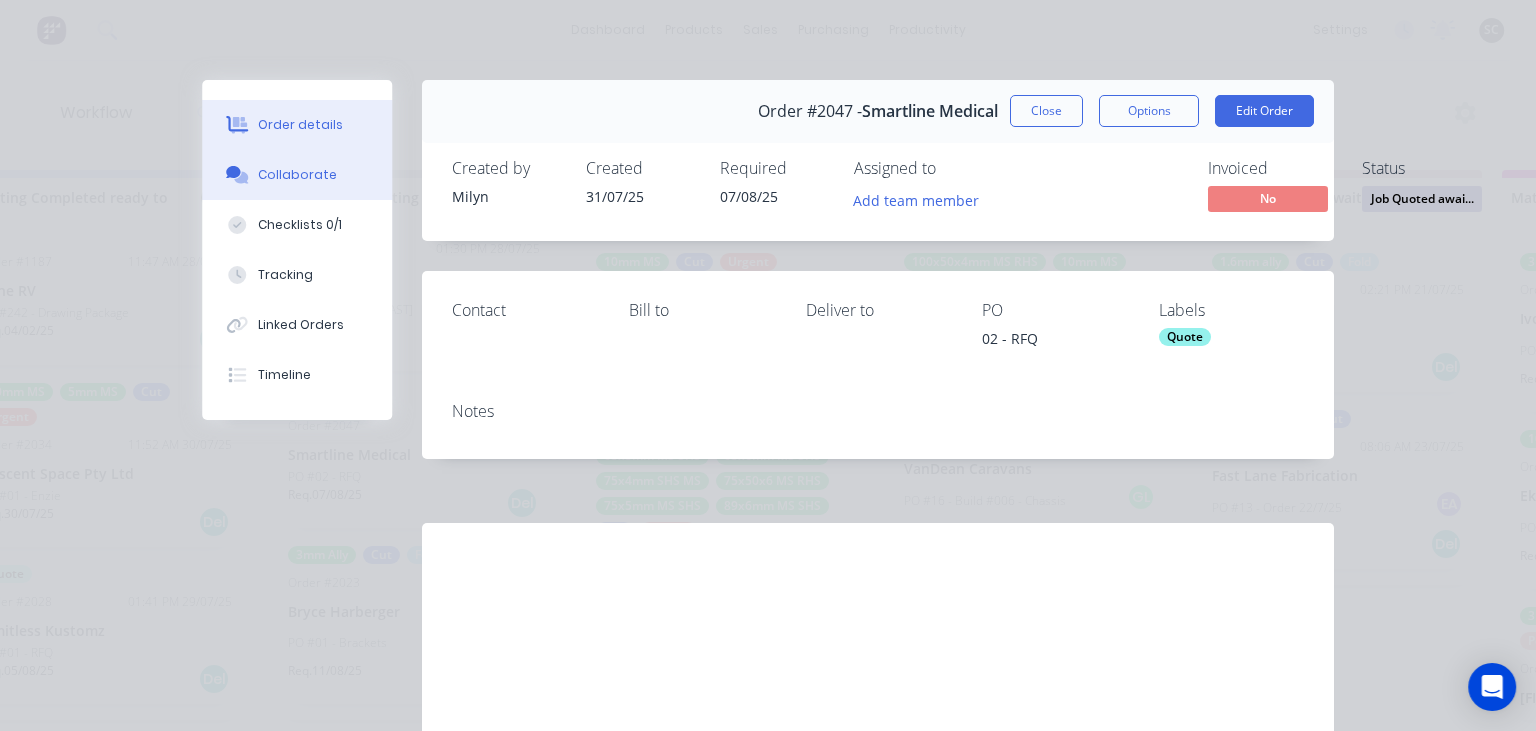 click on "Collaborate" at bounding box center [297, 175] 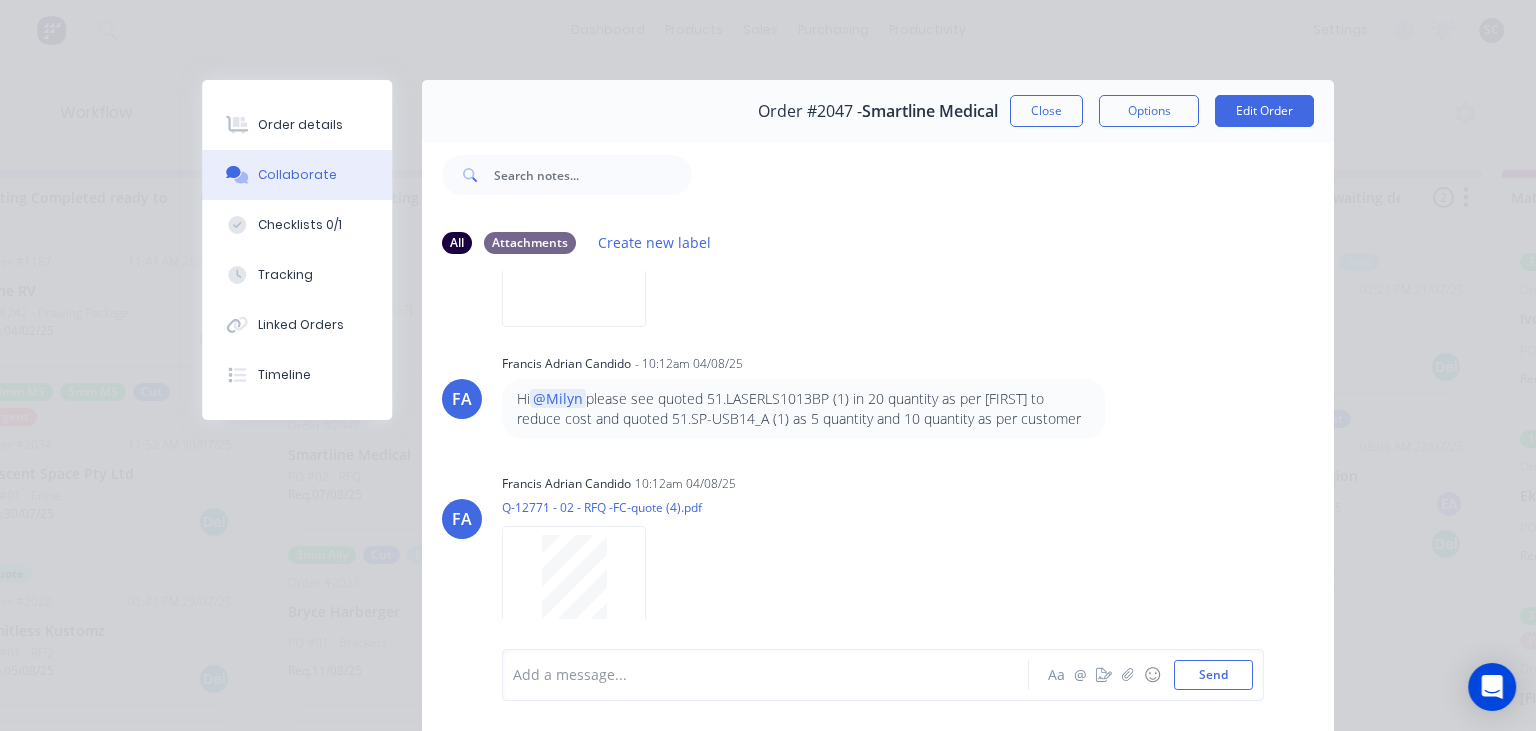 scroll, scrollTop: 1213, scrollLeft: 0, axis: vertical 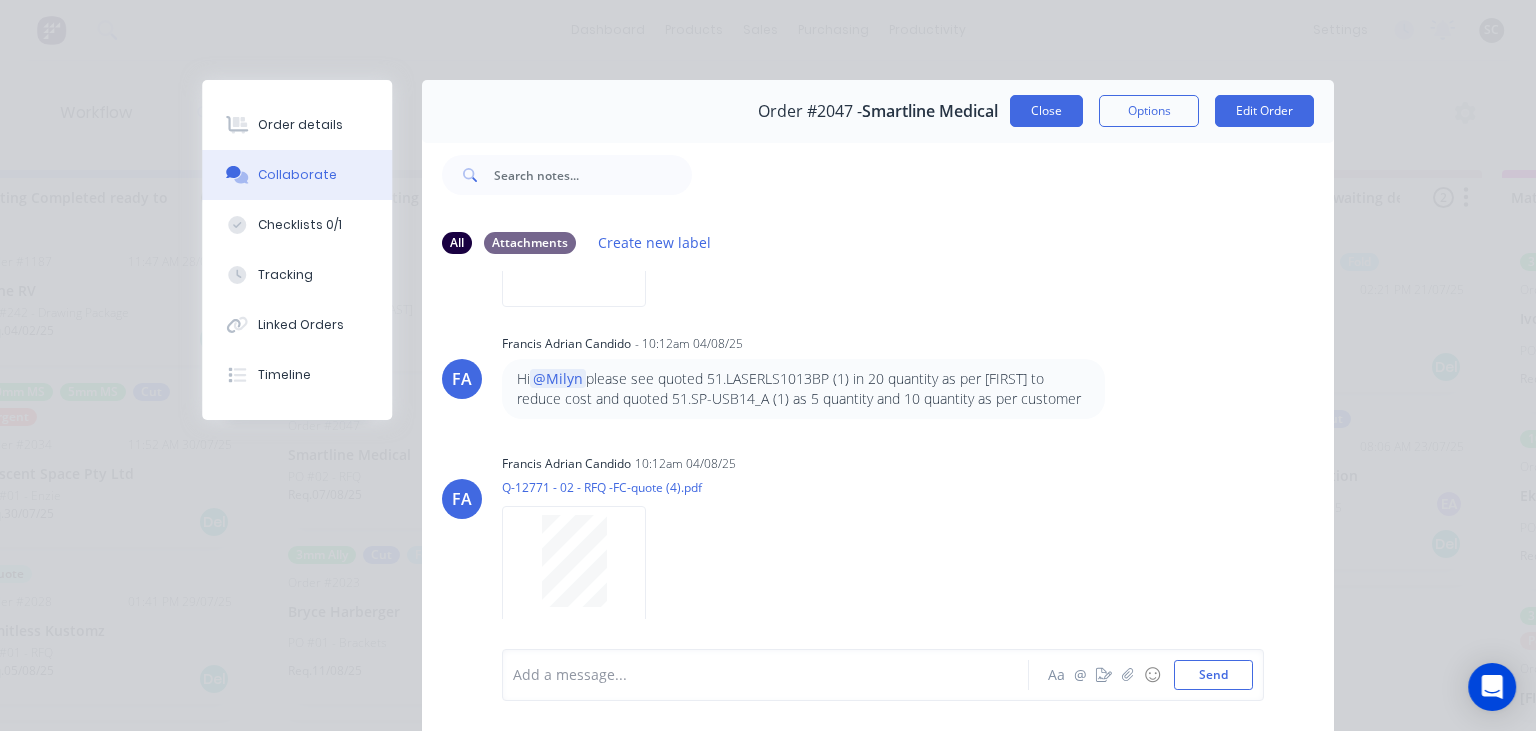 click on "Close" at bounding box center (1046, 111) 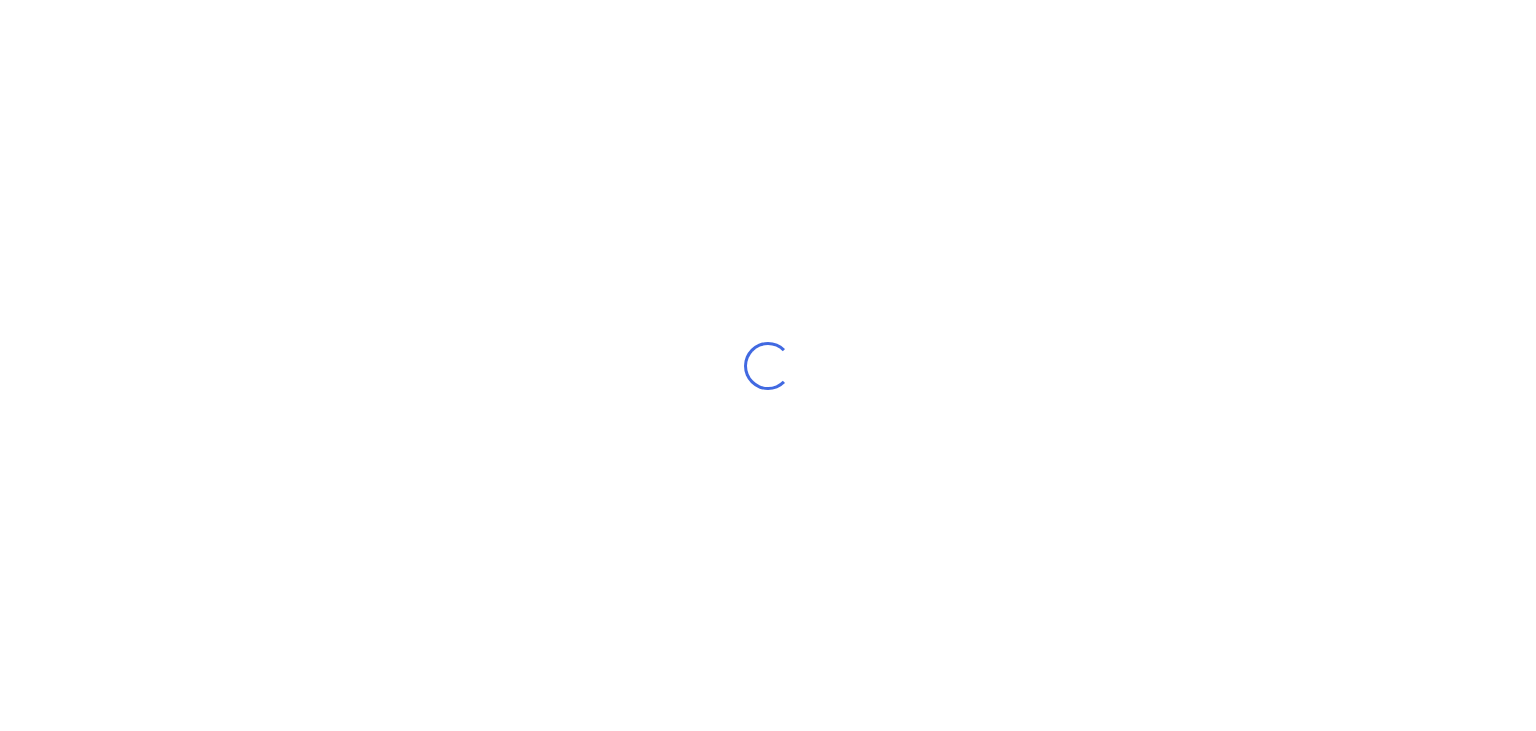 scroll, scrollTop: 0, scrollLeft: 0, axis: both 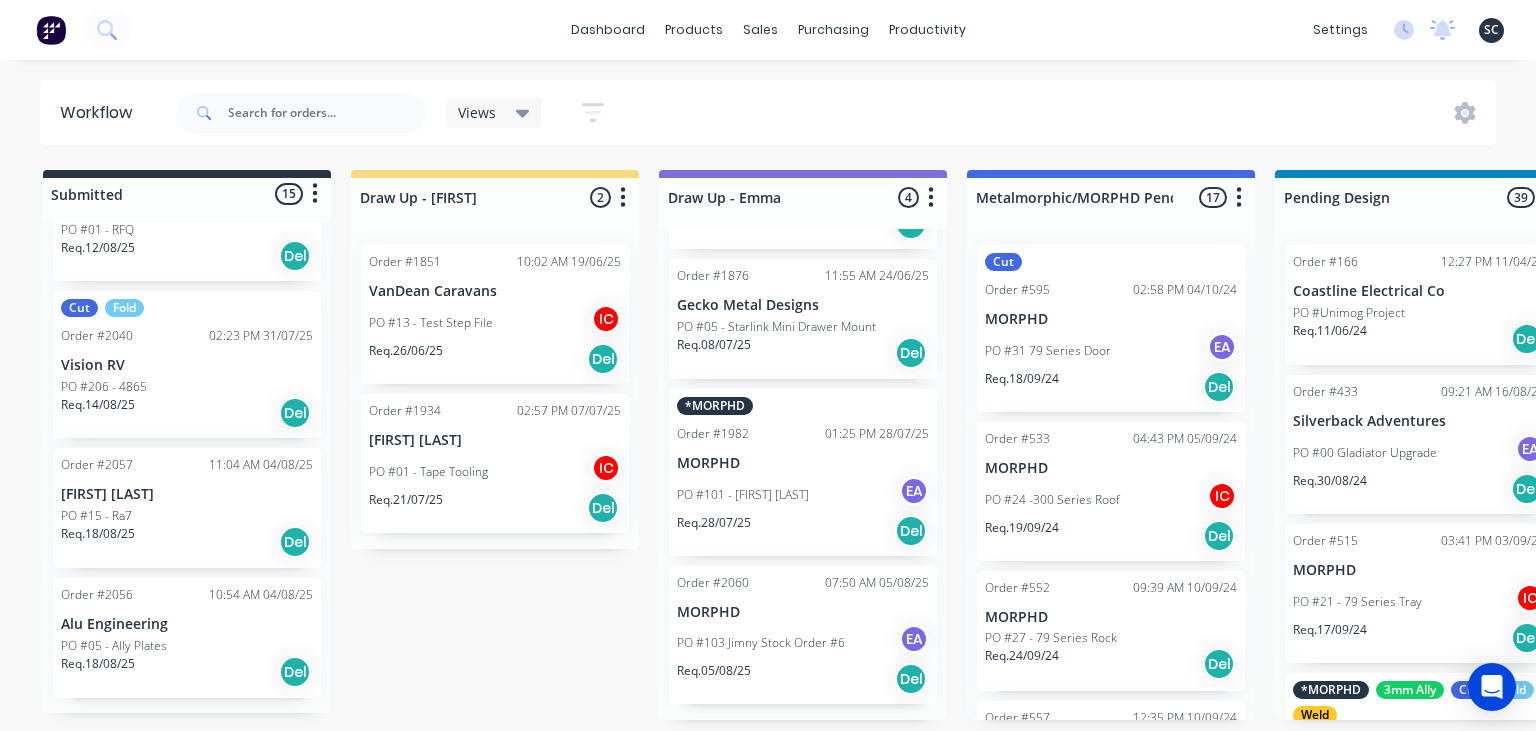 click on "Submitted 15 Status colour #273444 hex #273444 Save Cancel Summaries Total order value Invoiced to date To be invoiced Sort By Created date Required date Order number Customer name Most recent 0-Add labels for all materials and processes here 100x50x3mm ally RHS 2.5mm SS 3mm Ally Cut Fold M10 Hex Nutserts Powder Coat Order #386 09:56 AM 09/06/25 [COMPANY] PO #00-Template Req. 05/06/24 Del Quote Order #2041 02:41 PM 30/07/25 [COMPANY] PO #01 - Engrave Req. 30/07/25 Del 3mm Ally Cut Fold Order #2032 09:24 AM 05/08/25 [FIRST] [LAST] PO #01 - Parts EA Req. 05/08/25 Del Order #2038 04:29 PM 30/07/25 [COMPANY] PO #08- 246 Tradewinds
Req. 06/08/25 Del Quote Order #2048 01:59 PM 31/07/25 [COMPANY] PO #01 - Paint Stencils Req. 07/08/25 Del Quote Order #2046 01:45 PM 31/07/25 [COMPANY] PO #01 - RFQ Req. 07/08/25 Del Quote Order #2049 09:20 AM 01/08/25 [COMPANY] PO #71 - RFQ
Req. 08/08/25 Del Order #2053 10:27 AM 04/08/25 [COMPANY] PO #04 - [FIRST]" at bounding box center (3972, 445) 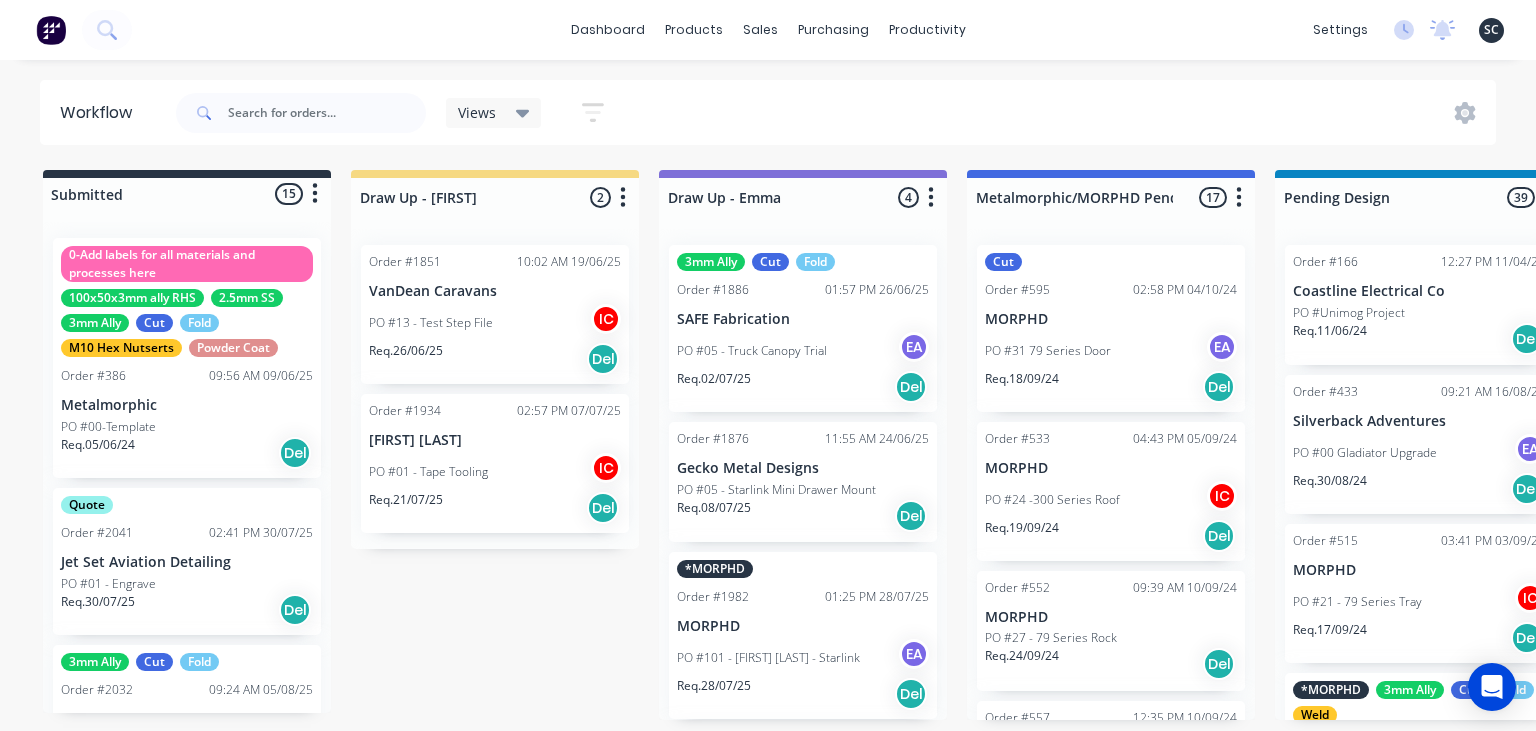 scroll, scrollTop: 0, scrollLeft: 0, axis: both 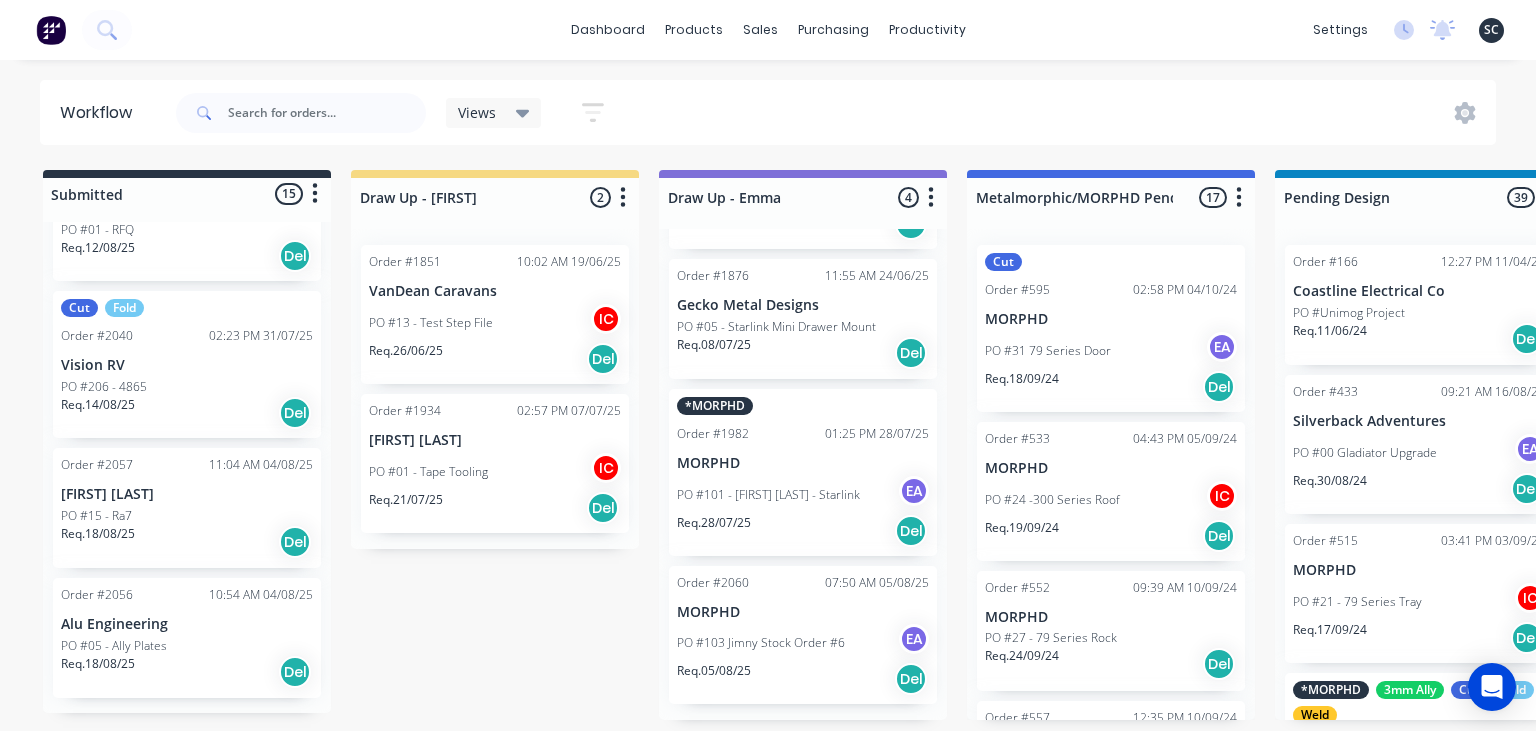 click on "Submitted 15 Status colour #273444 hex #273444 Save Cancel Summaries Total order value Invoiced to date To be invoiced Sort By Created date Required date Order number Customer name Most recent 0-Add labels for all materials and processes here 100x50x3mm ally RHS 2.5mm SS 3mm Ally Cut Fold M10 Hex Nutserts Powder Coat Order #386 09:56 AM 09/06/25 Metalmorphic PO #00-Template Req. 05/06/24 Del Quote Order #2041 02:41 PM 30/07/25 Jet Set Aviation Detailing PO #01 - Engrave Req. 30/07/25 Del 3mm Ally Cut Fold Order #2032 09:24 AM 05/08/25 Shaun Britland PO #01 - Parts EA Req. 05/08/25 Del Order #2038 04:29 PM 30/07/25 Precision Steel Solutions Pty Ltd PO #08- 246 Tradewinds
Req. 06/08/25 Del Quote Order #2048 01:59 PM 31/07/25 Eye Specialists PO #01 - Paint Stencils Req. 07/08/25 Del Quote Order #2046 01:45 PM 31/07/25 The Piper Group PO #01 - RFQ Req. 07/08/25 Del Quote Order #2049 09:20 AM 01/08/25 Ekebol Engineering PO #71 - RFQ
Req. 08/08/25 Del Order #2053 10:27 AM 04/08/25 Alu Engineering PO #04 - Dean 2" at bounding box center (3972, 445) 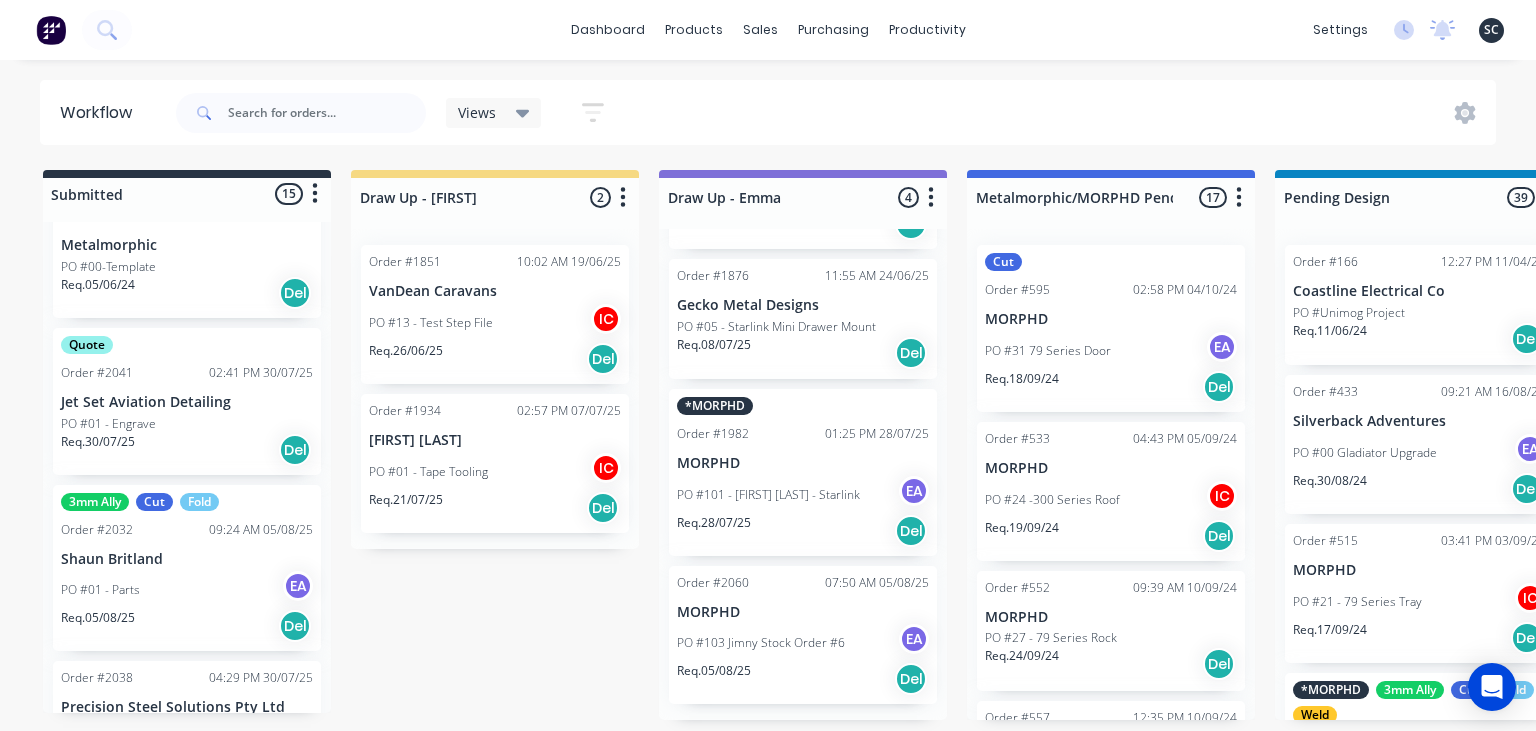 scroll, scrollTop: 0, scrollLeft: 0, axis: both 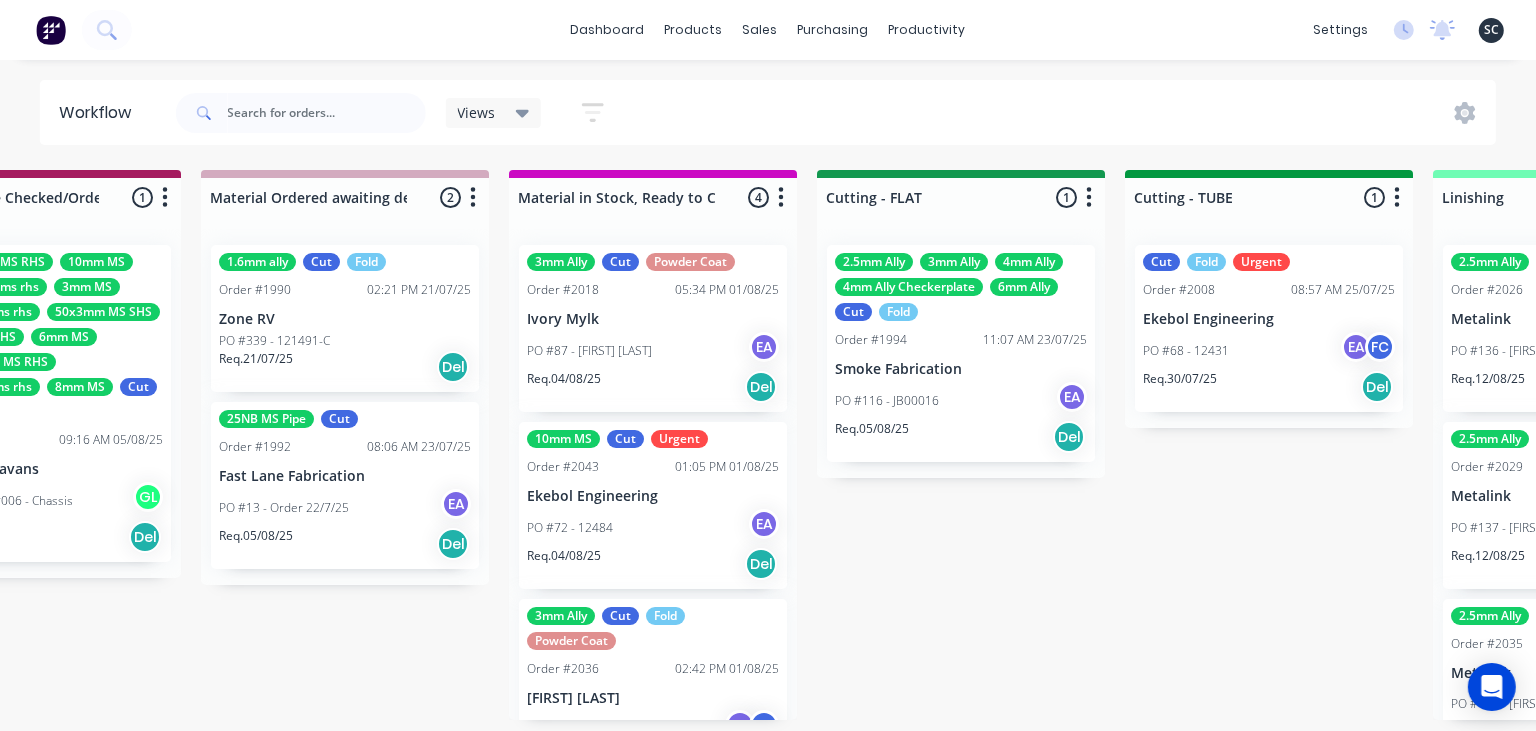 click on "Submitted 15 Status colour #273444 hex #273444 Save Cancel Summaries Total order value Invoiced to date To be invoiced Sort By Created date Required date Order number Customer name Most recent 0-Add labels for all materials and processes here 100x50x3mm ally RHS 2.5mm SS 3mm Ally Cut Fold M10 Hex Nutserts Powder Coat Order #386 09:56 AM 09/06/25 Metalmorphic PO #00-Template Req. 05/06/24 Del Quote Order #2041 02:41 PM 30/07/25 Jet Set Aviation Detailing PO #01 - Engrave Req. 30/07/25 Del 3mm Ally Cut Fold Order #2032 09:24 AM 05/08/25 Shaun Britland PO #01 - Parts EA Req. 05/08/25 Del Order #2038 04:29 PM 30/07/25 Precision Steel Solutions Pty Ltd PO #08- 246 Tradewinds
Req. 06/08/25 Del Quote Order #2048 01:59 PM 31/07/25 Eye Specialists PO #01 - Paint Stencils Req. 07/08/25 Del Quote Order #2046 01:45 PM 31/07/25 The Piper Group PO #01 - RFQ Req. 07/08/25 Del Quote Order #2049 09:20 AM 01/08/25 Ekebol Engineering PO #71 - RFQ
Req. 08/08/25 Del Order #2053 10:27 AM 04/08/25 Alu Engineering PO #04 - Dean 2" at bounding box center (1050, 445) 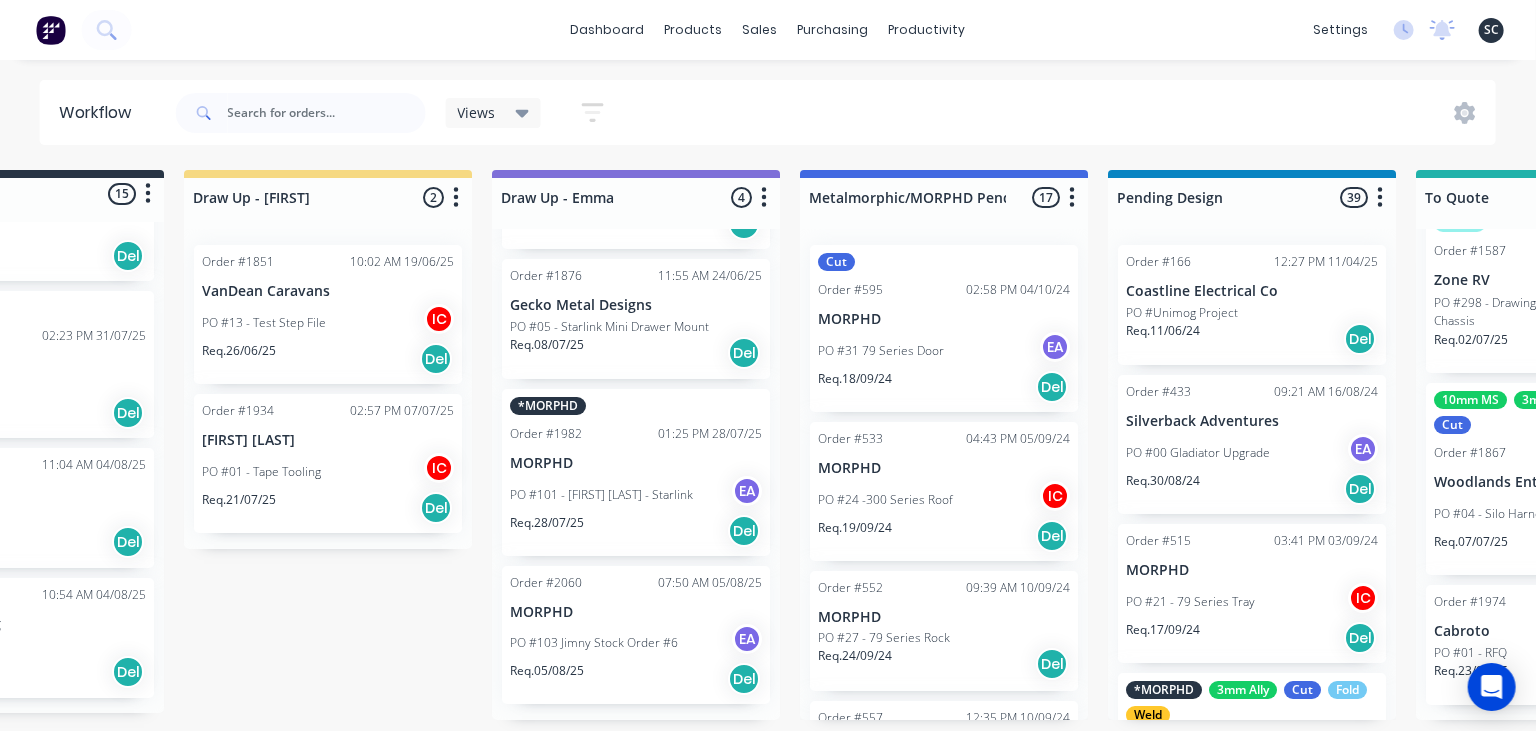 scroll, scrollTop: 0, scrollLeft: 0, axis: both 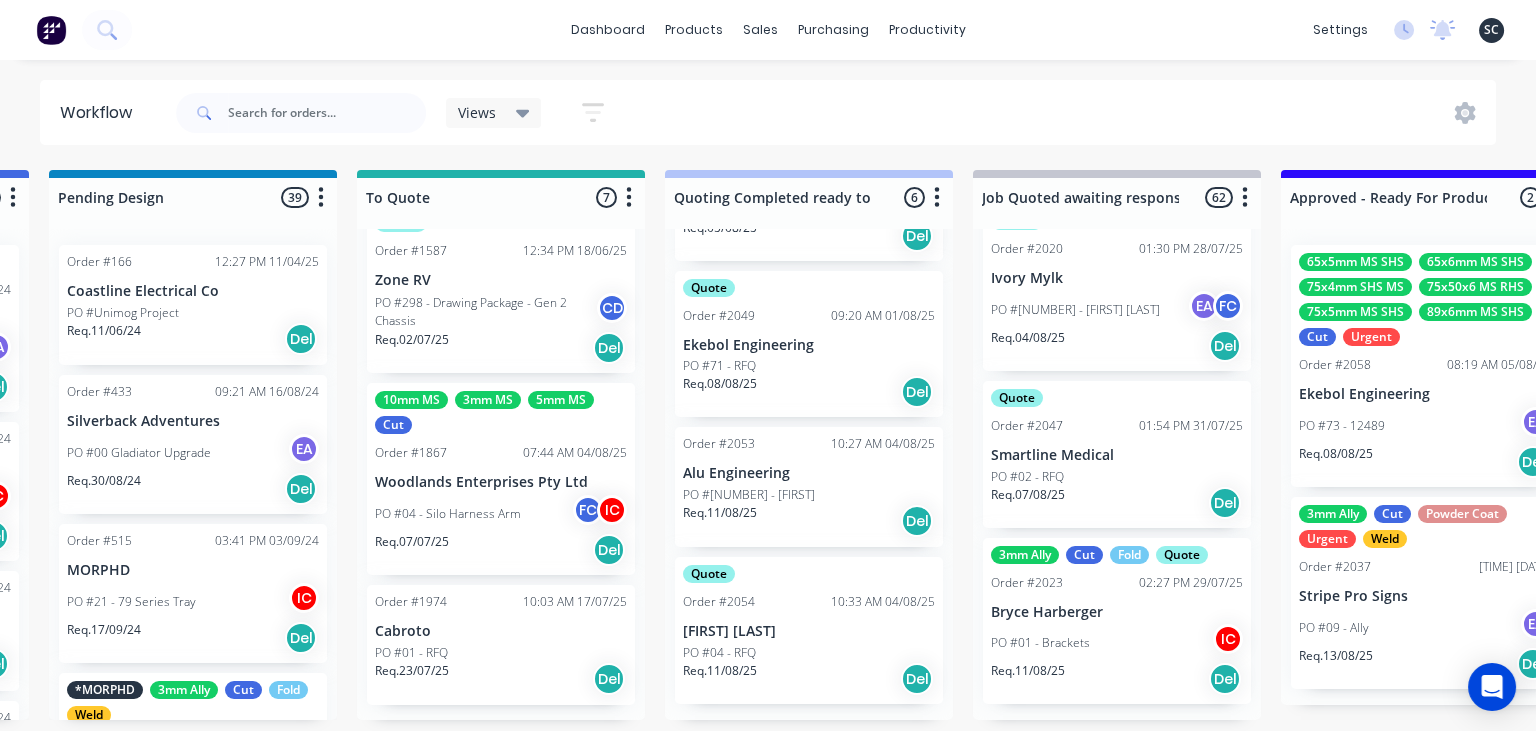 click on "Req. 08/08/25 Del" at bounding box center (809, 392) 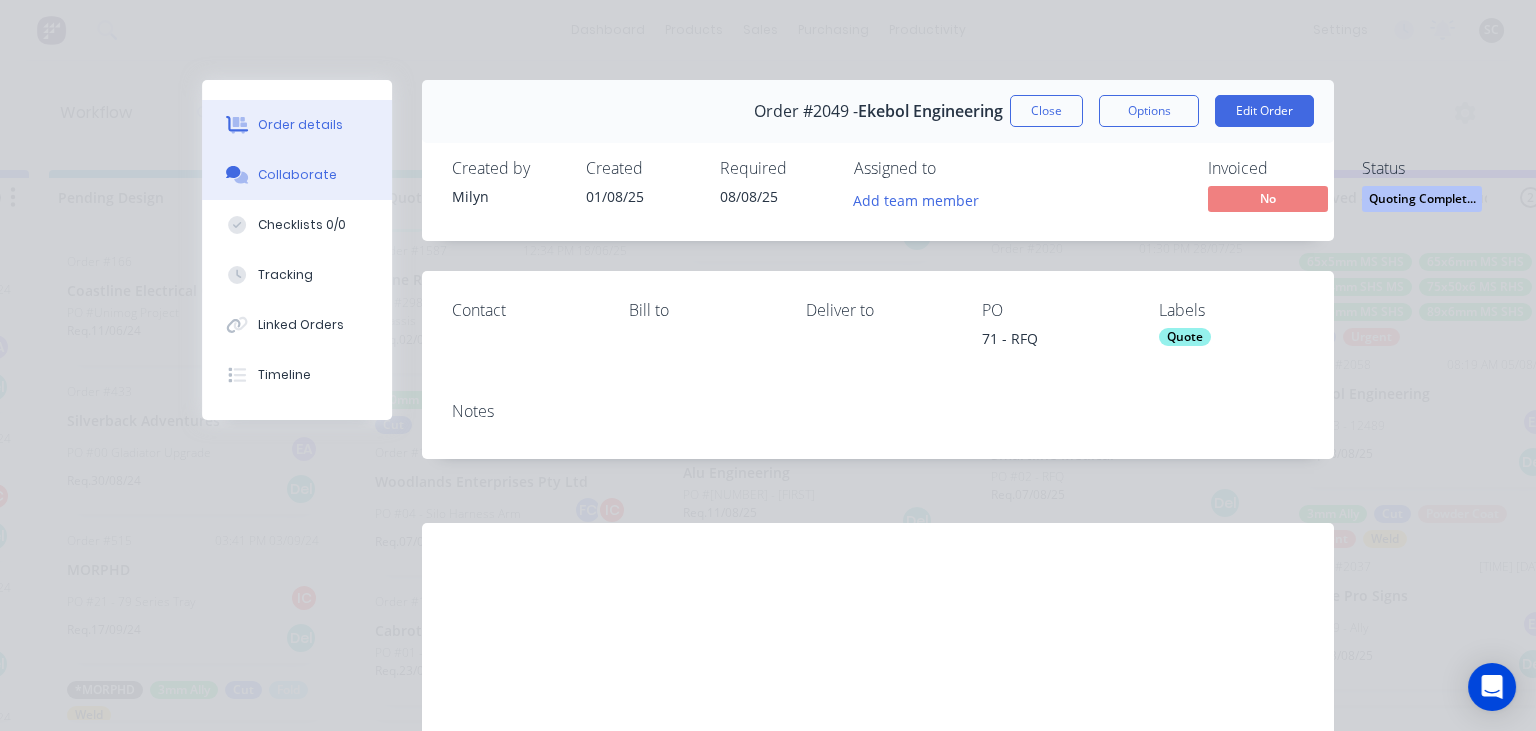 click on "Collaborate" at bounding box center [297, 175] 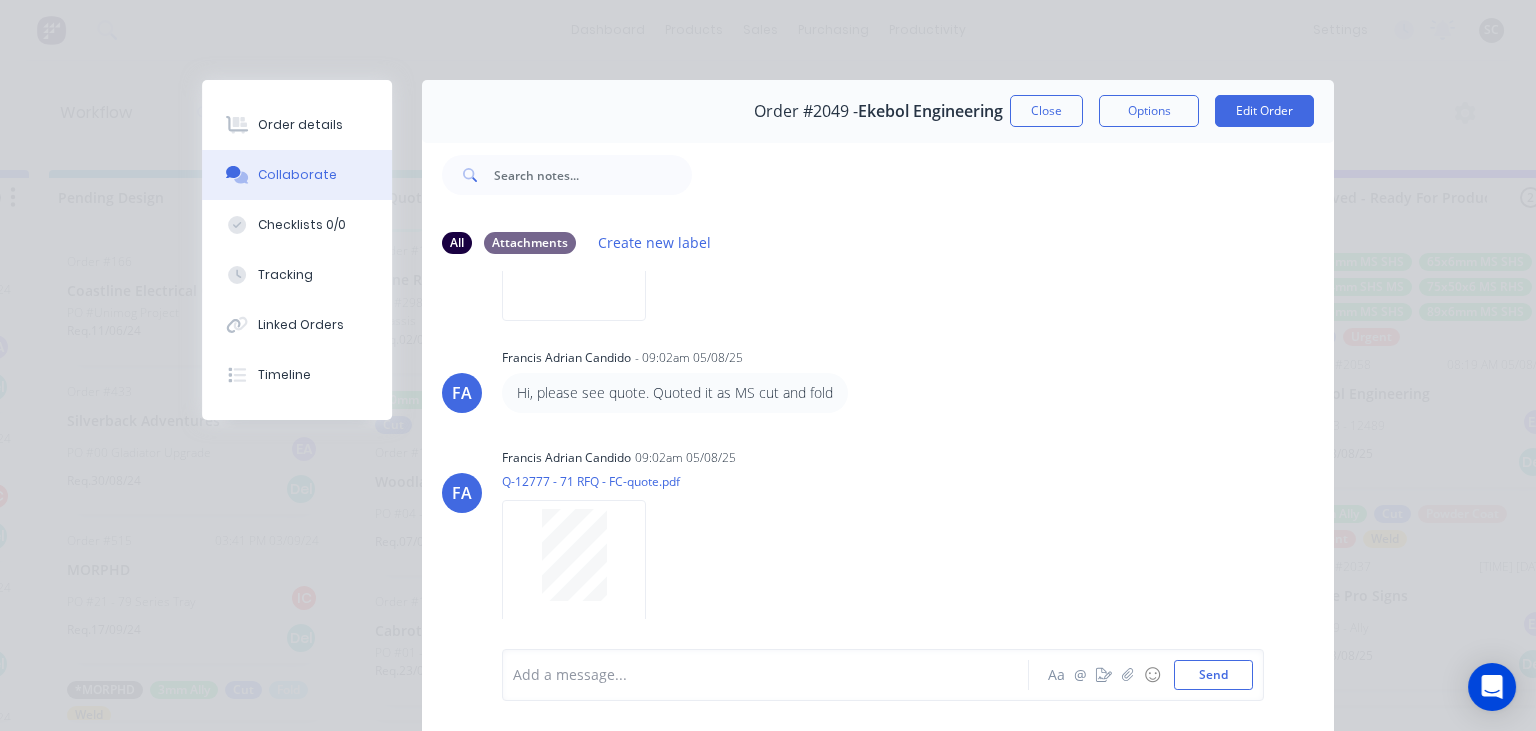 scroll, scrollTop: 344, scrollLeft: 0, axis: vertical 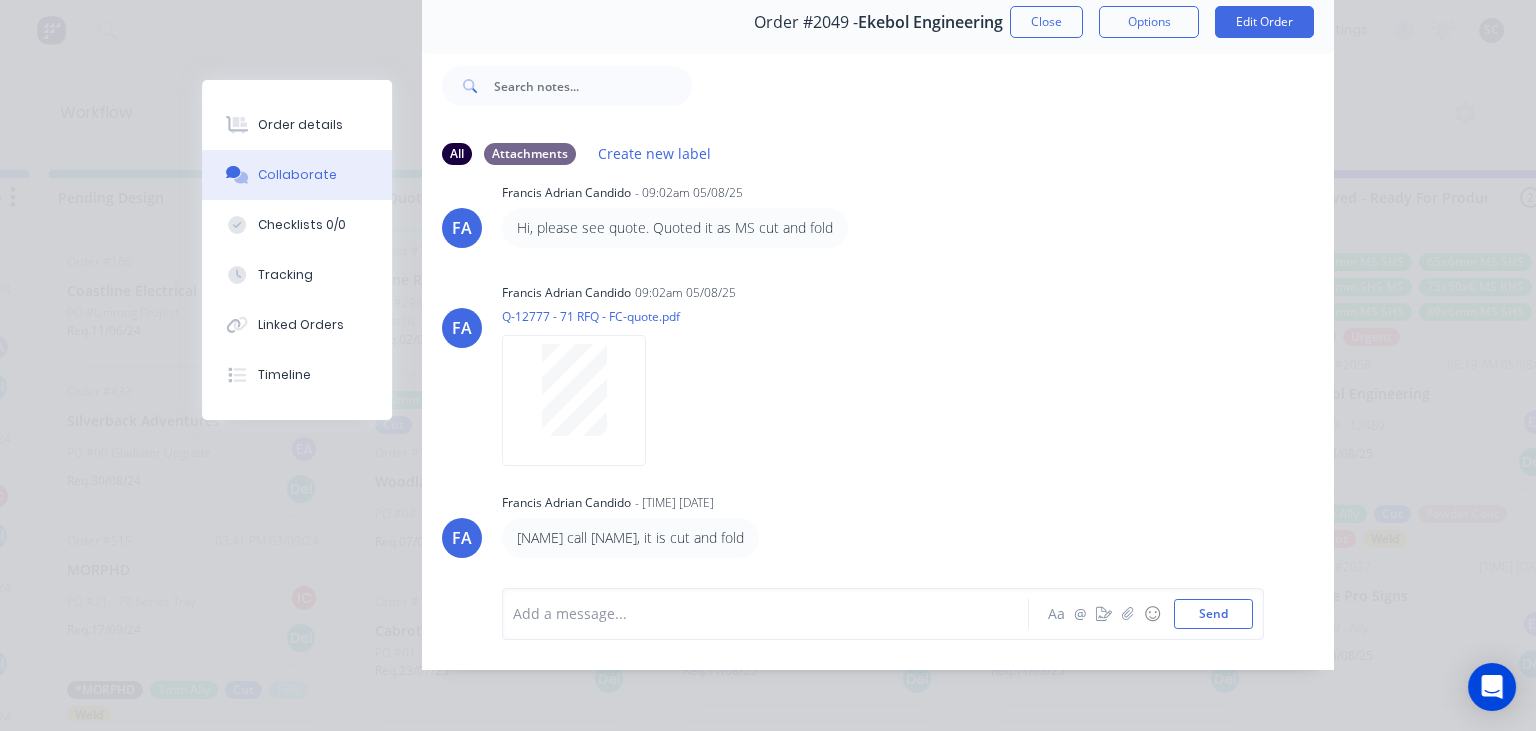 click on "Close" at bounding box center [1046, 22] 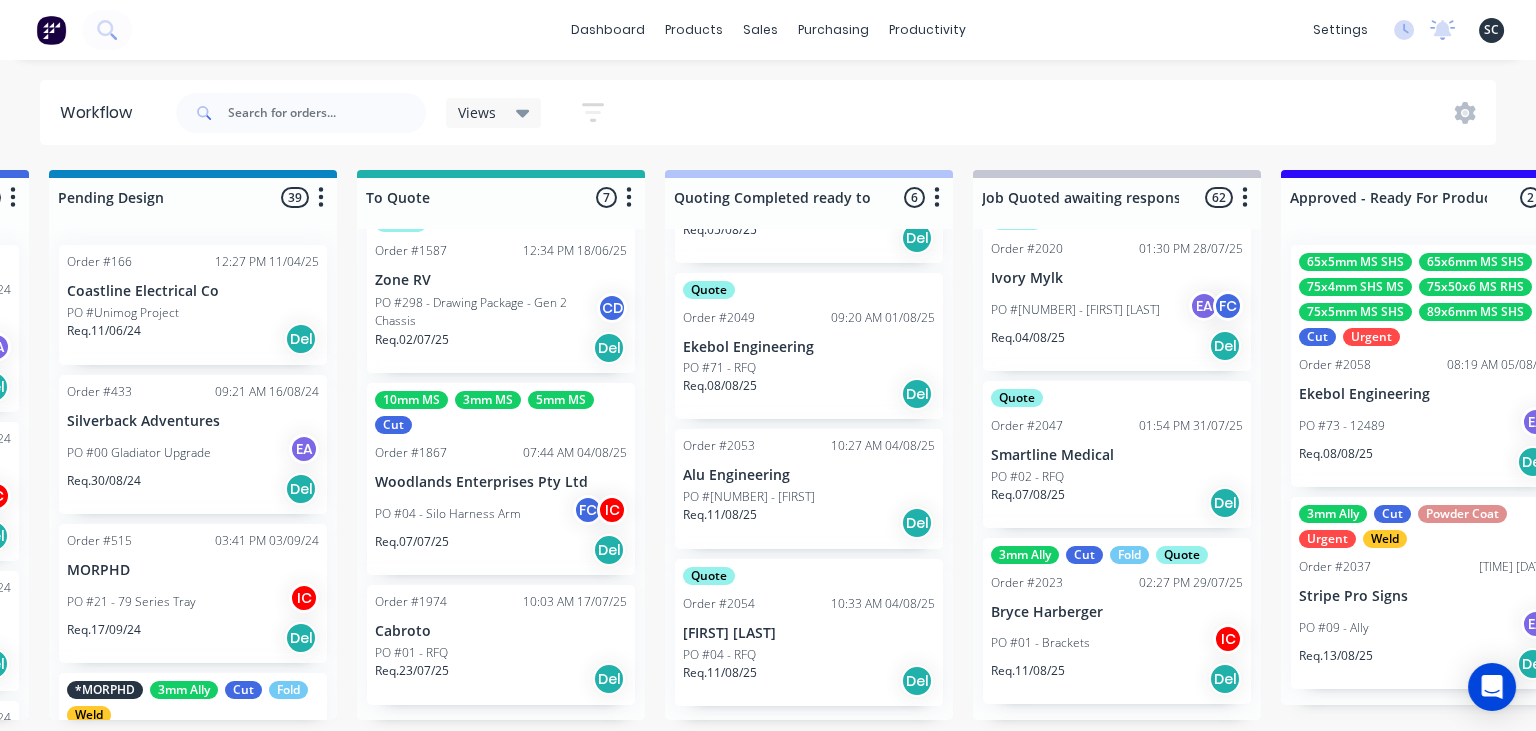 scroll, scrollTop: 443, scrollLeft: 0, axis: vertical 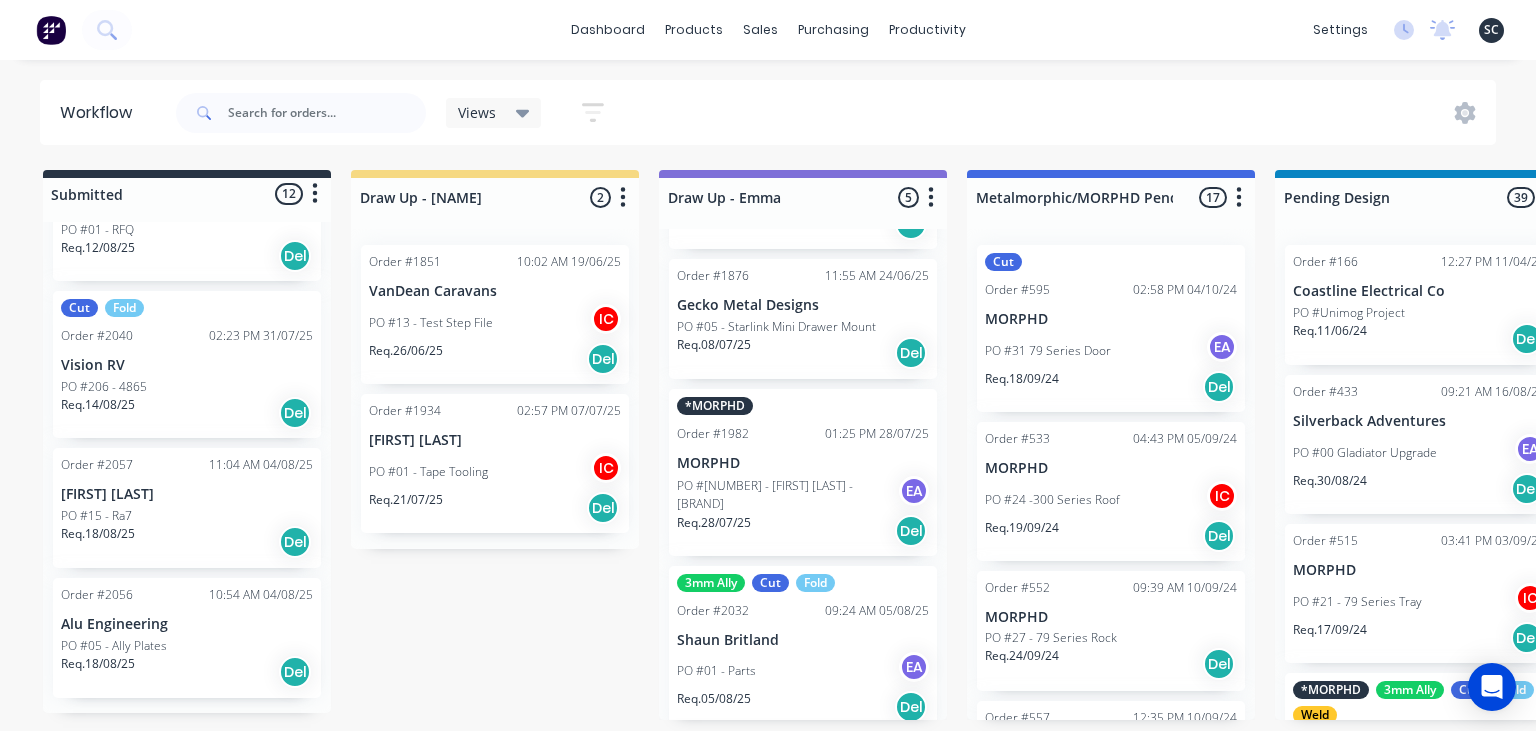 click on "Submitted [NUMBER] Status colour #[HEX] hex #[HEX] Save Cancel Summaries Total order value Invoiced to date To be invoiced Sort By Created date Required date Order number Customer name Most recent 0-Add labels for all materials and processes here 100x50x3mm ally RHS 2.5mm SS 3mm Ally Cut Fold M10 Hex Nutserts Powder Coat Order #[NUMBER] [TIME] [DATE] Metalmorphic PO #[NUMBER]-Template Req. [DATE] Del Quote Order #[NUMBER] [TIME] [DATE] Jet Set Aviation Detailing PO #[NUMBER] - Engrave Req. [DATE] Del Quote Order #[NUMBER] [TIME] [DATE] Twisted Metal Fabworks PO #[NUMBER] - RFQ Req. [DATE] Del Order #[NUMBER] [TIME] [DATE] Precision Steel Solutions Pty Ltd PO #[NUMBER]- 246 Tradewinds
Req. [DATE] Del Quote Order #[NUMBER] [TIME] [DATE] Eye Specialists PO #[NUMBER] - Paint Stencils Req. [DATE] Del Quote Order #[NUMBER] [TIME] [DATE] The Piper Group PO #[NUMBER] - RFQ Req. [DATE] Del Quote Order #[NUMBER] [TIME] [DATE] Precision Steel Solutions Pty Ltd PO #[NUMBER] - Baffles Req. [DATE] Del Quote Order #[NUMBER] [TIME] [DATE] PO #[NUMBER] - Barrier" at bounding box center (3972, 445) 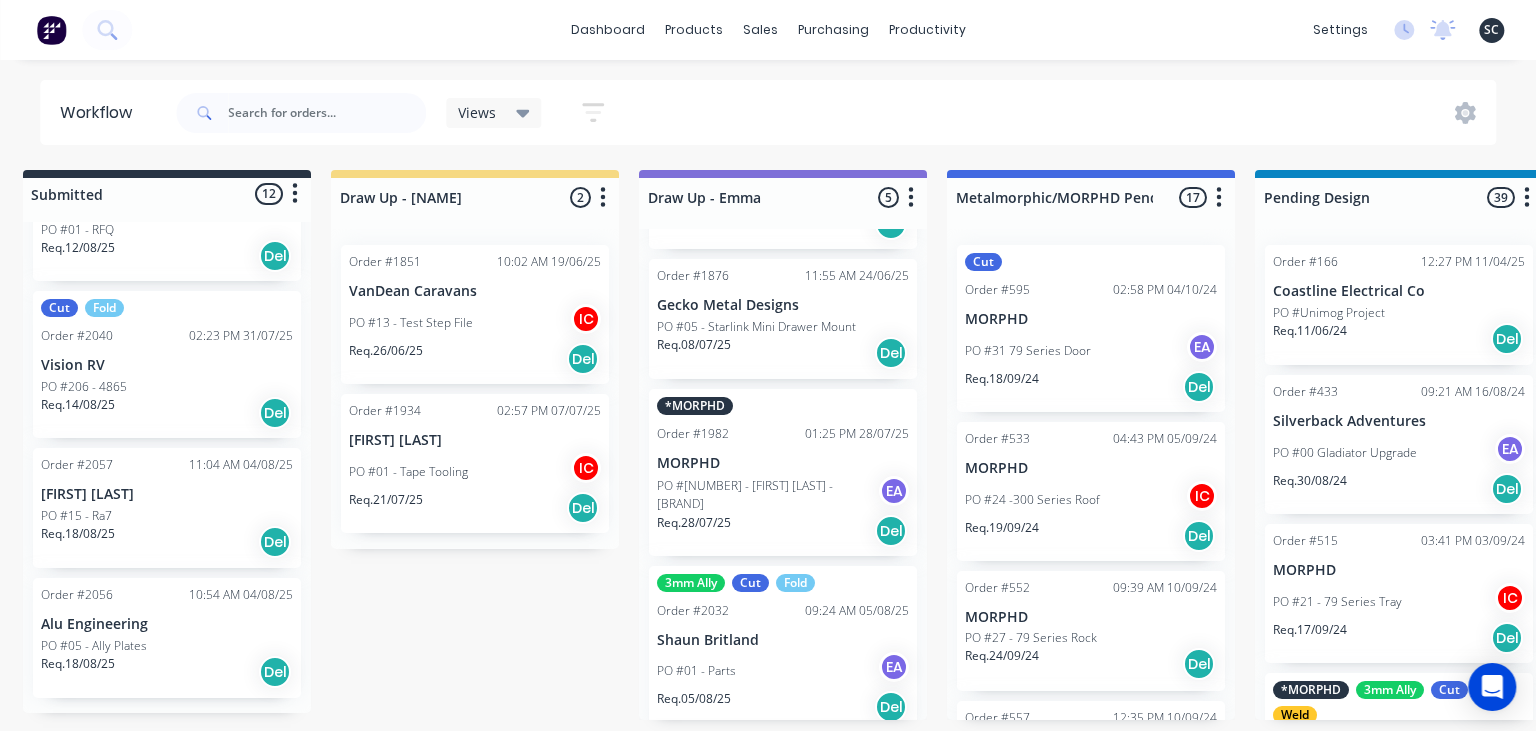 scroll, scrollTop: 0, scrollLeft: 0, axis: both 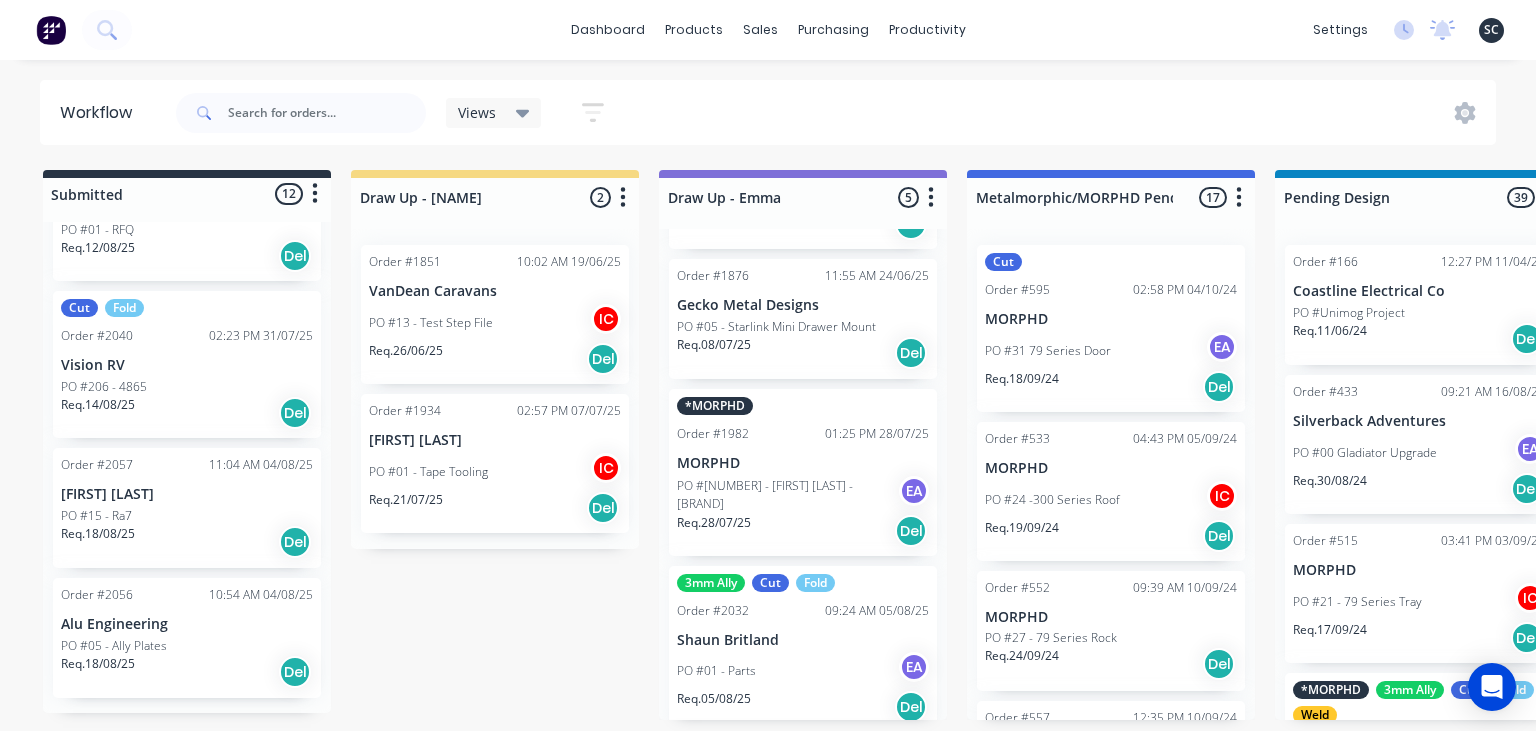 click on "Submitted [NUMBER] Status colour #[HEX] hex #[HEX] Save Cancel Summaries Total order value Invoiced to date To be invoiced Sort By Created date Required date Order number Customer name Most recent 0-Add labels for all materials and processes here 100x50x3mm ally RHS 2.5mm SS 3mm Ally Cut Fold M10 Hex Nutserts Powder Coat Order #[NUMBER] [TIME] [DATE] Metalmorphic PO #[NUMBER]-Template Req. [DATE] Del Quote Order #[NUMBER] [TIME] [DATE] Jet Set Aviation Detailing PO #[NUMBER] - Engrave Req. [DATE] Del Quote Order #[NUMBER] [TIME] [DATE] Twisted Metal Fabworks PO #[NUMBER] - RFQ Req. [DATE] Del Order #[NUMBER] [TIME] [DATE] Precision Steel Solutions Pty Ltd PO #[NUMBER]- 246 Tradewinds
Req. [DATE] Del Quote Order #[NUMBER] [TIME] [DATE] Eye Specialists PO #[NUMBER] - Paint Stencils Req. [DATE] Del Quote Order #[NUMBER] [TIME] [DATE] The Piper Group PO #[NUMBER] - RFQ Req. [DATE] Del Quote Order #[NUMBER] [TIME] [DATE] Precision Steel Solutions Pty Ltd PO #[NUMBER] - Baffles Req. [DATE] Del Quote Order #[NUMBER] [TIME] [DATE] PO #[NUMBER] - Barrier" at bounding box center (3972, 445) 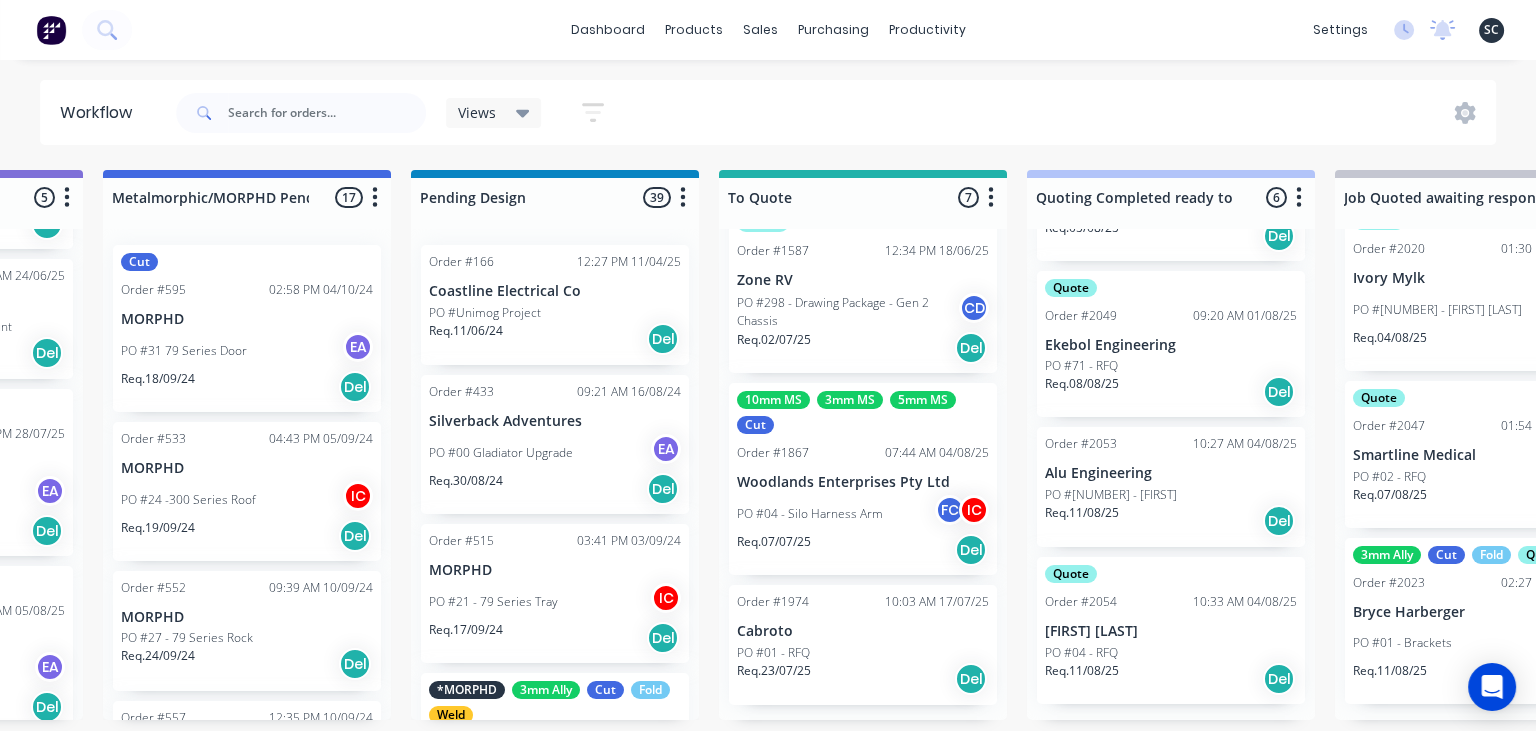 scroll, scrollTop: 0, scrollLeft: 1544, axis: horizontal 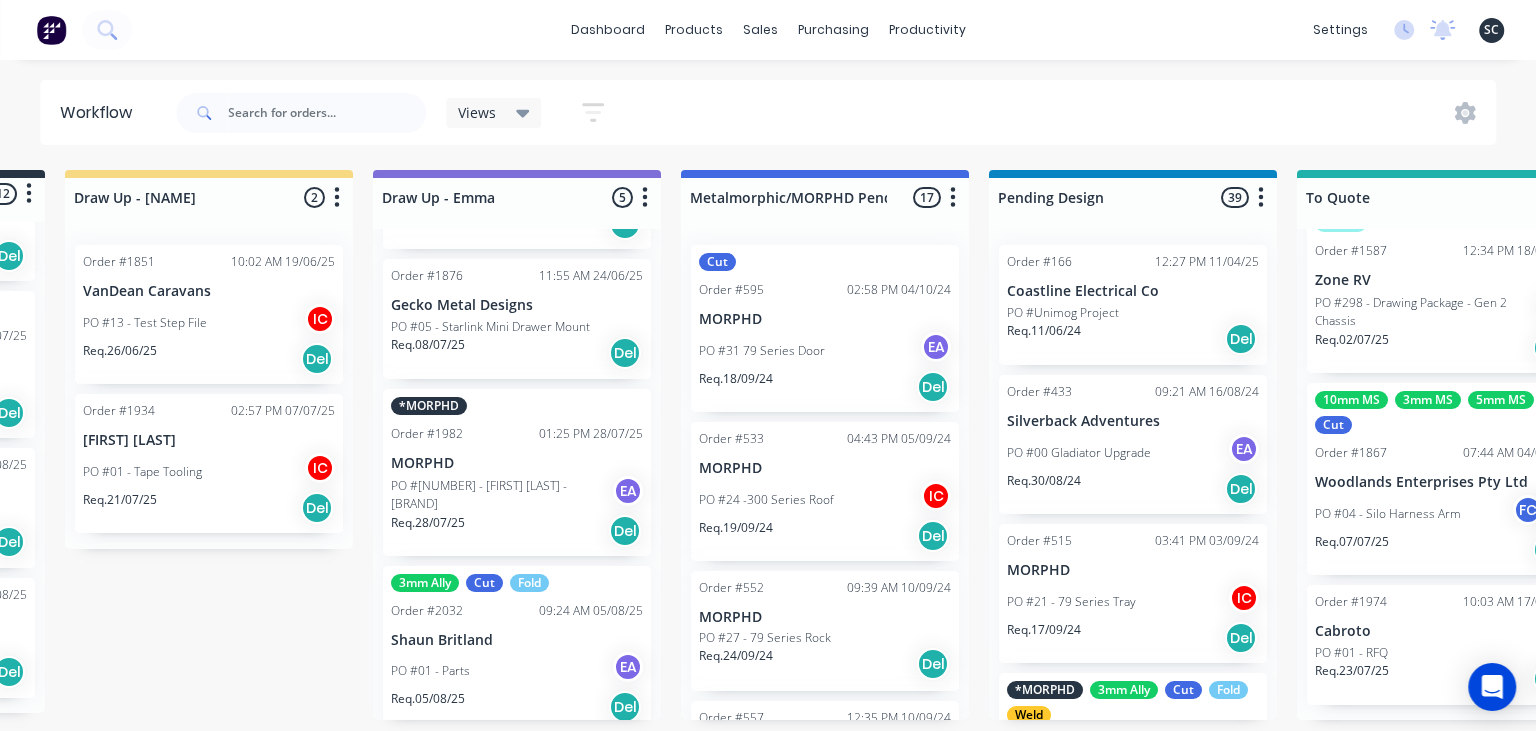 click on "Submitted [NUMBER] Status colour #[HEX] hex #[HEX] Save Cancel Summaries Total order value Invoiced to date To be invoiced Sort By Created date Required date Order number Customer name Most recent 0-Add labels for all materials and processes here 100x50x3mm ally RHS 2.5mm SS 3mm Ally Cut Fold M10 Hex Nutserts Powder Coat Order #[NUMBER] [TIME] [DATE] Metalmorphic PO #[NUMBER]-Template Req. [DATE] Del Quote Order #[NUMBER] [TIME] [DATE] Jet Set Aviation Detailing PO #[NUMBER] - Engrave Req. [DATE] Del Quote Order #[NUMBER] [TIME] [DATE] Twisted Metal Fabworks PO #[NUMBER] - RFQ Req. [DATE] Del Order #[NUMBER] [TIME] [DATE] Precision Steel Solutions Pty Ltd PO #[NUMBER]- 246 Tradewinds
Req. [DATE] Del Quote Order #[NUMBER] [TIME] [DATE] Eye Specialists PO #[NUMBER] - Paint Stencils Req. [DATE] Del Quote Order #[NUMBER] [TIME] [DATE] The Piper Group PO #[NUMBER] - RFQ Req. [DATE] Del Quote Order #[NUMBER] [TIME] [DATE] Precision Steel Solutions Pty Ltd PO #[NUMBER] - Baffles Req. [DATE] Del Quote Order #[NUMBER] [TIME] [DATE] PO #[NUMBER] - Barrier" at bounding box center [3686, 445] 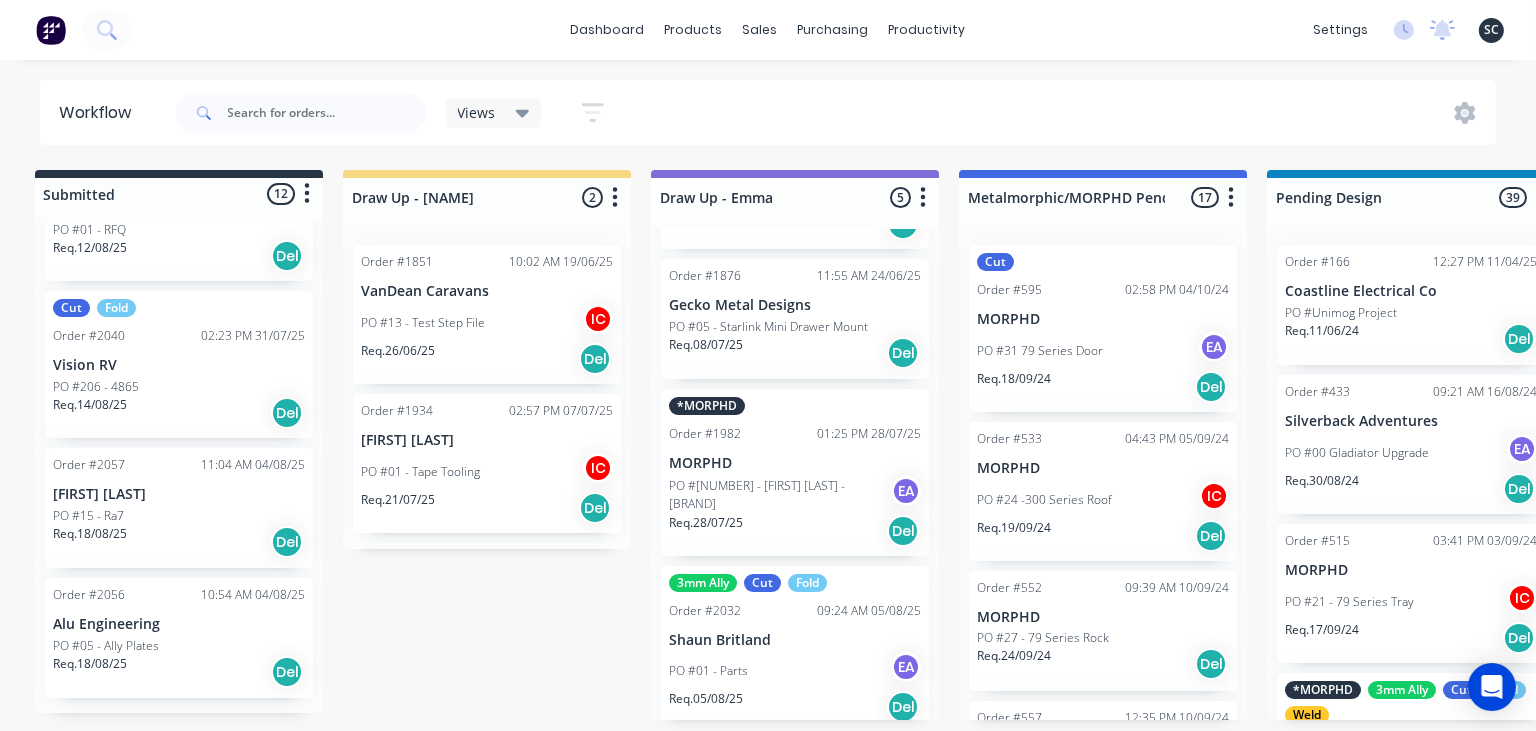 scroll, scrollTop: 0, scrollLeft: 0, axis: both 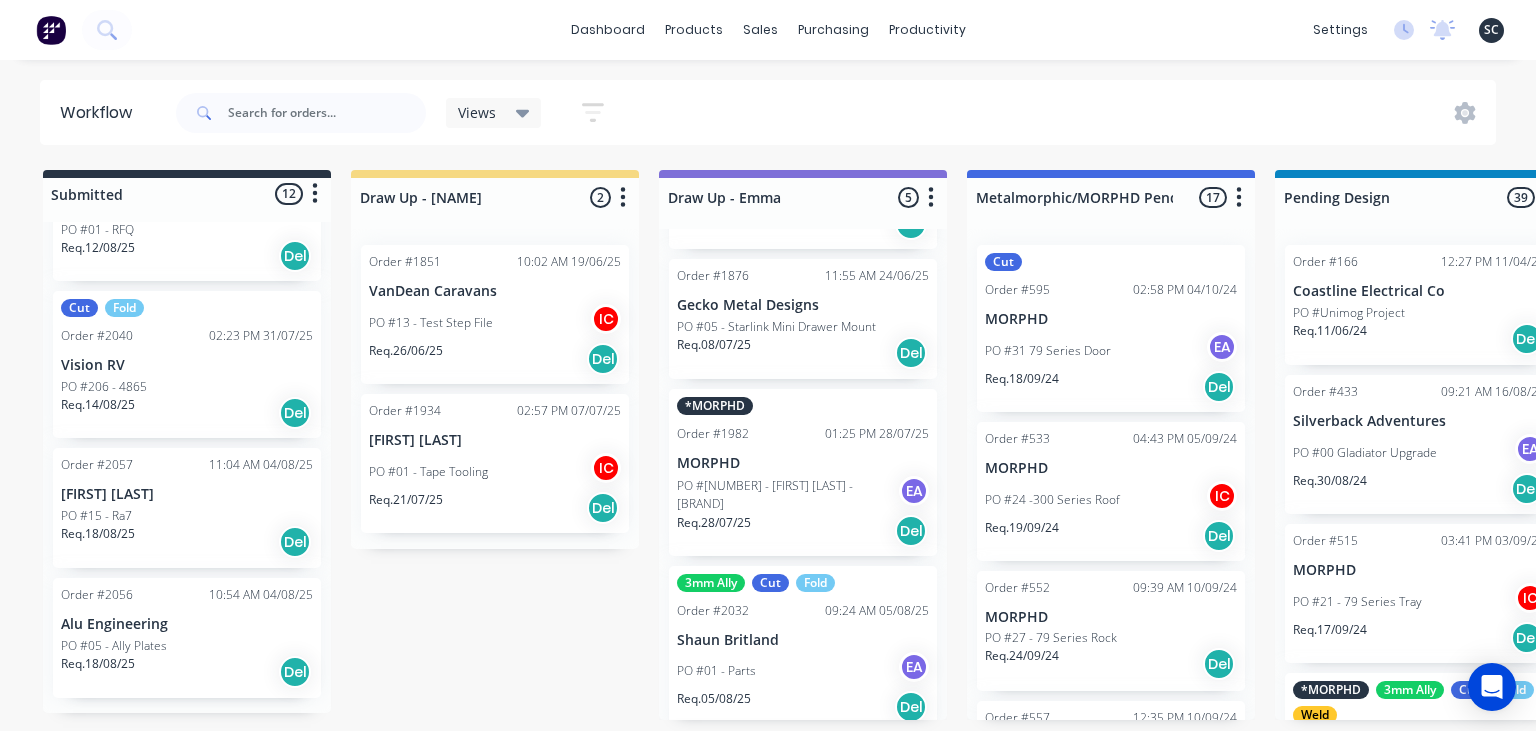 click on "Submitted [NUMBER] Status colour #[HEX] hex #[HEX] Save Cancel Summaries Total order value Invoiced to date To be invoiced Sort By Created date Required date Order number Customer name Most recent 0-Add labels for all materials and processes here 100x50x3mm ally RHS 2.5mm SS 3mm Ally Cut Fold M10 Hex Nutserts Powder Coat Order #[NUMBER] [TIME] [DATE] Metalmorphic PO #[NUMBER]-Template Req. [DATE] Del Quote Order #[NUMBER] [TIME] [DATE] Jet Set Aviation Detailing PO #[NUMBER] - Engrave Req. [DATE] Del Quote Order #[NUMBER] [TIME] [DATE] Twisted Metal Fabworks PO #[NUMBER] - RFQ Req. [DATE] Del Order #[NUMBER] [TIME] [DATE] Precision Steel Solutions Pty Ltd PO #[NUMBER]- 246 Tradewinds
Req. [DATE] Del Quote Order #[NUMBER] [TIME] [DATE] Eye Specialists PO #[NUMBER] - Paint Stencils Req. [DATE] Del Quote Order #[NUMBER] [TIME] [DATE] The Piper Group PO #[NUMBER] - RFQ Req. [DATE] Del Quote Order #[NUMBER] [TIME] [DATE] Precision Steel Solutions Pty Ltd PO #[NUMBER] - Baffles Req. [DATE] Del Quote Order #[NUMBER] [TIME] [DATE] PO #[NUMBER] - Barrier" at bounding box center (3972, 445) 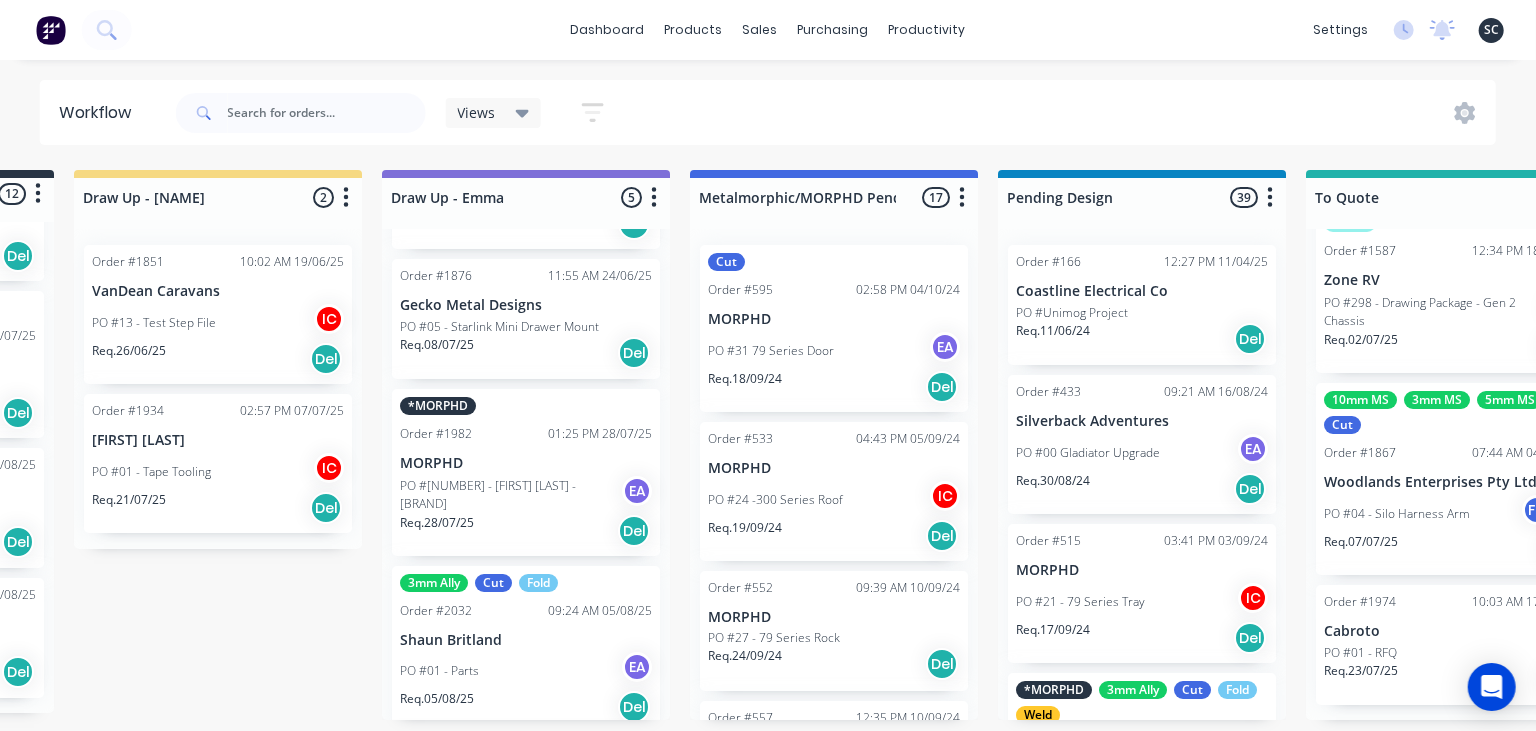 scroll, scrollTop: 0, scrollLeft: 273, axis: horizontal 